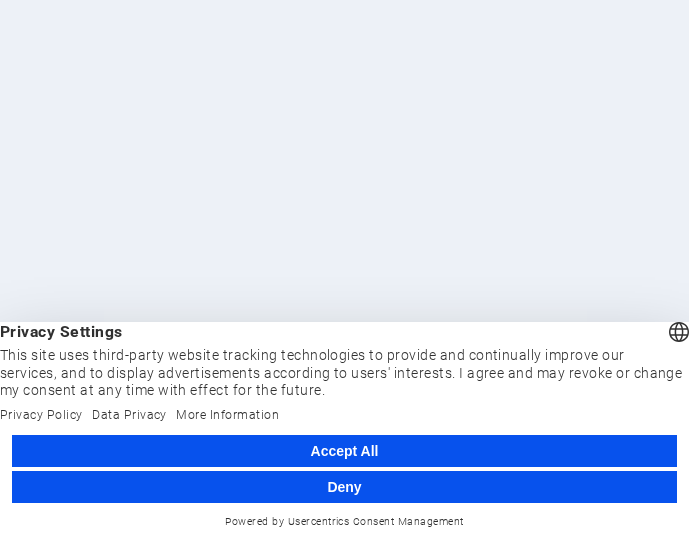 scroll, scrollTop: 0, scrollLeft: 0, axis: both 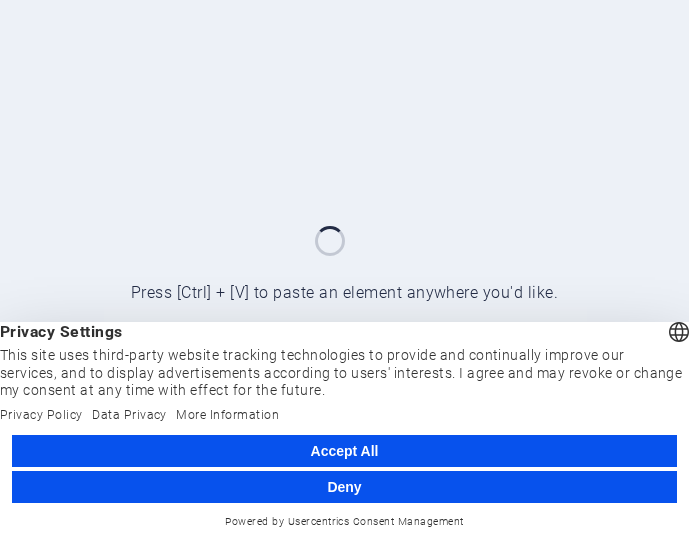 click on "Accept All" at bounding box center (344, 451) 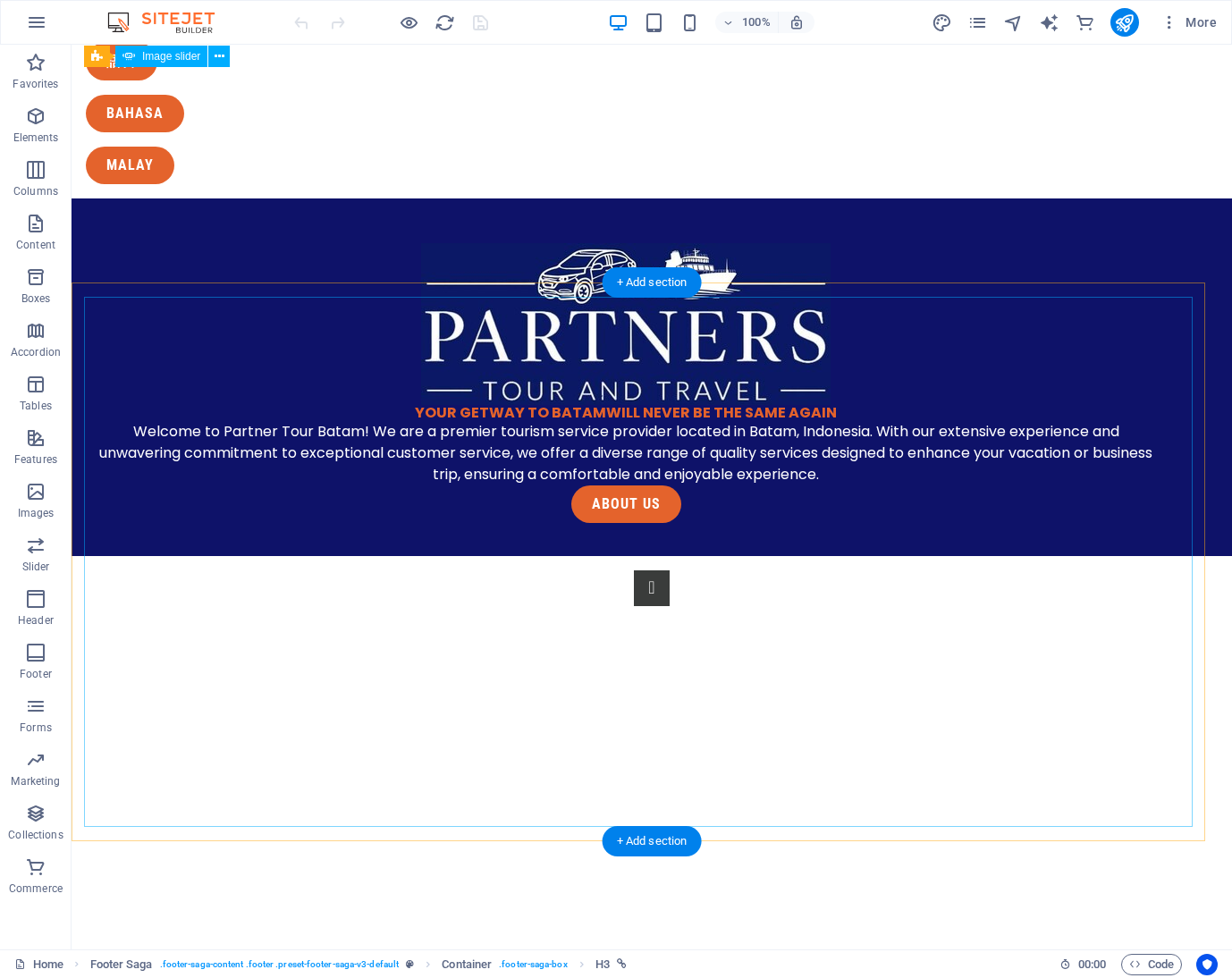 scroll, scrollTop: 0, scrollLeft: 0, axis: both 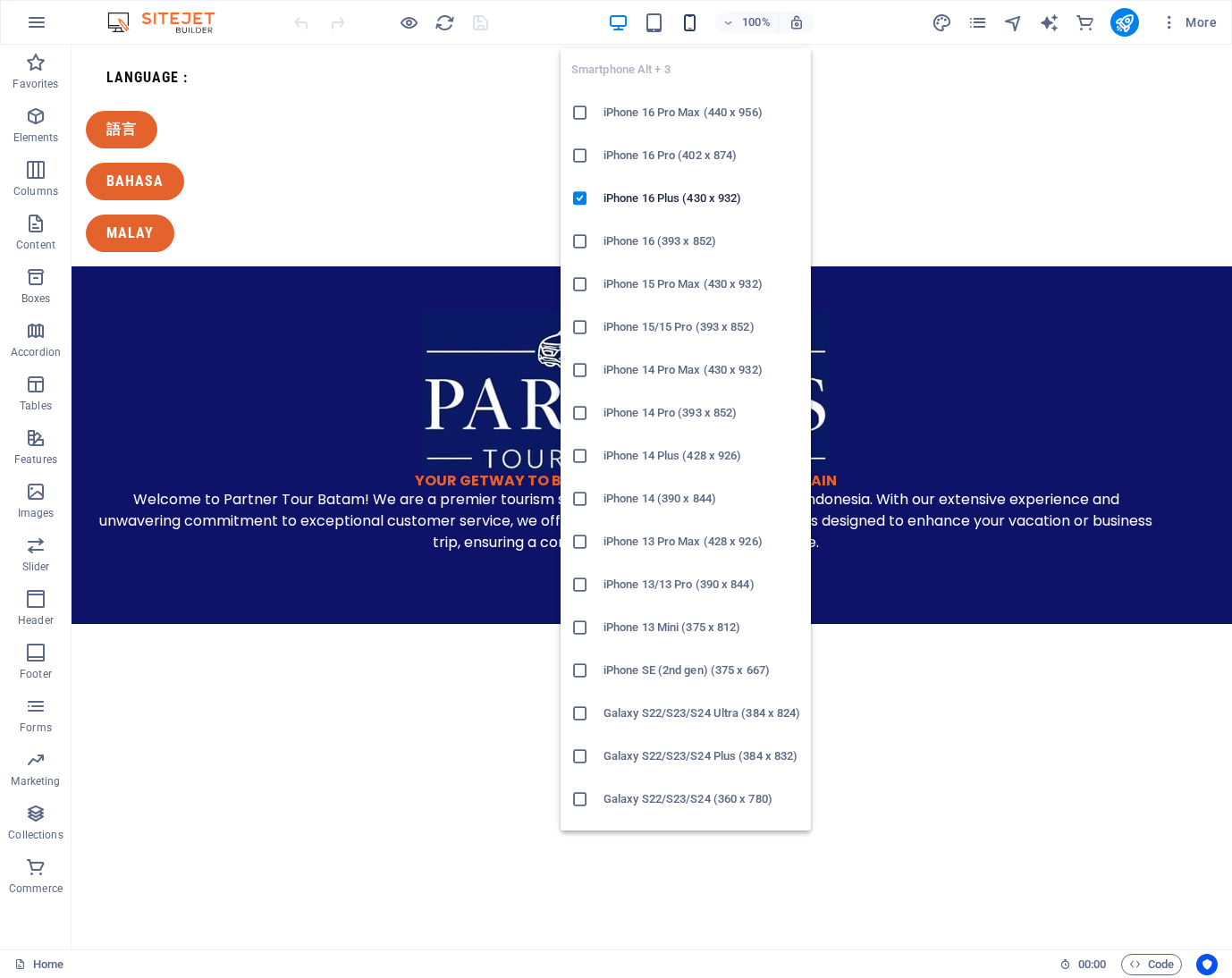 click at bounding box center [689, 22] 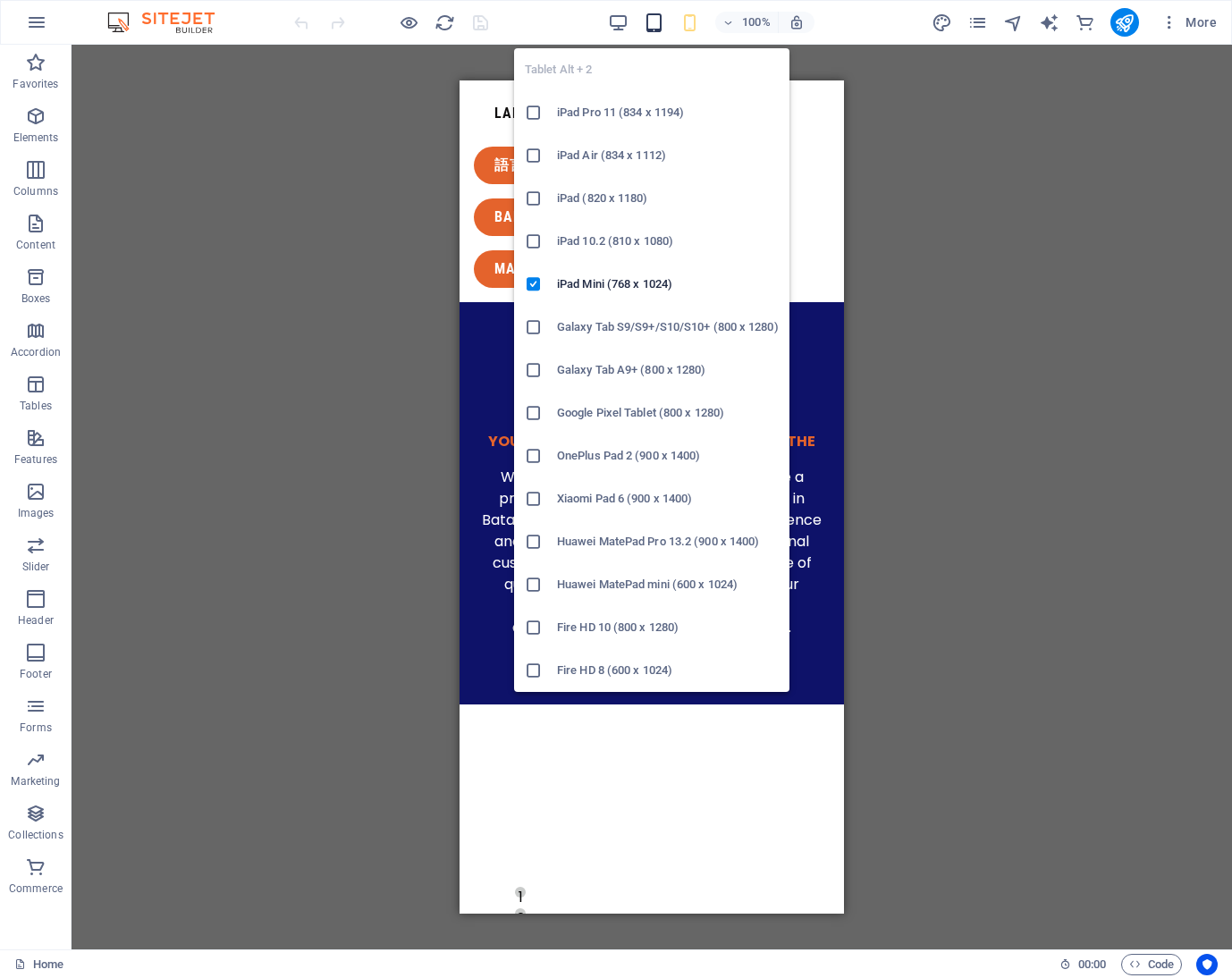 click at bounding box center [654, 22] 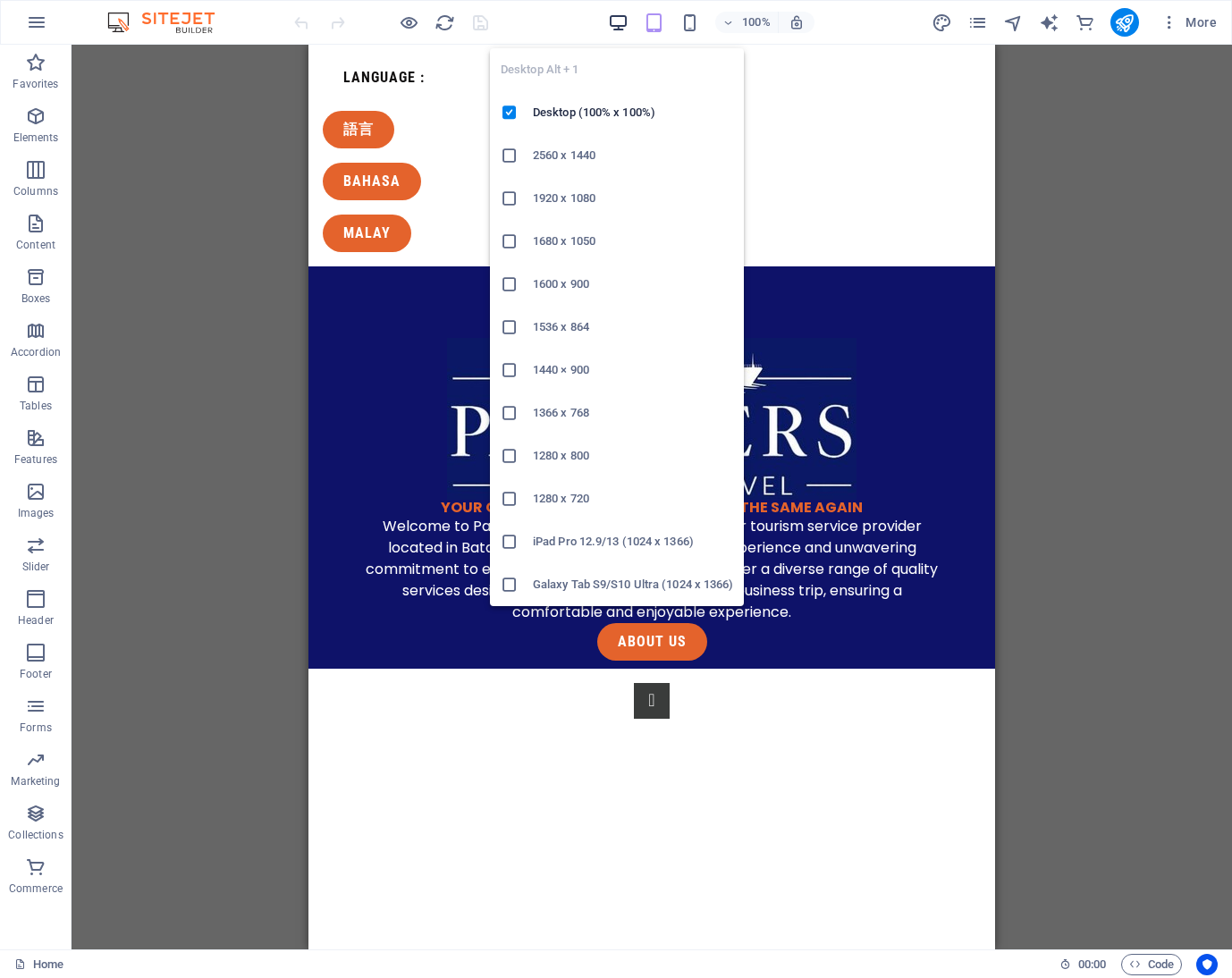 click at bounding box center (618, 22) 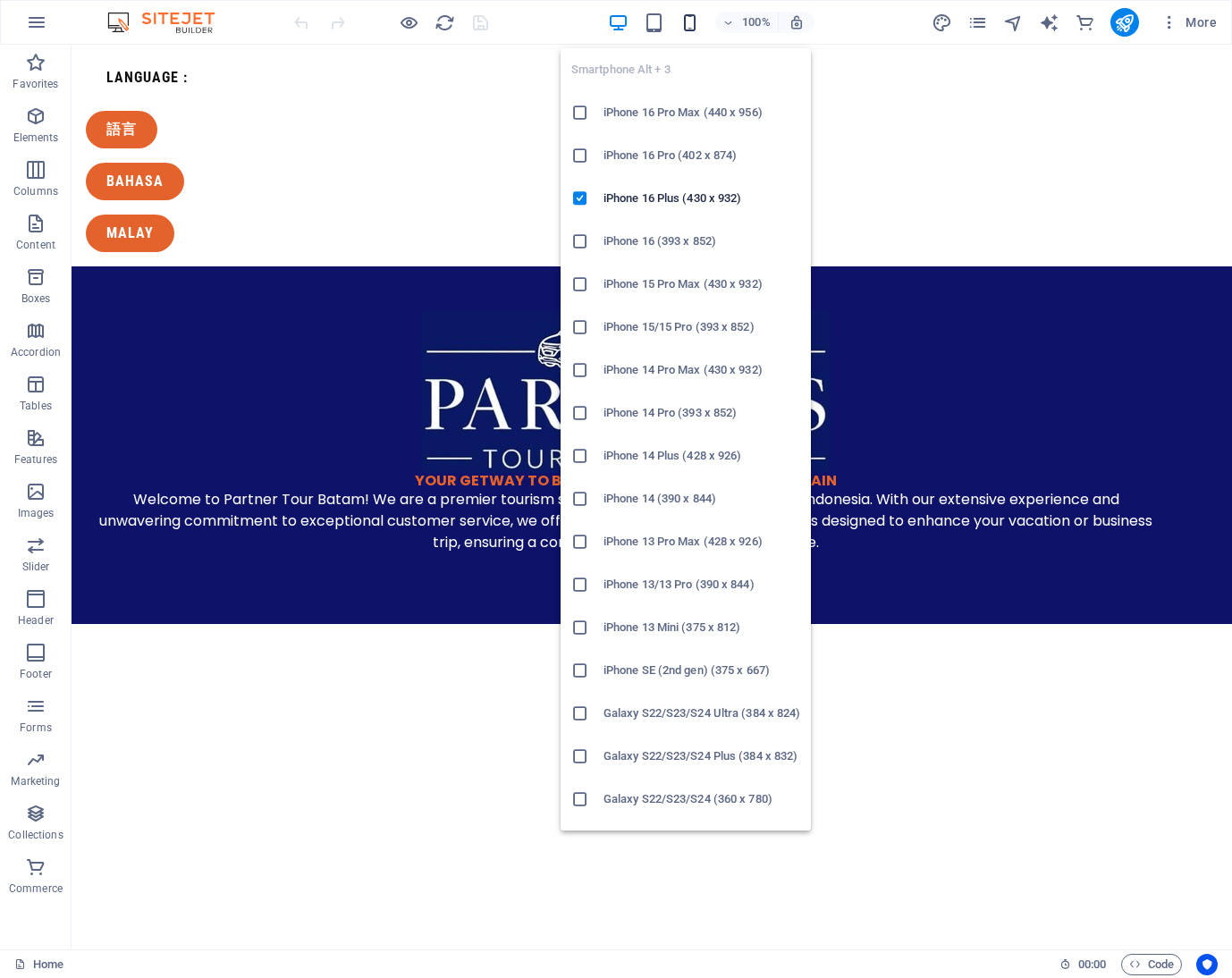 click at bounding box center (689, 22) 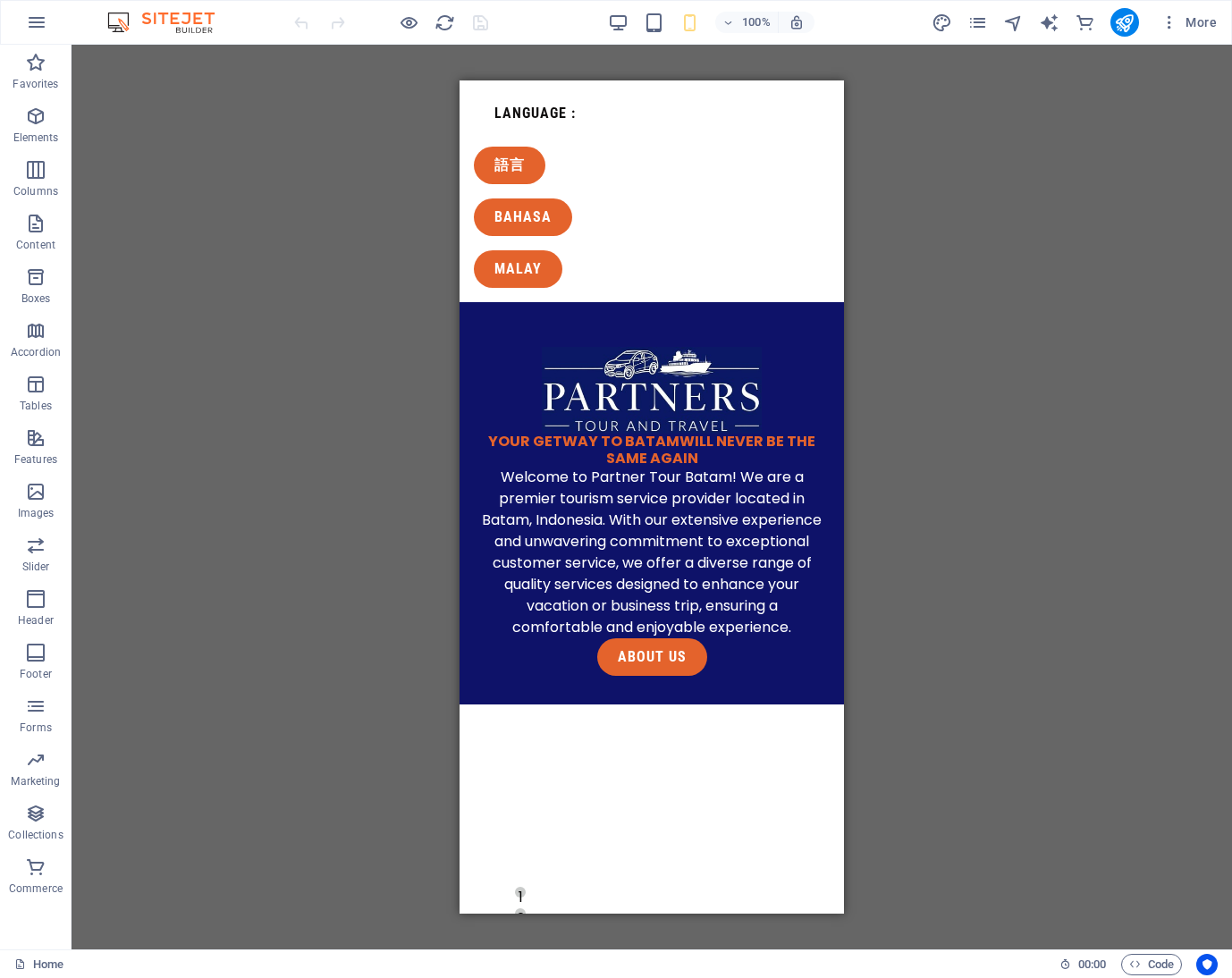 click on "Drag here to replace the existing content. Press “Ctrl” if you want to create a new element.
H3   Footer Saga   Container   Container   Container   Plans   Container   Plans   Container   Text   Container   Text   Text   Container   Text   Spacer   Text   Container   Image   Container   Text   Container   Plans   Button   Text   Container   Spacer   Text   Text   Text   Spacer   Text   Container   Text   Container   Image   Container   Container   Text   Button   Container   Spacer   Text   Spacer   Spacer   Spacer   Text   Text   Text   Container   Image   Text   Image slider on background   Image slider   Image slider on background   4 columns   Container   Image   Unequal Columns   Container   Text   Button   Container   Button   Container   Container   Button   Container   Container   Button   Container   Container   Button   Container" at bounding box center [652, 497] 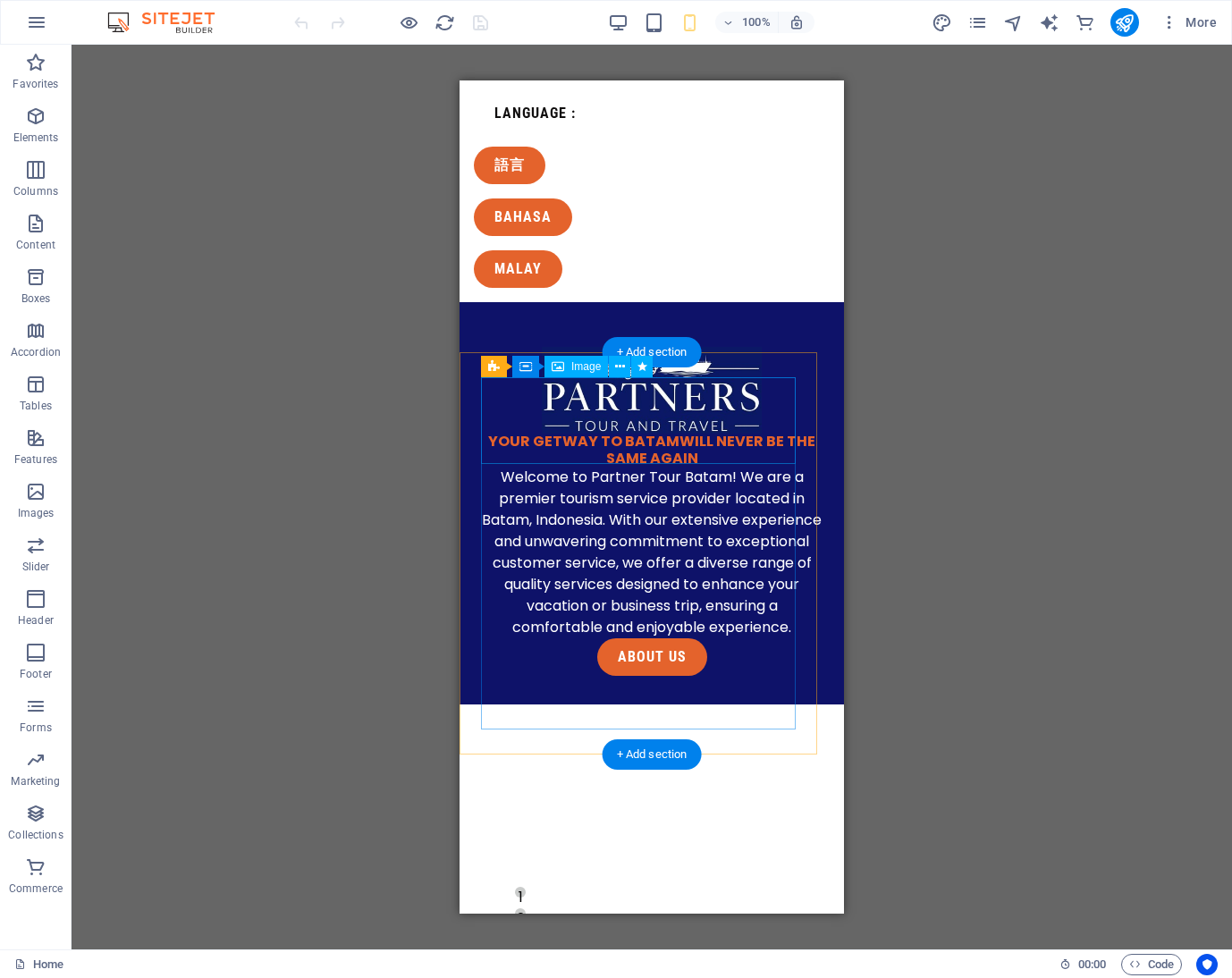 click at bounding box center (652, 390) 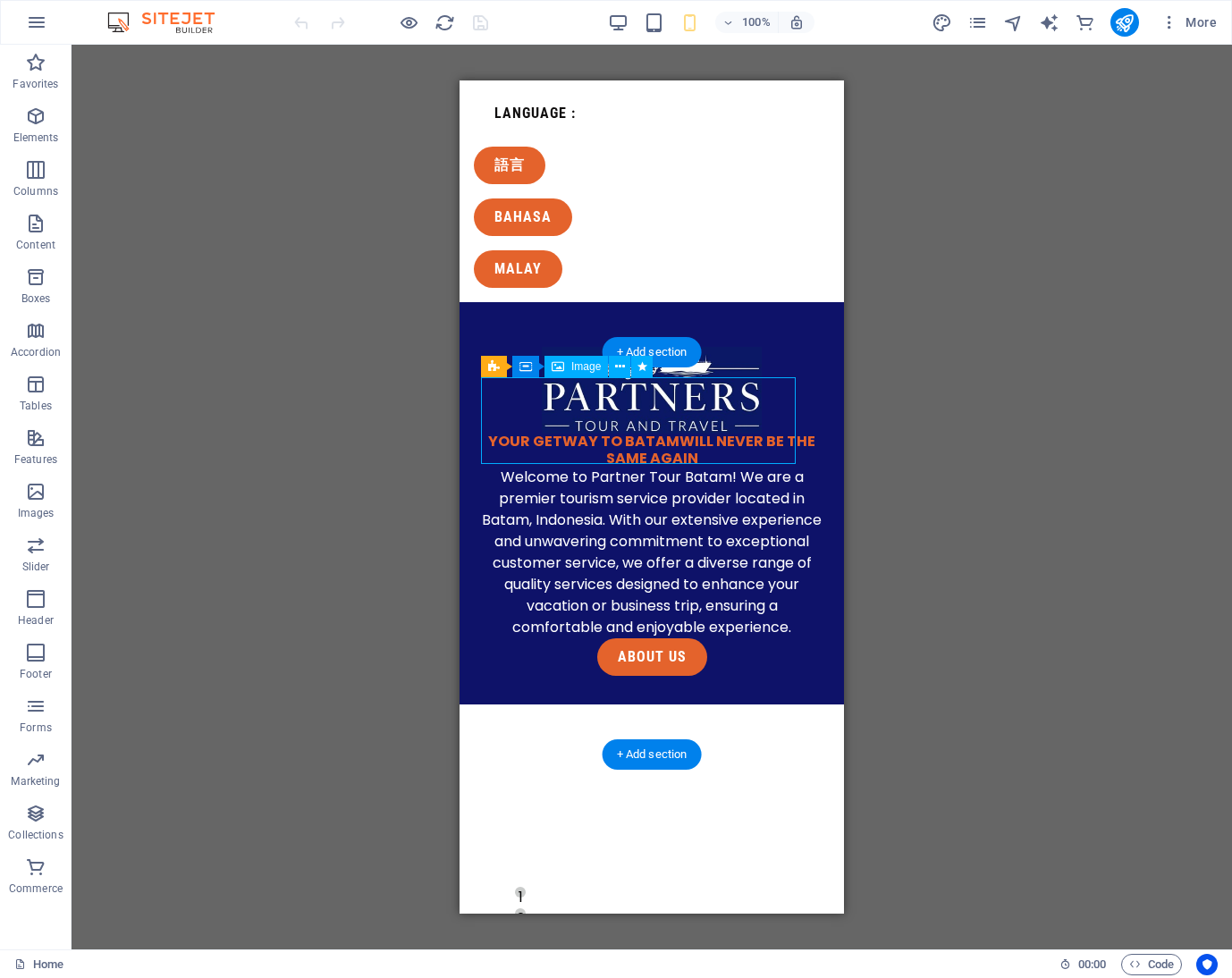 click at bounding box center [652, 390] 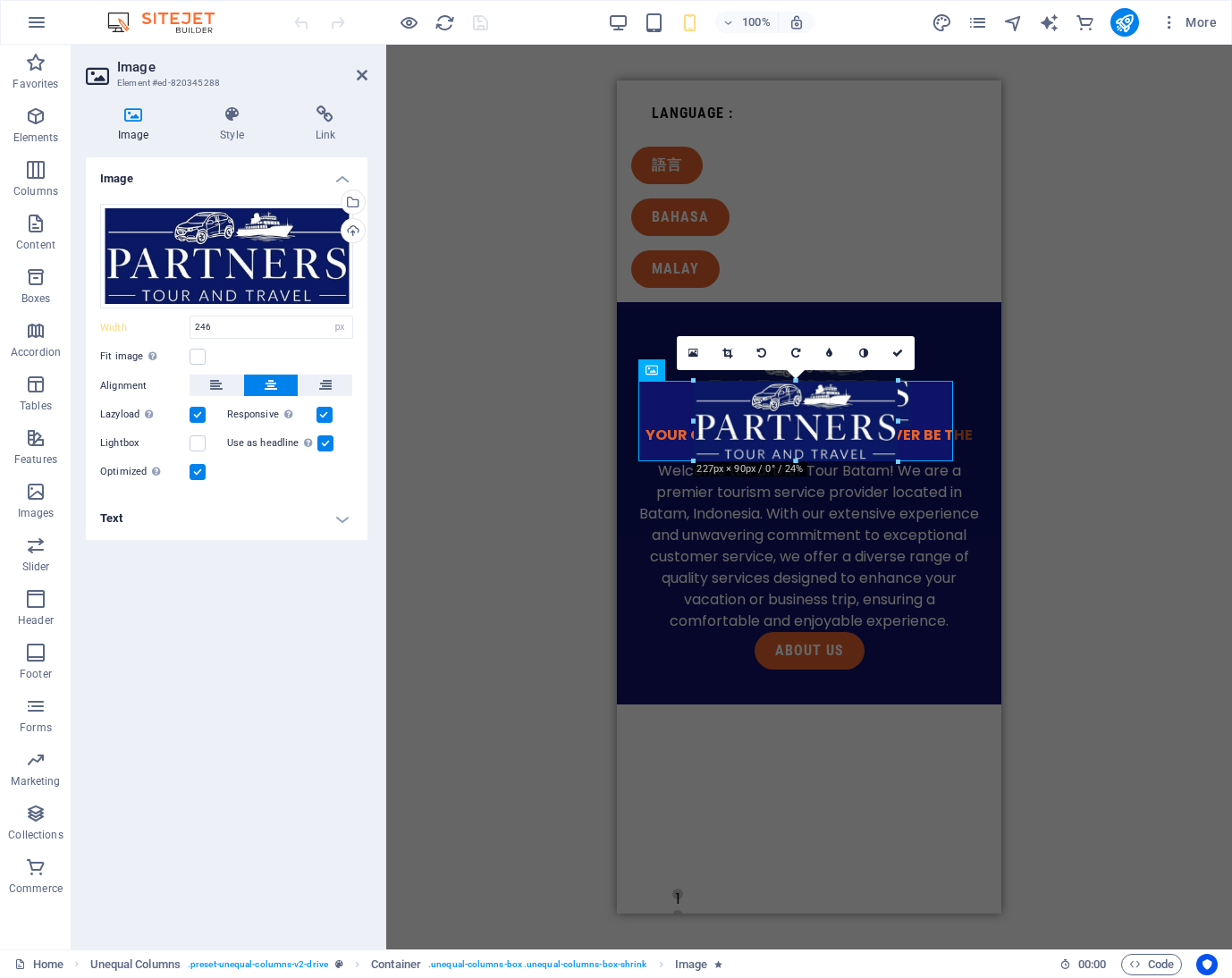 drag, startPoint x: 907, startPoint y: 470, endPoint x: 882, endPoint y: 463, distance: 25.96151 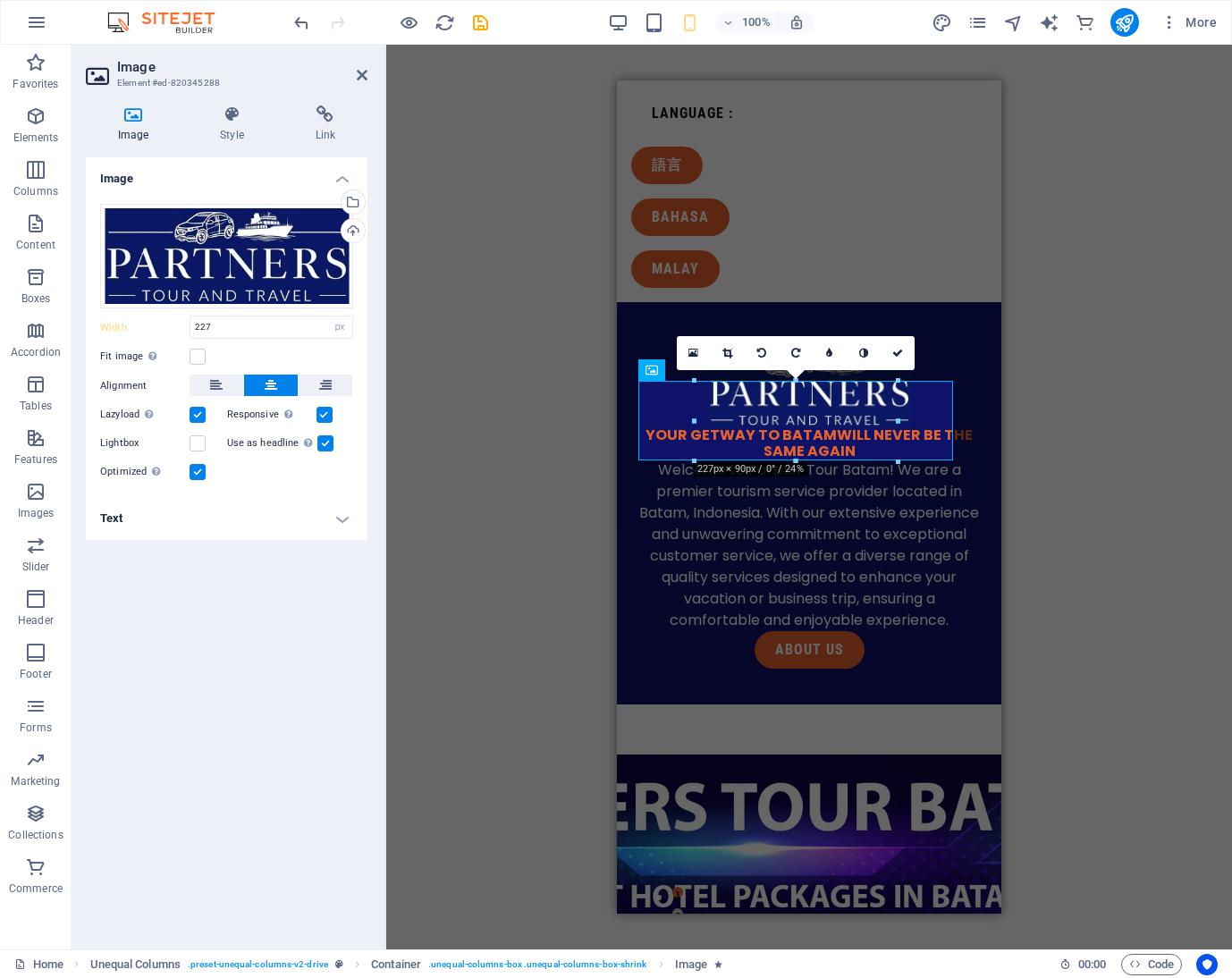 click on "H3   Footer Saga   Container   Container   Container   Plans   Container   Plans   Container   Text   Container   Text   Text   Container   Text   Spacer   Text   Container   Image   Container   Text   Container   Plans   Button   Text   Container   Spacer   Text   Text   Text   Spacer   Text   Container   Text   Container   Image   Container   Container   Text   Button   Container   Spacer   Text   Spacer   Spacer   Spacer   Text   Text   Text   Container   Image   Text   Image slider on background   Image slider   Image slider on background   4 columns   Container   Image   Unequal Columns   Unequal Columns   Container   Text   Button   Container   Button   Container   Container   Button   Container   Container   Button   Container   Container   Button   Container 180 170 160 150 140 130 120 110 100 90 80 70 60 50 40 30 20 10 0 -10 -20 -30 -40 -50 -60 -70 -80 -90 -100 -110 -120 -130 -140 -150 -160 -170 227px × 90px / 0° / 24% 16:10 16:9 4:3 1:1 1:2 0" at bounding box center [809, 497] 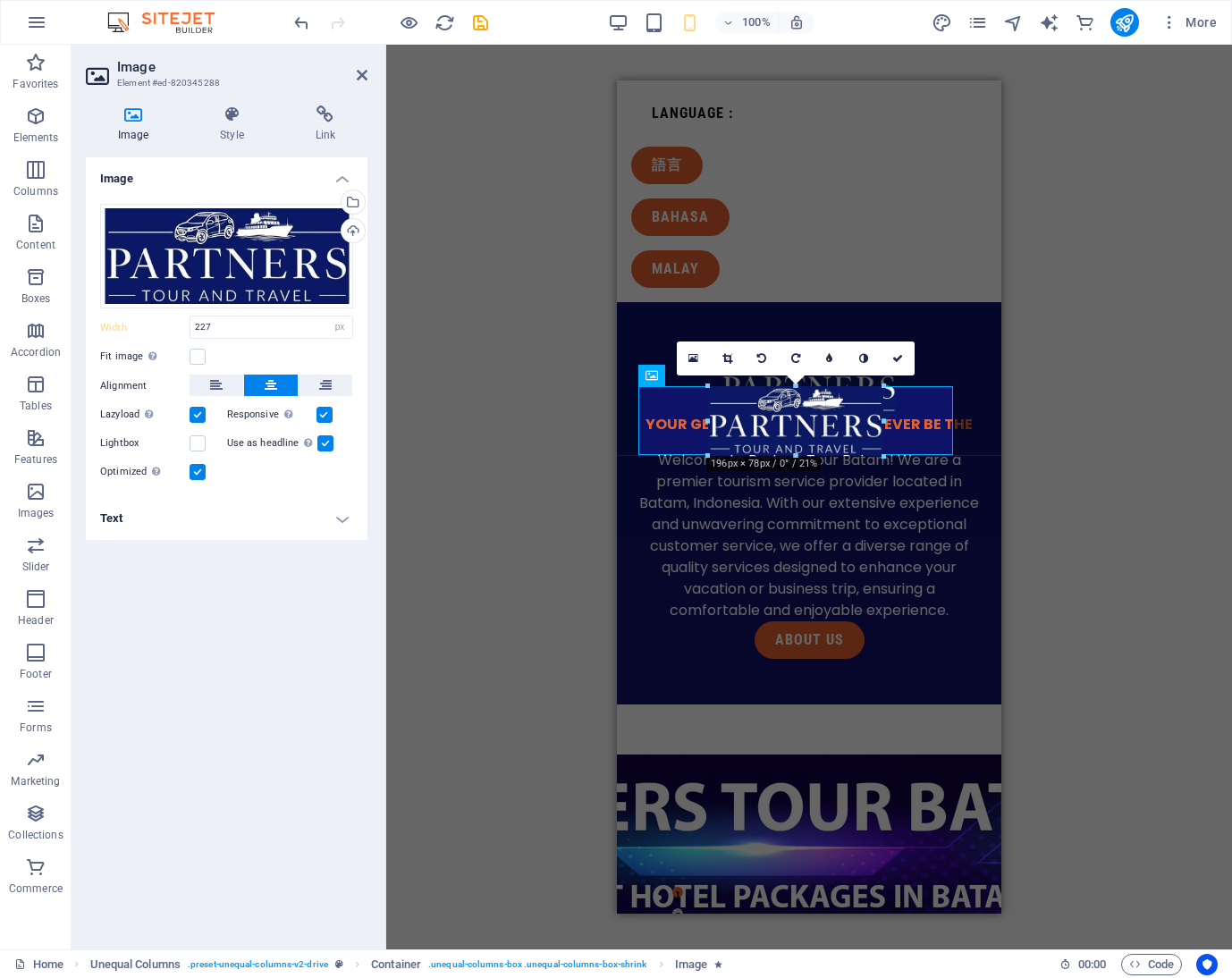 drag, startPoint x: 892, startPoint y: 458, endPoint x: 871, endPoint y: 443, distance: 25.80698 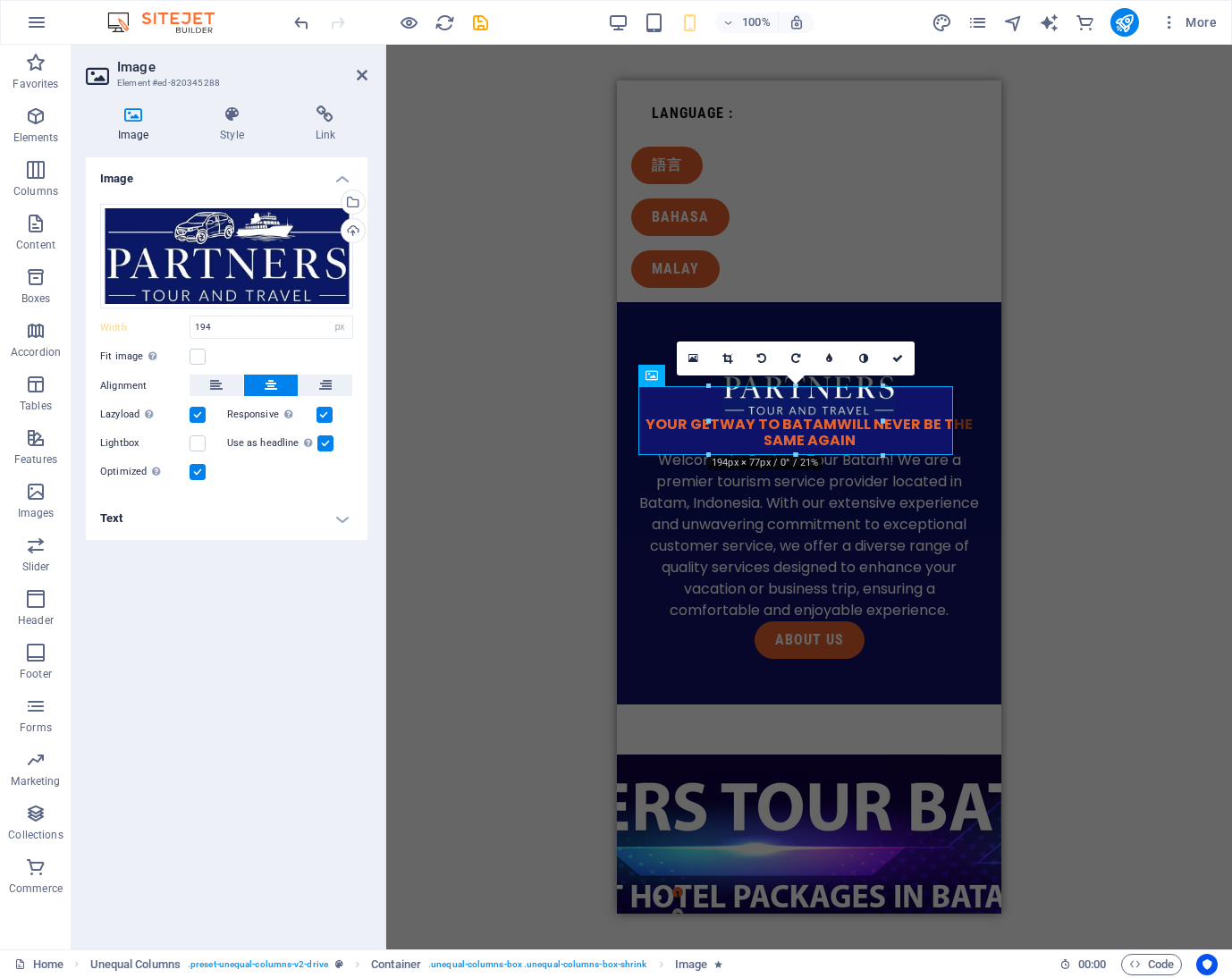 click on "H3   Footer Saga   Container   Container   Container   Plans   Container   Plans   Container   Text   Container   Text   Text   Container   Text   Spacer   Text   Container   Image   Container   Text   Container   Plans   Button   Text   Container   Spacer   Text   Text   Text   Spacer   Text   Container   Text   Container   Image   Container   Container   Text   Button   Container   Spacer   Text   Spacer   Spacer   Spacer   Text   Text   Text   Container   Image   Text   Image slider on background   Image slider   Image slider on background   4 columns   Container   Image   Unequal Columns   Unequal Columns   Container   Text   Button   Container   Button   Container   Container   Button   Container   Container   Button   Container   Container   Button   Container 180 170 160 150 140 130 120 110 100 90 80 70 60 50 40 30 20 10 0 -10 -20 -30 -40 -50 -60 -70 -80 -90 -100 -110 -120 -130 -140 -150 -160 -170 194px × 77px / 0° / 21% 16:10 16:9 4:3 1:1 1:2 0" at bounding box center [809, 497] 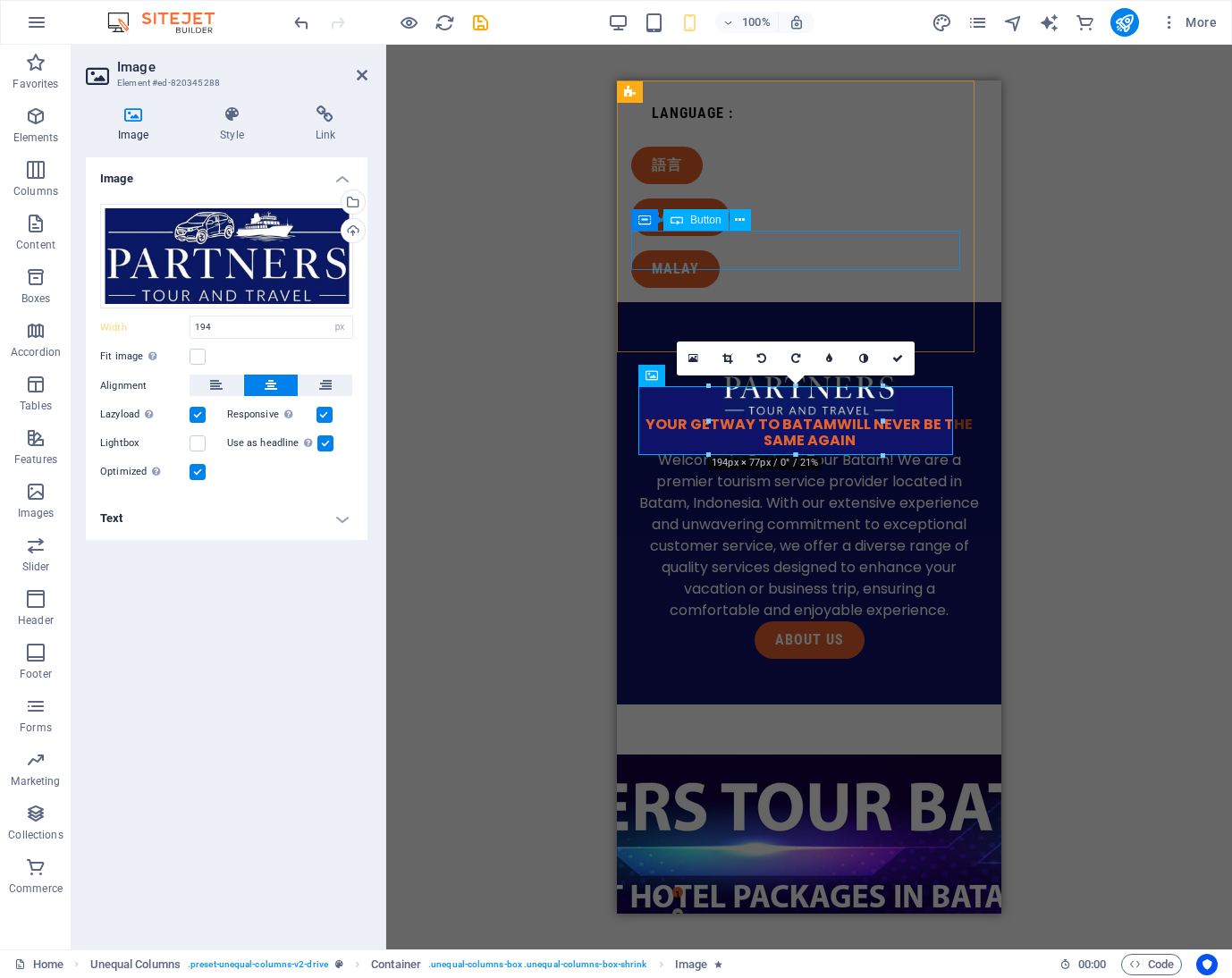 click on "BAHASA" at bounding box center (809, 217) 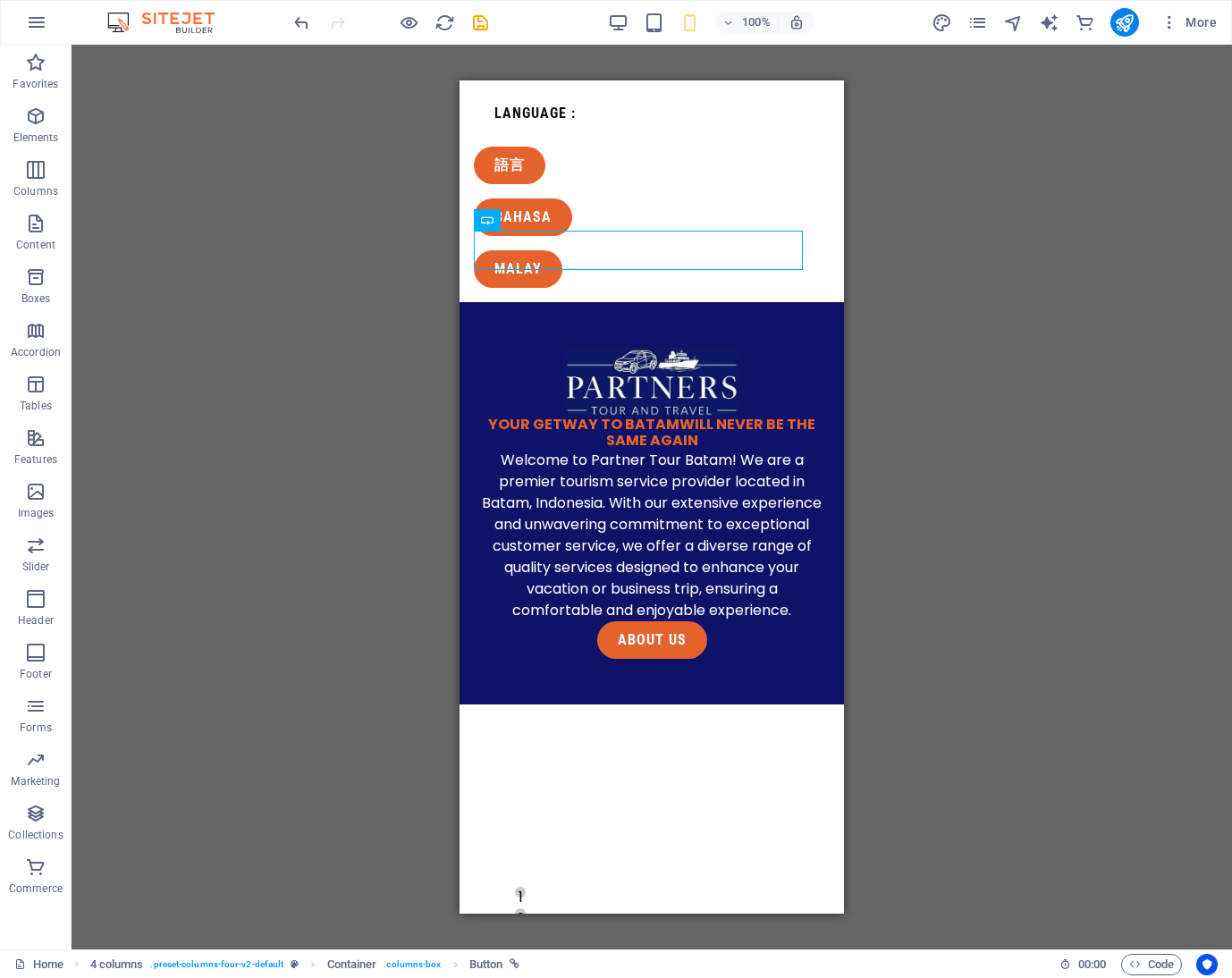 click on "100%" at bounding box center (711, 22) 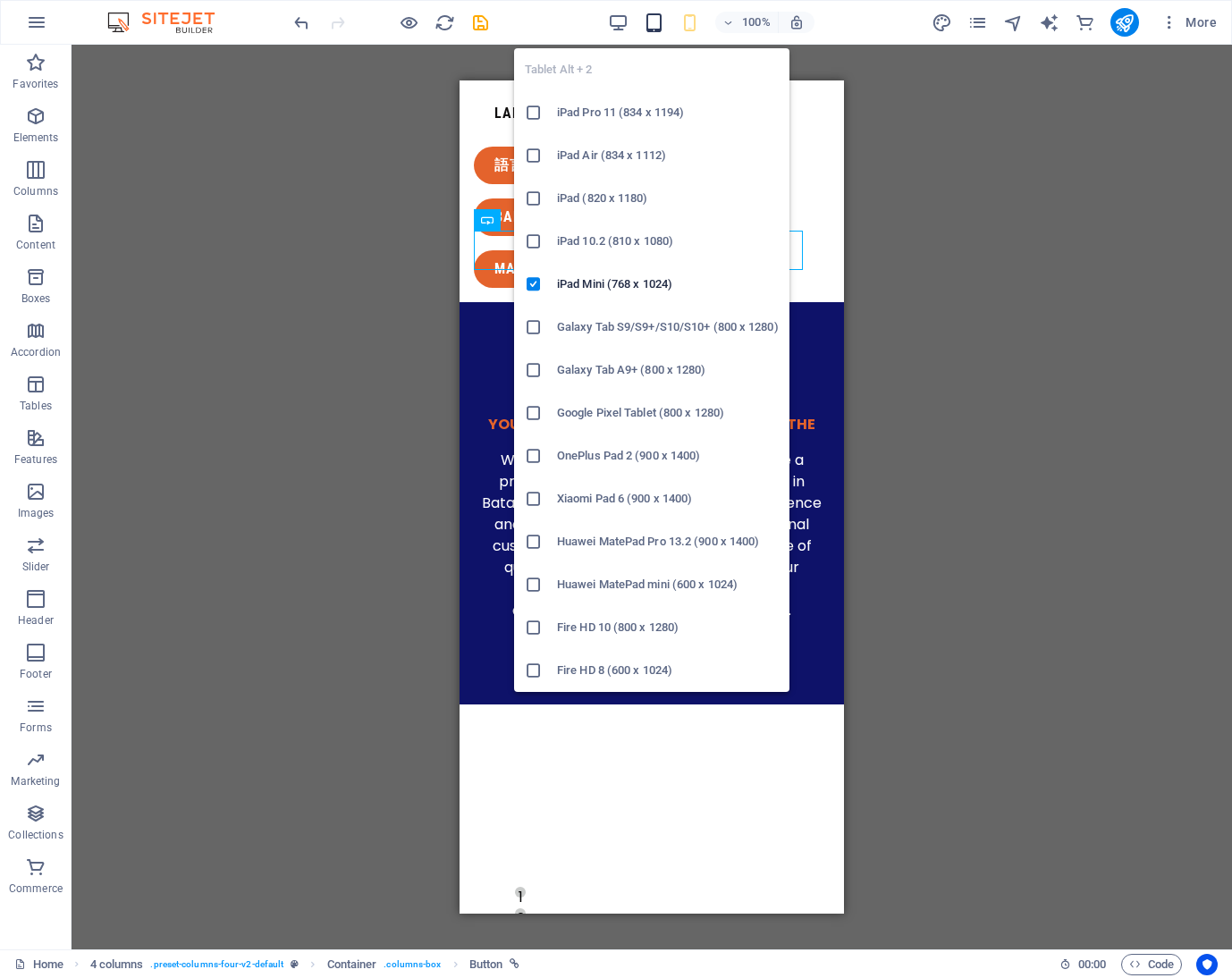 click at bounding box center (654, 22) 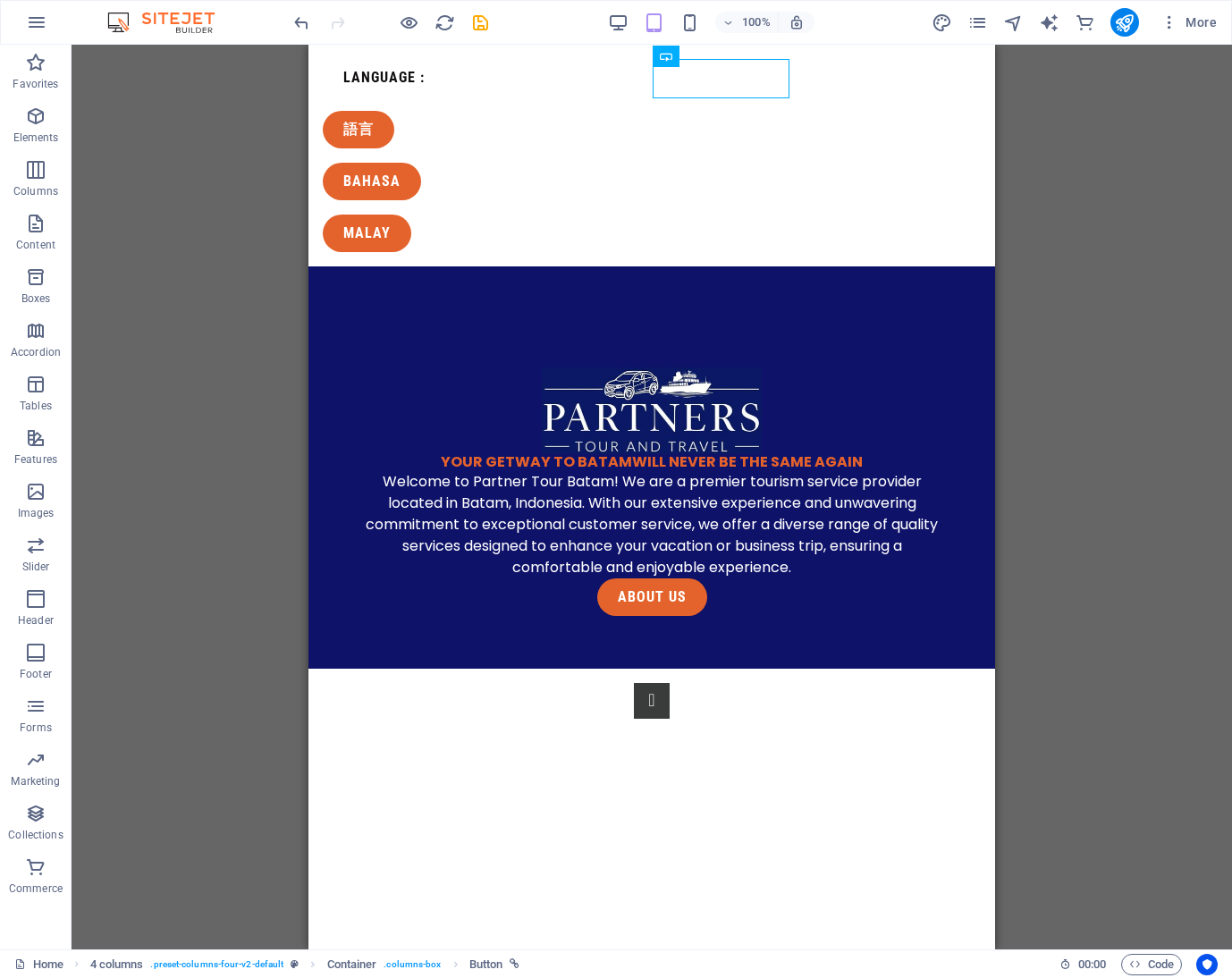click on "100%" at bounding box center [711, 22] 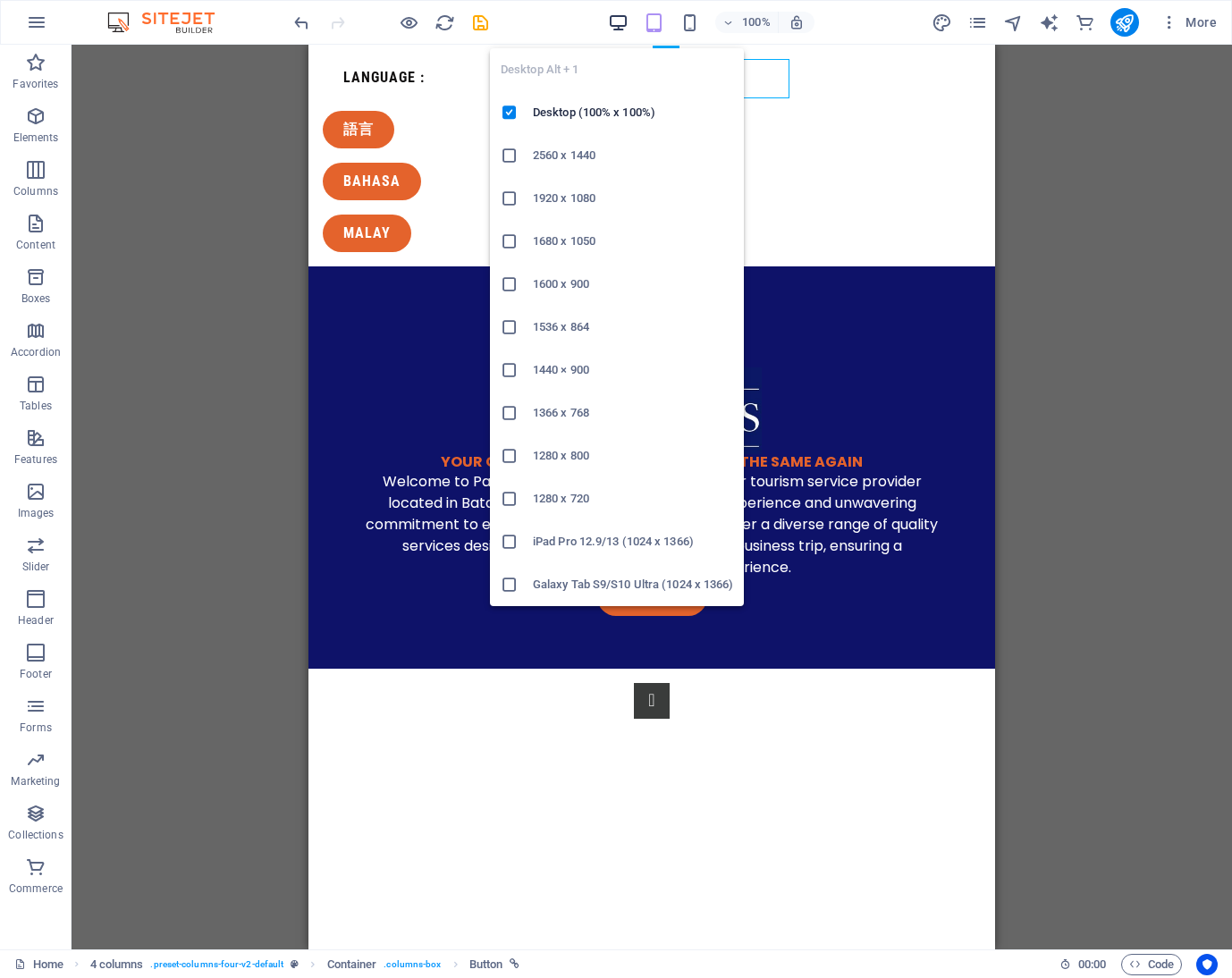 click at bounding box center [618, 22] 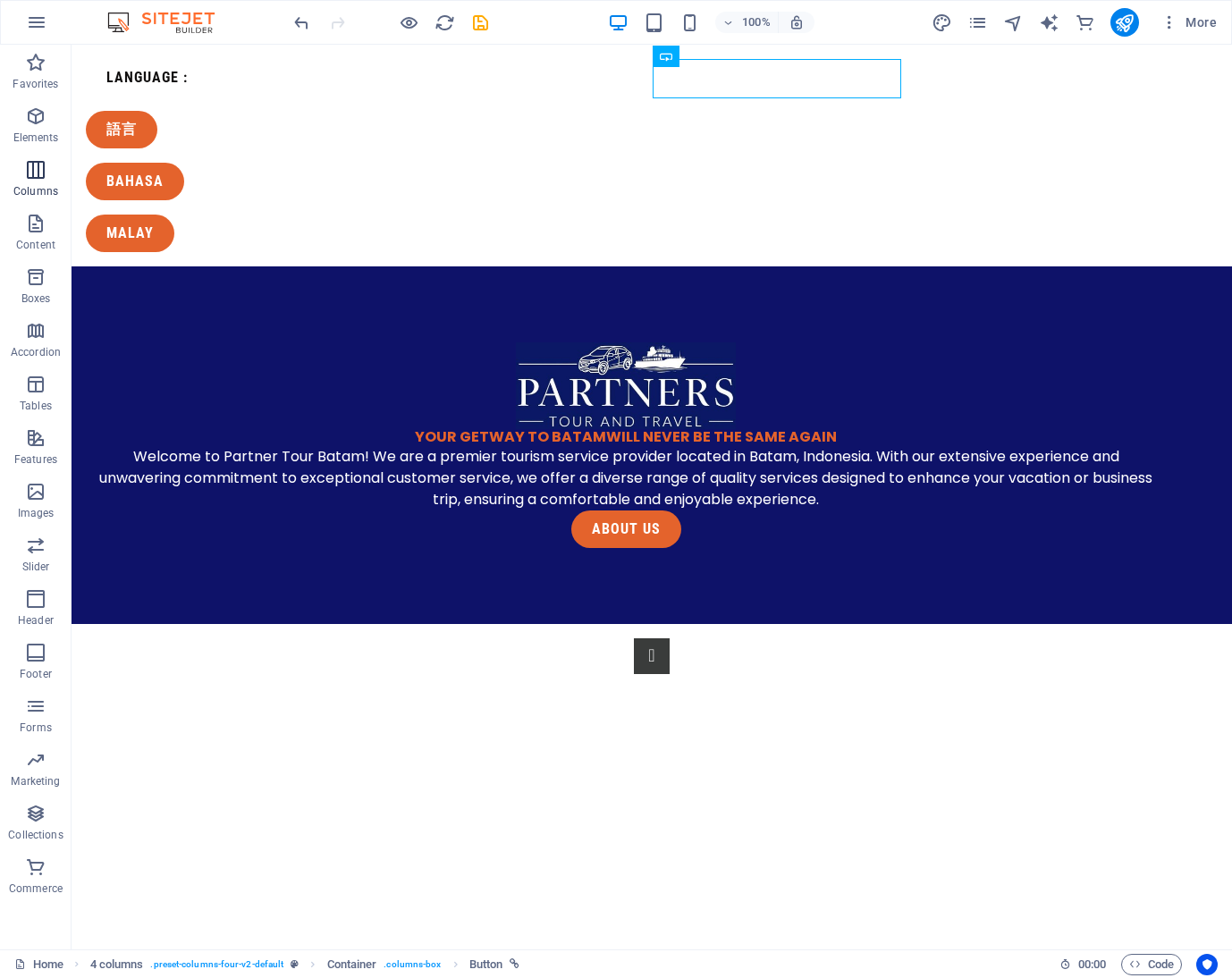 click on "Columns" at bounding box center [36, 191] 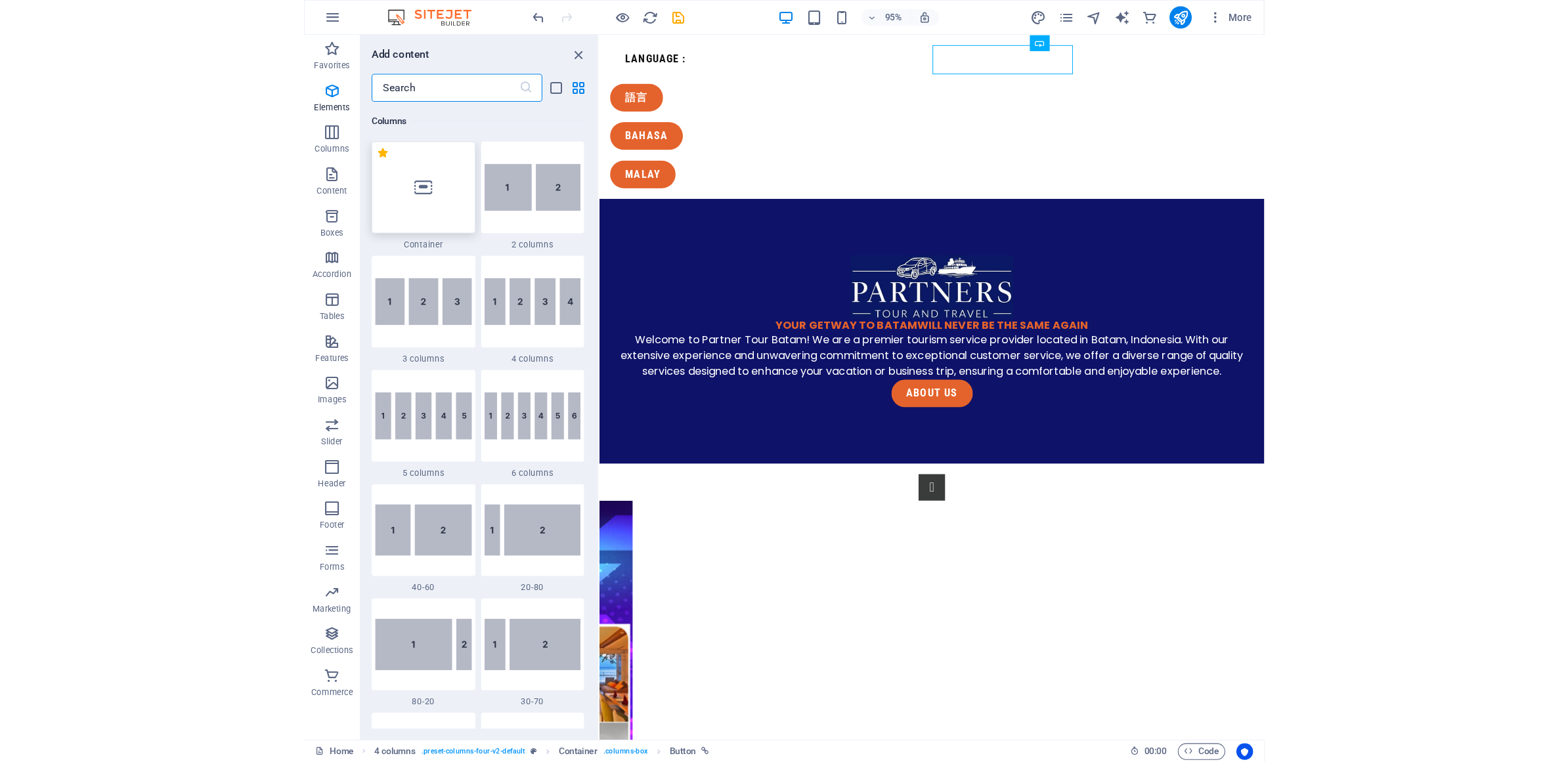 scroll, scrollTop: 650, scrollLeft: 0, axis: vertical 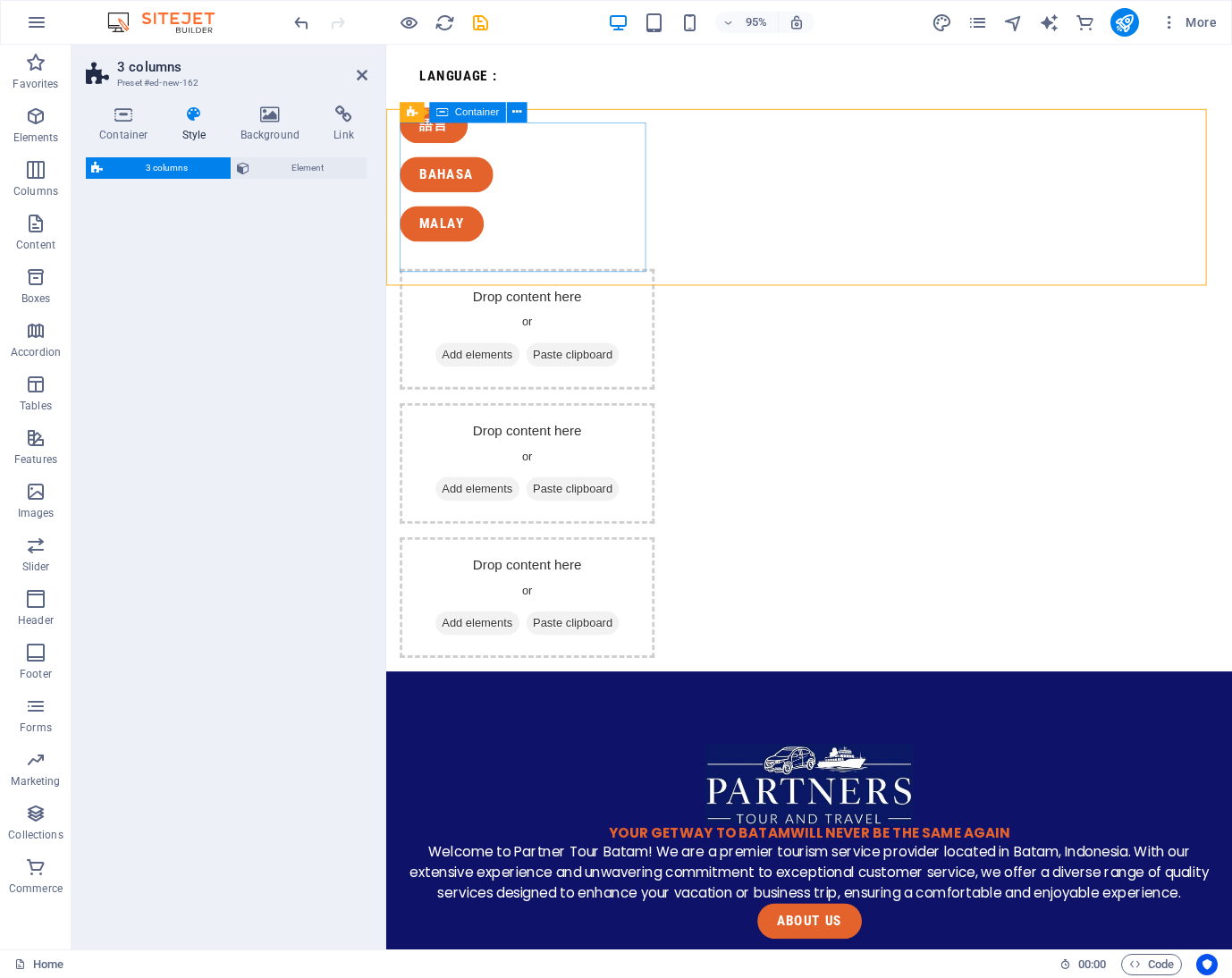 select on "rem" 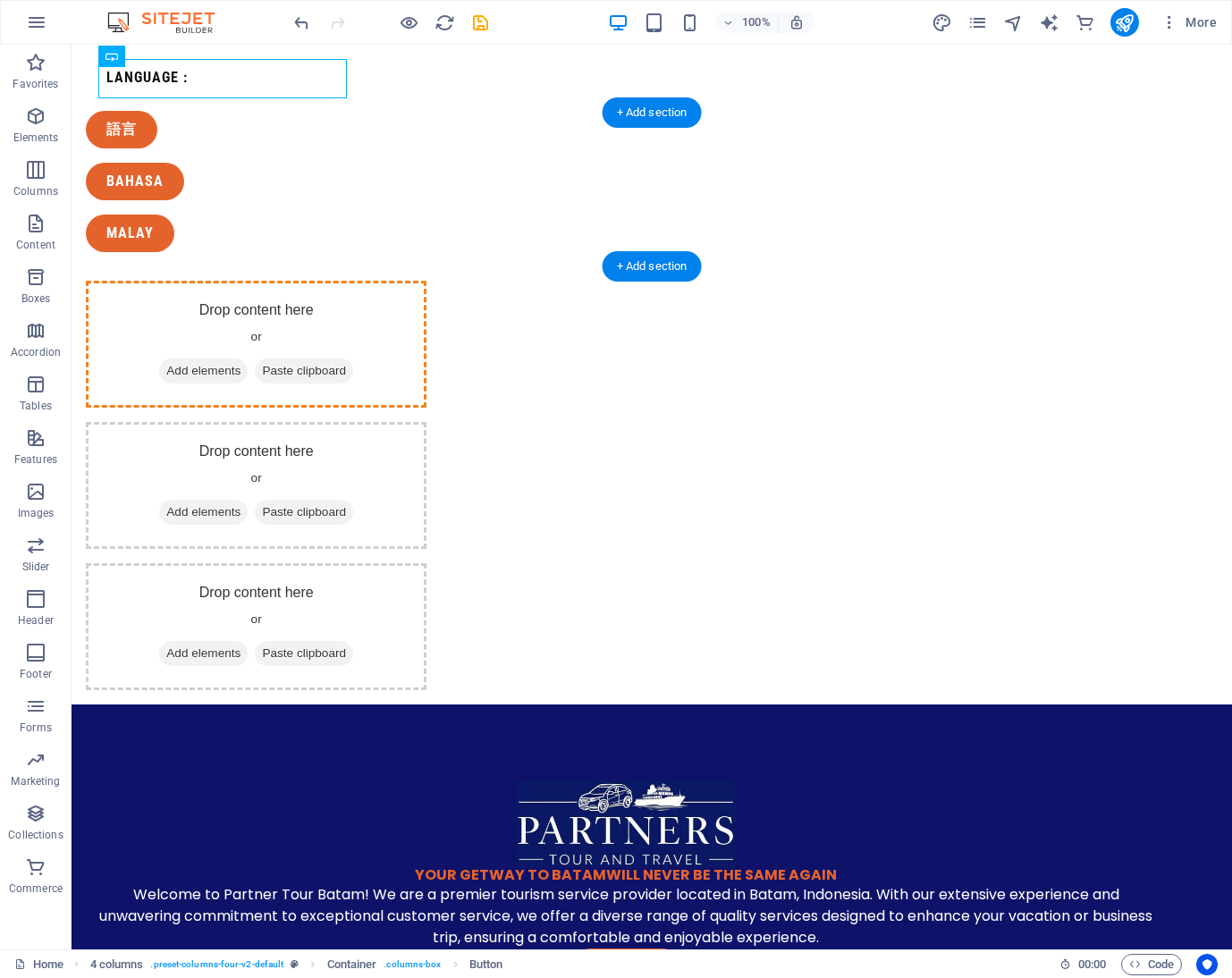 drag, startPoint x: 174, startPoint y: 71, endPoint x: 320, endPoint y: 206, distance: 198.8492 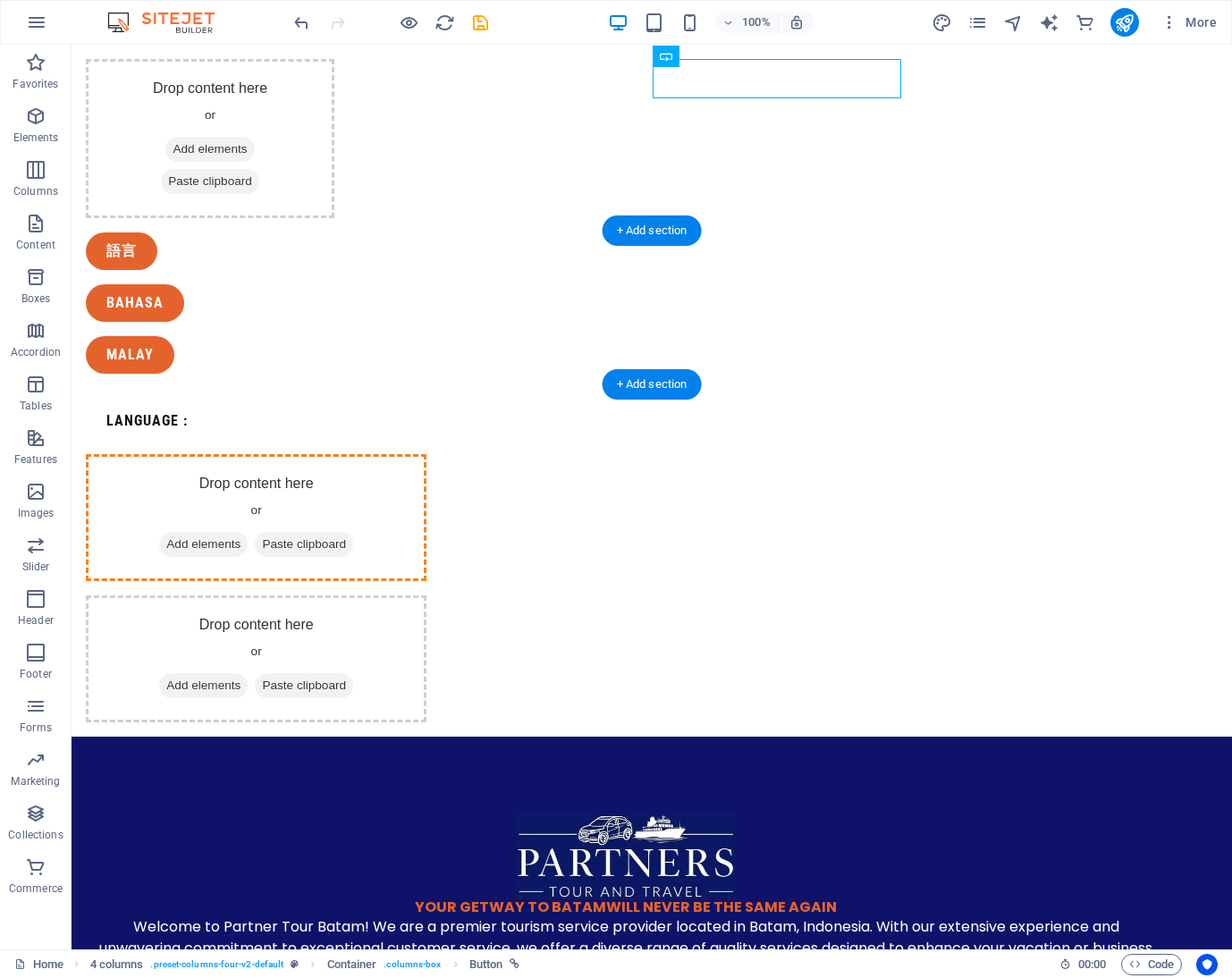 drag, startPoint x: 696, startPoint y: 77, endPoint x: 613, endPoint y: 313, distance: 250.1699 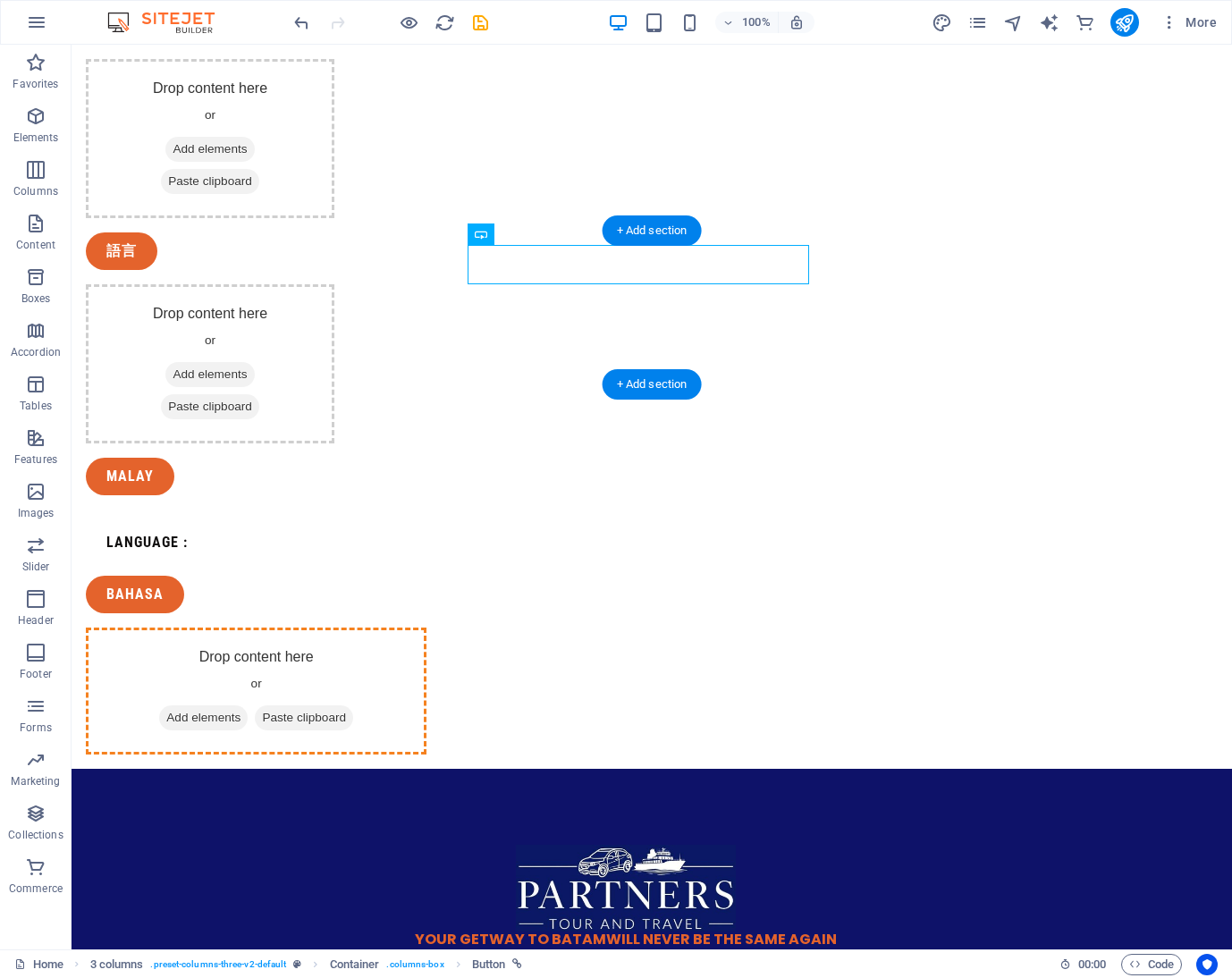 drag, startPoint x: 519, startPoint y: 259, endPoint x: 892, endPoint y: 282, distance: 373.70844 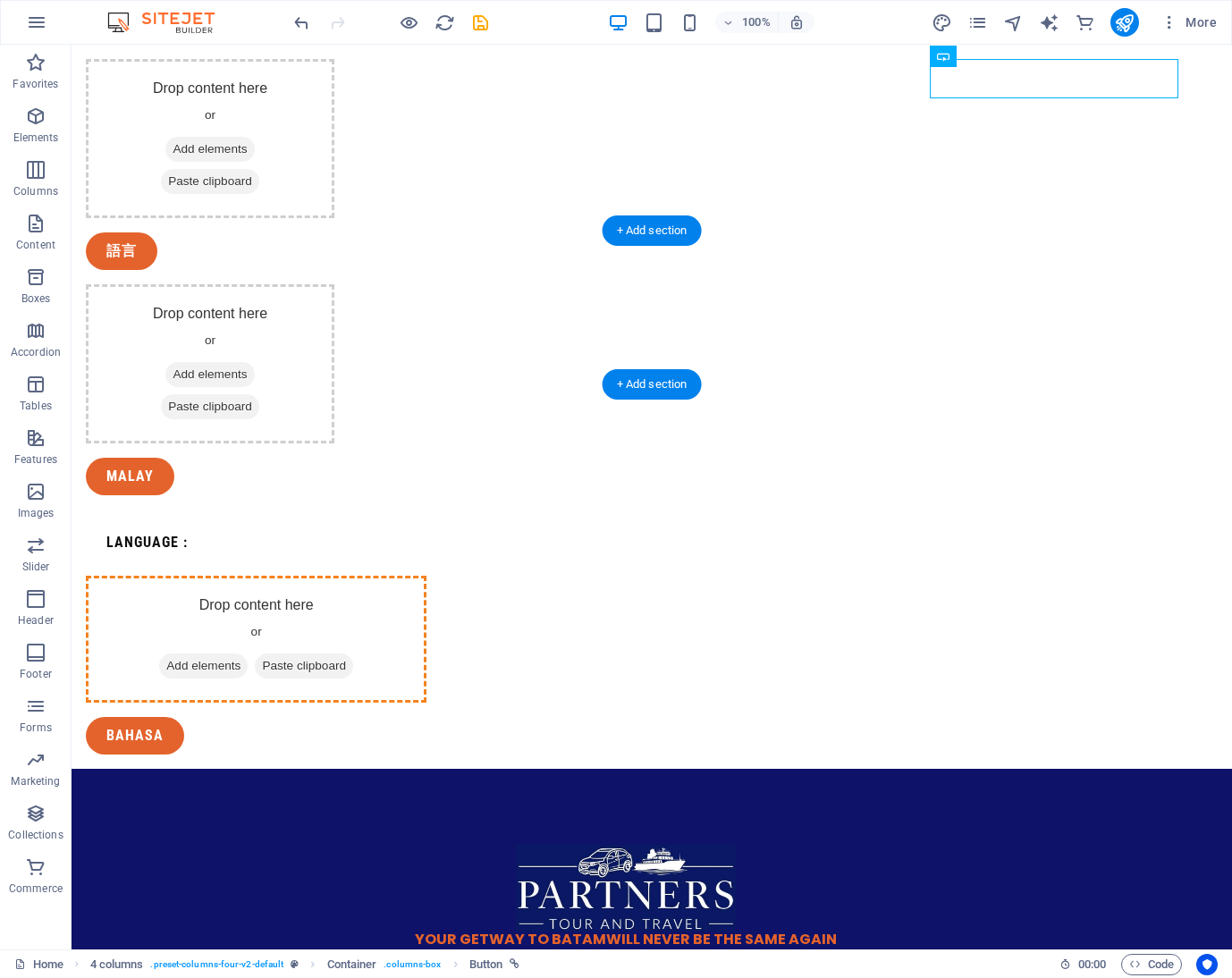 drag, startPoint x: 985, startPoint y: 68, endPoint x: 615, endPoint y: 281, distance: 426.92974 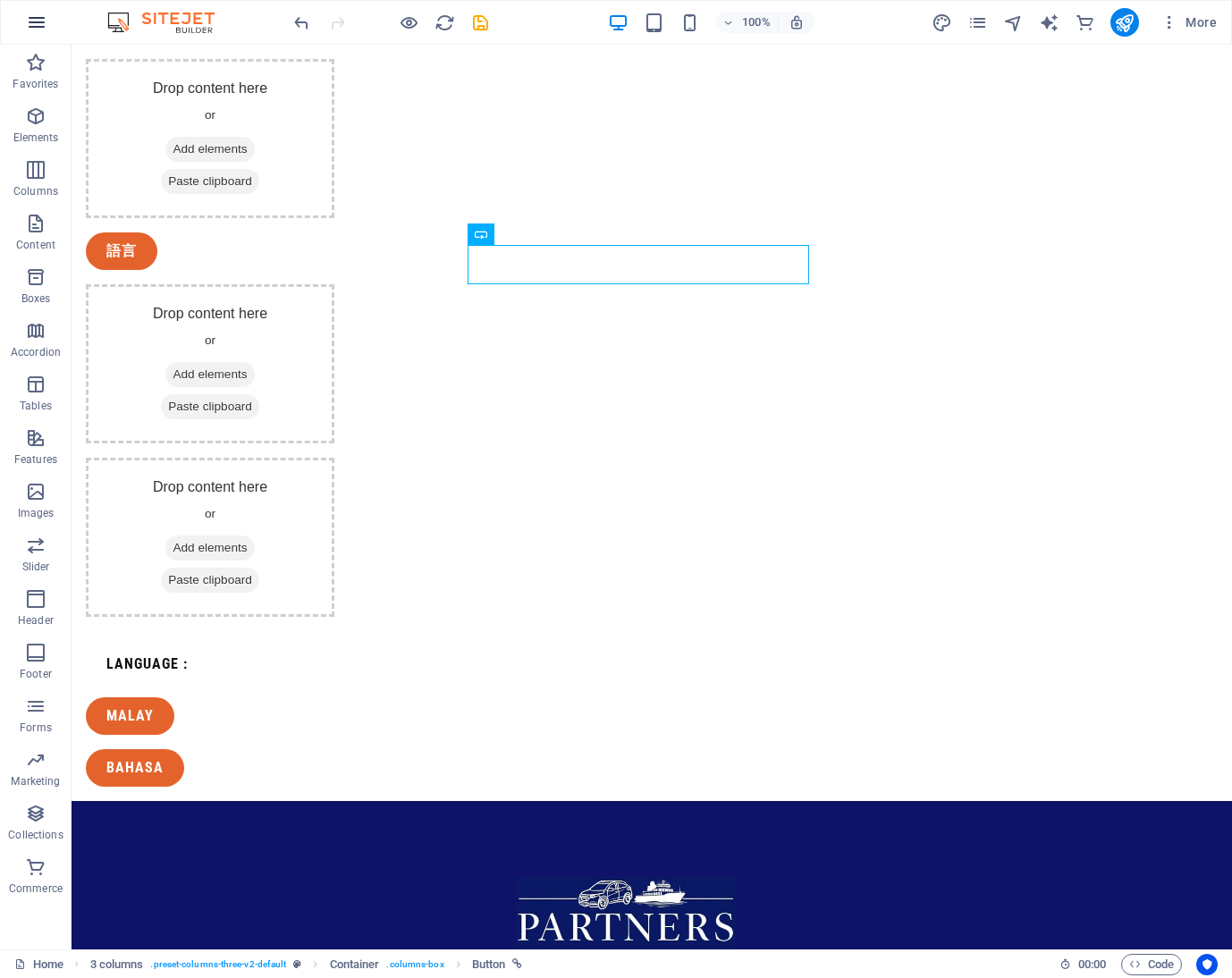 click at bounding box center [37, 22] 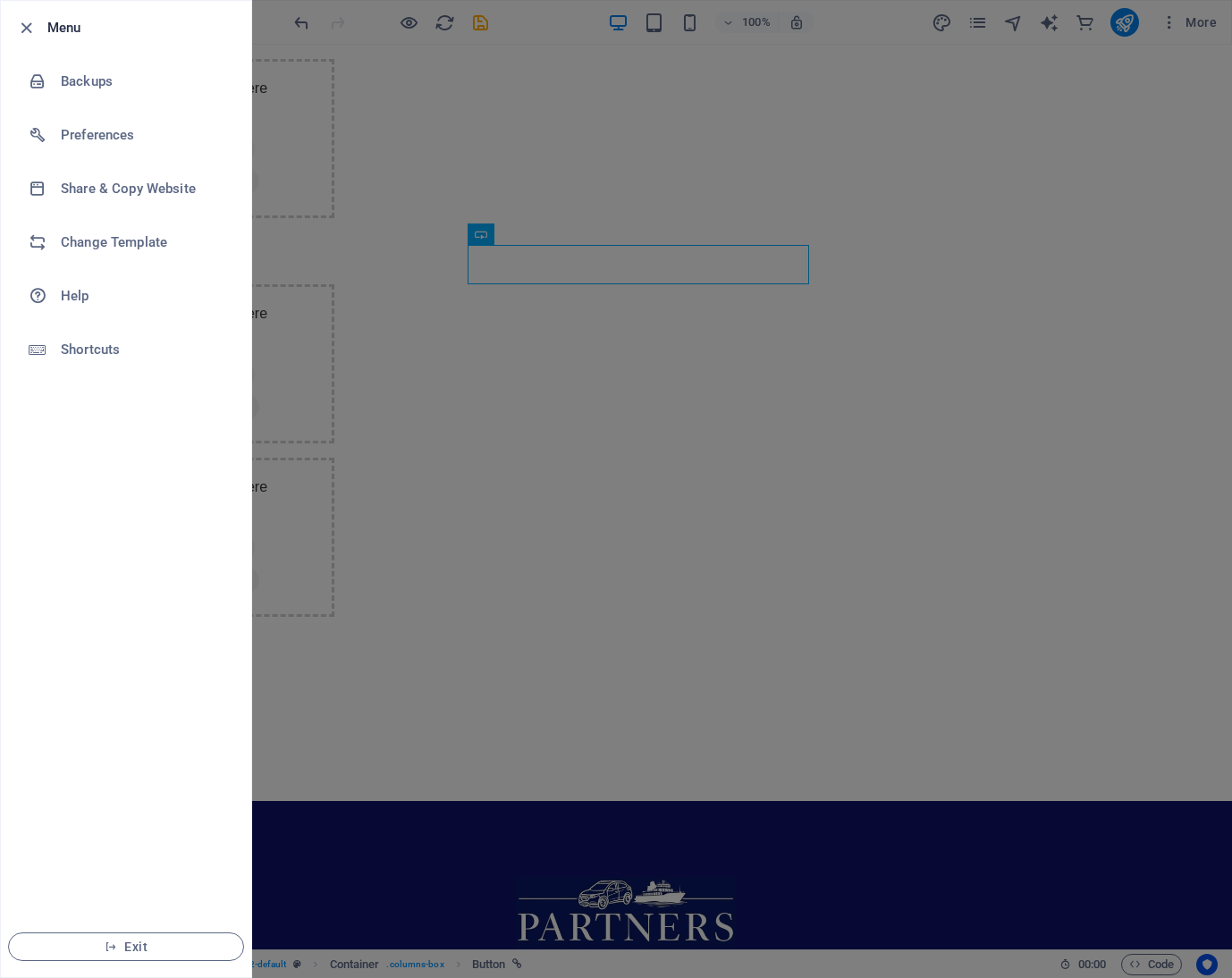 click at bounding box center [616, 489] 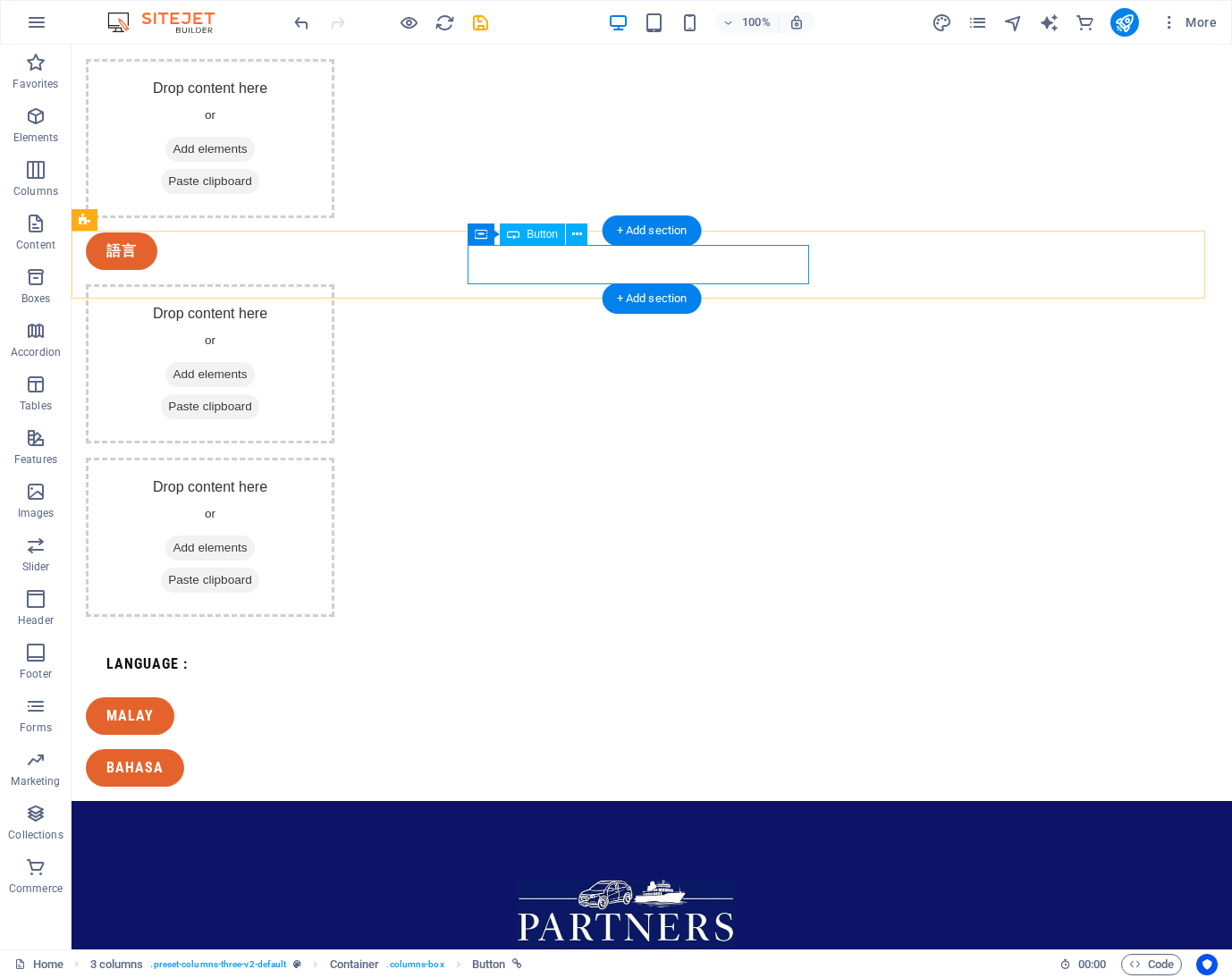 click on "MALAY" at bounding box center [256, 716] 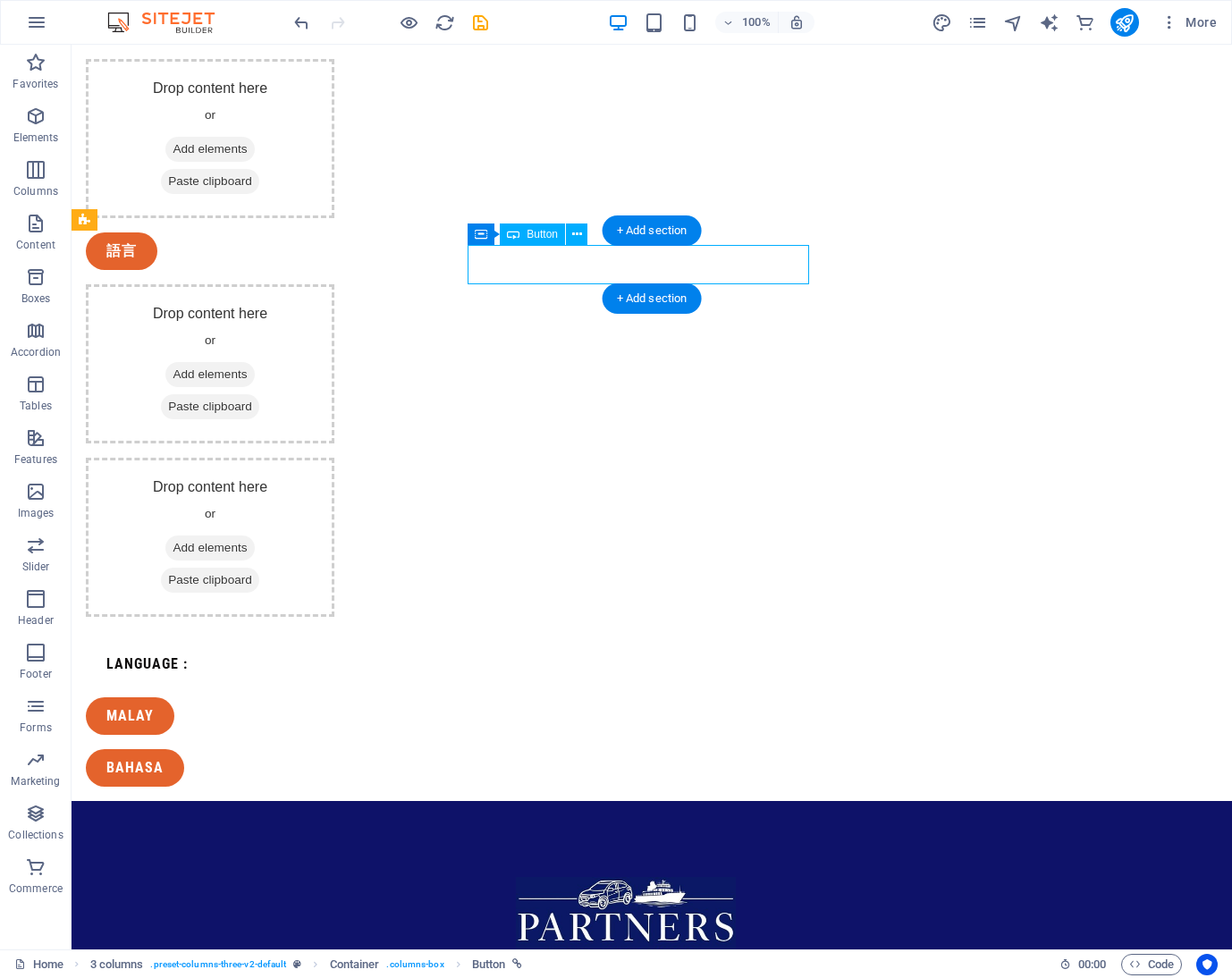 click on "MALAY" at bounding box center [256, 716] 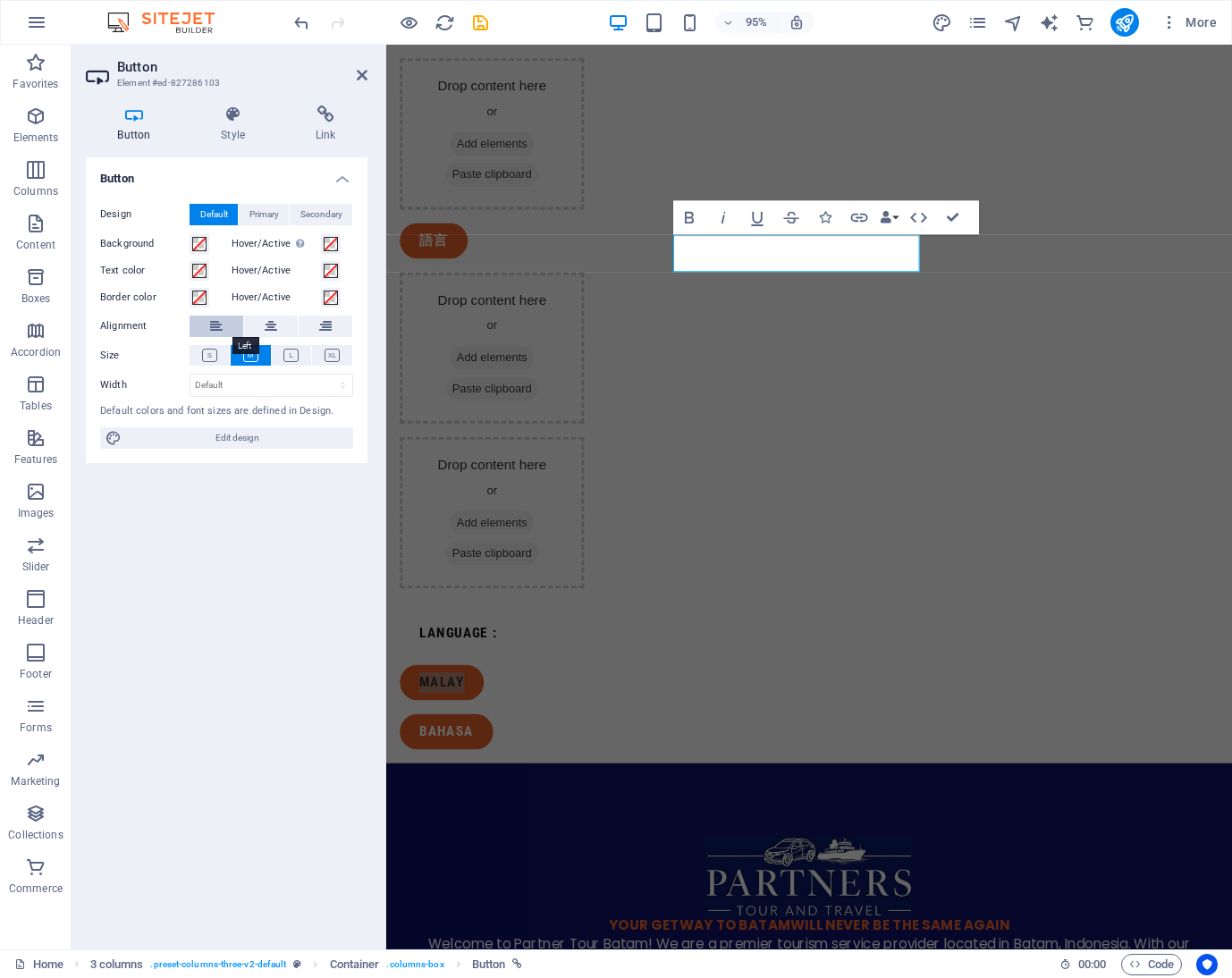 click at bounding box center (216, 326) 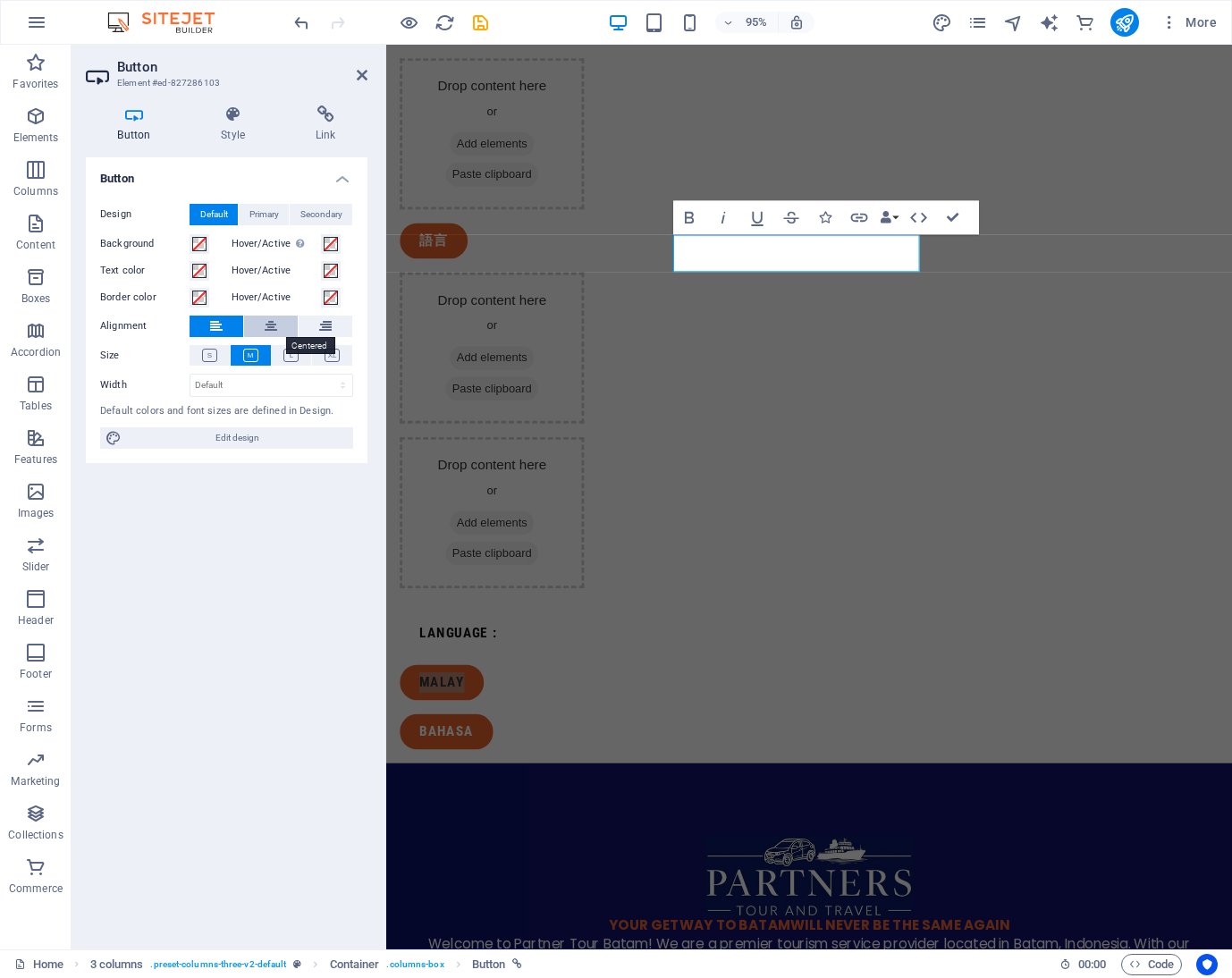 click at bounding box center [271, 326] 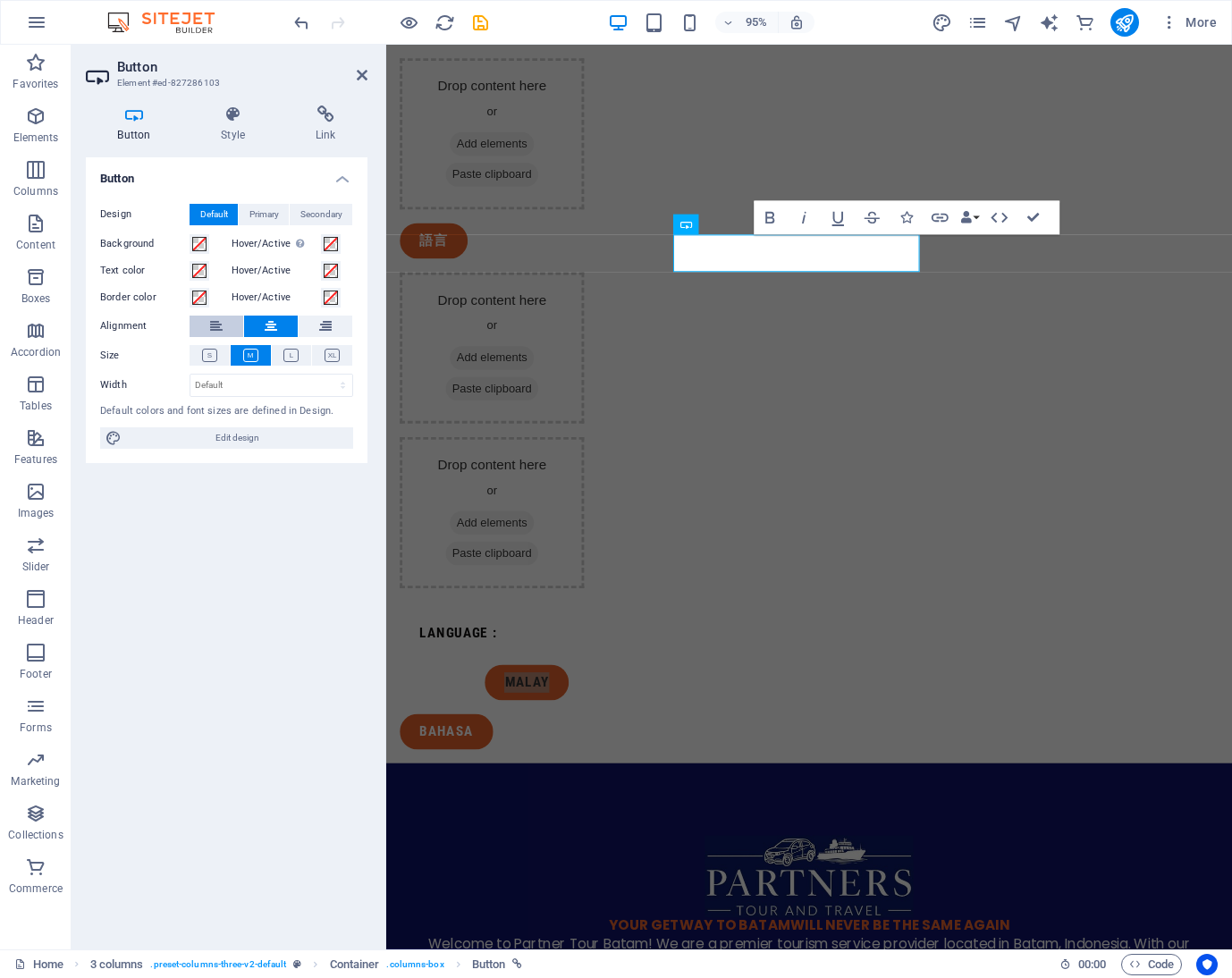 click at bounding box center [216, 326] 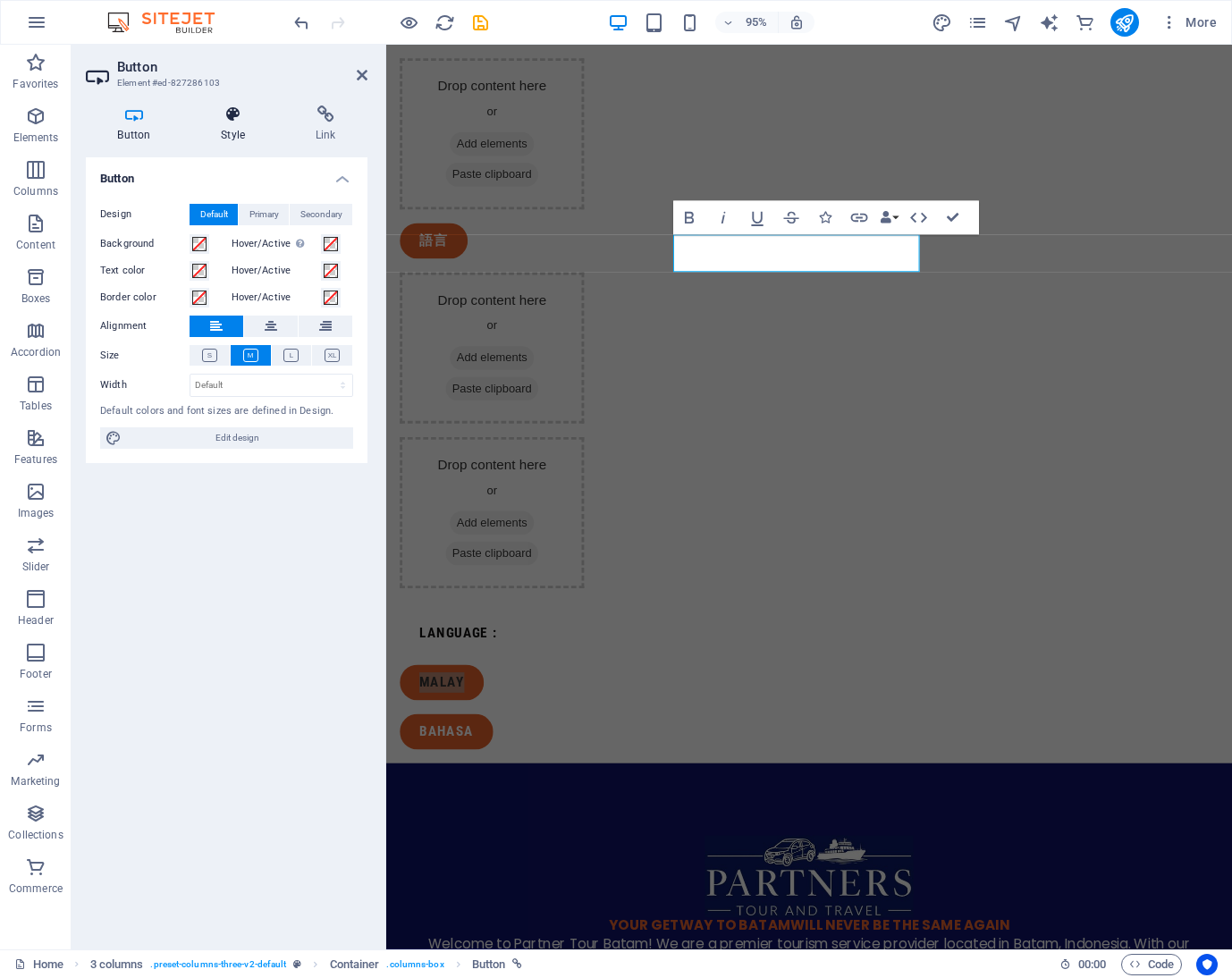 click at bounding box center (233, 114) 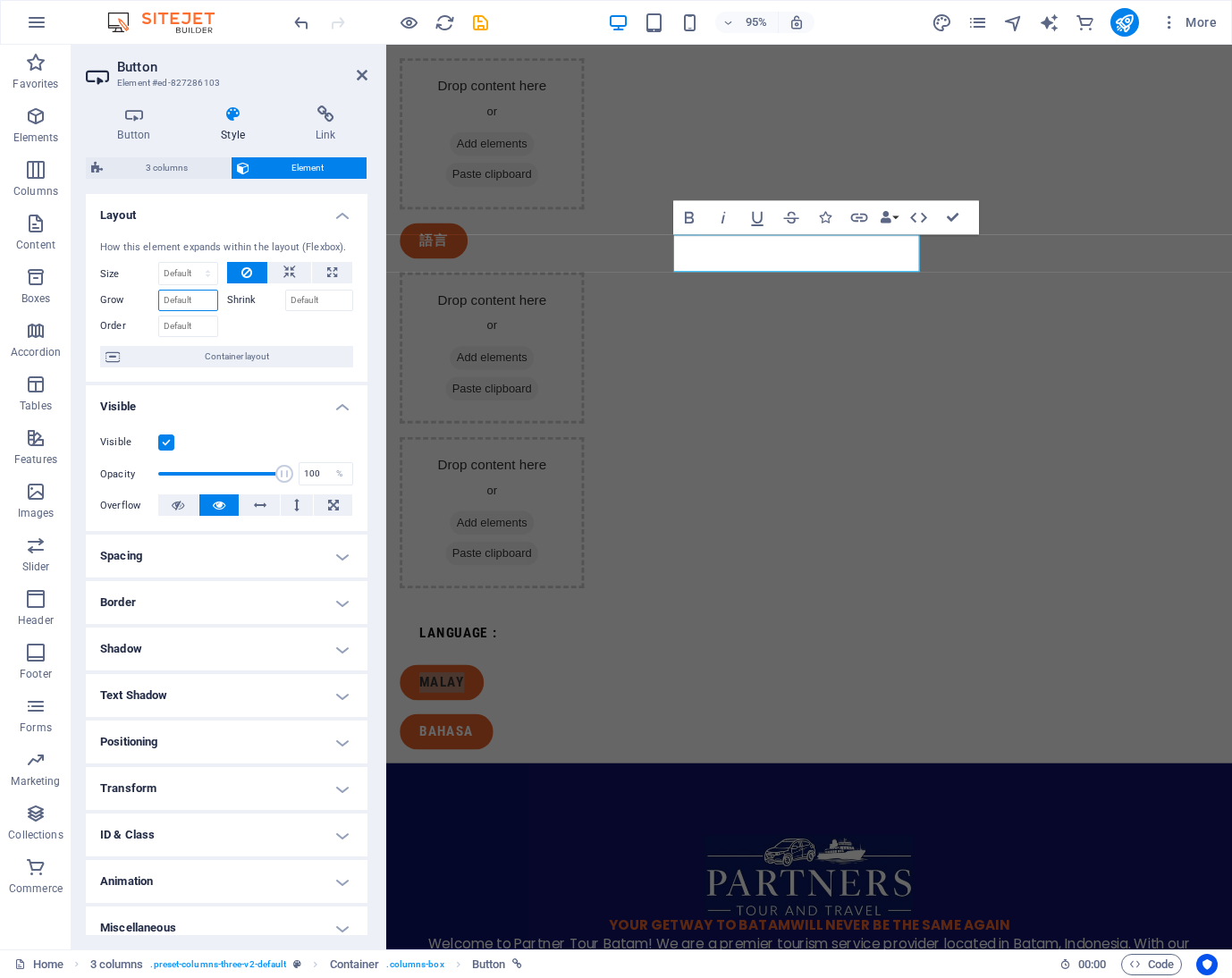 click on "Grow" at bounding box center (188, 300) 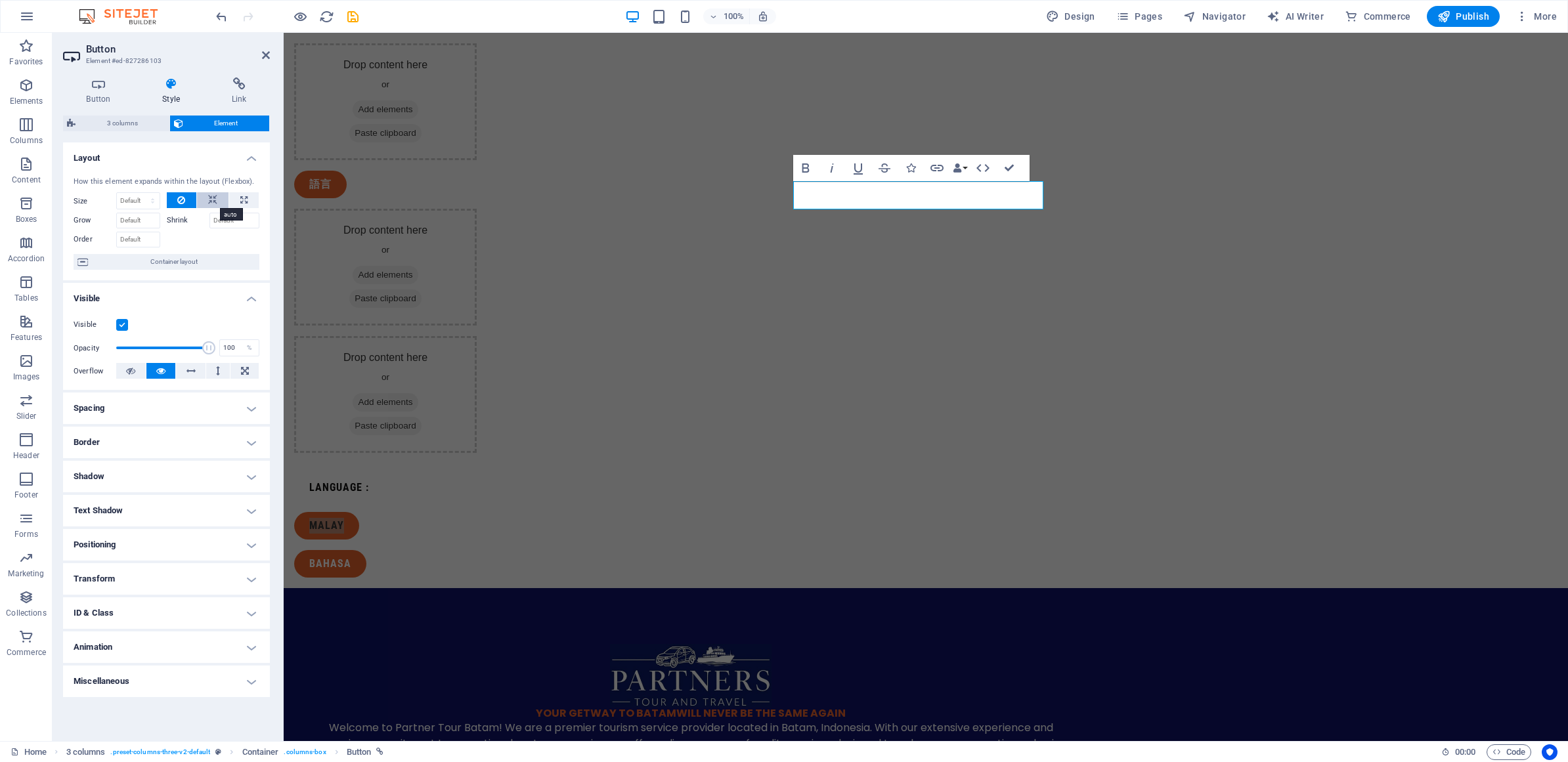 click at bounding box center [213, 200] 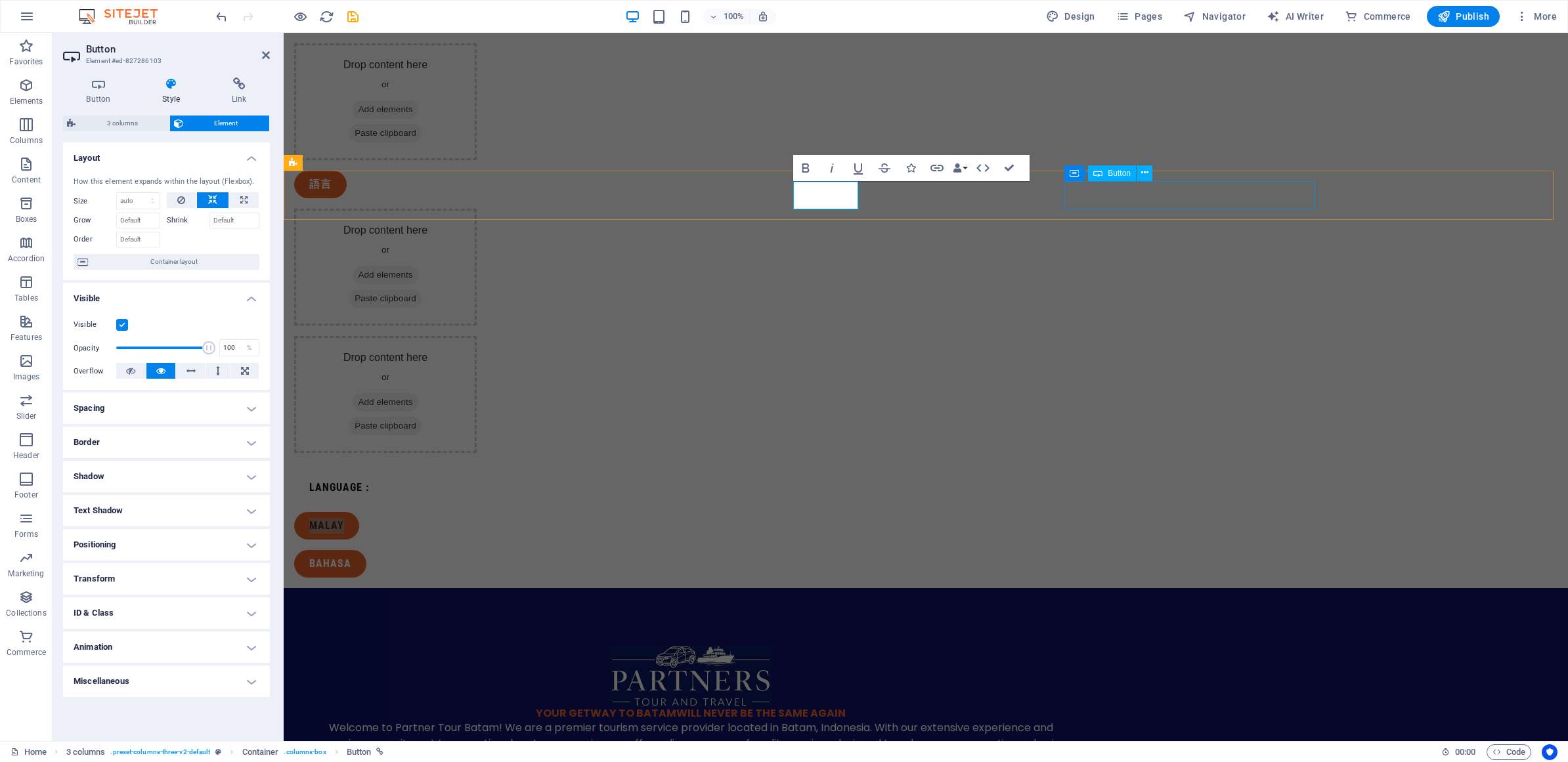 click on "BAHASA" at bounding box center (419, 564) 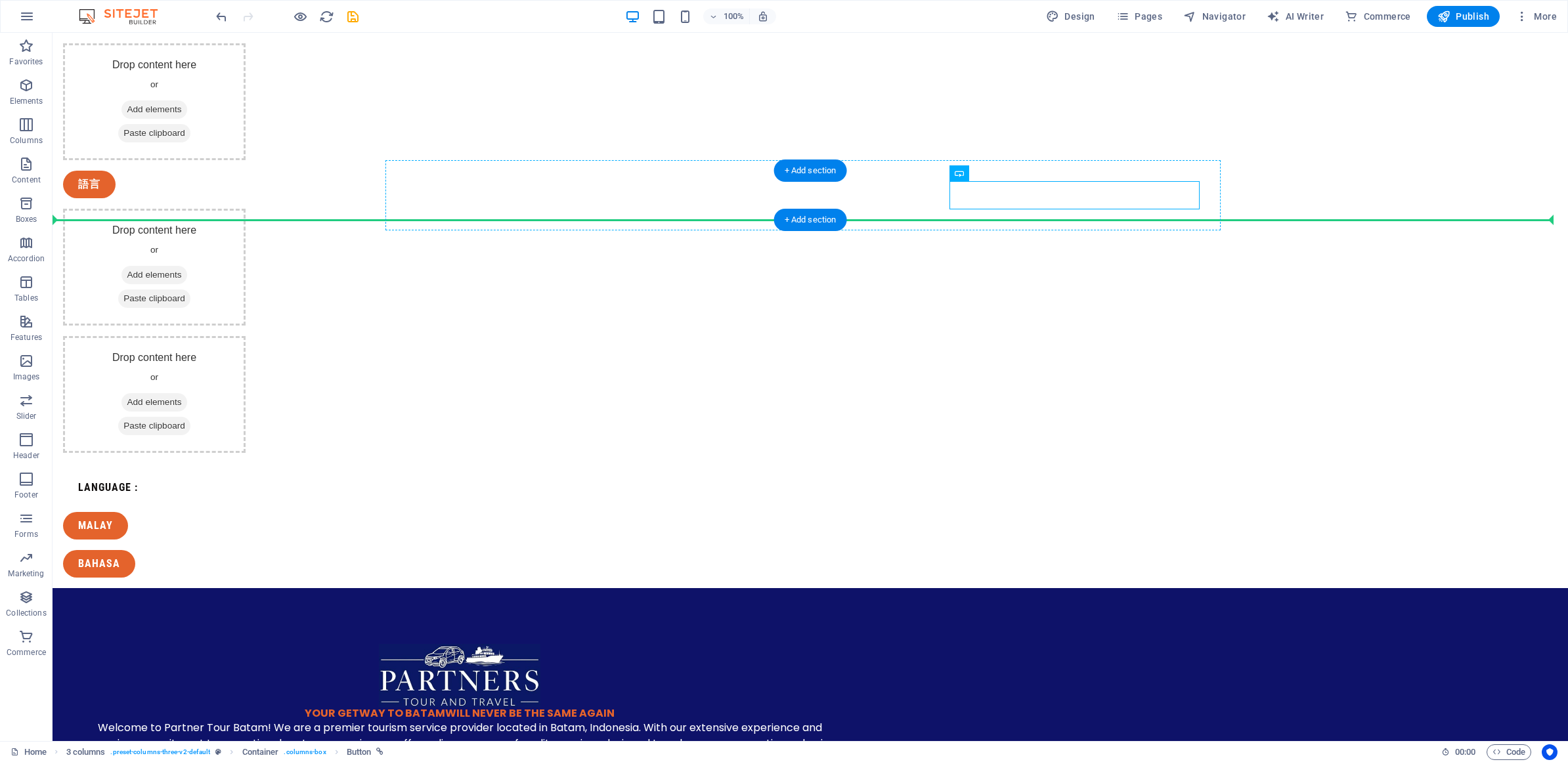 drag, startPoint x: 982, startPoint y: 199, endPoint x: 753, endPoint y: 203, distance: 229.03493 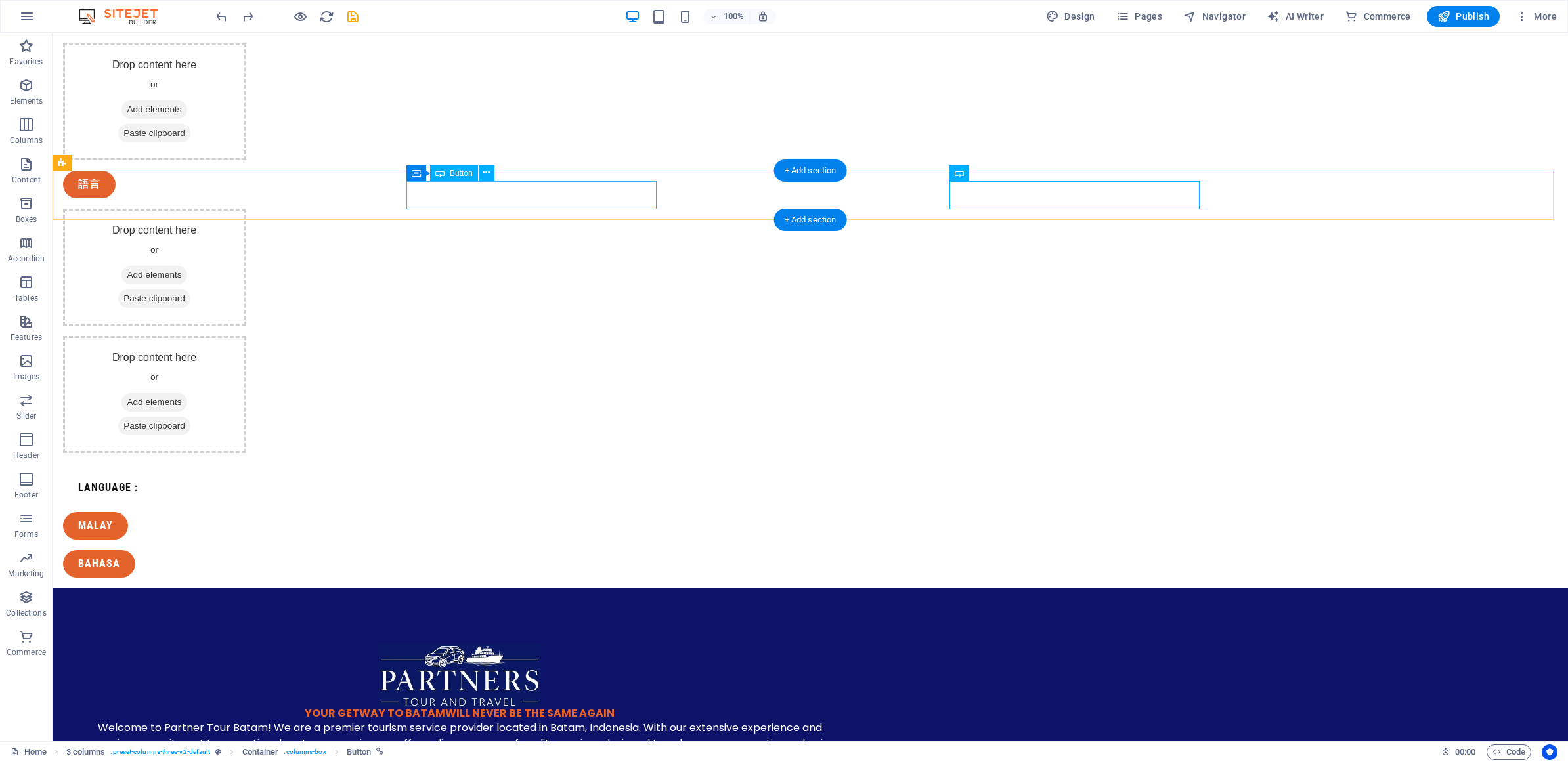 click on "Language :" at bounding box center [188, 488] 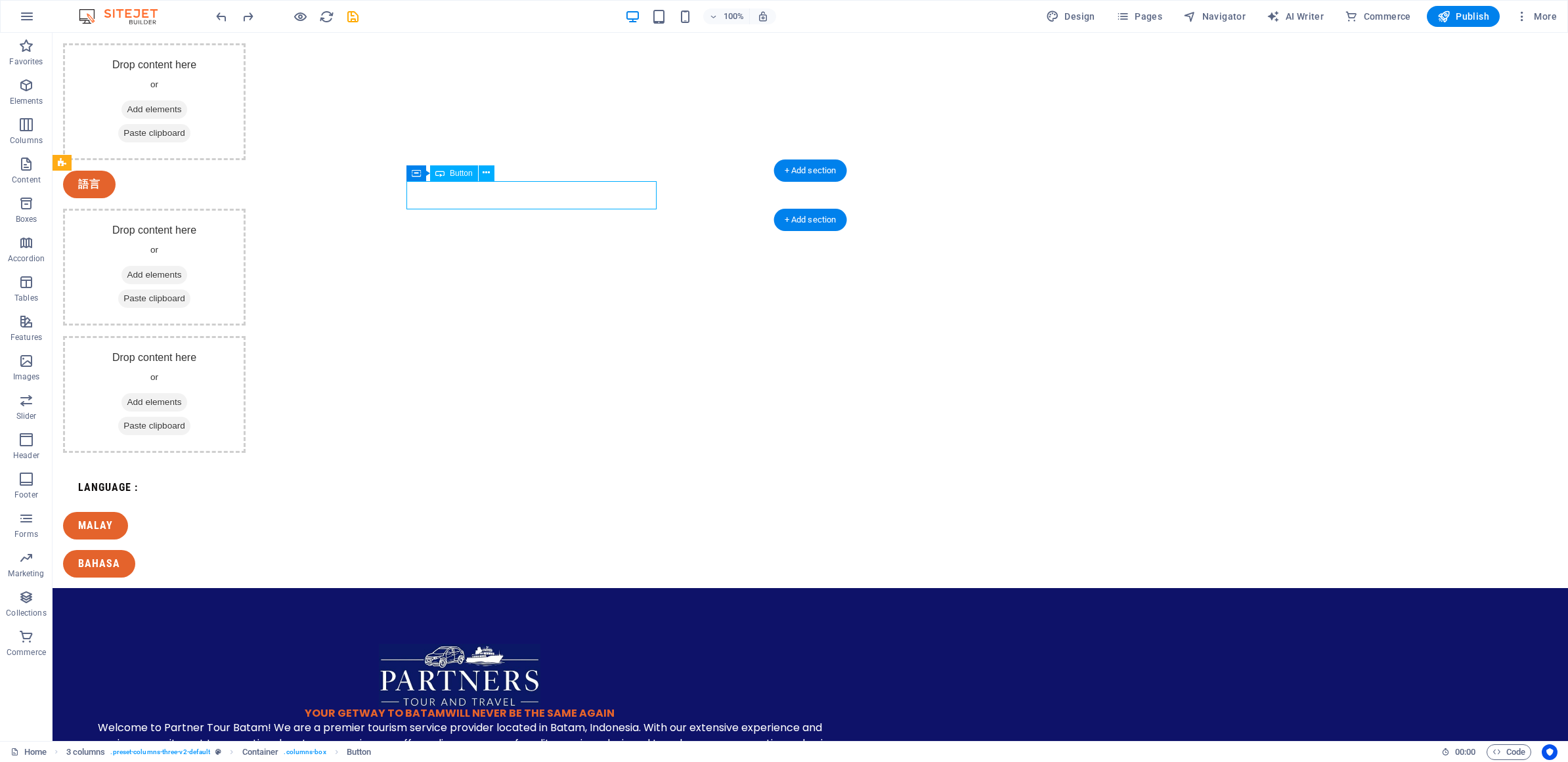 click on "Language :" at bounding box center (188, 488) 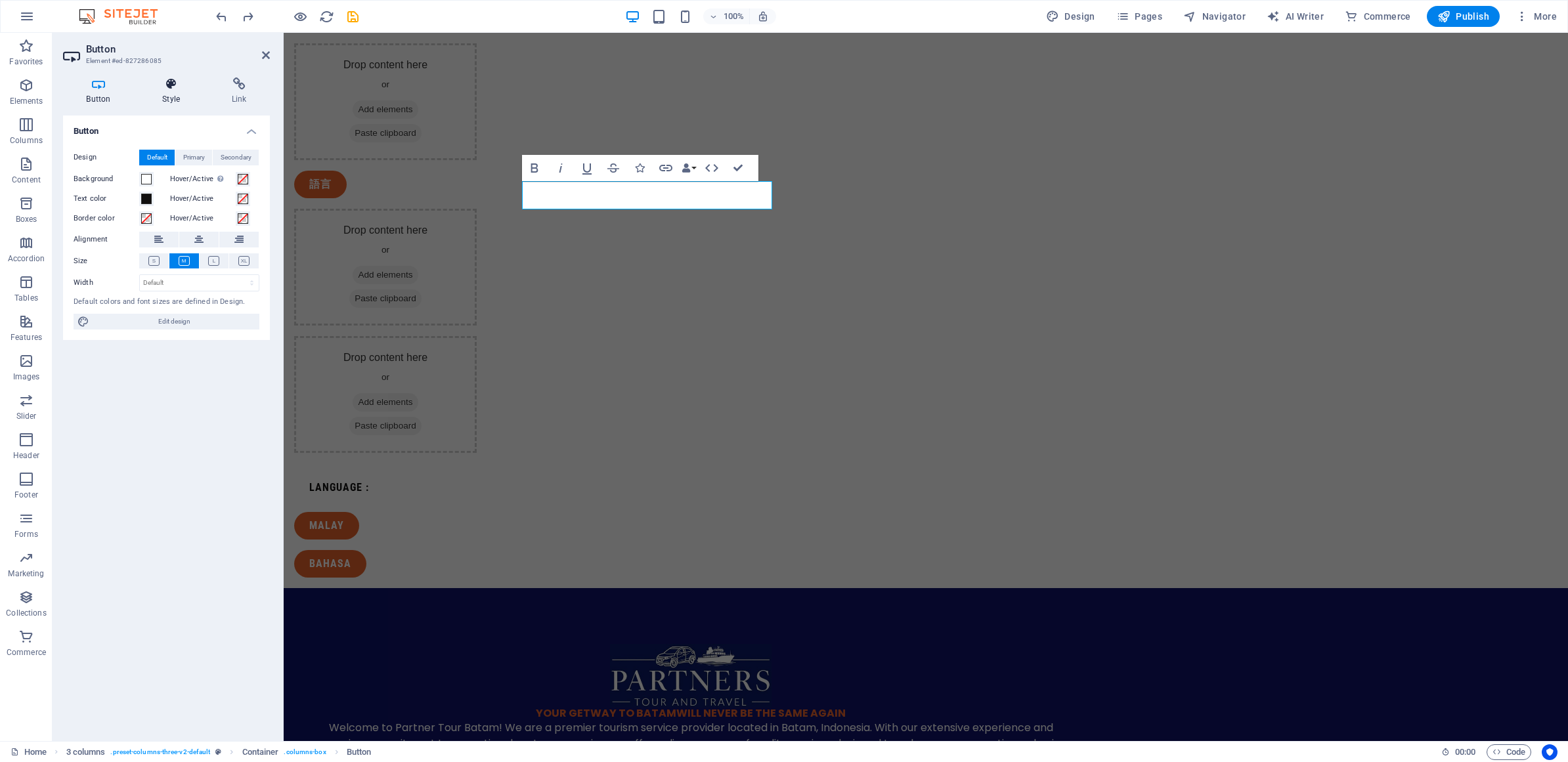 click at bounding box center (171, 84) 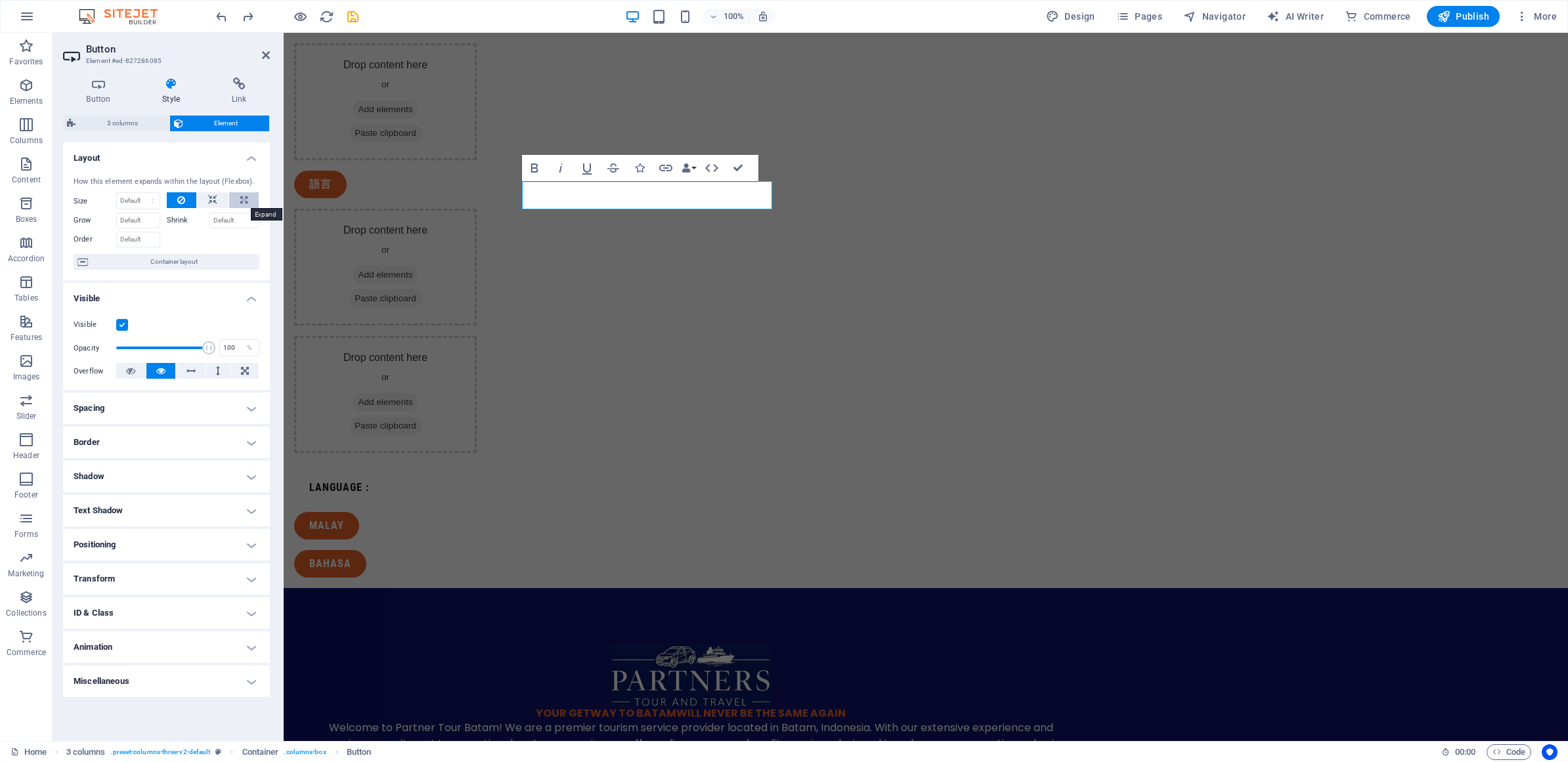 click at bounding box center (244, 200) 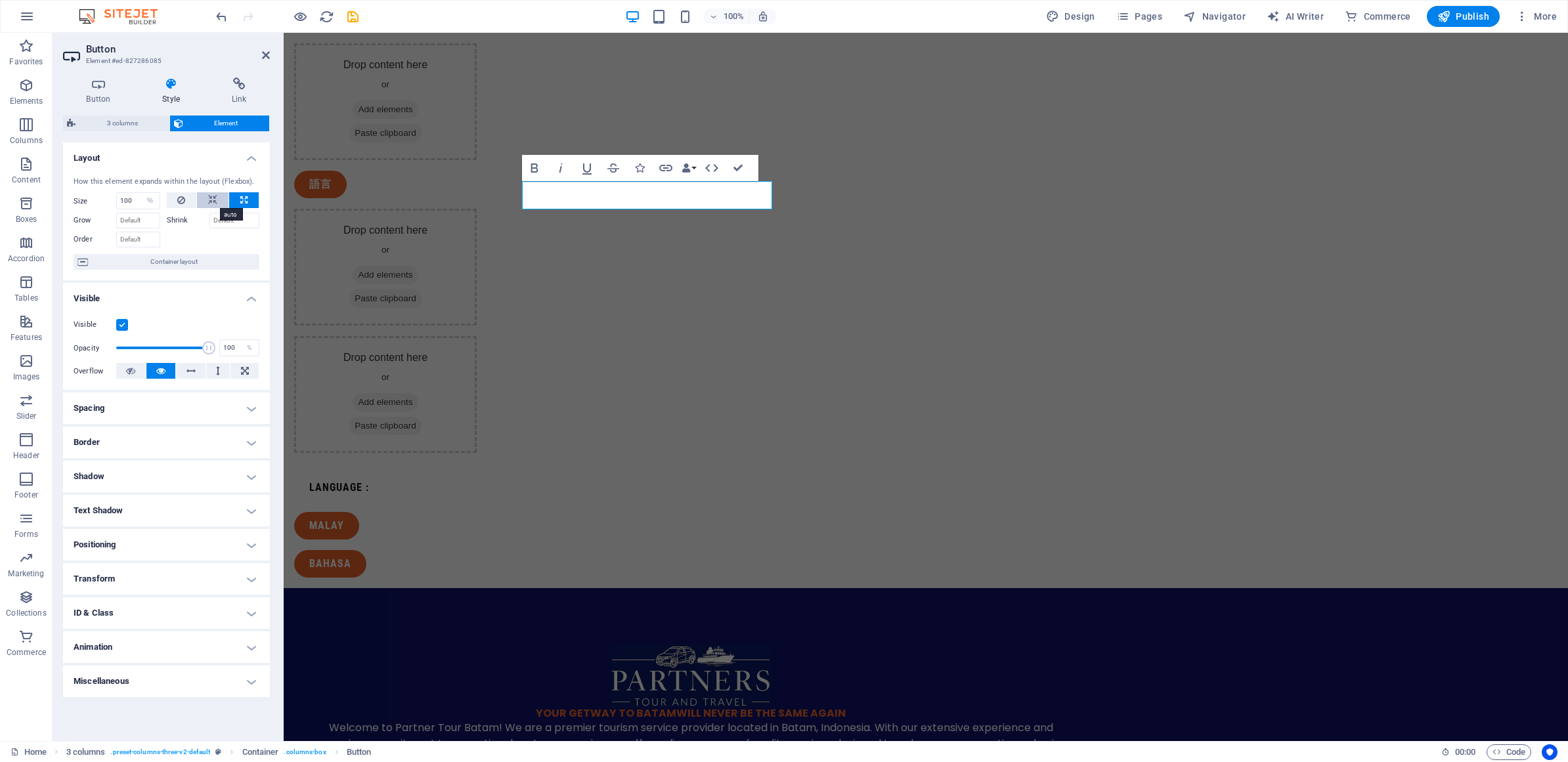 click at bounding box center [213, 200] 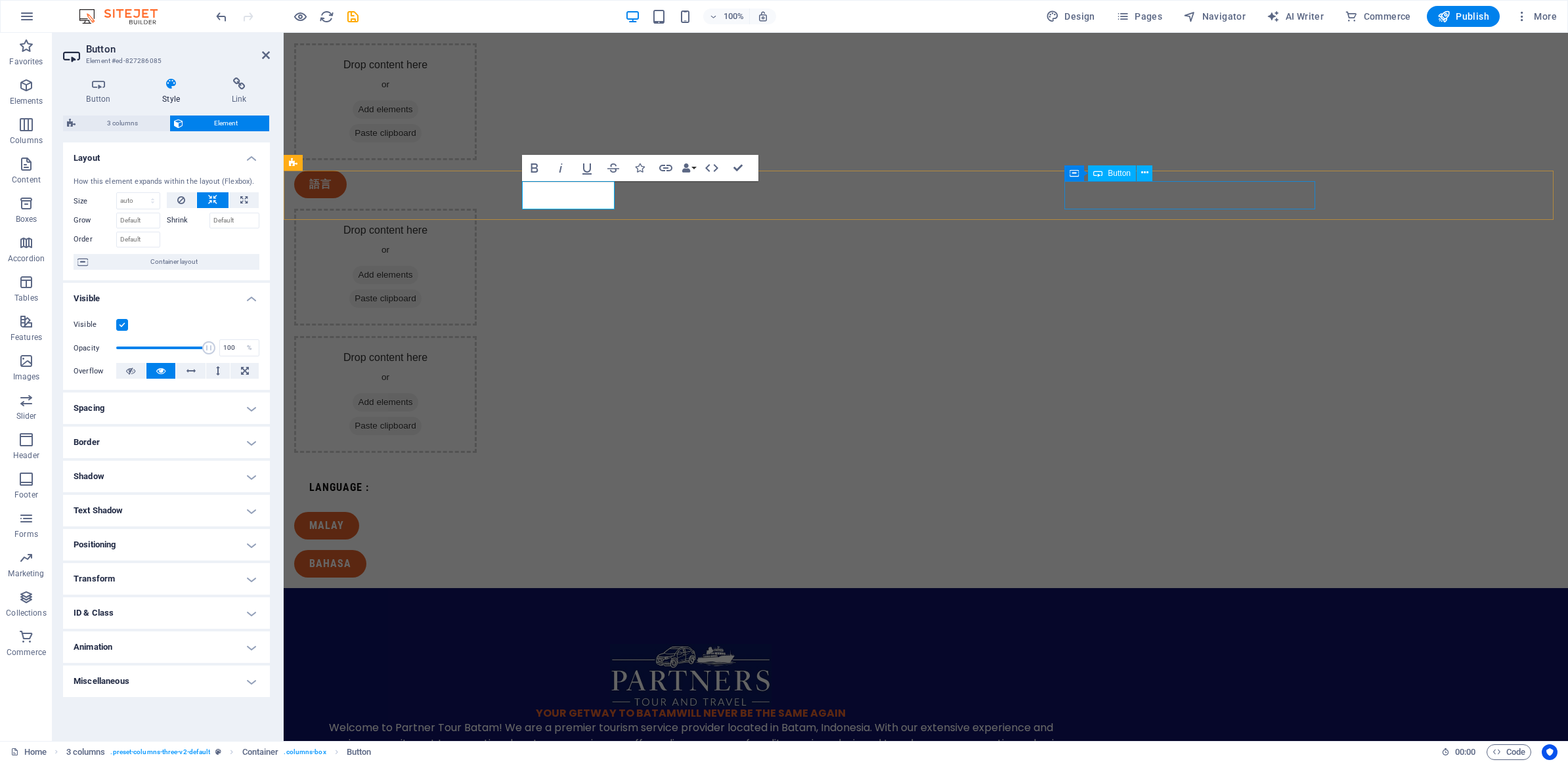 click on "BAHASA" at bounding box center [419, 564] 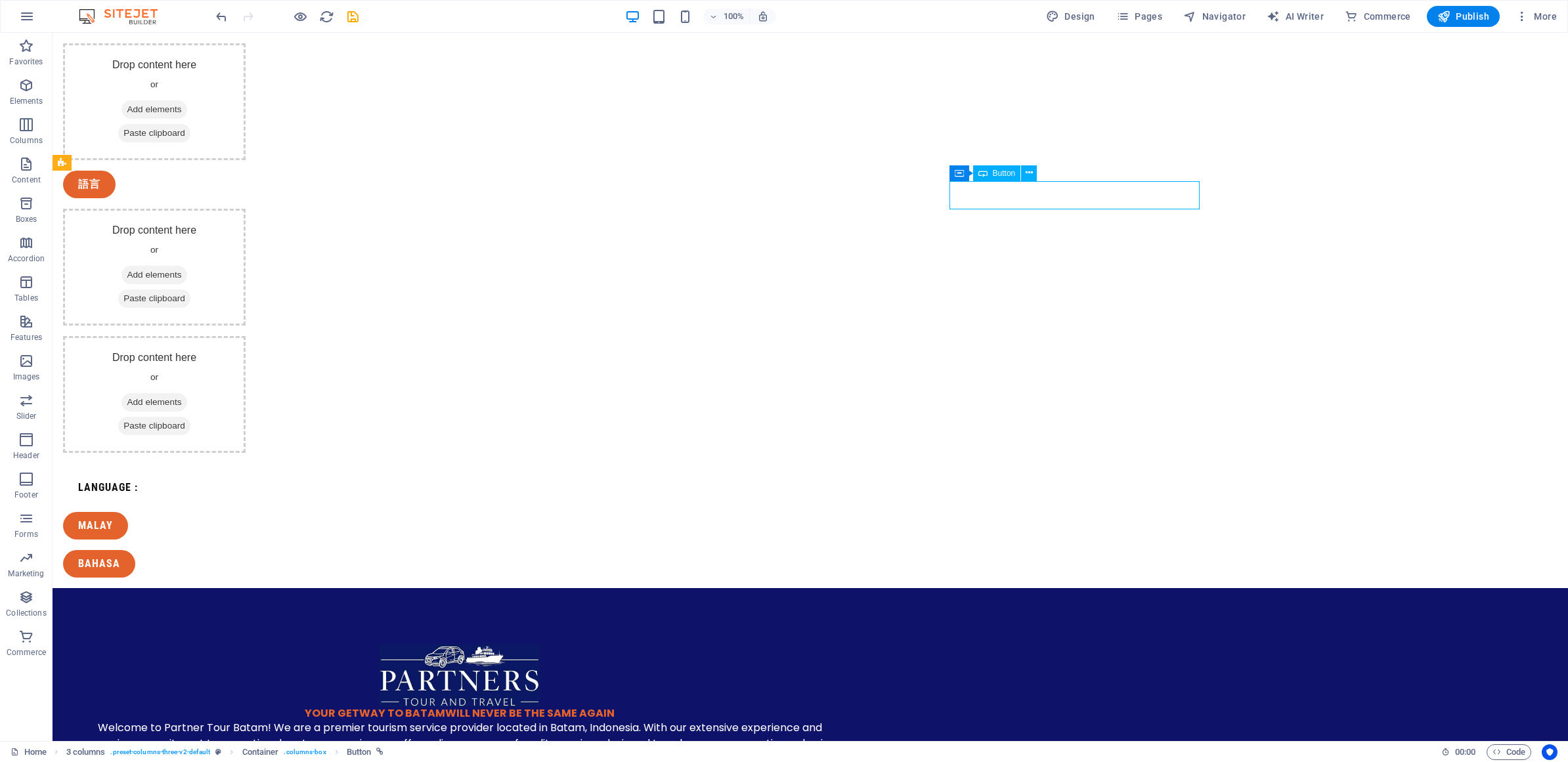 click on "BAHASA" at bounding box center [188, 564] 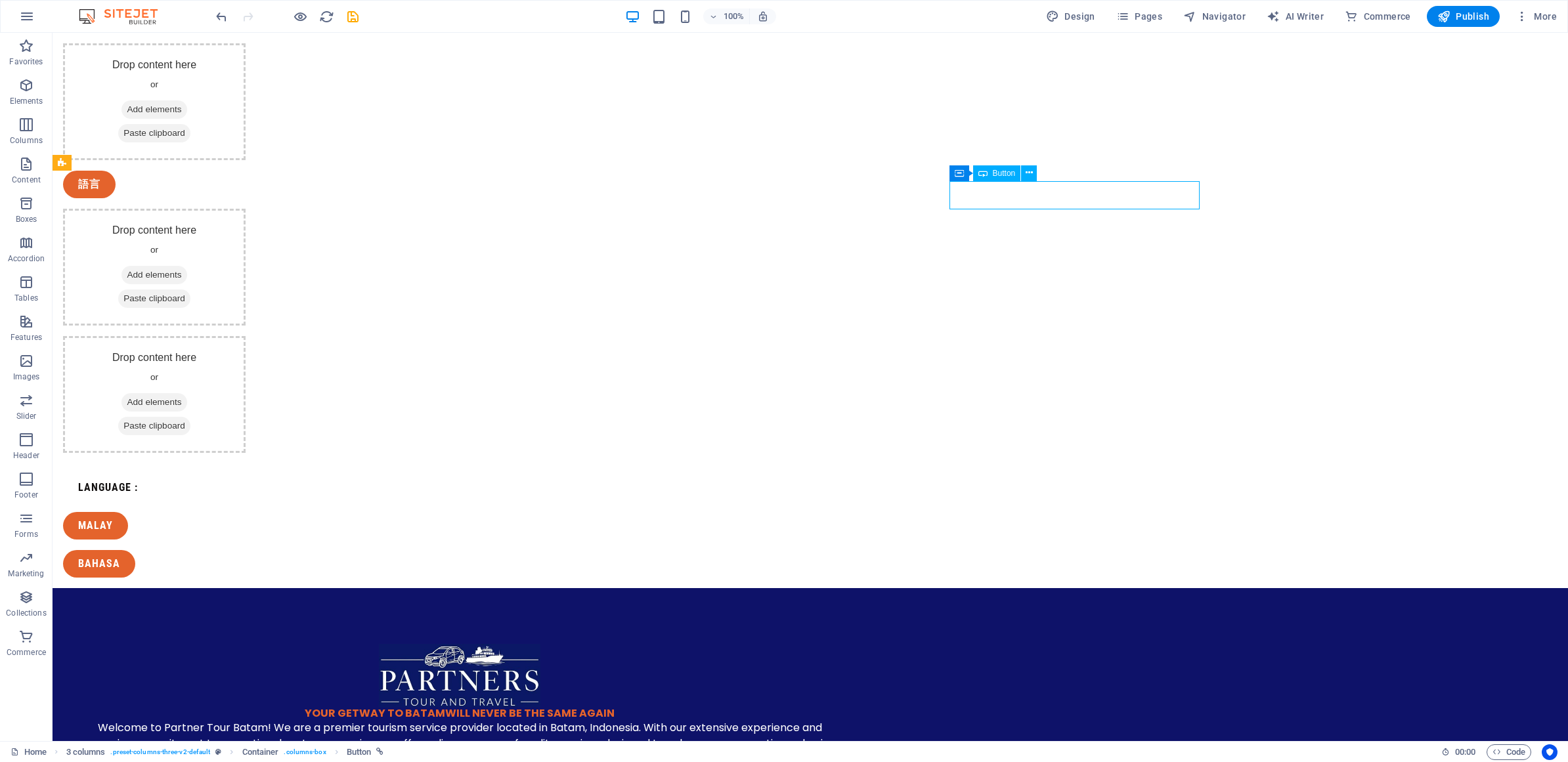 click on "BAHASA" at bounding box center [188, 564] 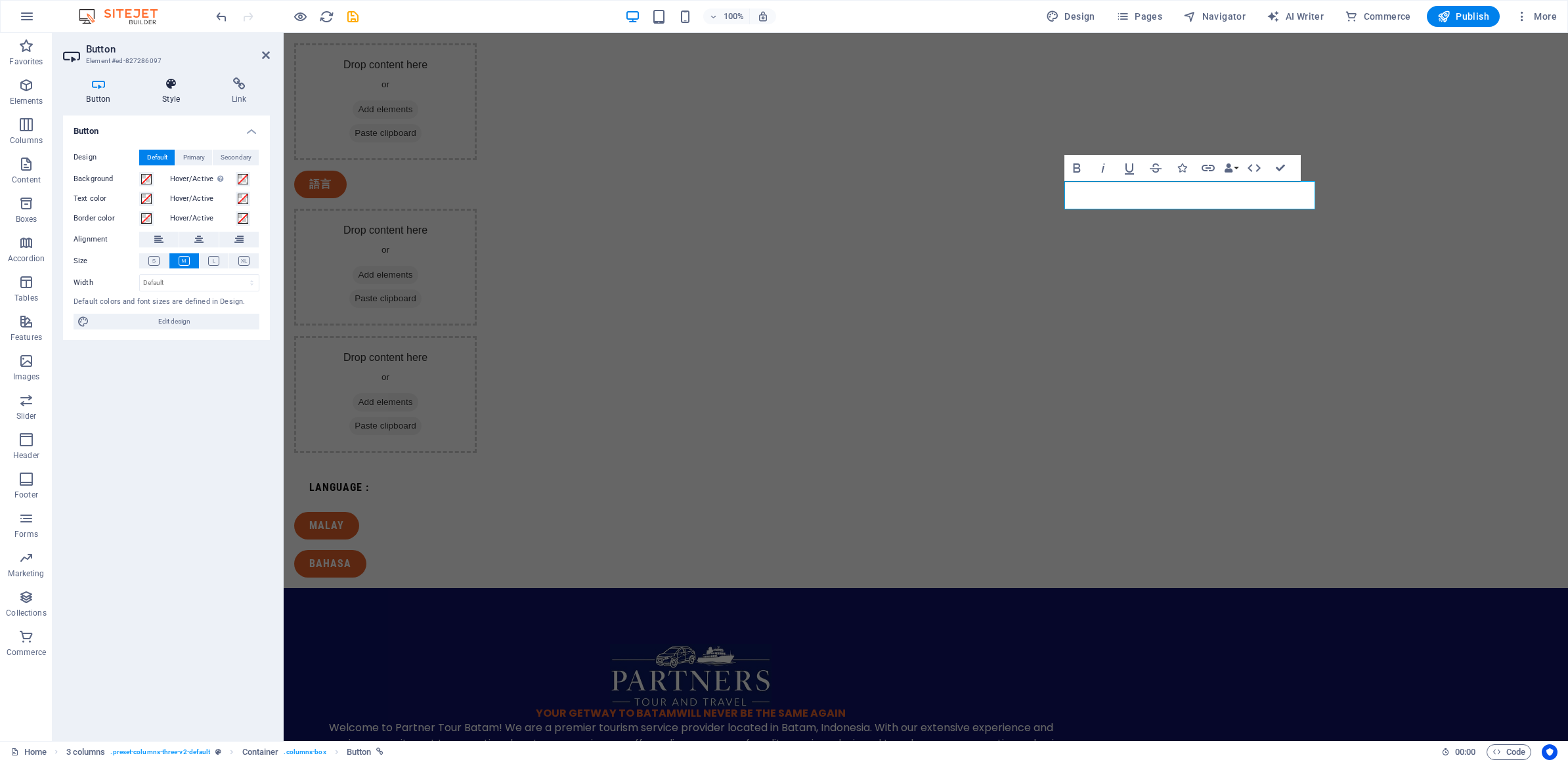click on "Style" at bounding box center (174, 91) 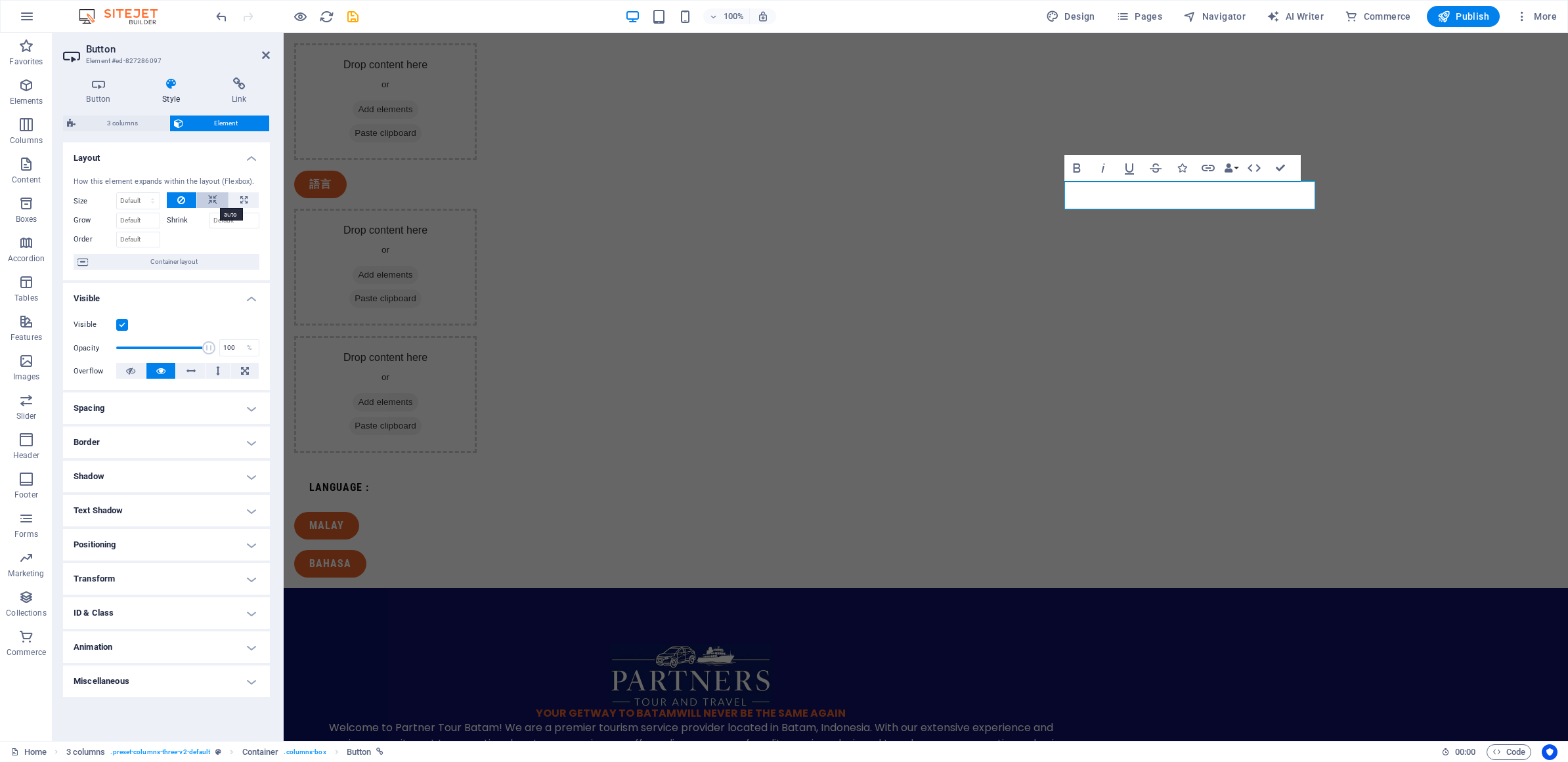 click at bounding box center [213, 200] 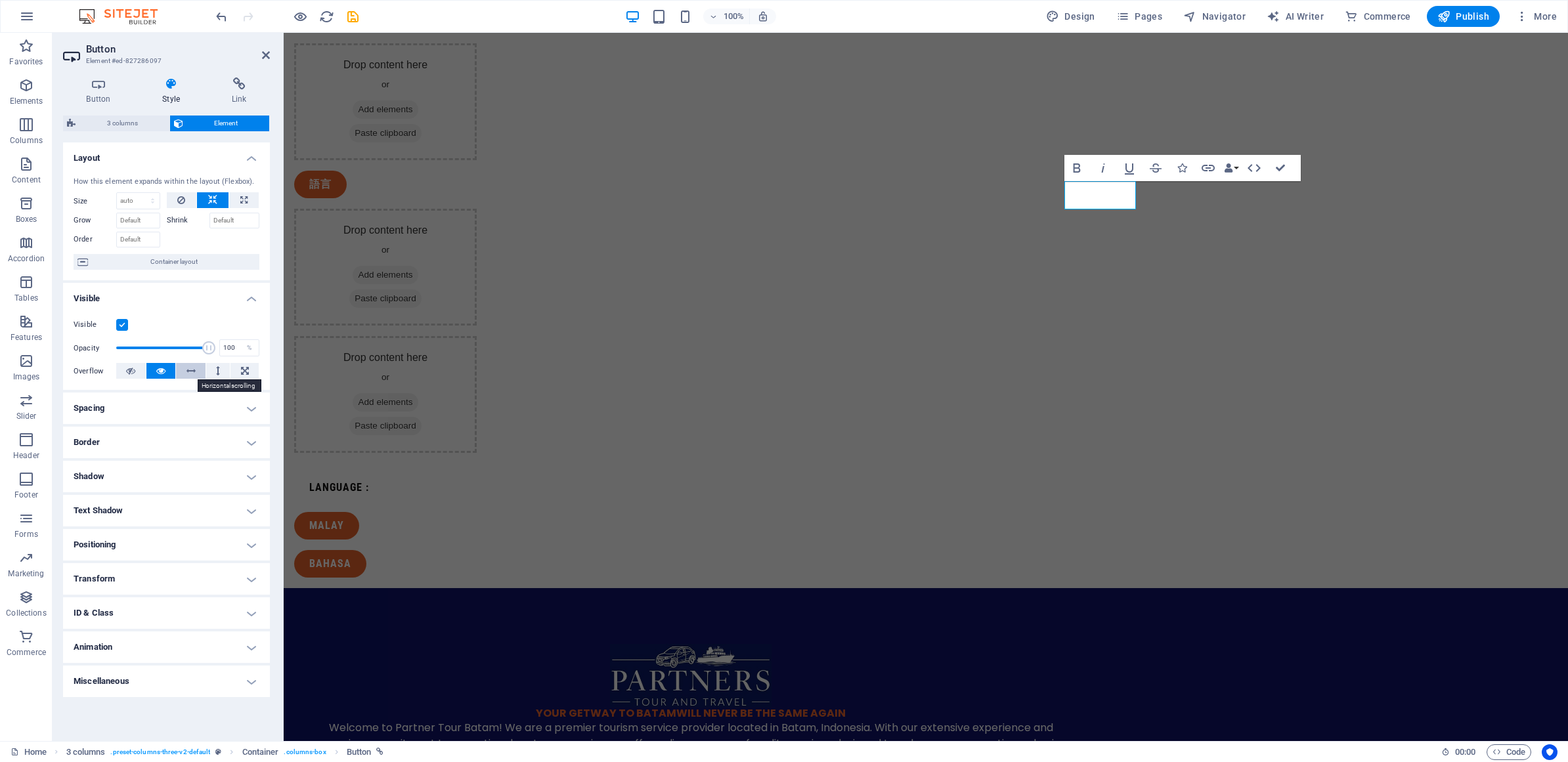 click at bounding box center (191, 371) 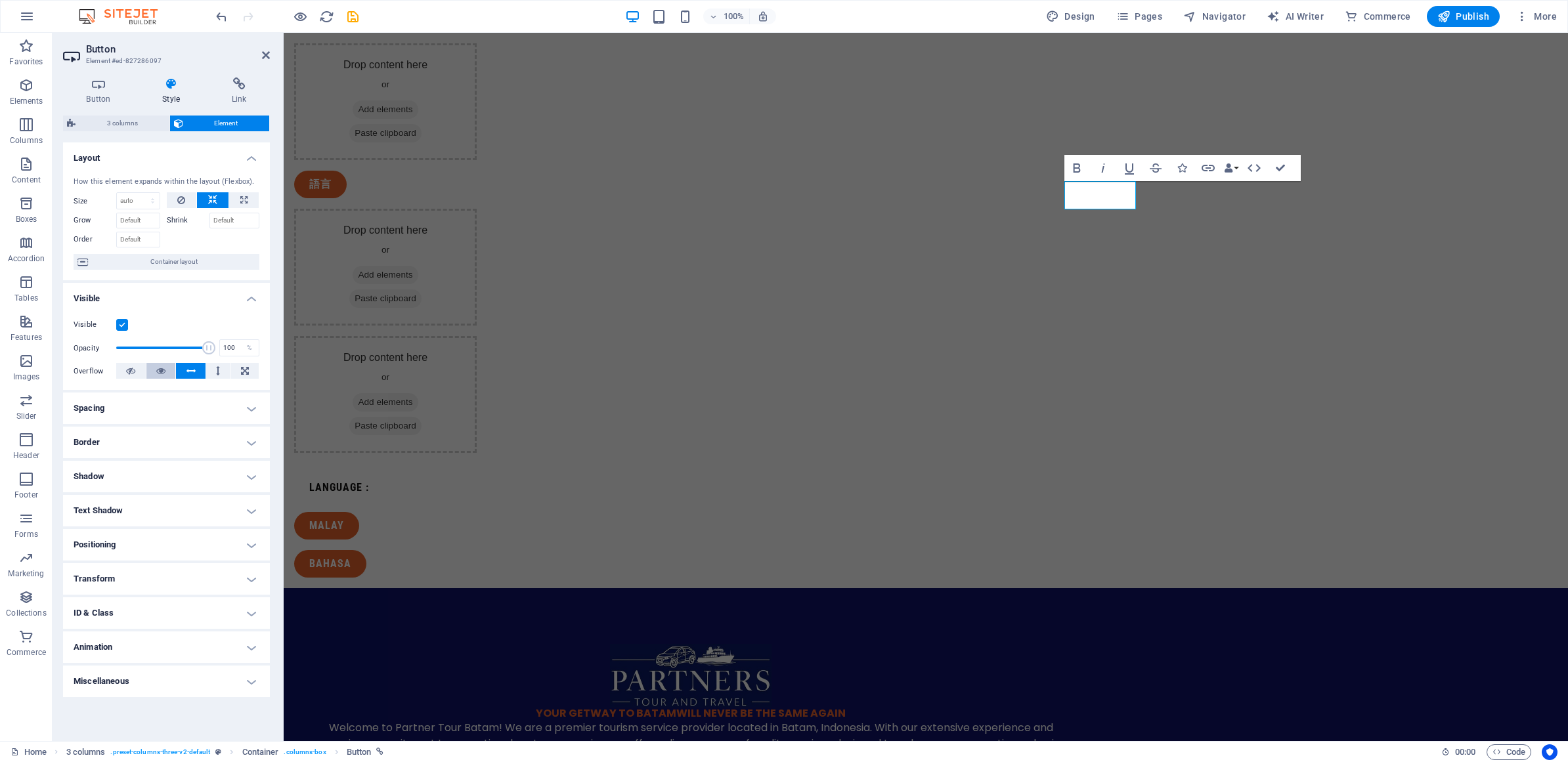 click at bounding box center (161, 371) 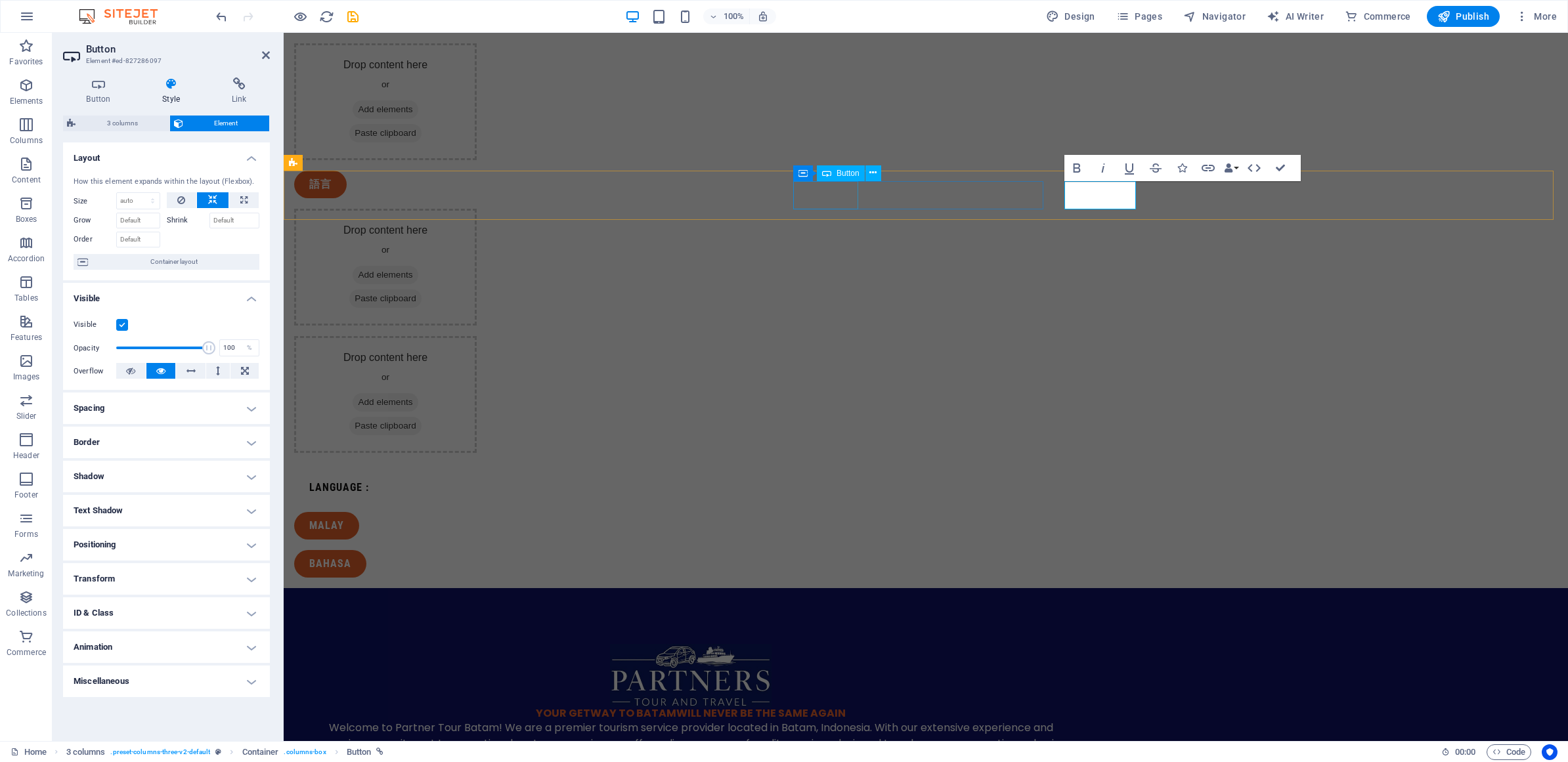 click on "MALAY" at bounding box center (419, 526) 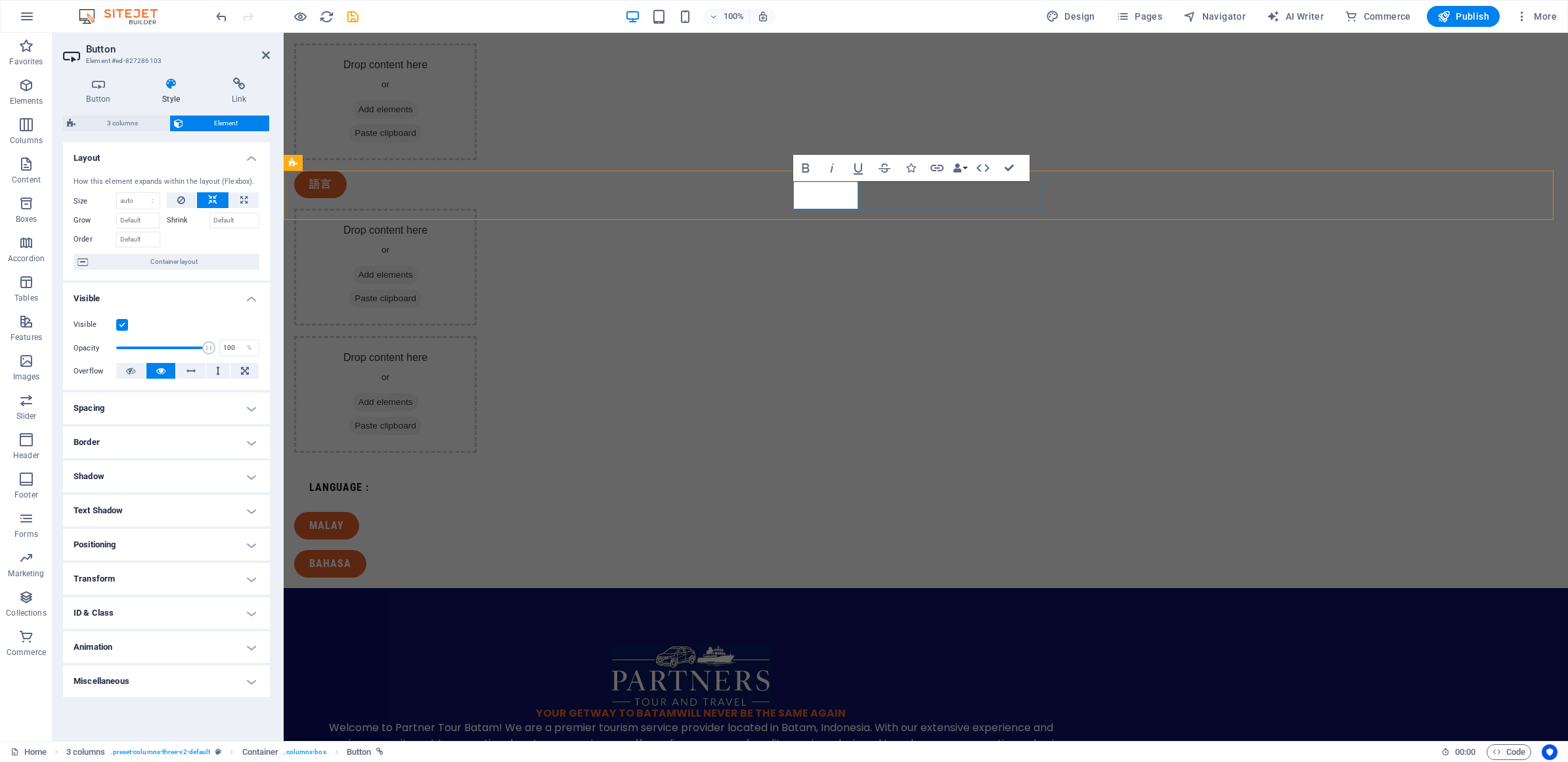 type 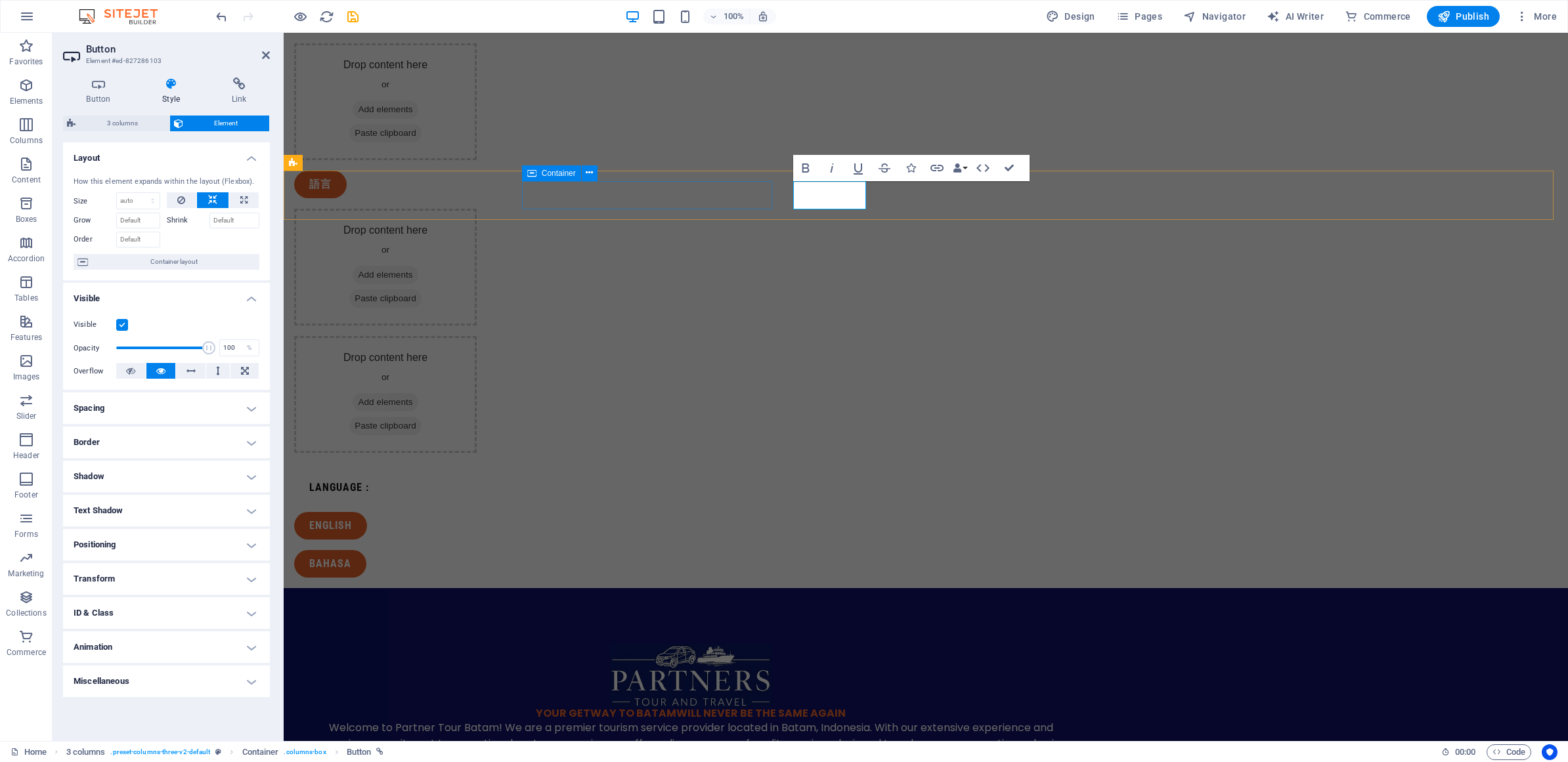 click on "Language :" at bounding box center [419, 488] 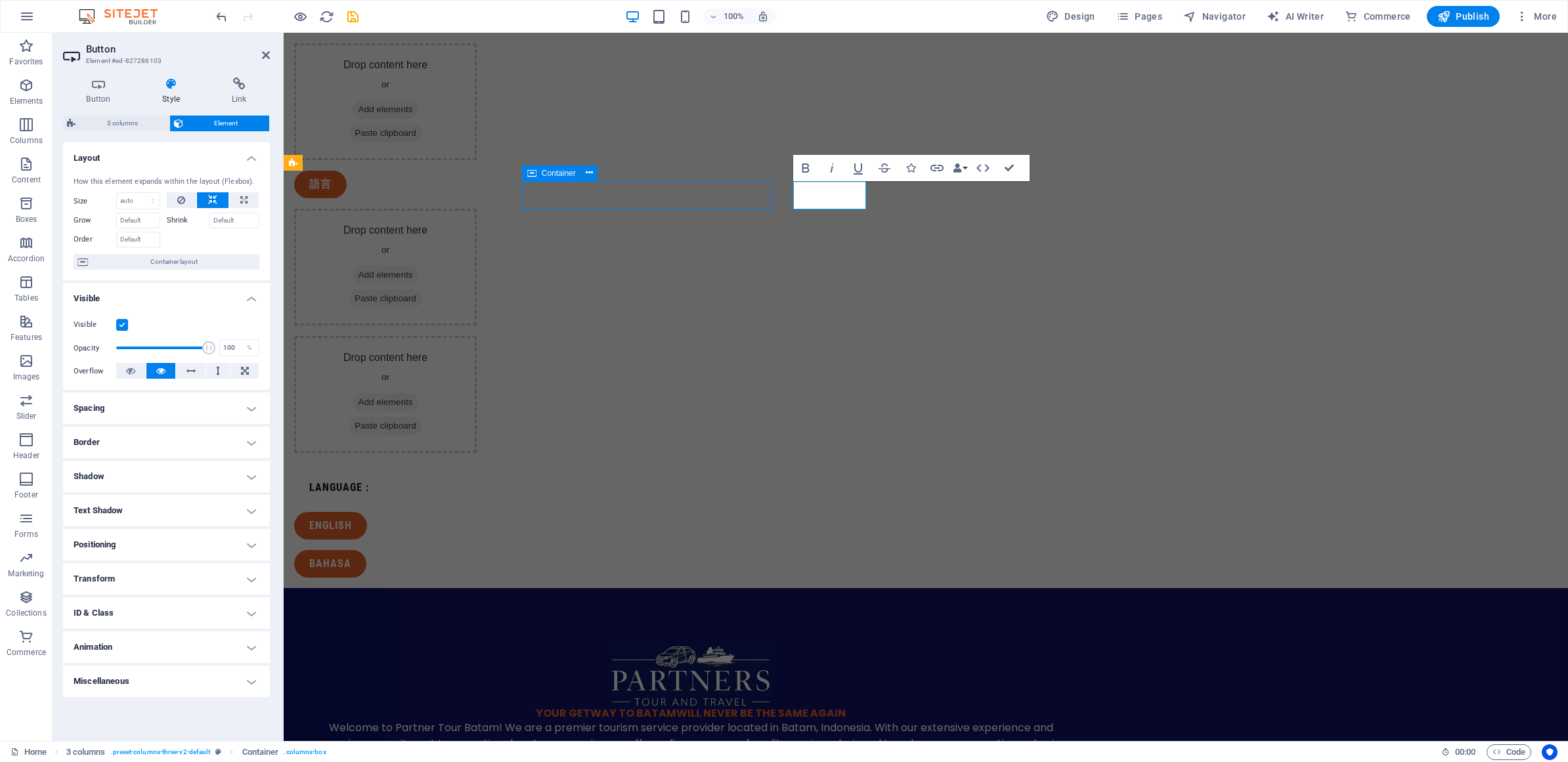 click on "Language :" at bounding box center (419, 488) 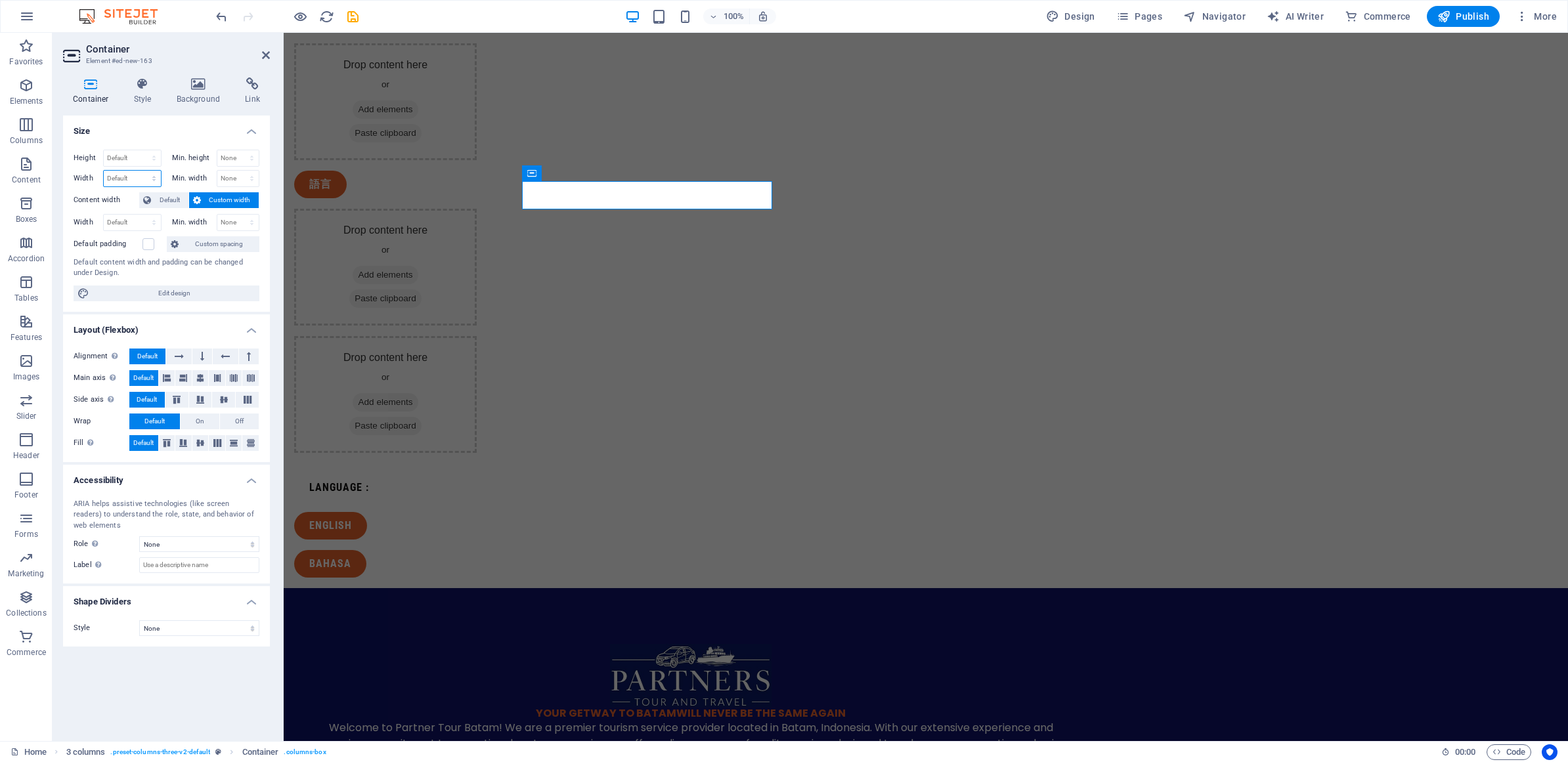 click on "Default px rem % em vh vw" at bounding box center [132, 179] 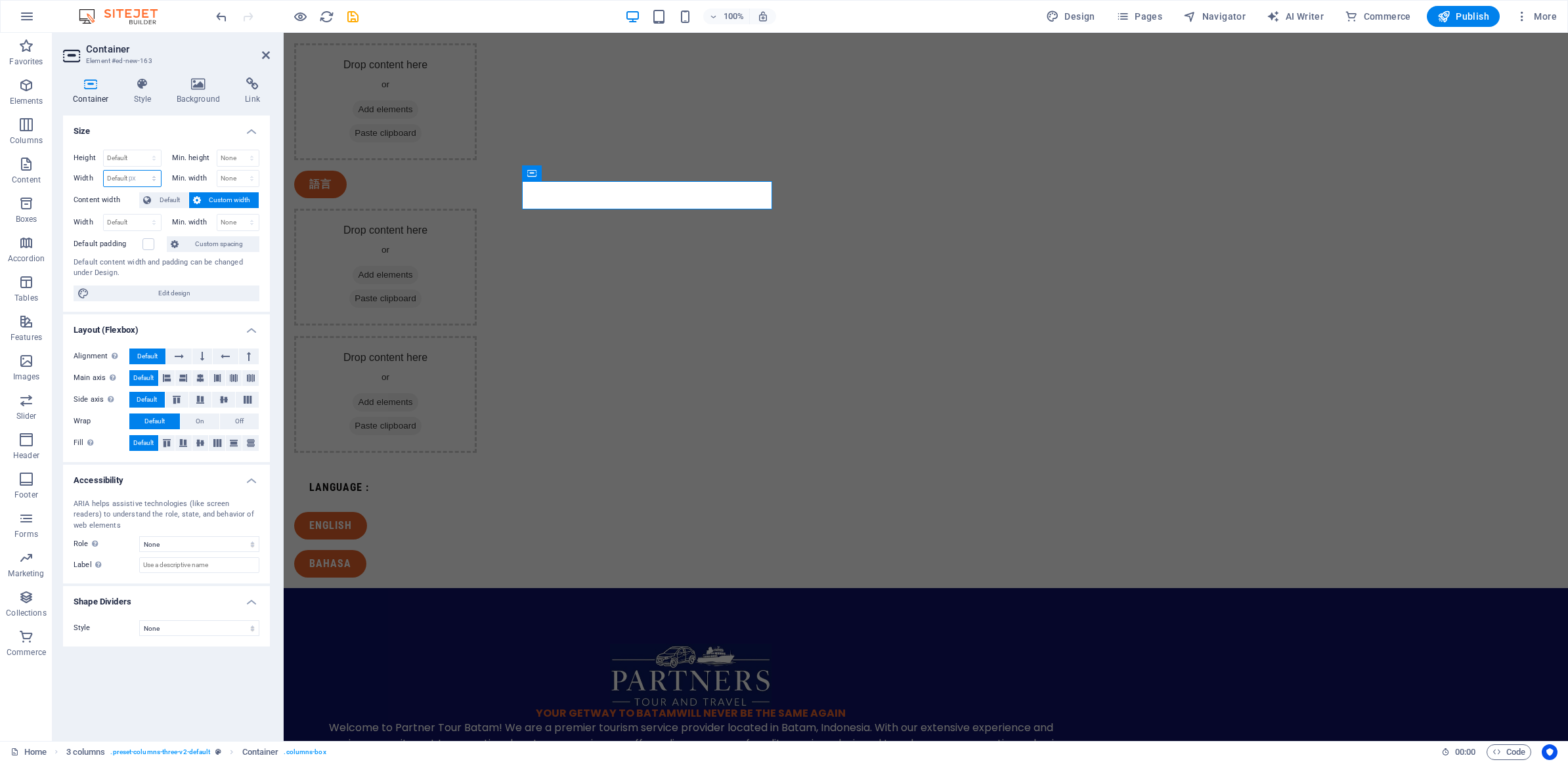click on "Default px rem % em vh vw" at bounding box center (132, 179) 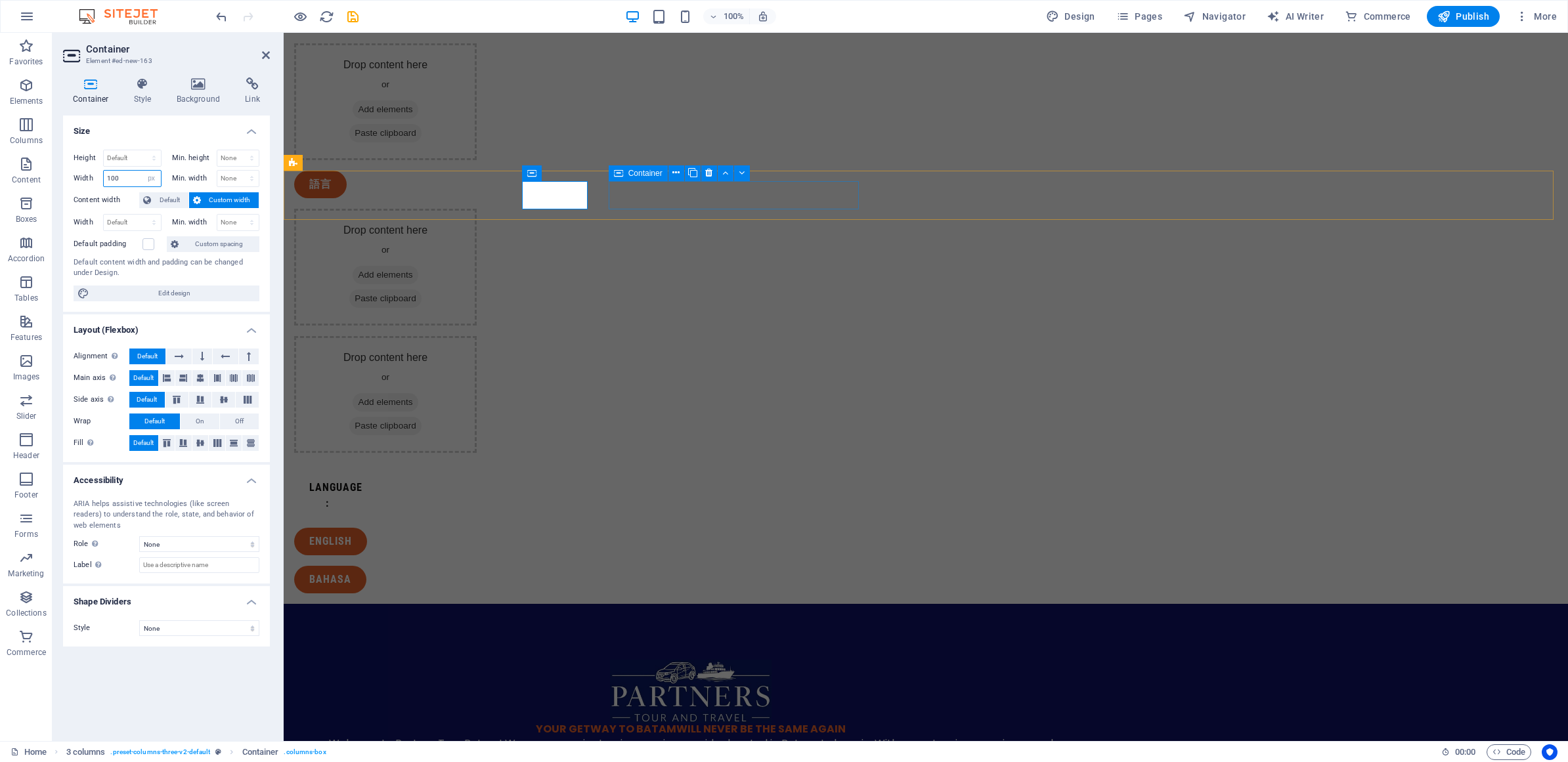type on "100" 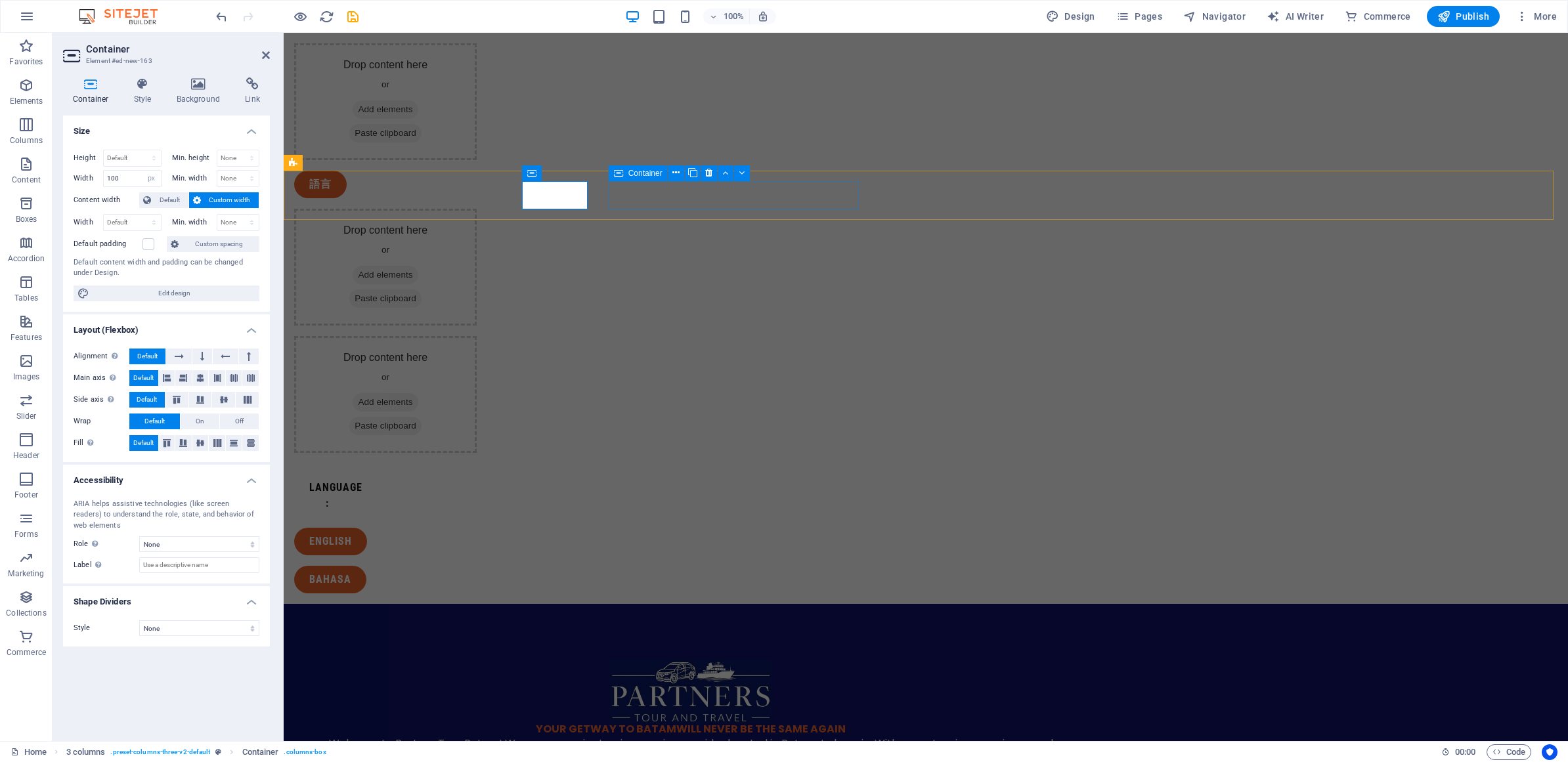 click on "english" at bounding box center (419, 541) 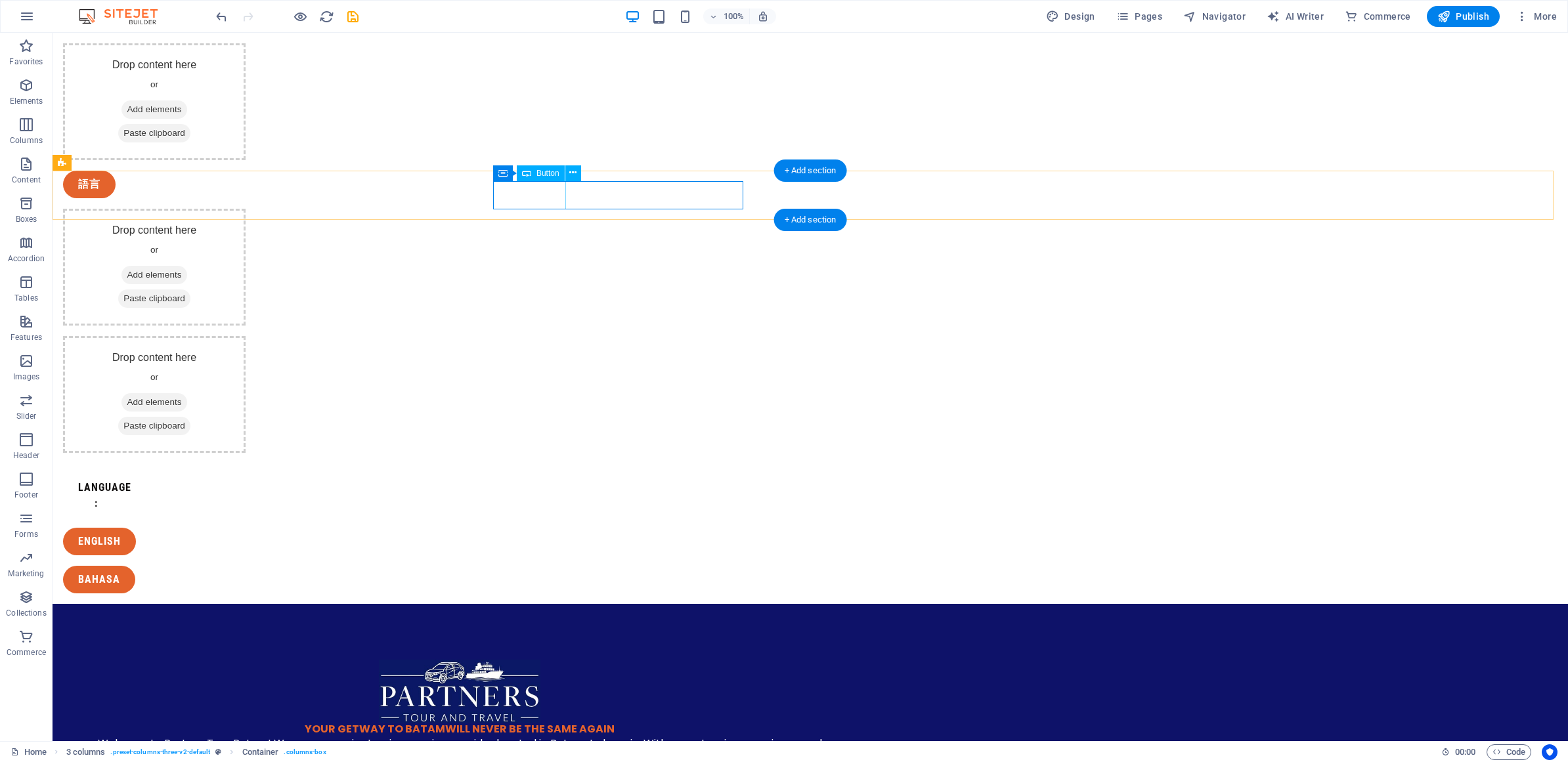 click on "english" at bounding box center [188, 541] 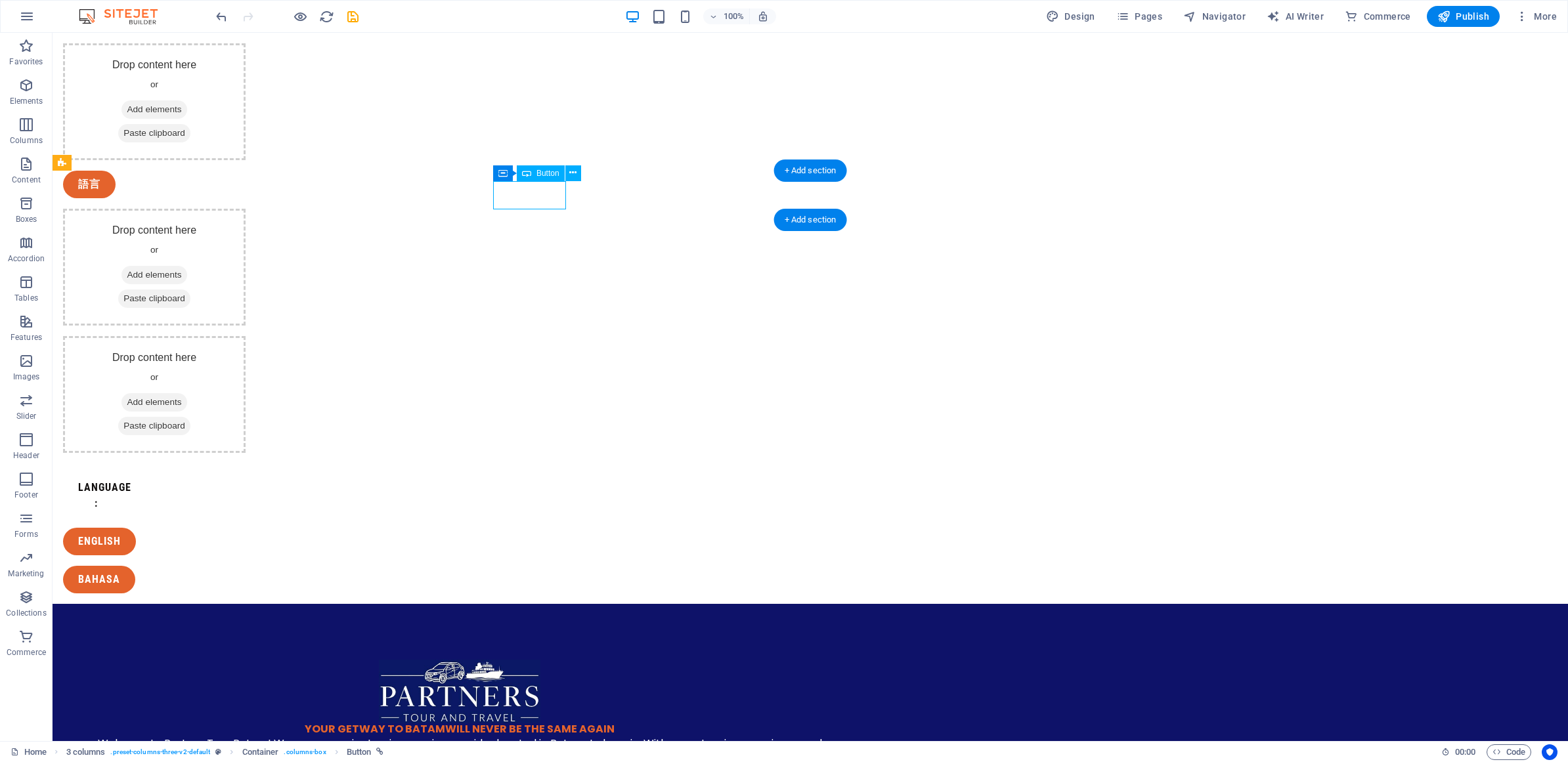 click on "english" at bounding box center [188, 541] 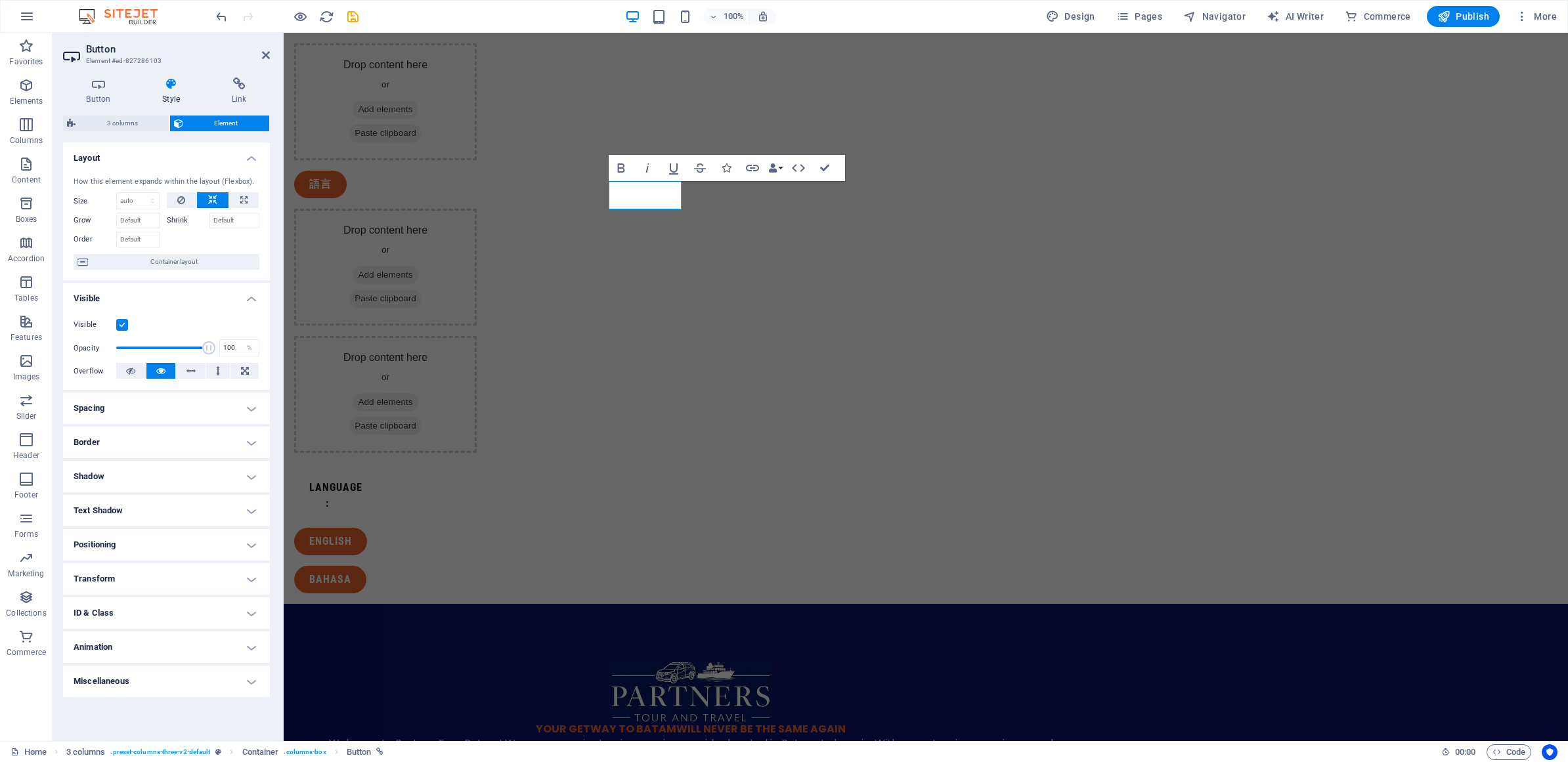 click at bounding box center (171, 84) 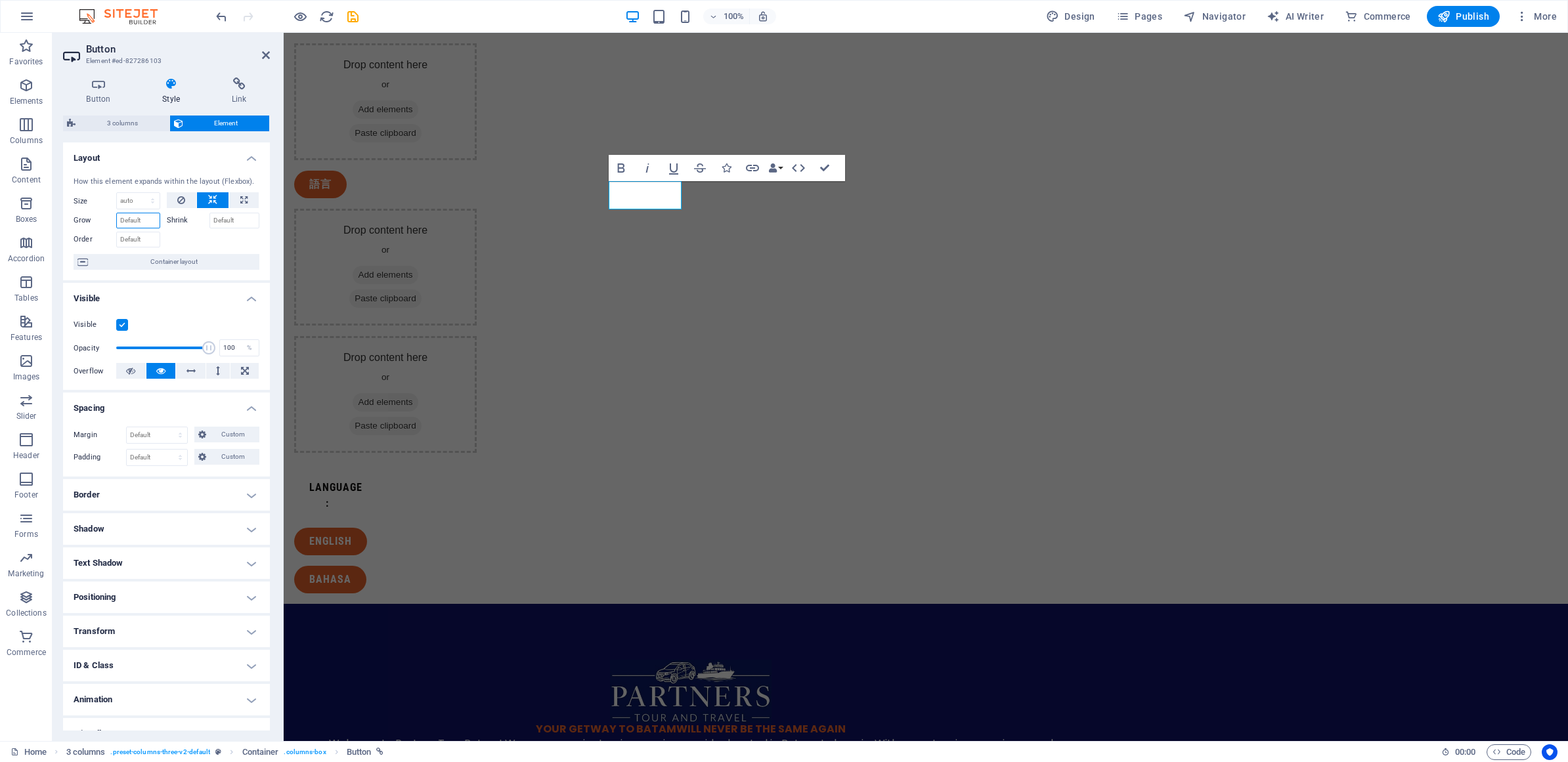 click on "Grow" at bounding box center (138, 221) 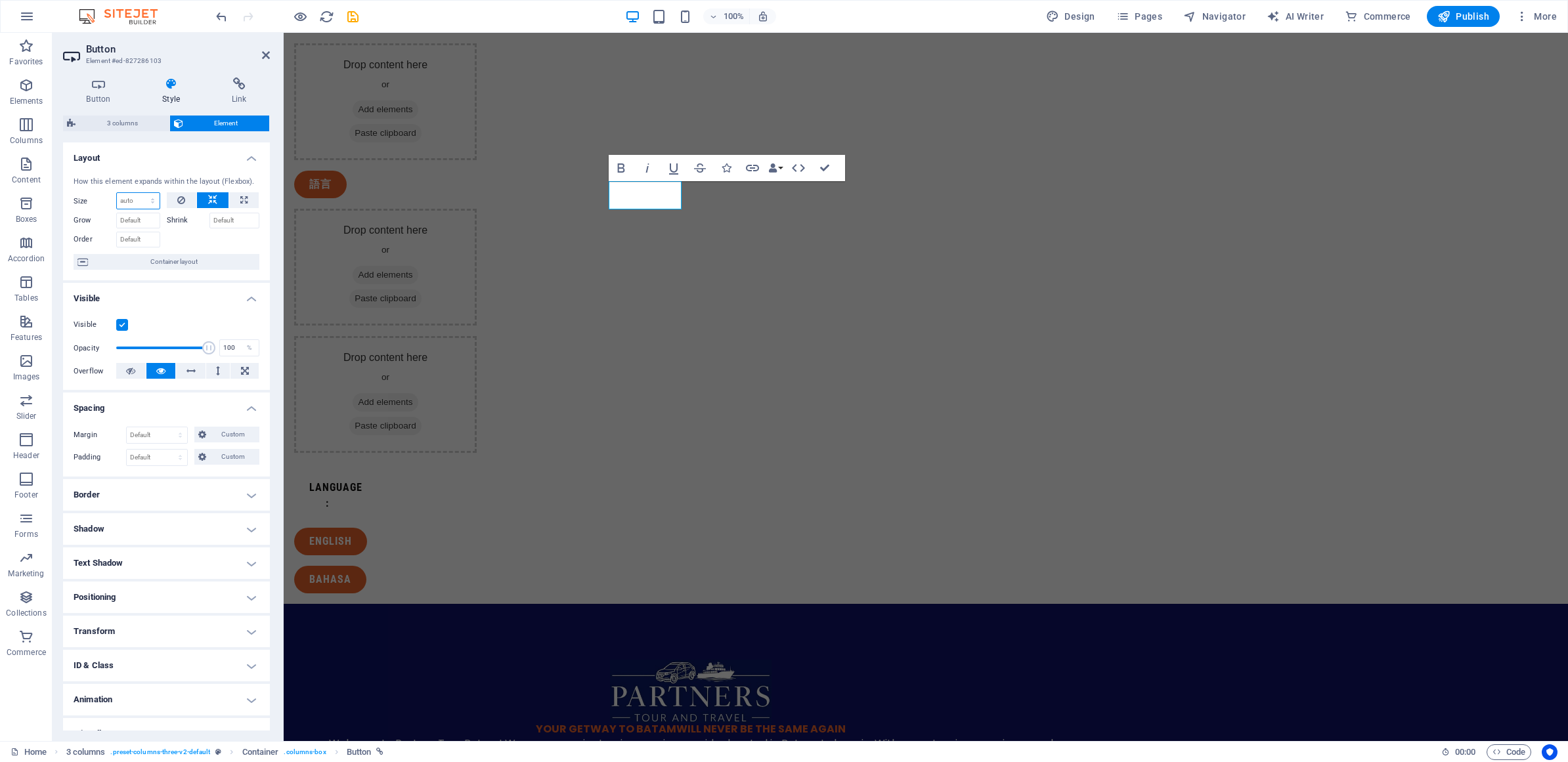 click on "Default auto px % 1/1 1/2 1/3 1/4 1/5 1/6 1/7 1/8 1/9 1/10" at bounding box center (138, 201) 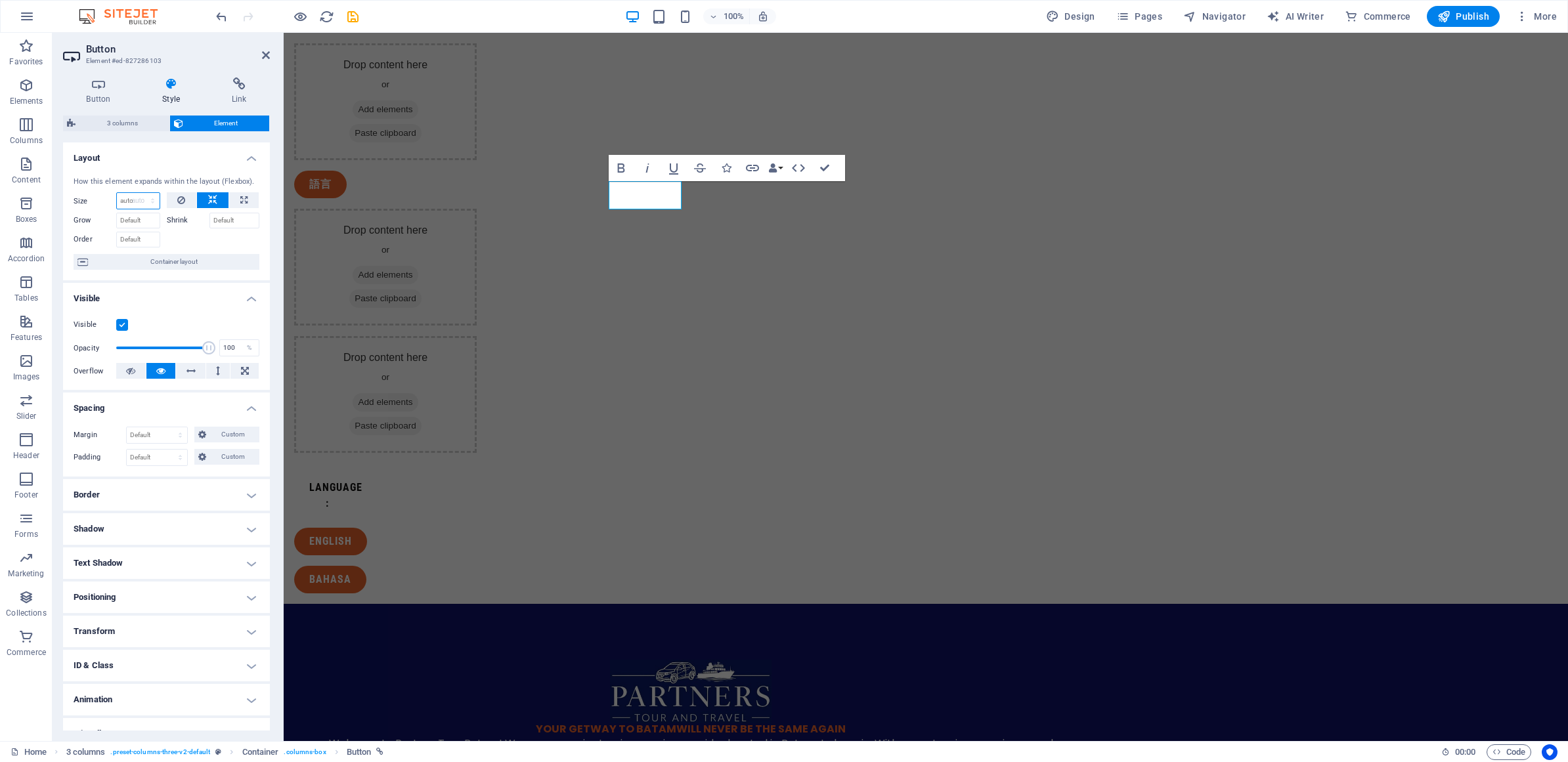click on "Default auto px % 1/1 1/2 1/3 1/4 1/5 1/6 1/7 1/8 1/9 1/10" at bounding box center [138, 201] 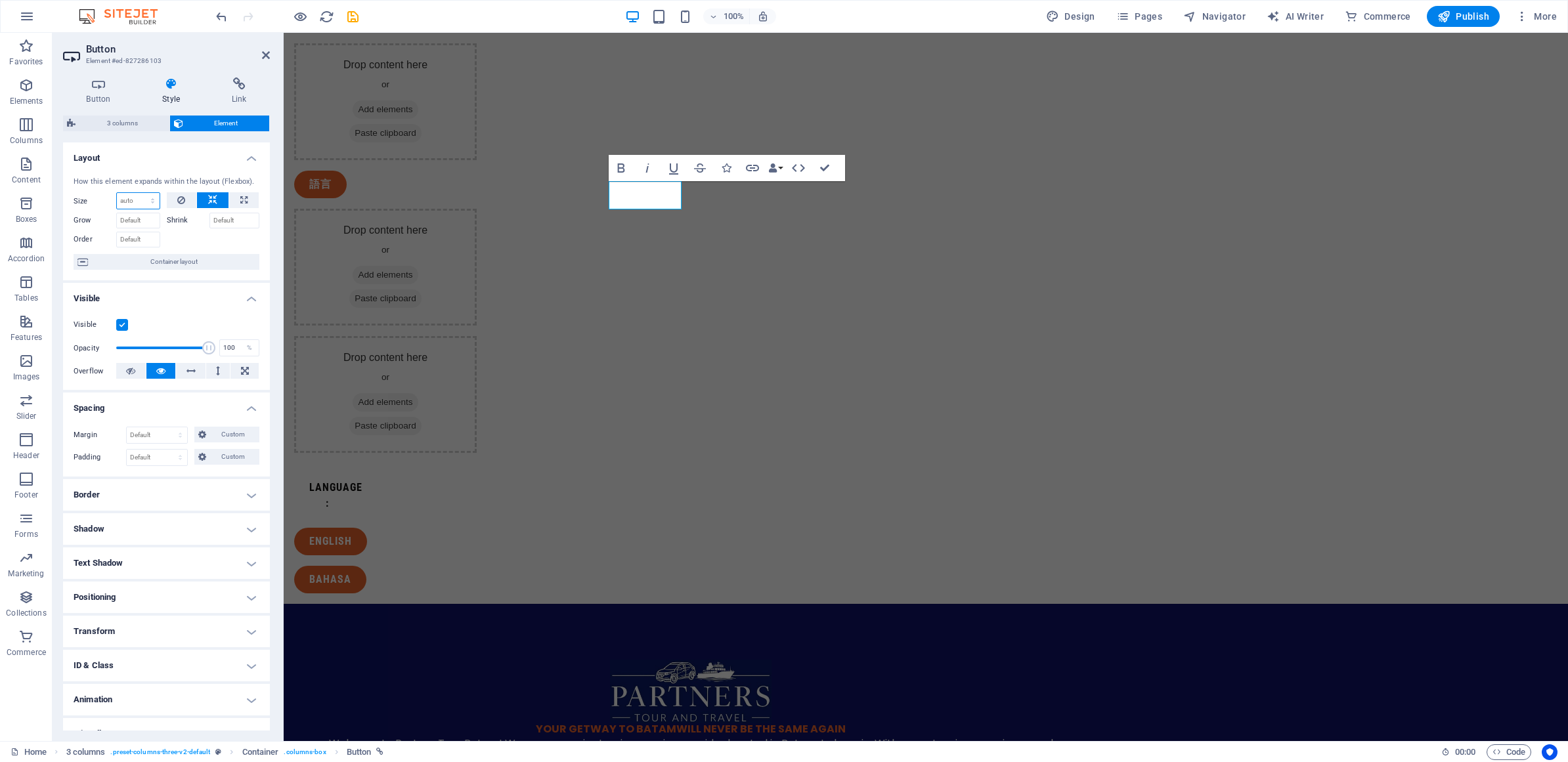 click on "Default auto px % 1/1 1/2 1/3 1/4 1/5 1/6 1/7 1/8 1/9 1/10" at bounding box center (138, 201) 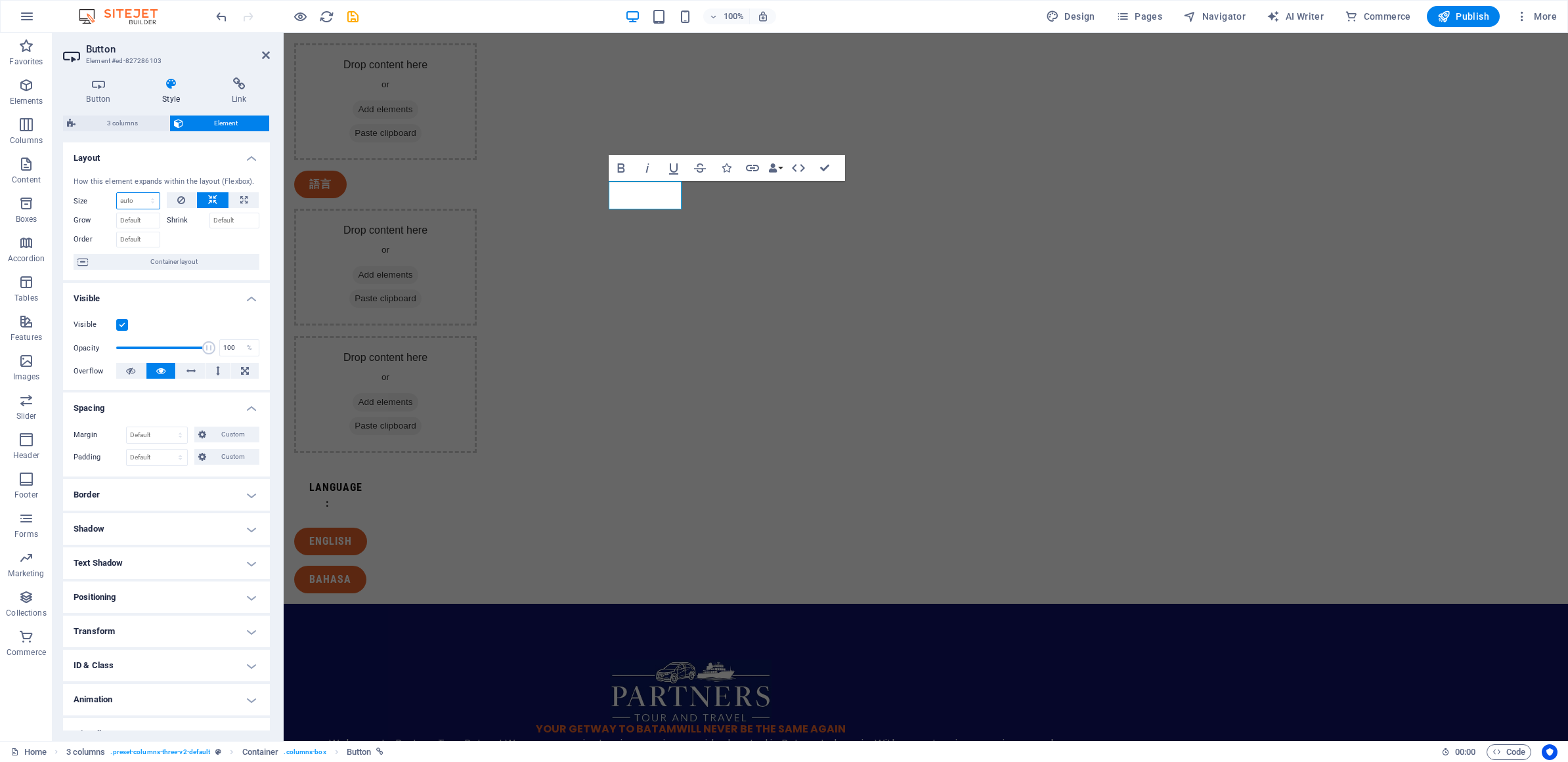 select on "px" 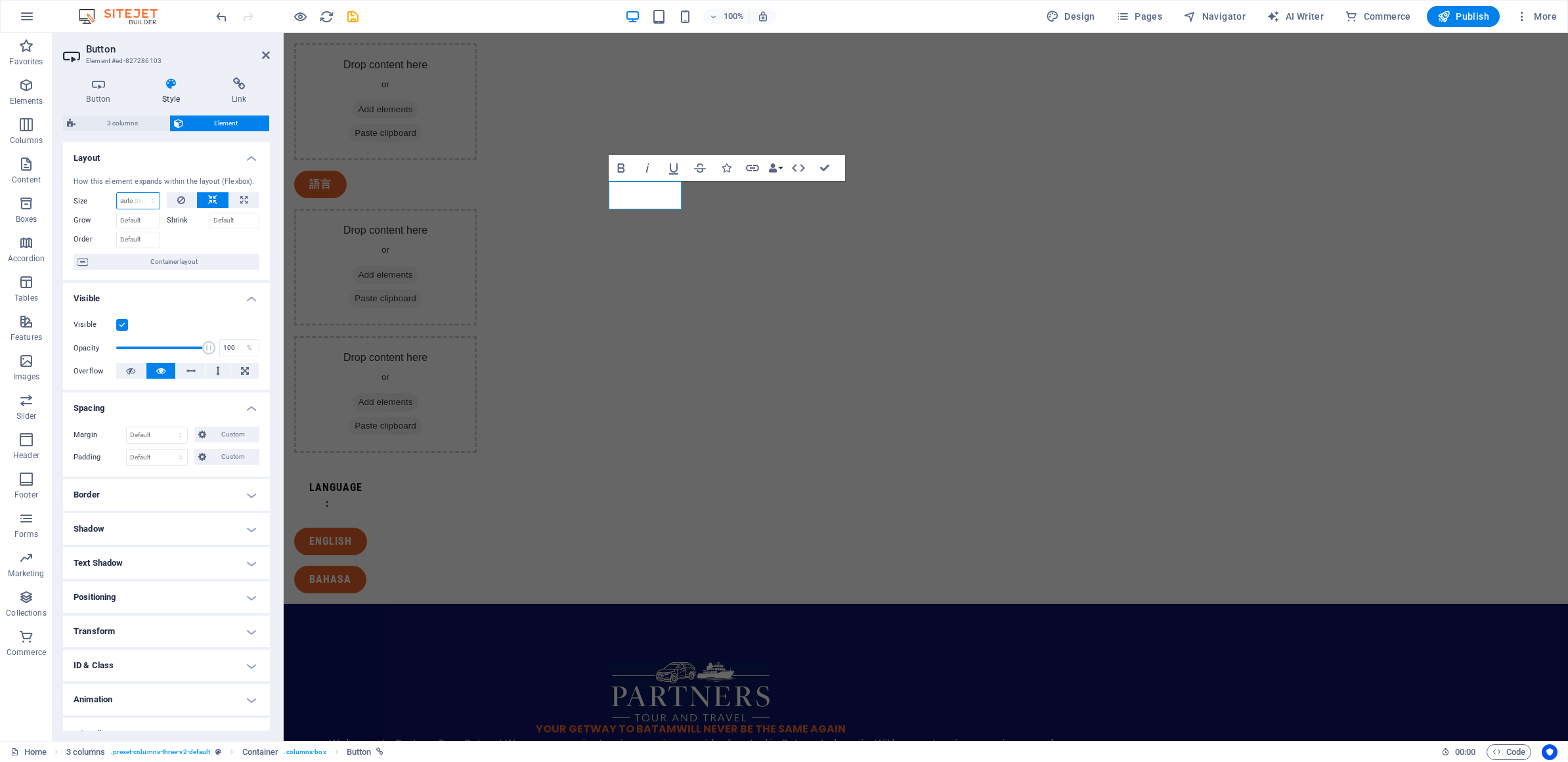 click on "Default auto px % 1/1 1/2 1/3 1/4 1/5 1/6 1/7 1/8 1/9 1/10" at bounding box center [138, 201] 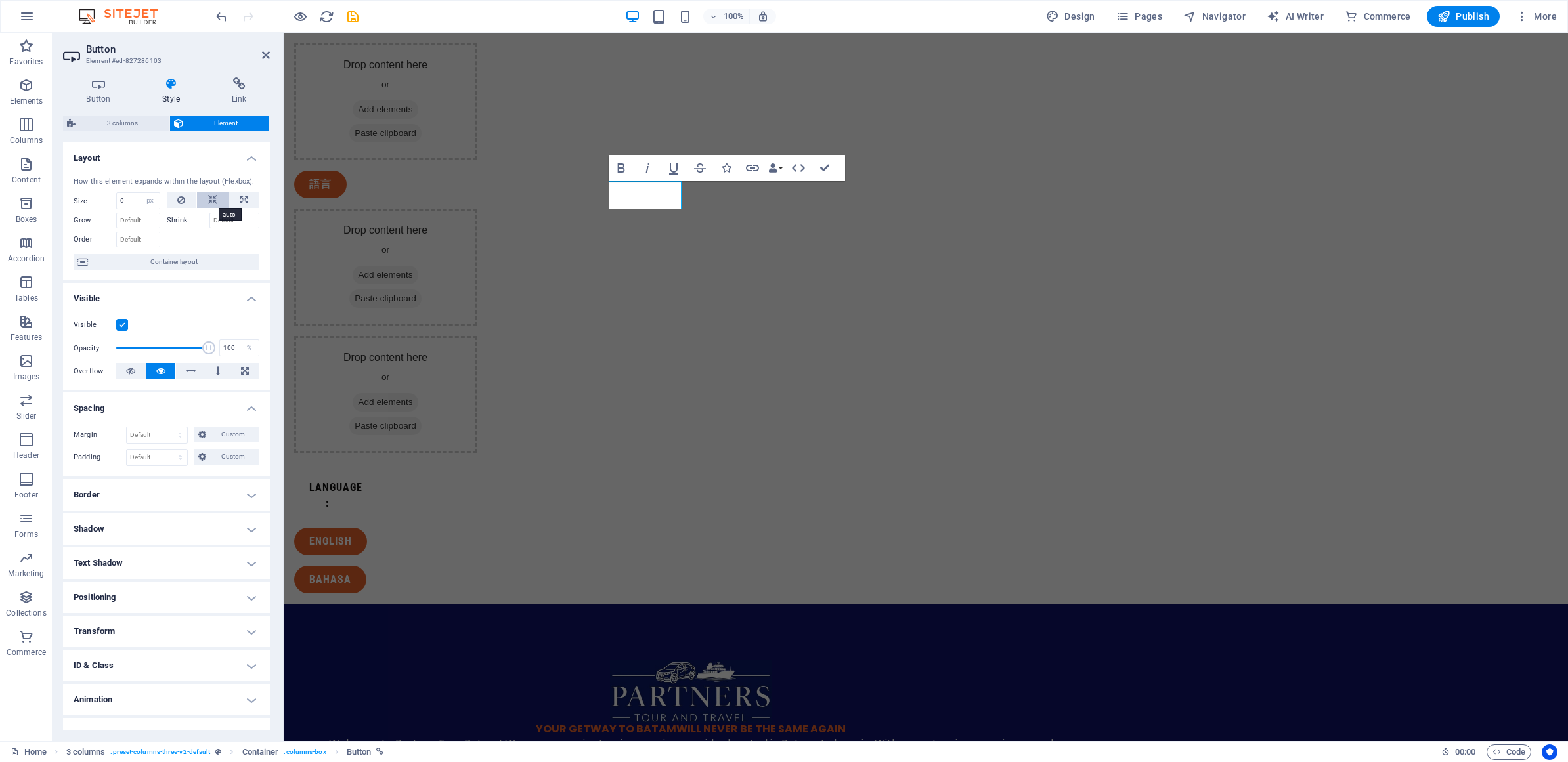 click at bounding box center [213, 200] 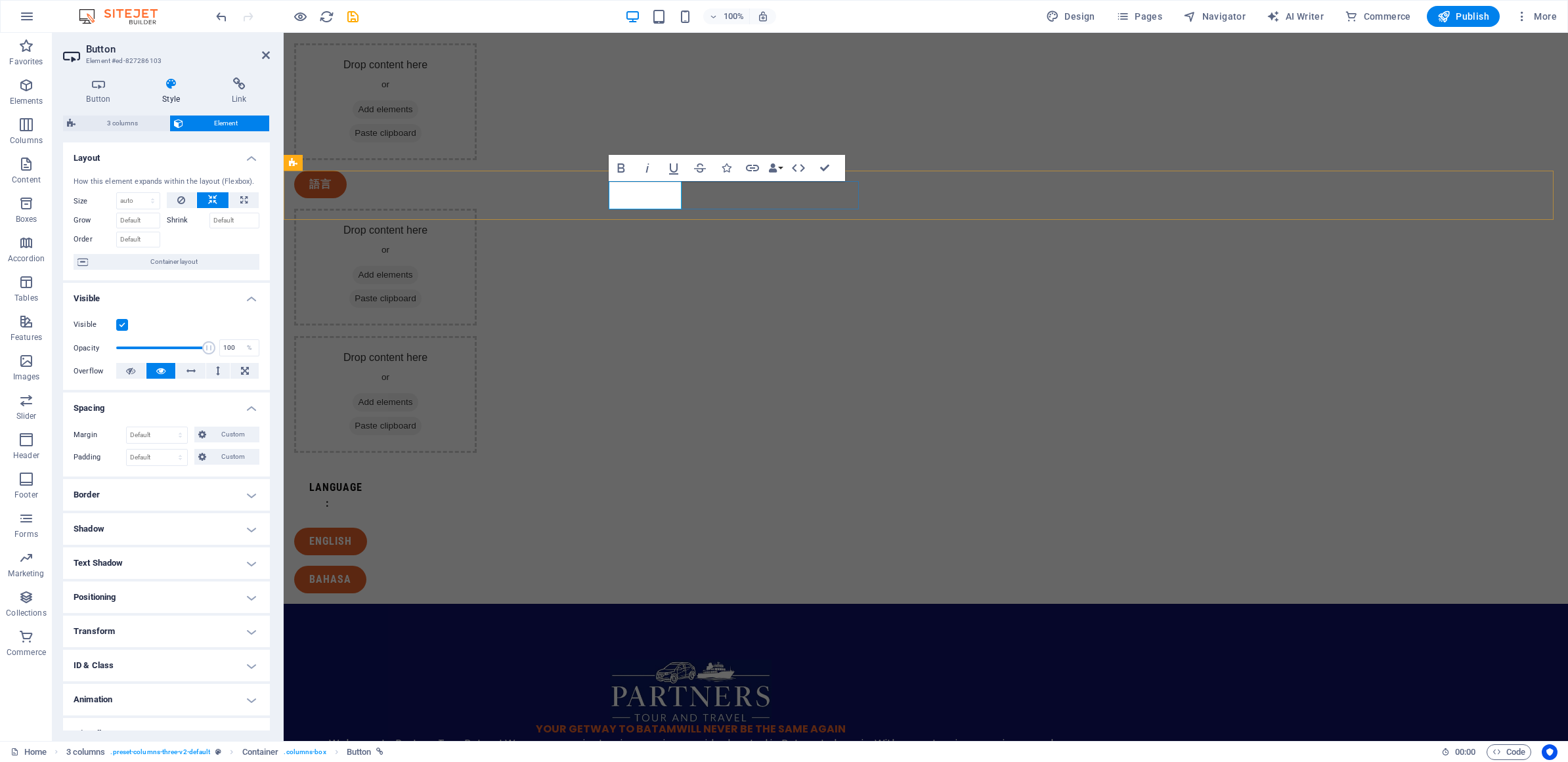 click on "english" at bounding box center [419, 541] 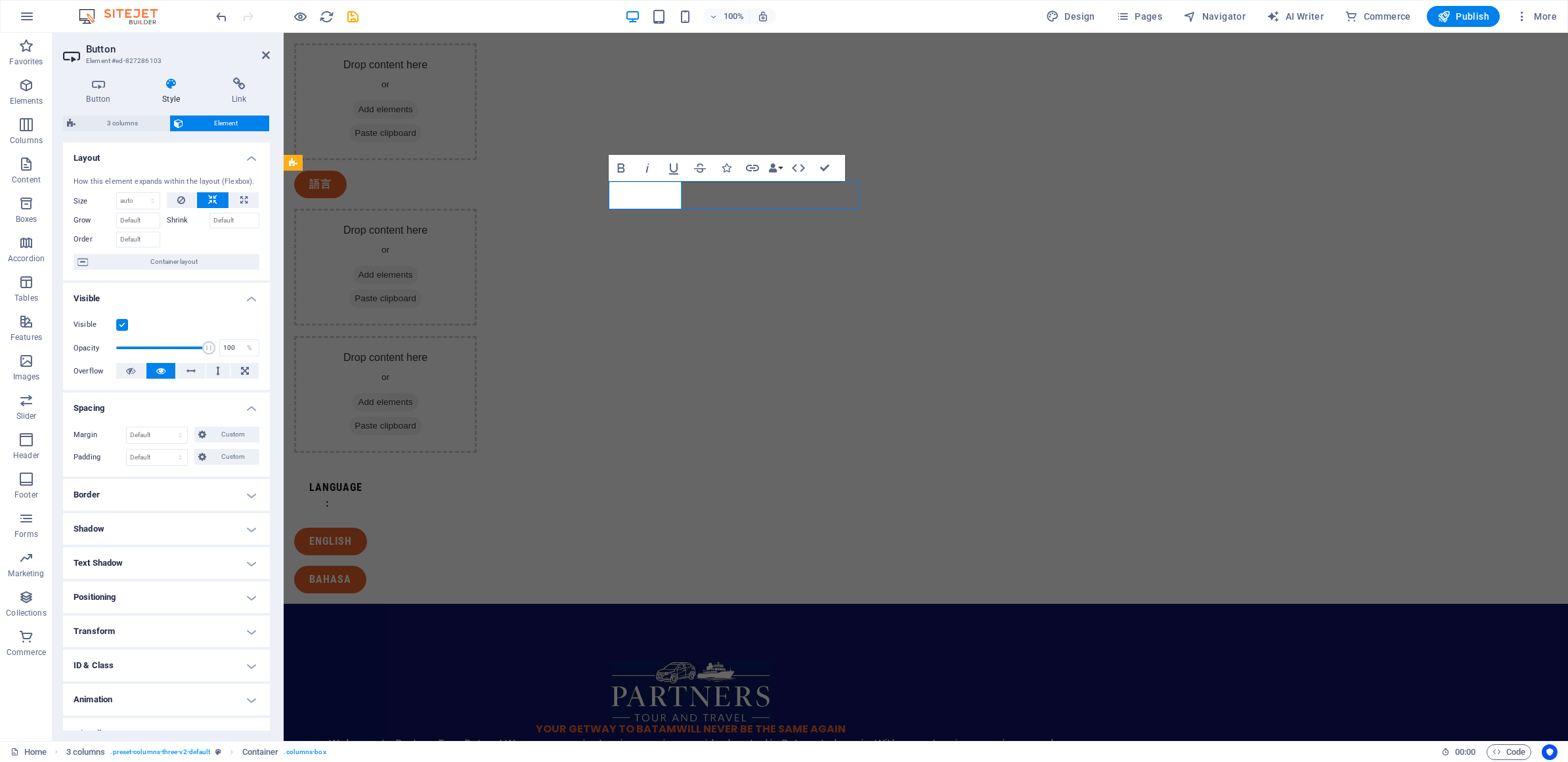 click on "english" at bounding box center (419, 541) 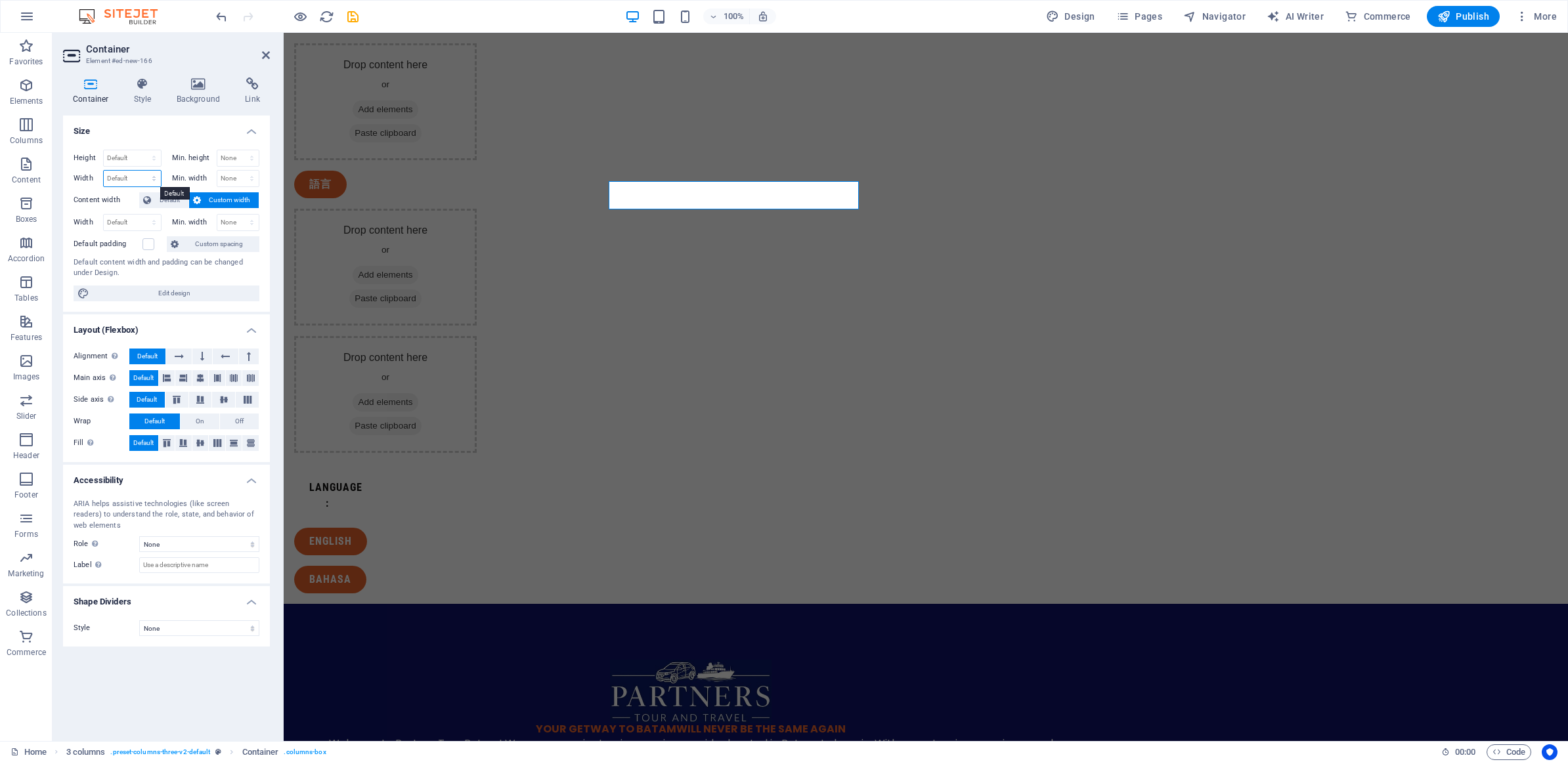 click on "Default px rem % em vh vw" at bounding box center [132, 179] 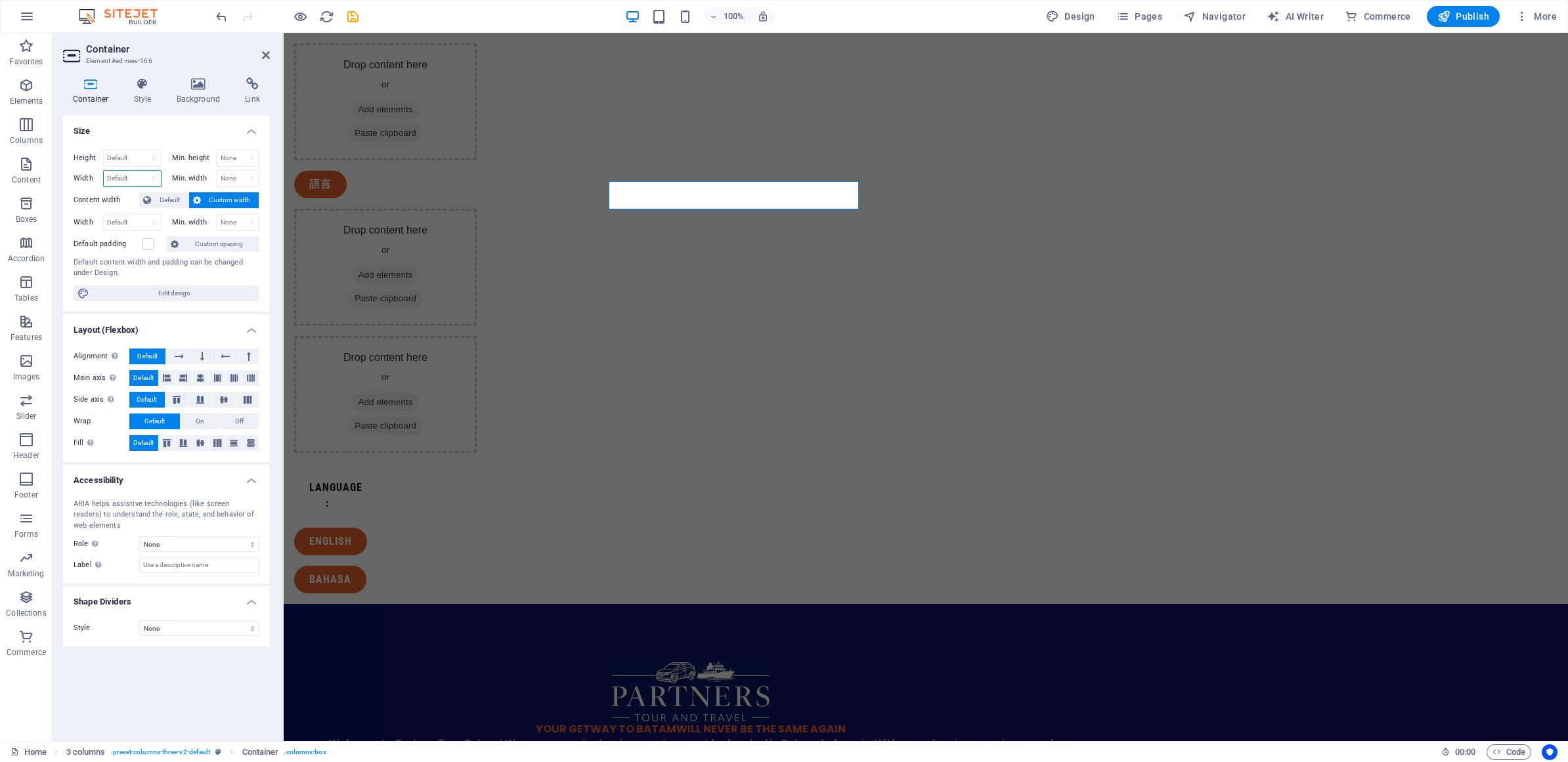 select on "px" 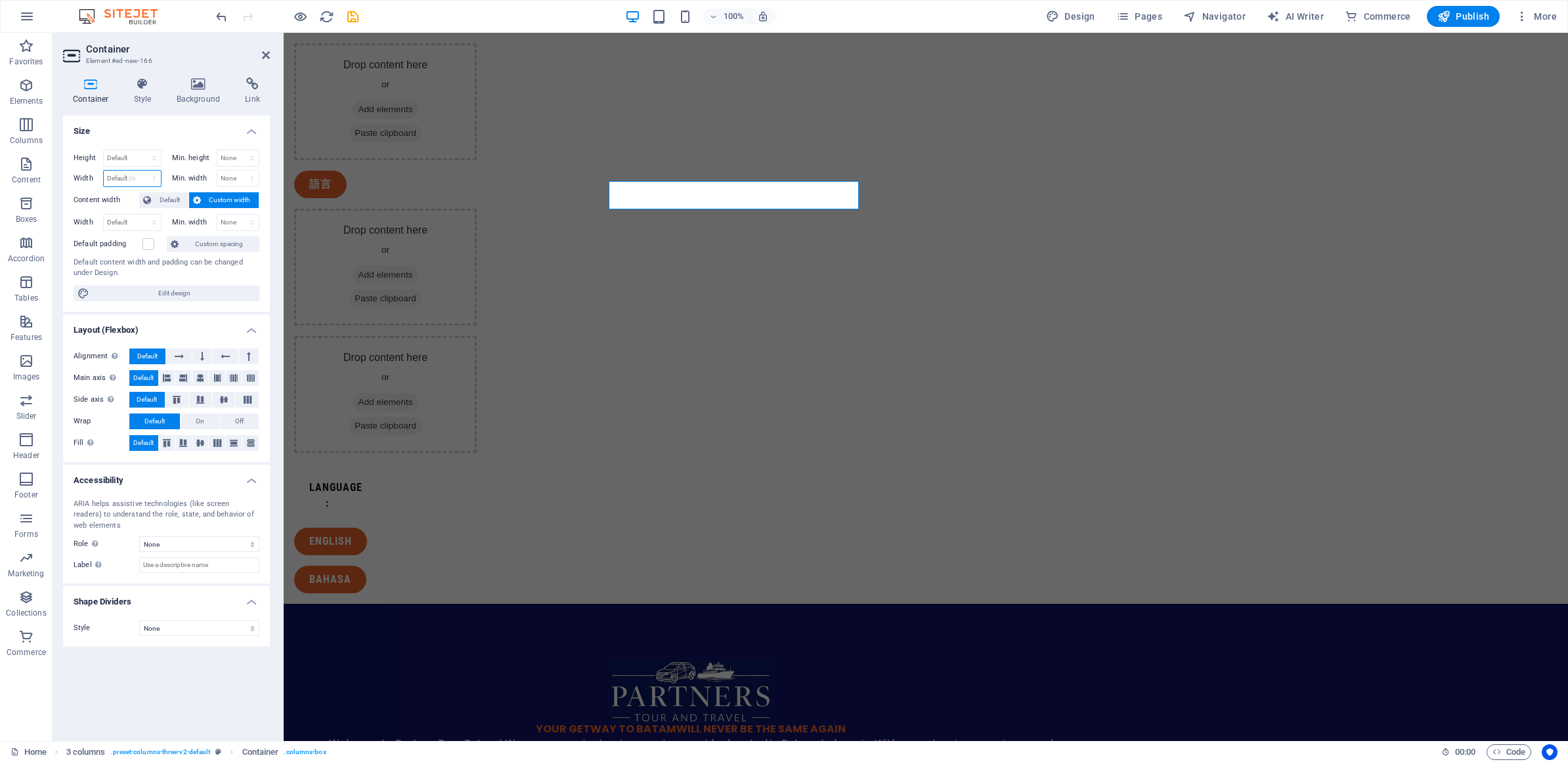 click on "Default px rem % em vh vw" at bounding box center [132, 179] 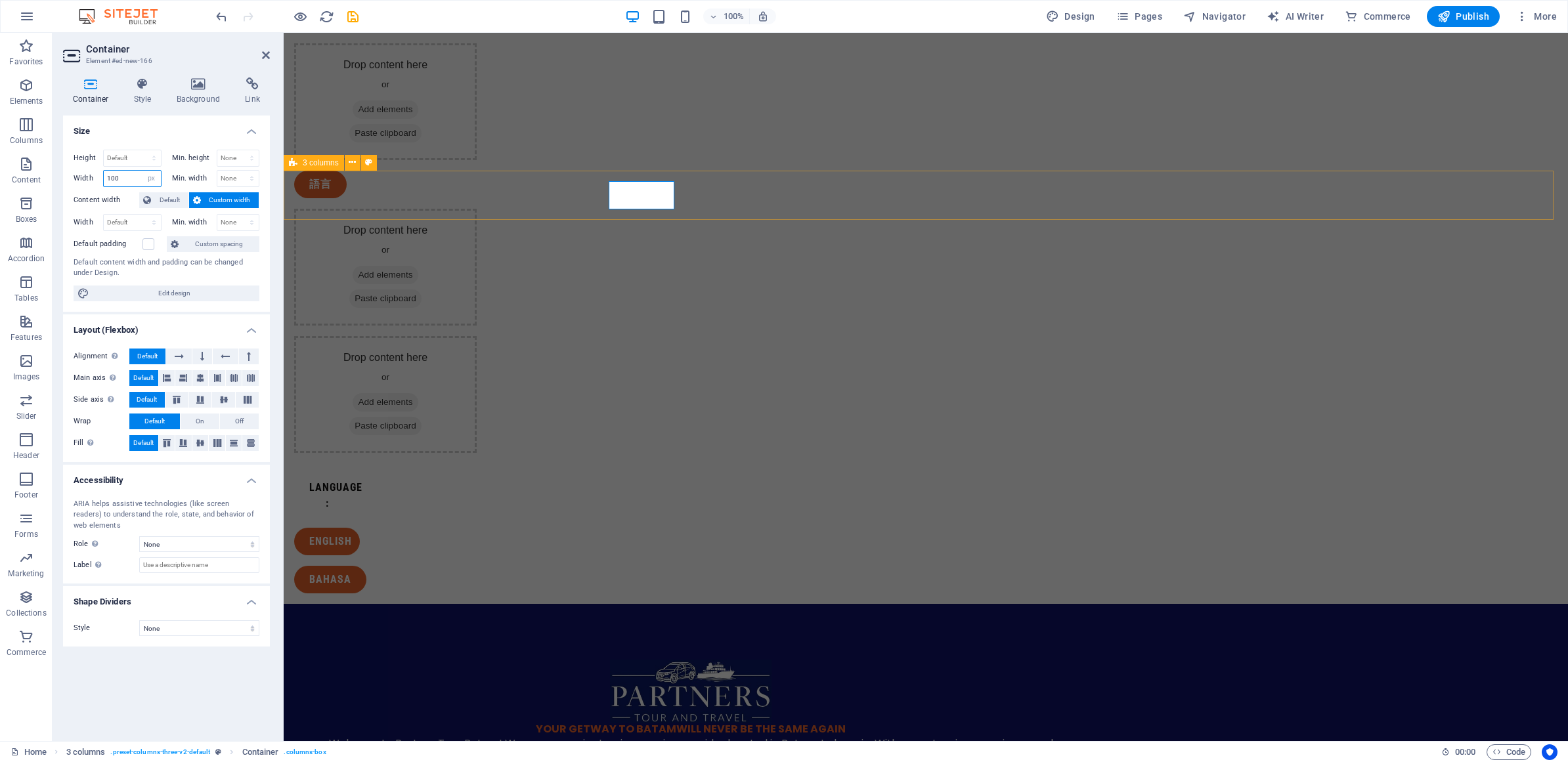 type on "100" 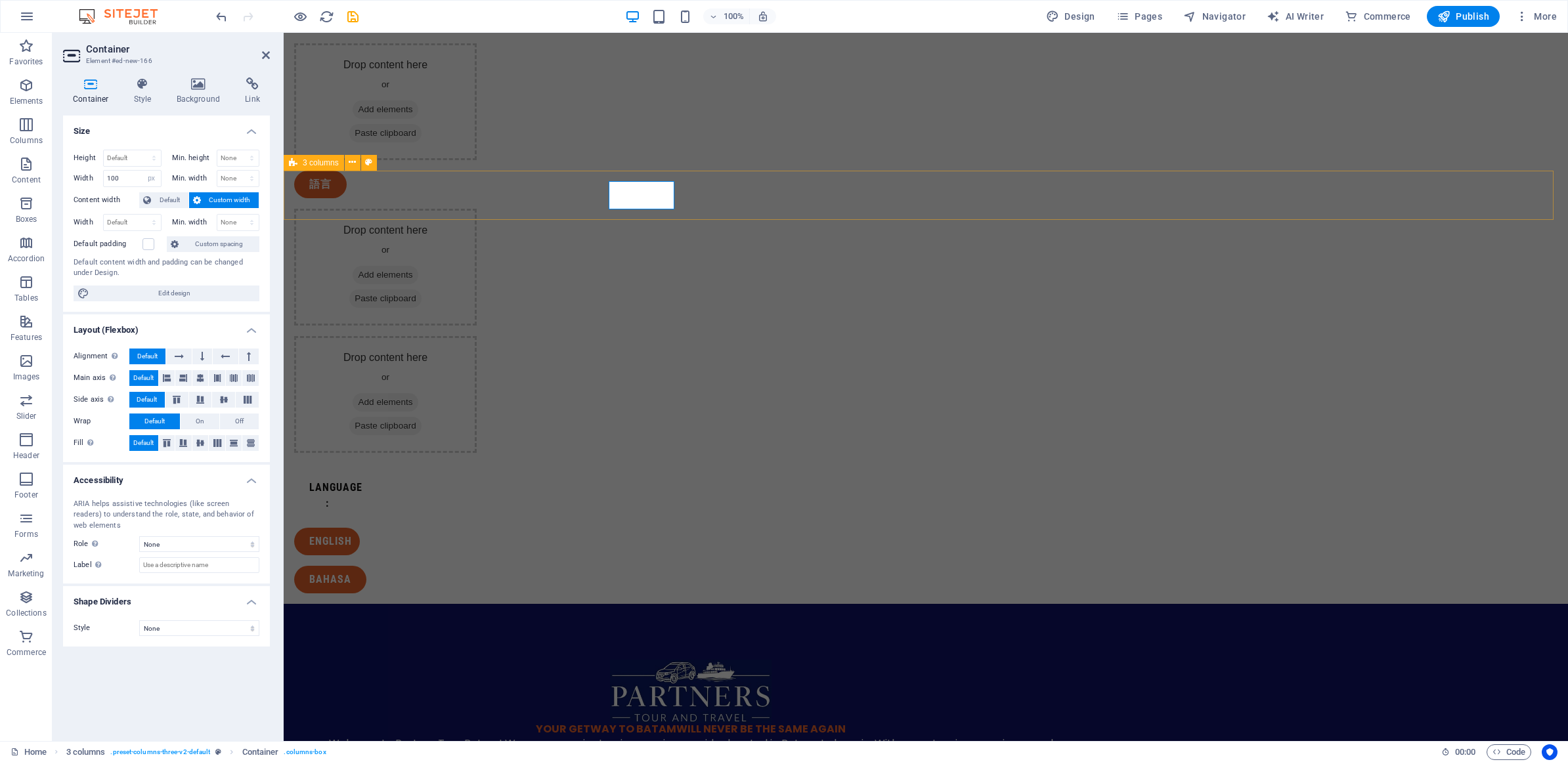 click on "Language : english BAHASA" at bounding box center (926, 534) 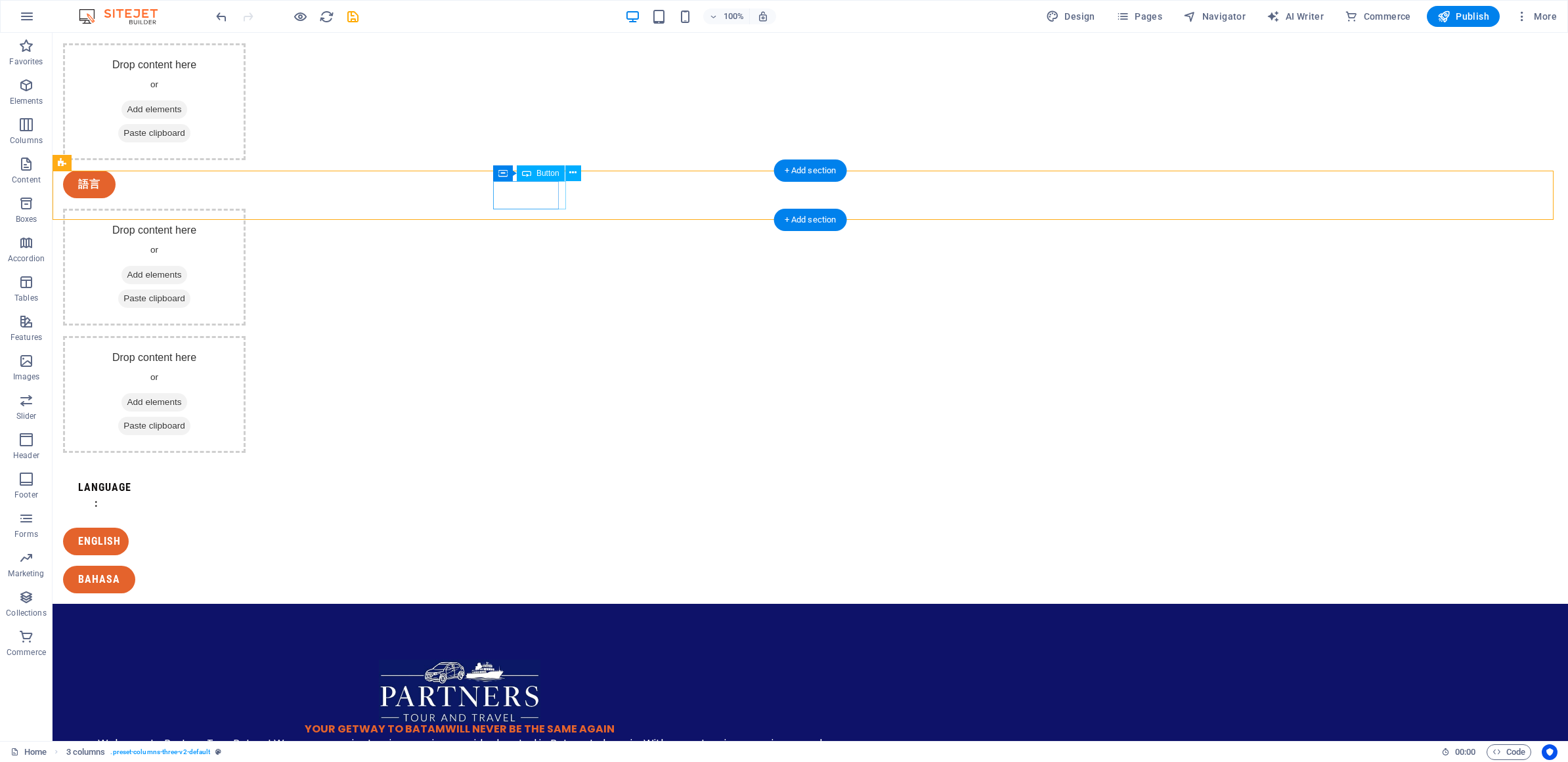 click on "english" at bounding box center [96, 541] 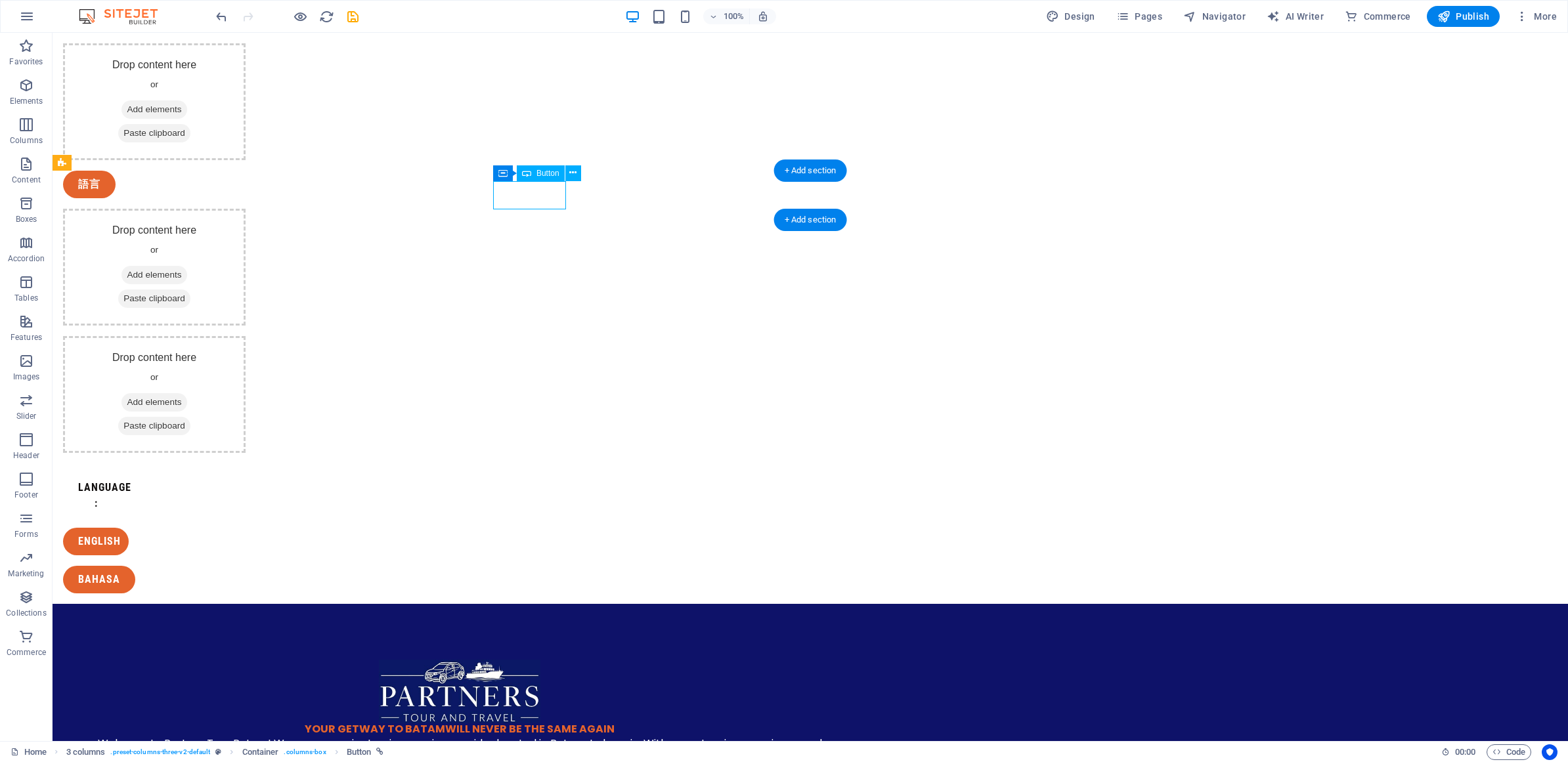click on "english" at bounding box center (96, 541) 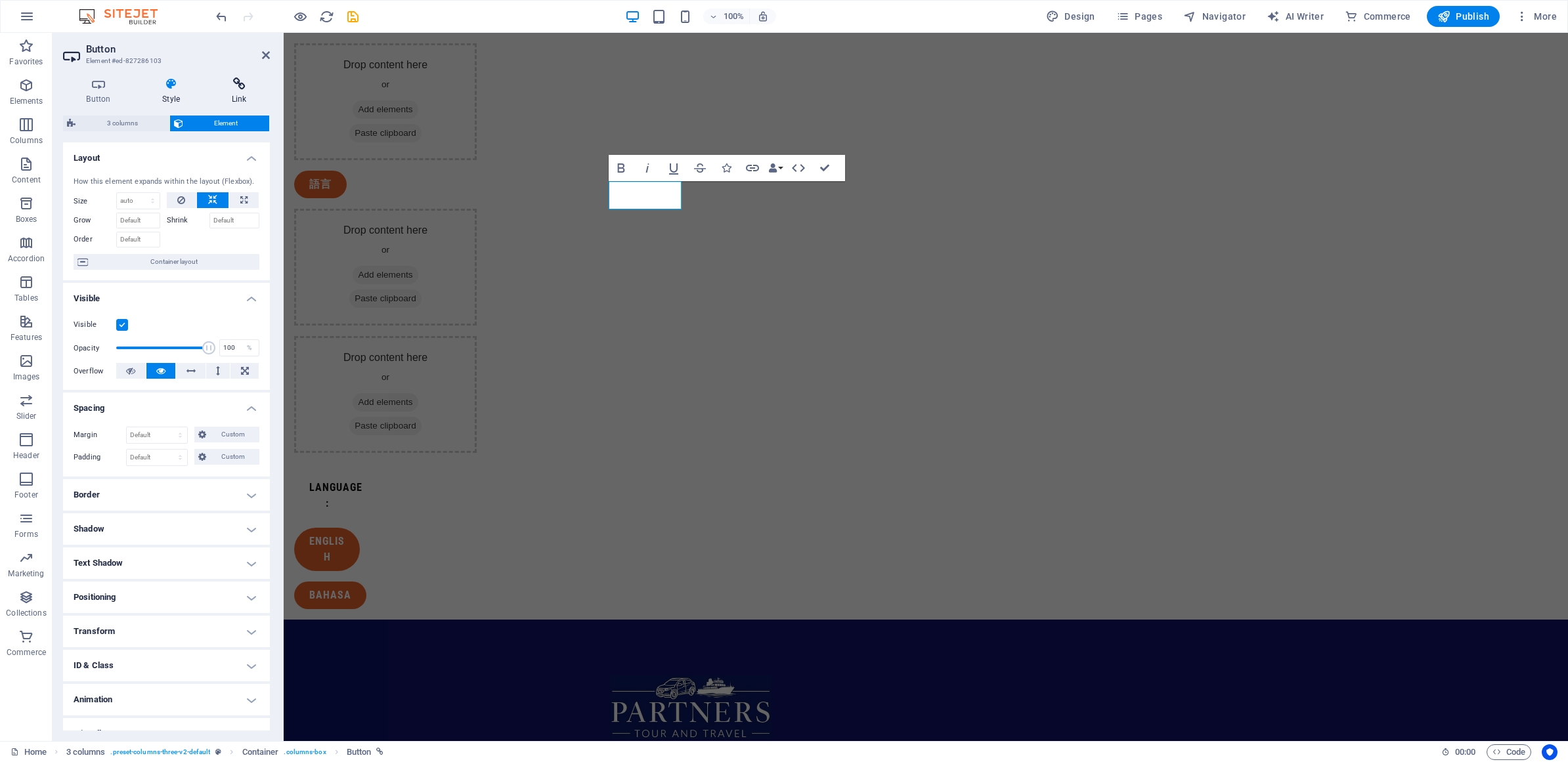 click on "Link" at bounding box center (239, 91) 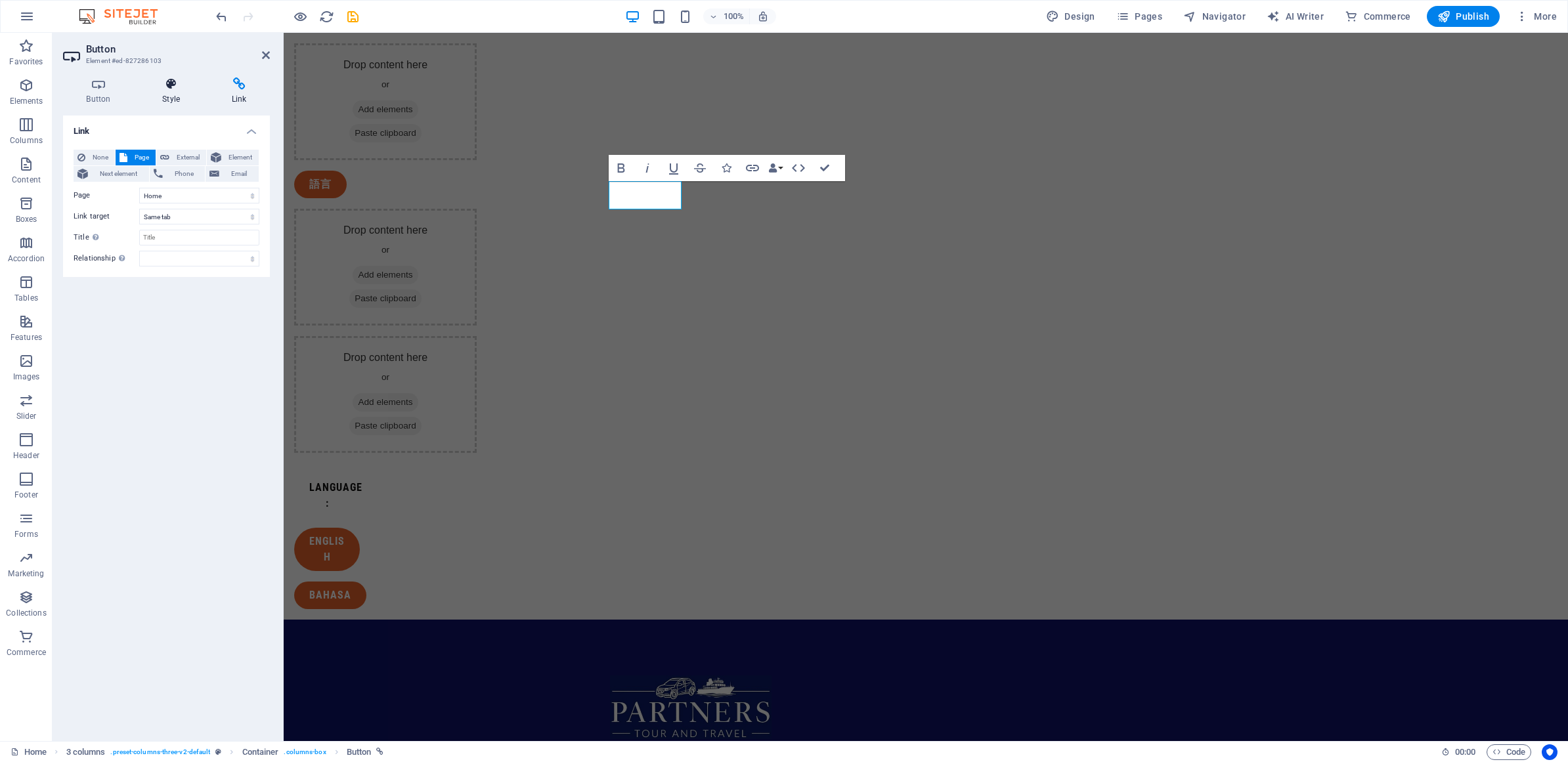 click on "Style" at bounding box center (174, 91) 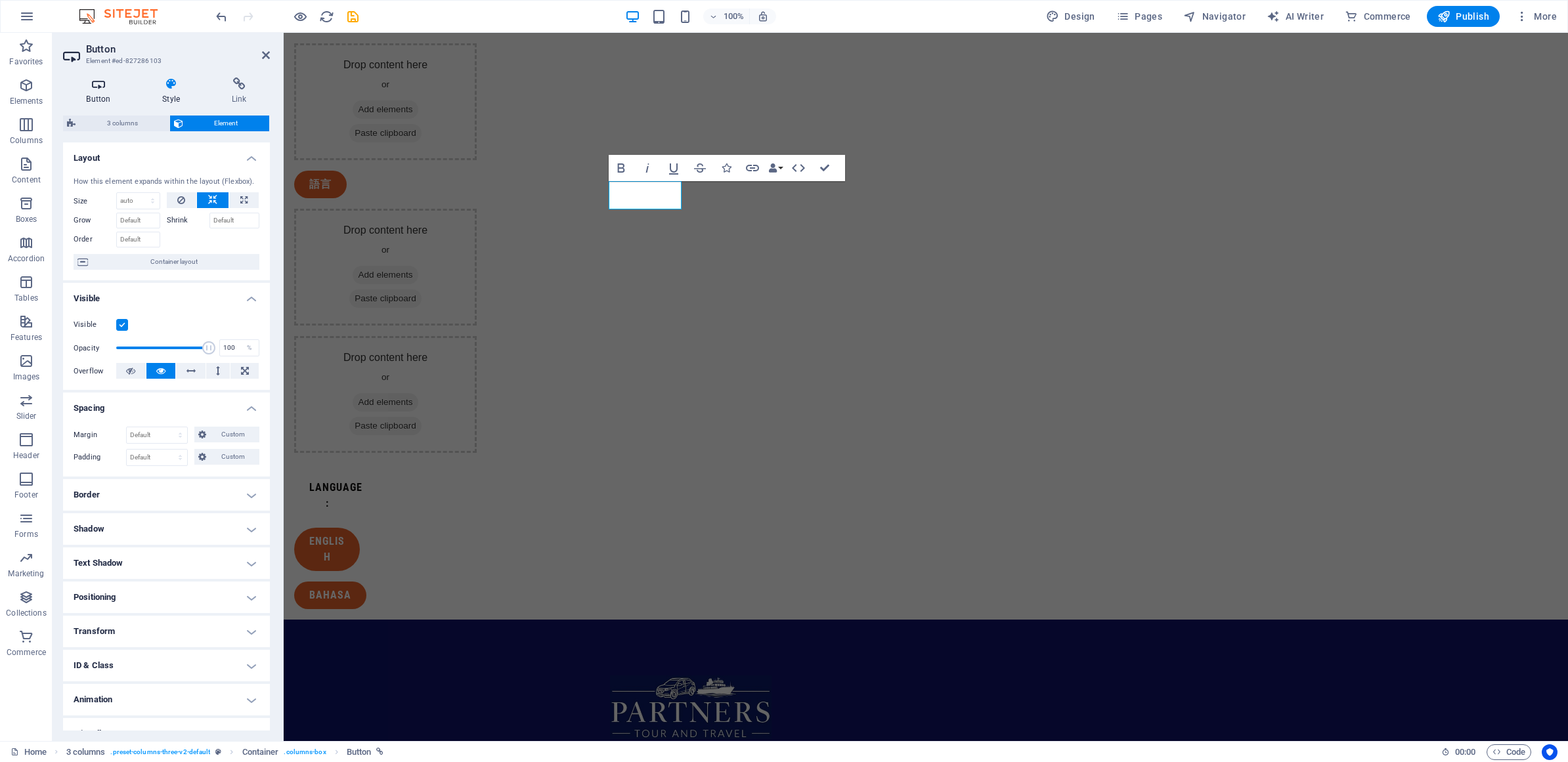click at bounding box center [98, 84] 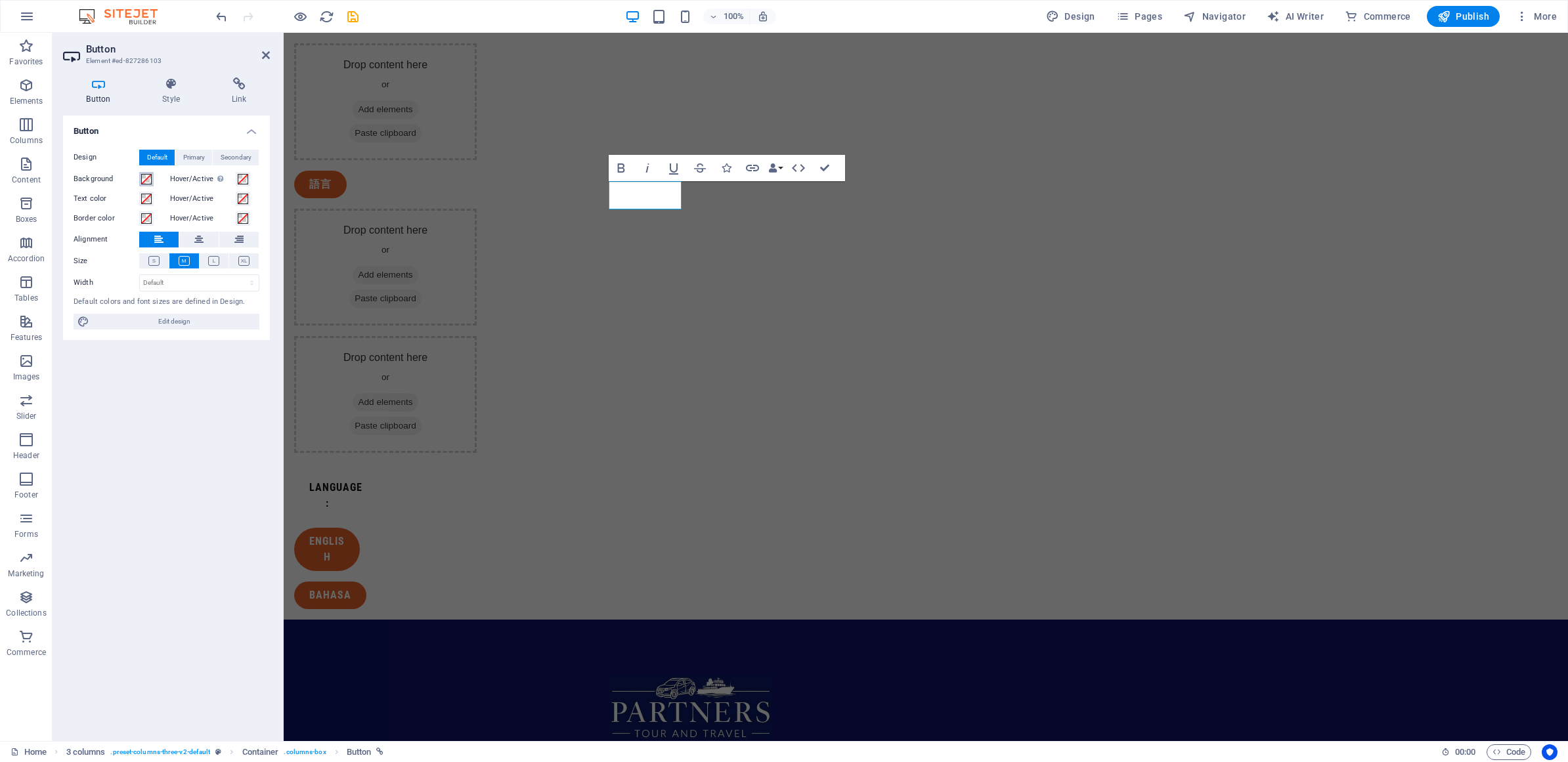 click at bounding box center [146, 179] 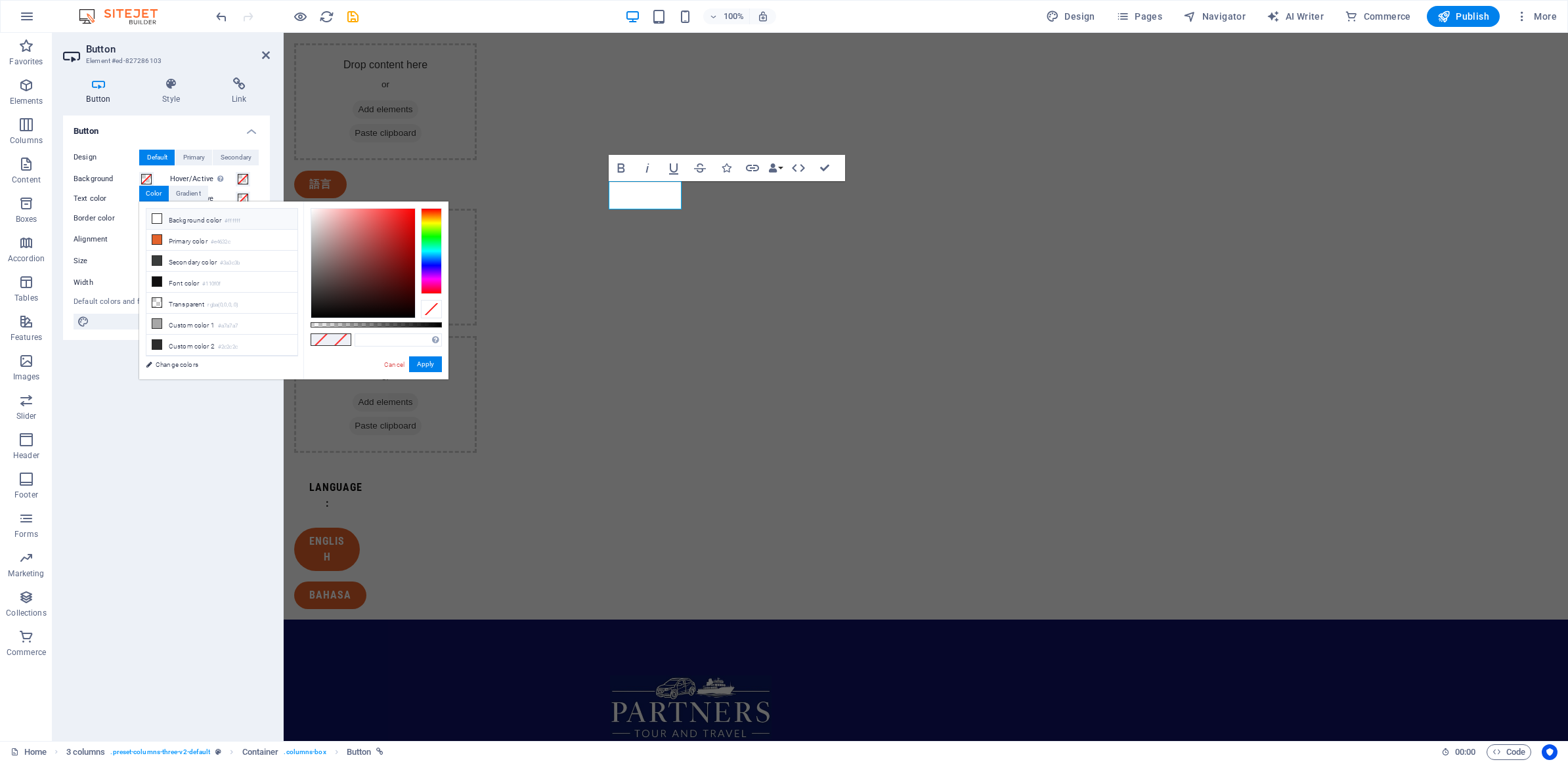 click at bounding box center (157, 219) 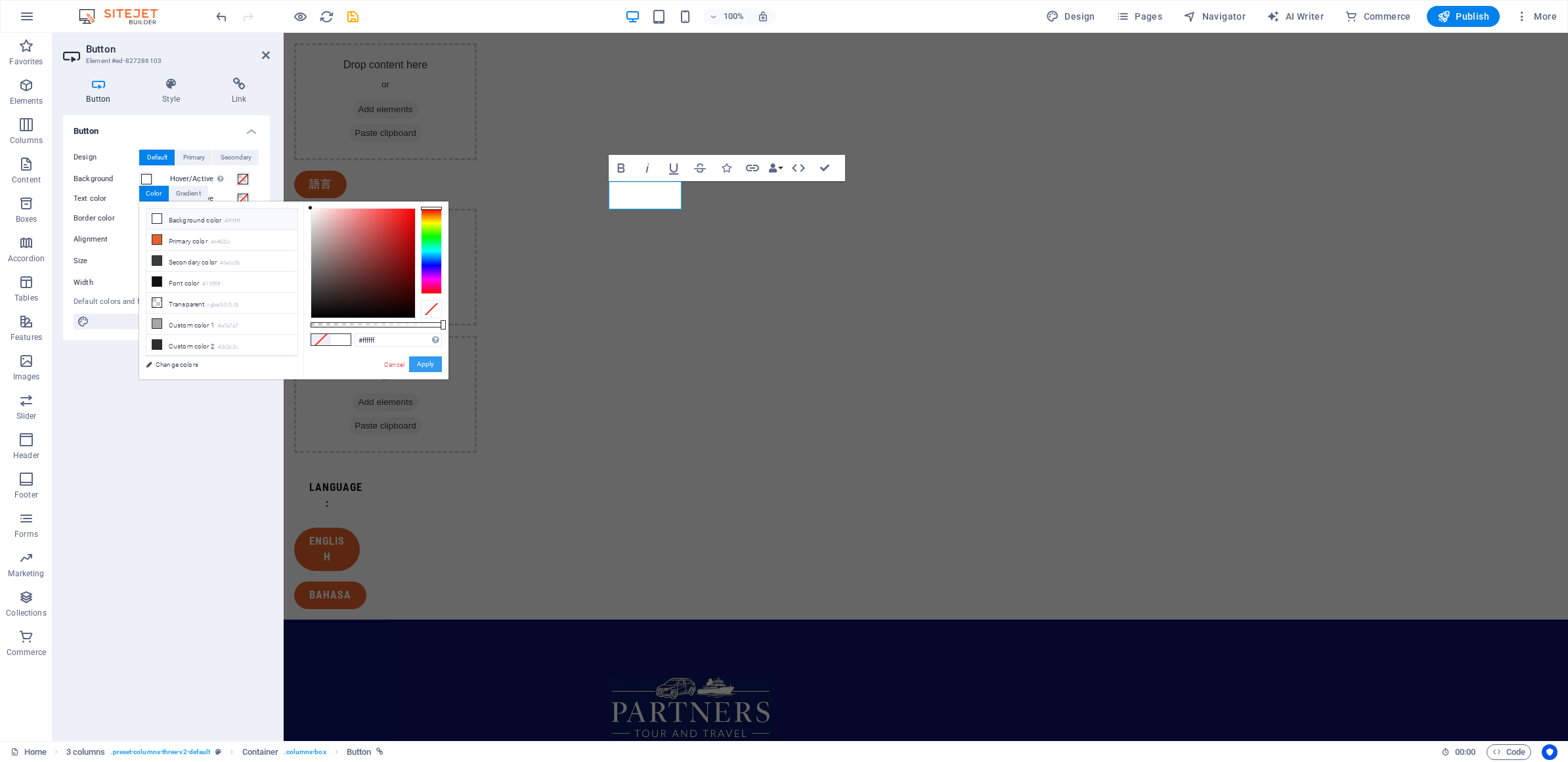click on "Apply" at bounding box center (425, 364) 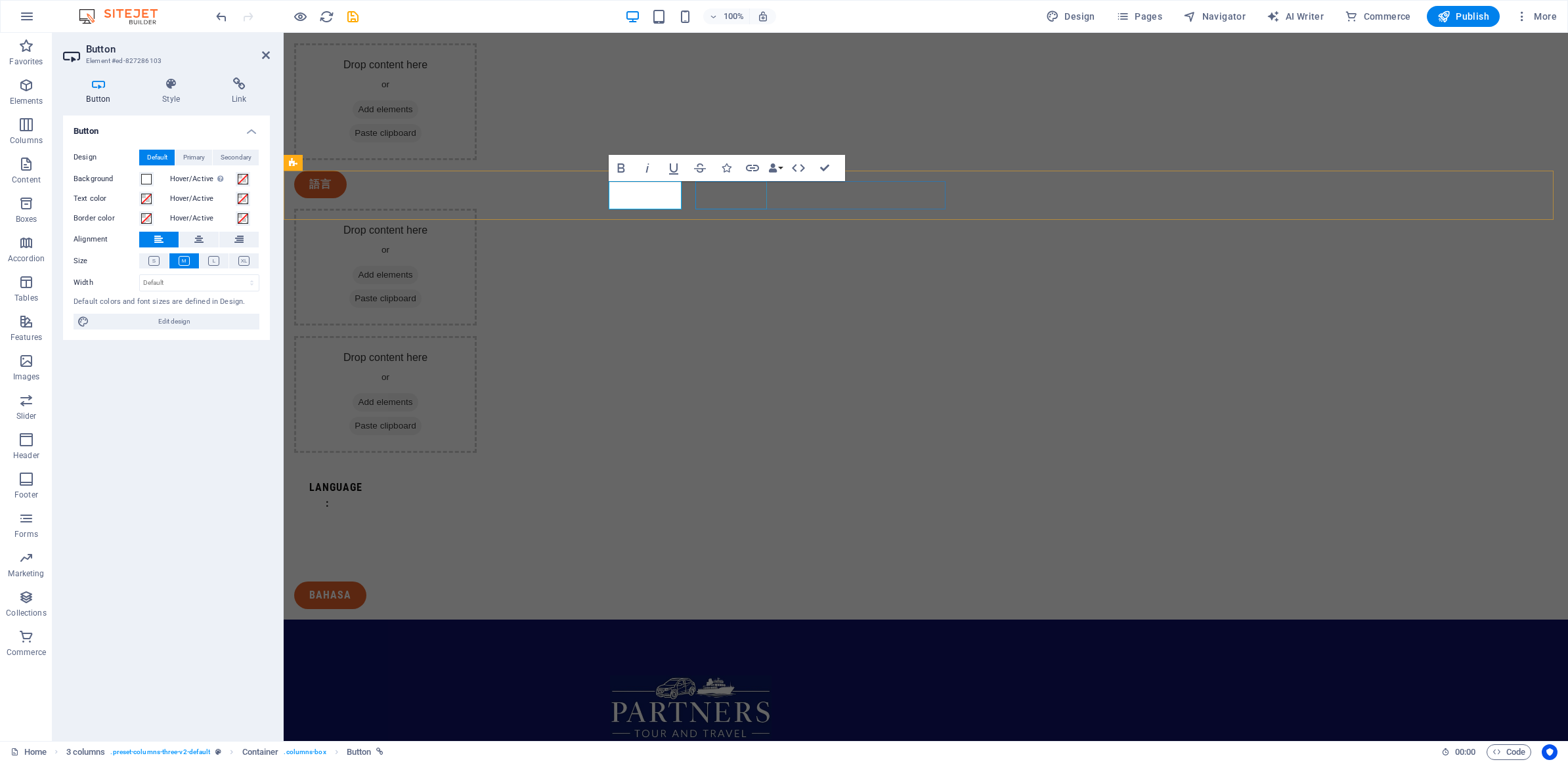 click on "BAHASA" at bounding box center (419, 595) 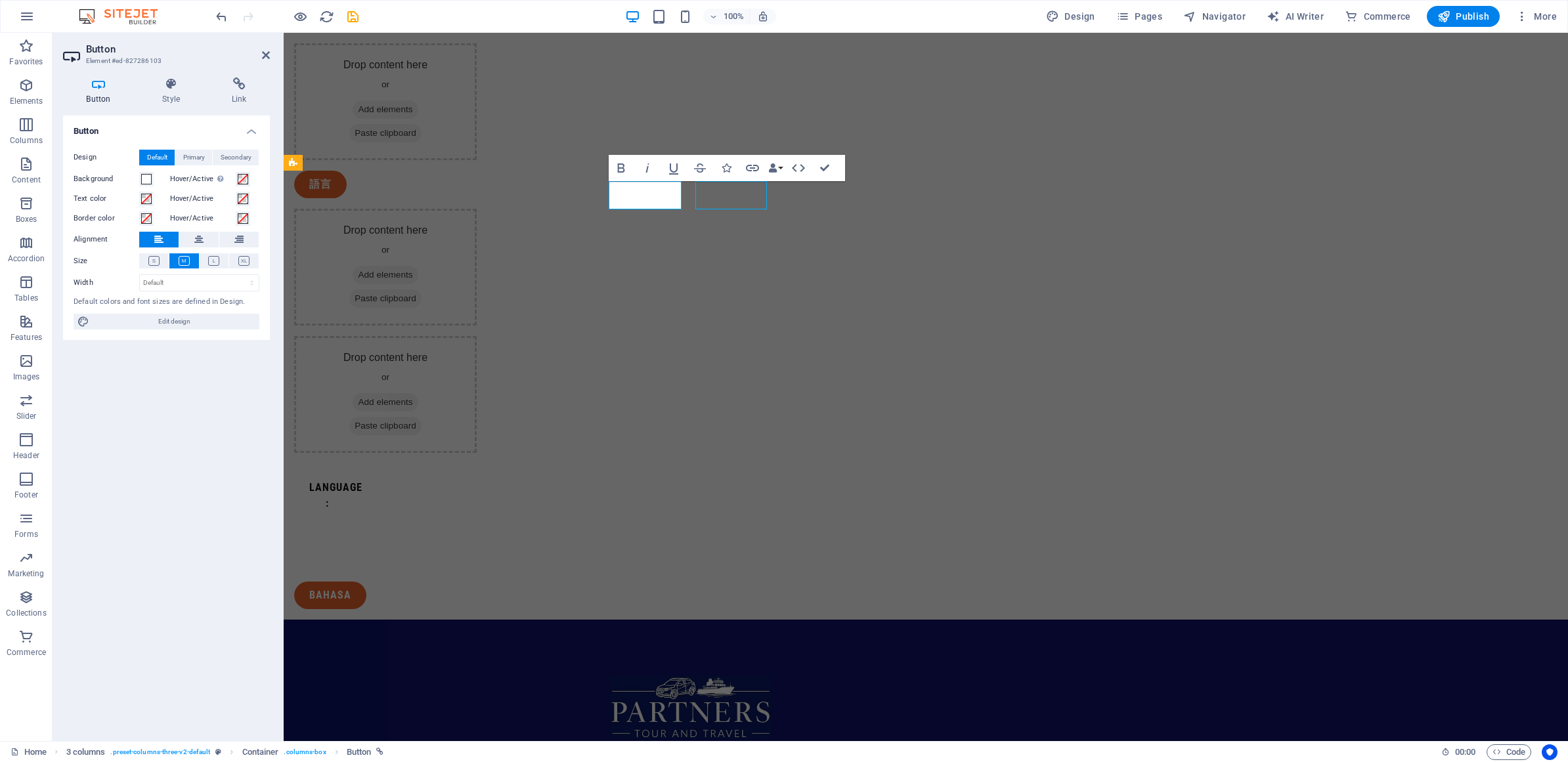 click on "BAHASA" at bounding box center (419, 595) 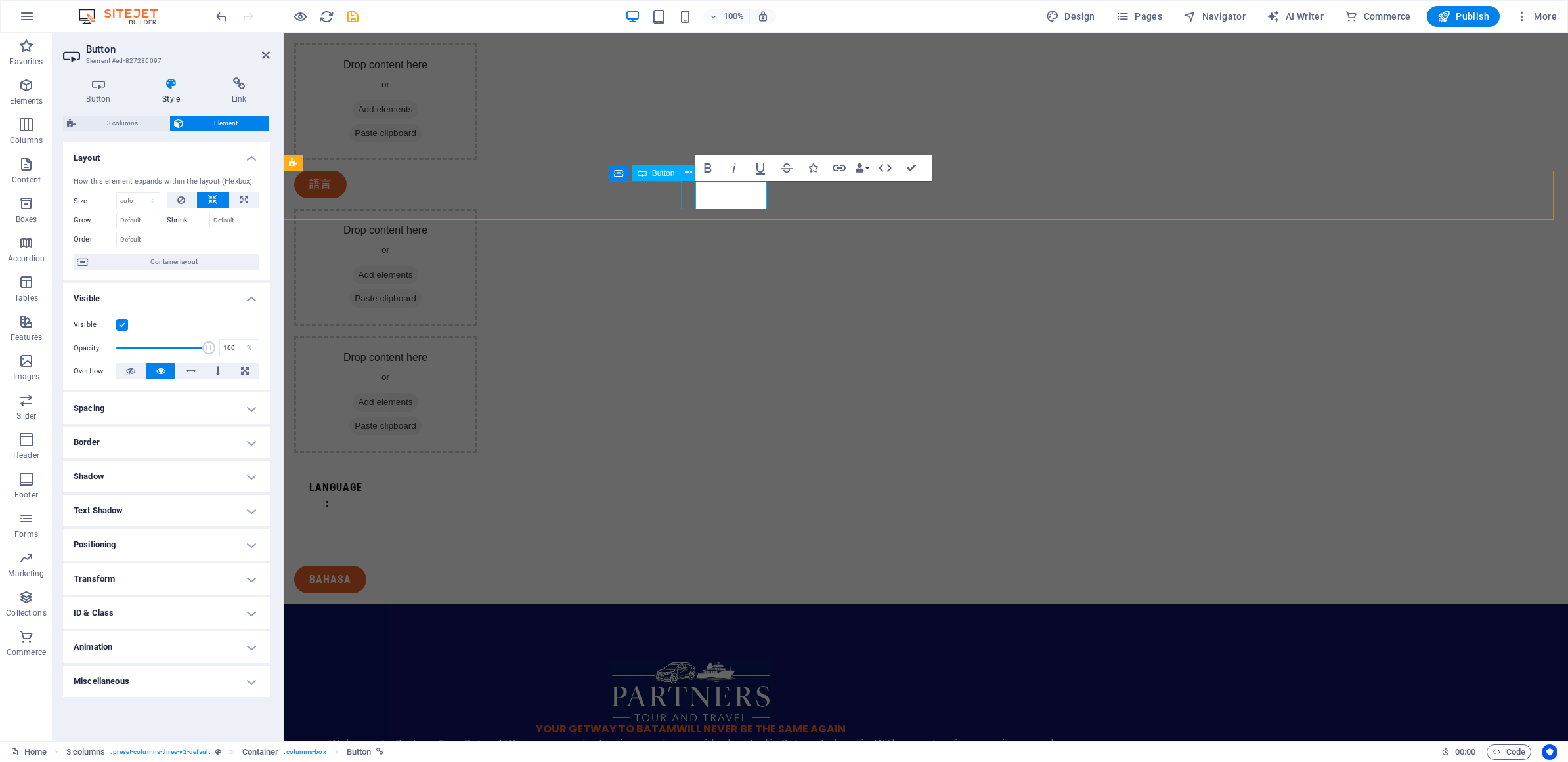 click on "english" at bounding box center [327, 541] 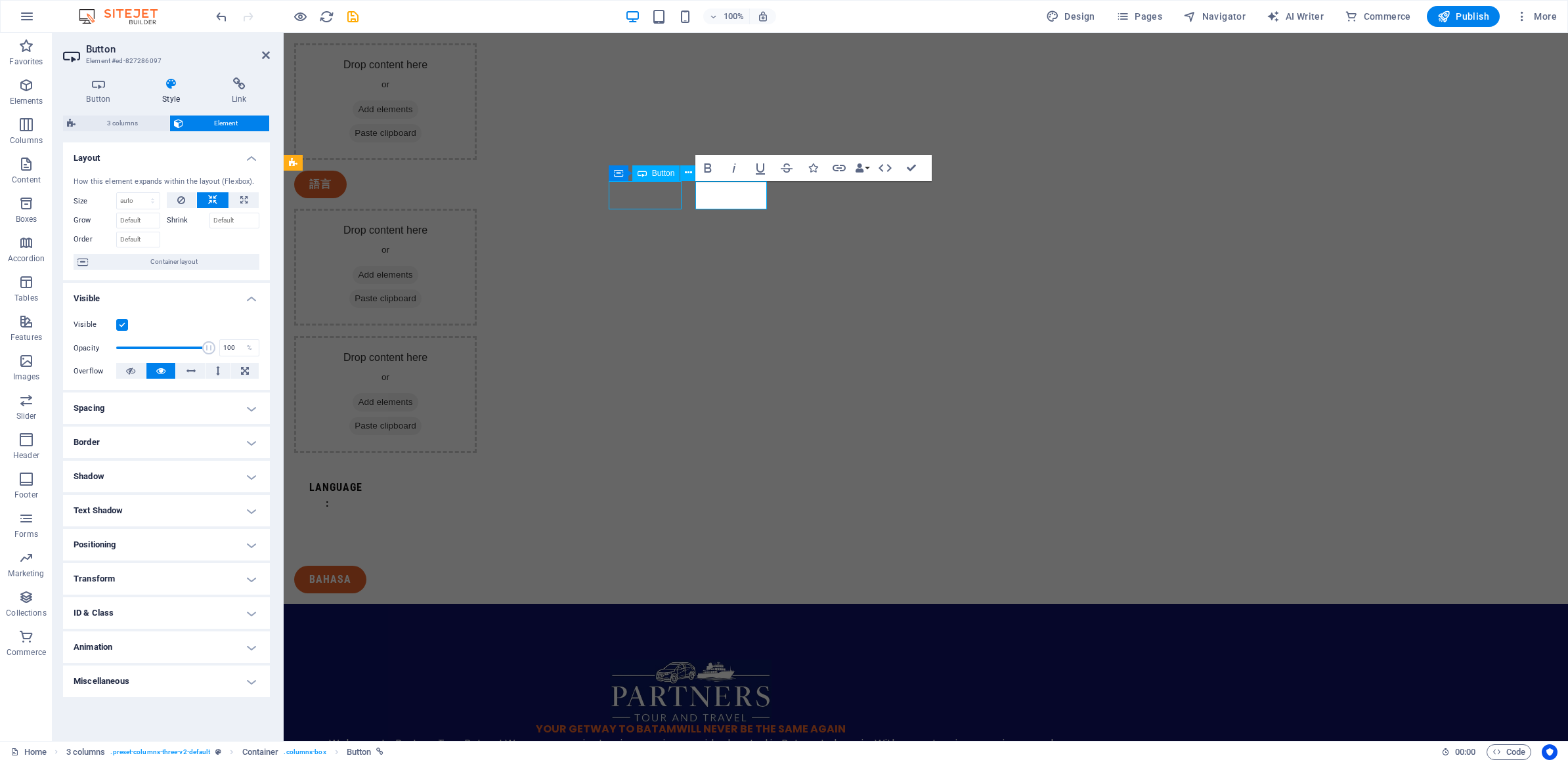 click on "english" at bounding box center [327, 541] 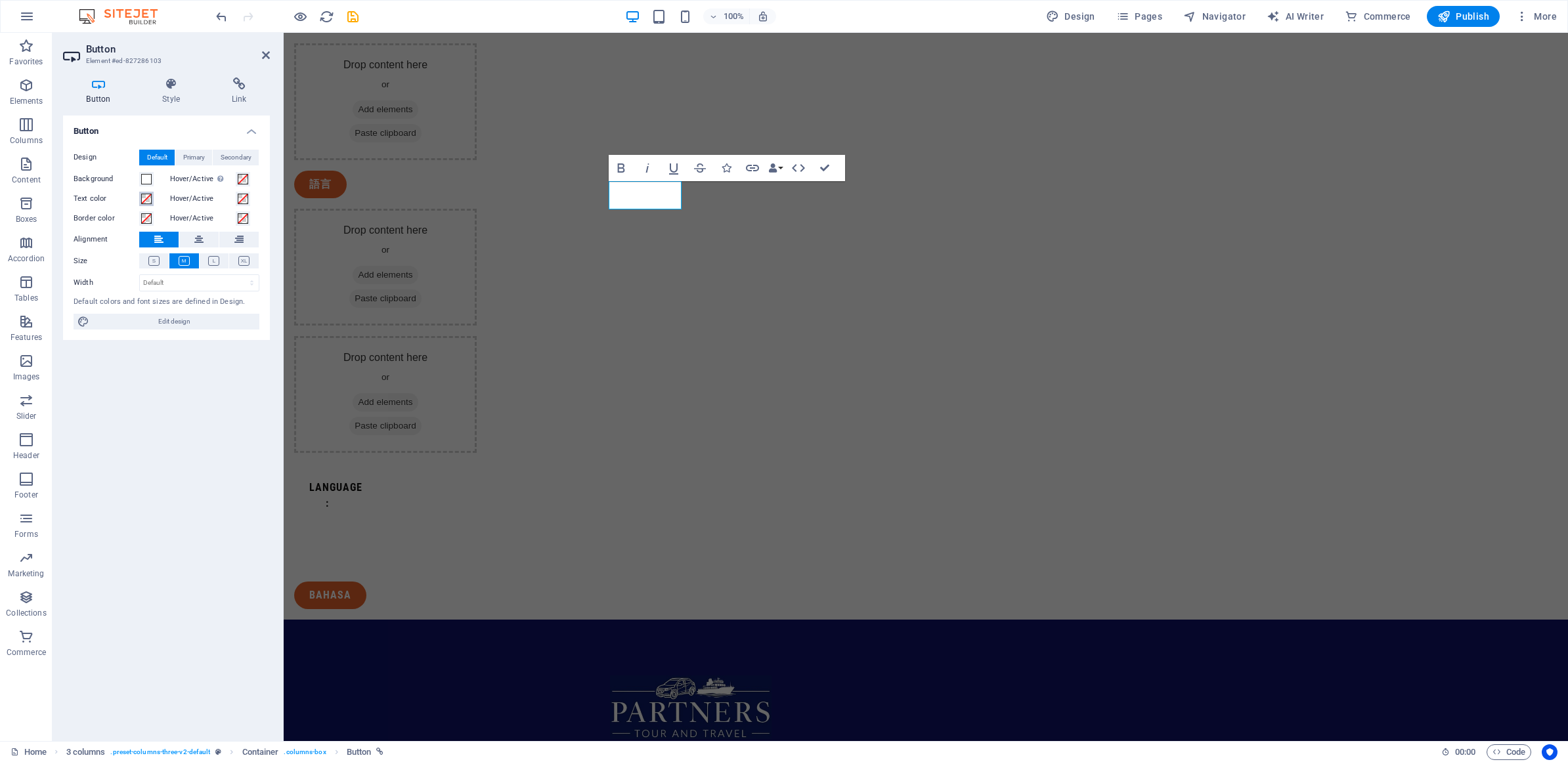 click at bounding box center (146, 199) 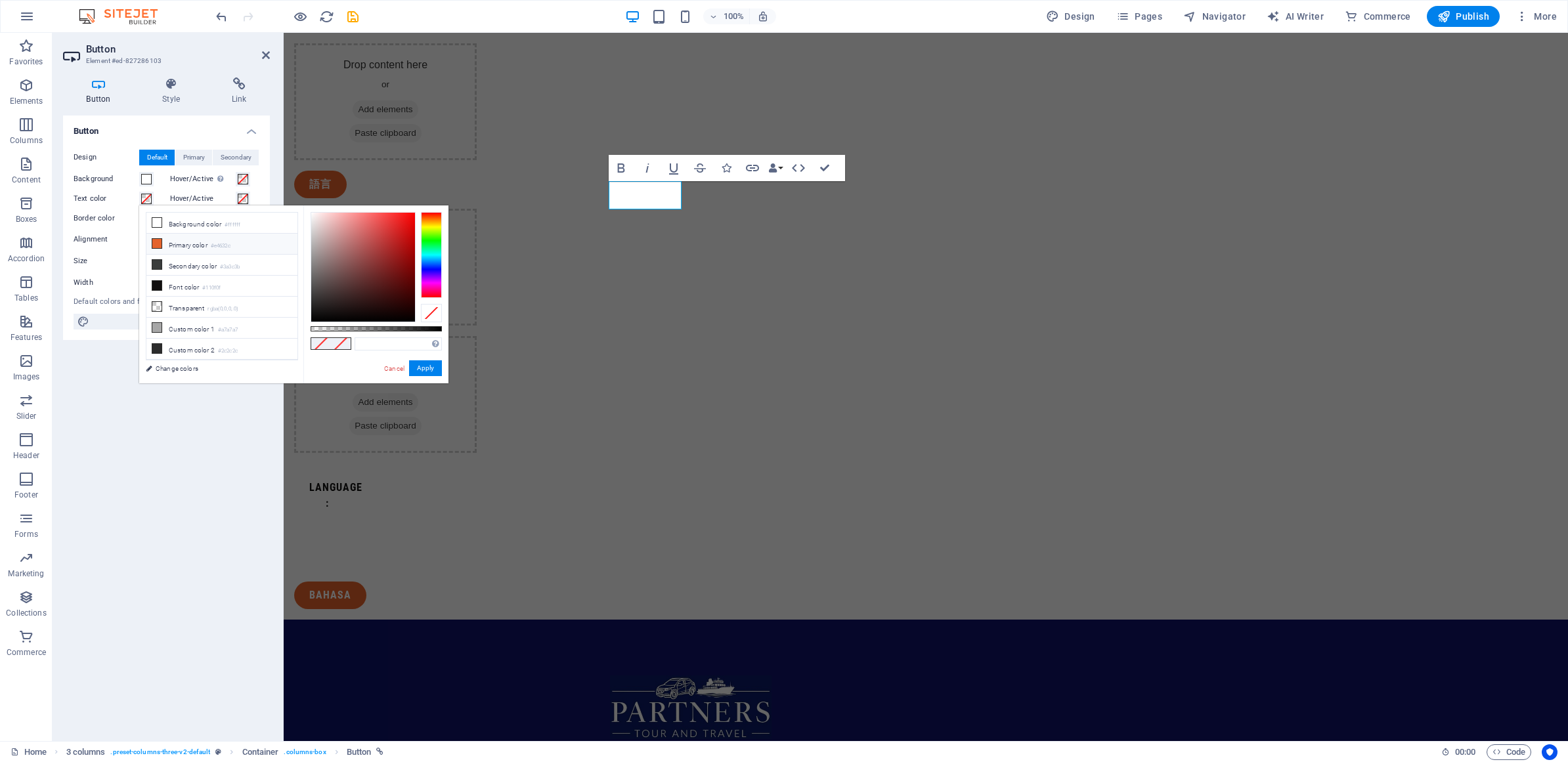 click at bounding box center [157, 243] 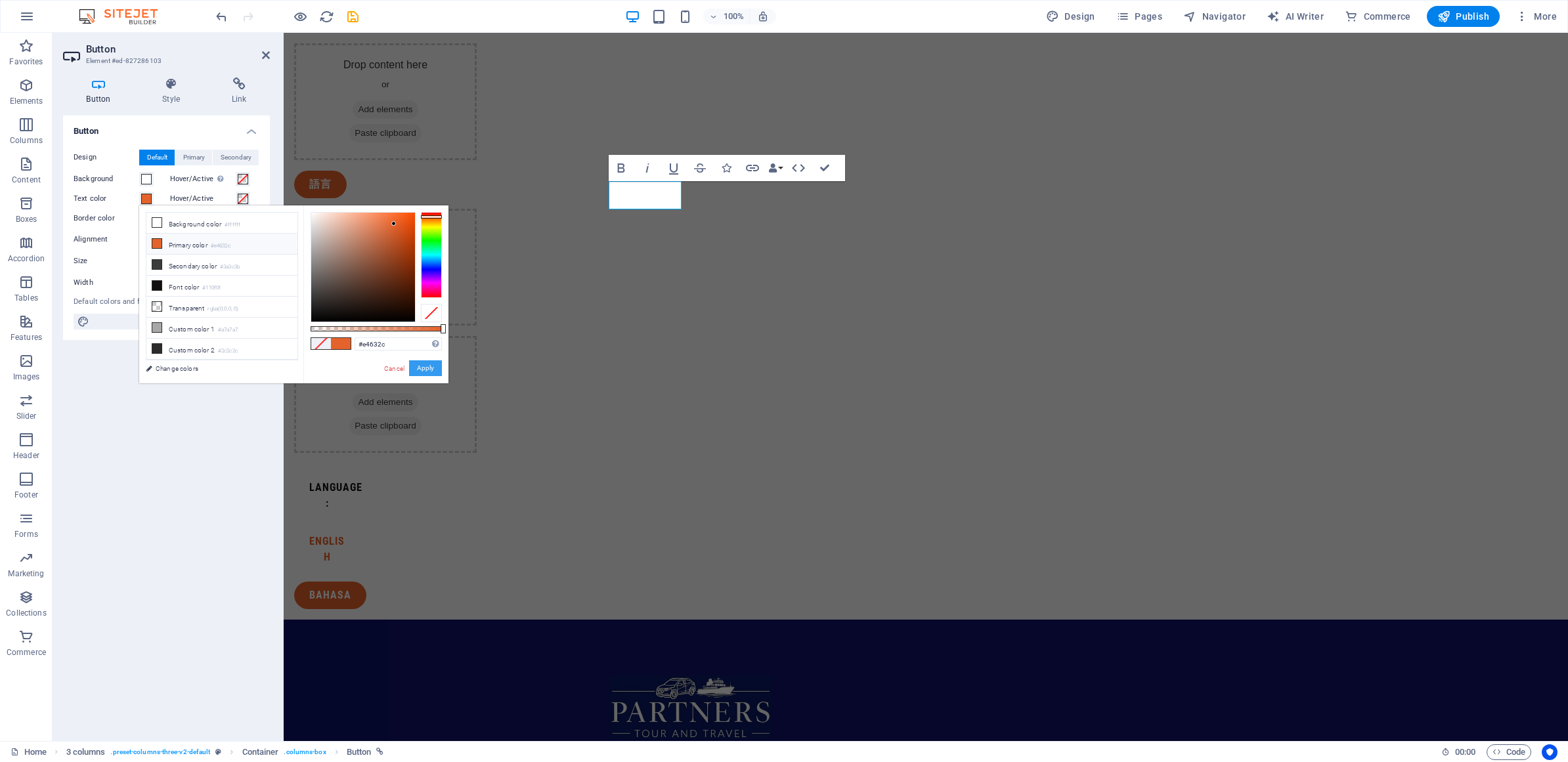click on "Apply" at bounding box center [425, 368] 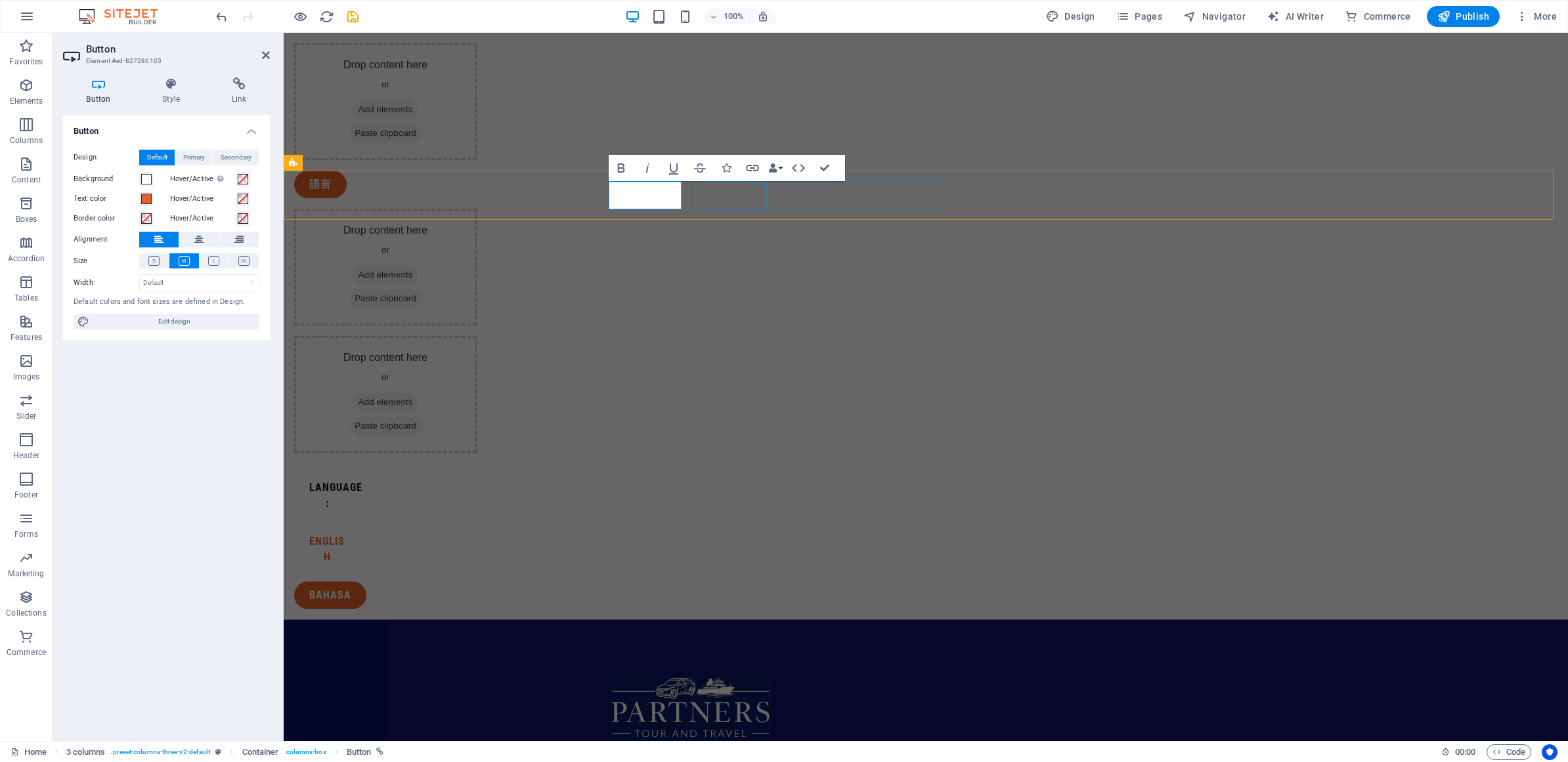 click on "BAHASA" at bounding box center (419, 595) 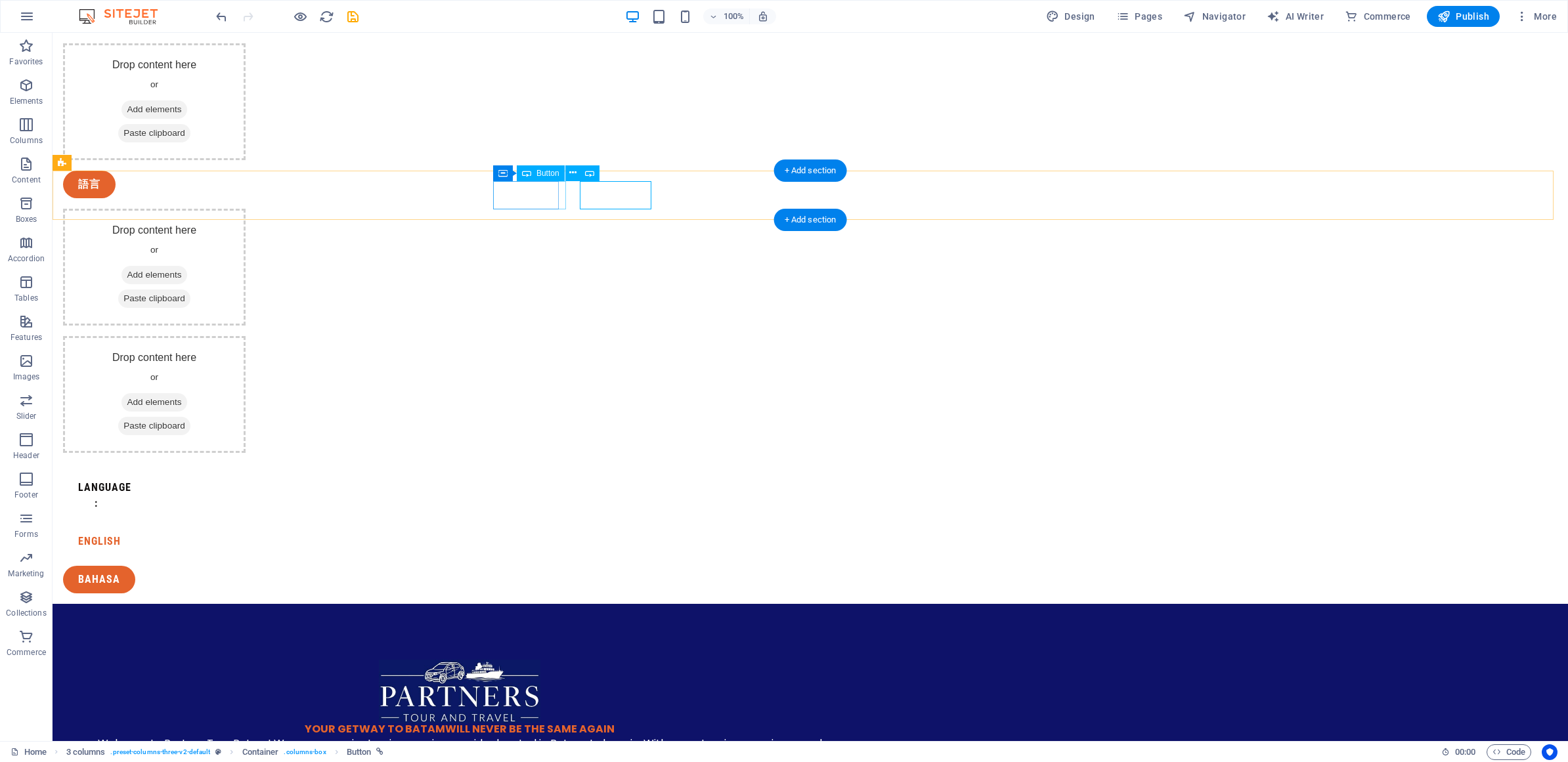 click on "english" at bounding box center (96, 541) 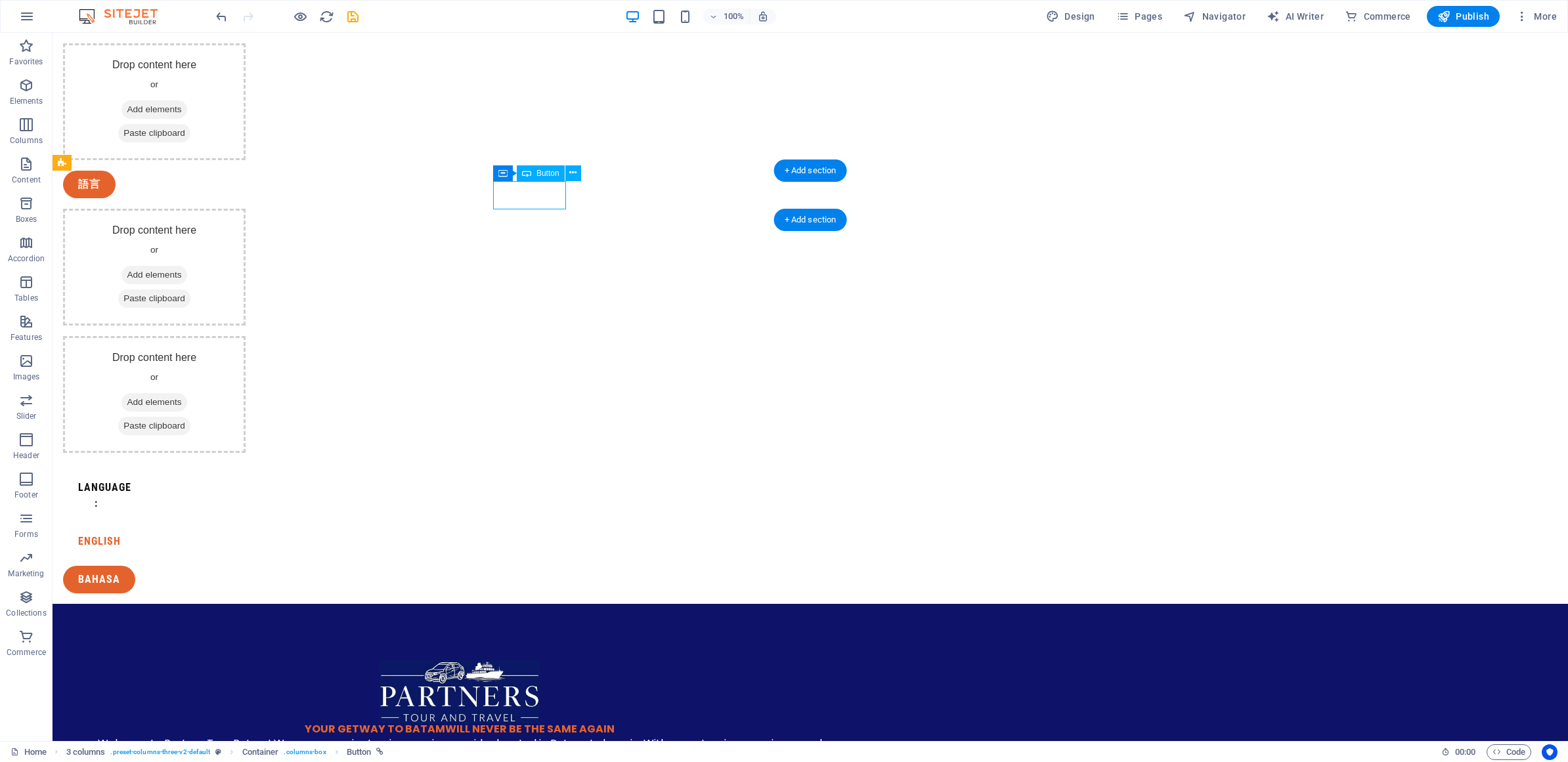 click on "english" at bounding box center [96, 541] 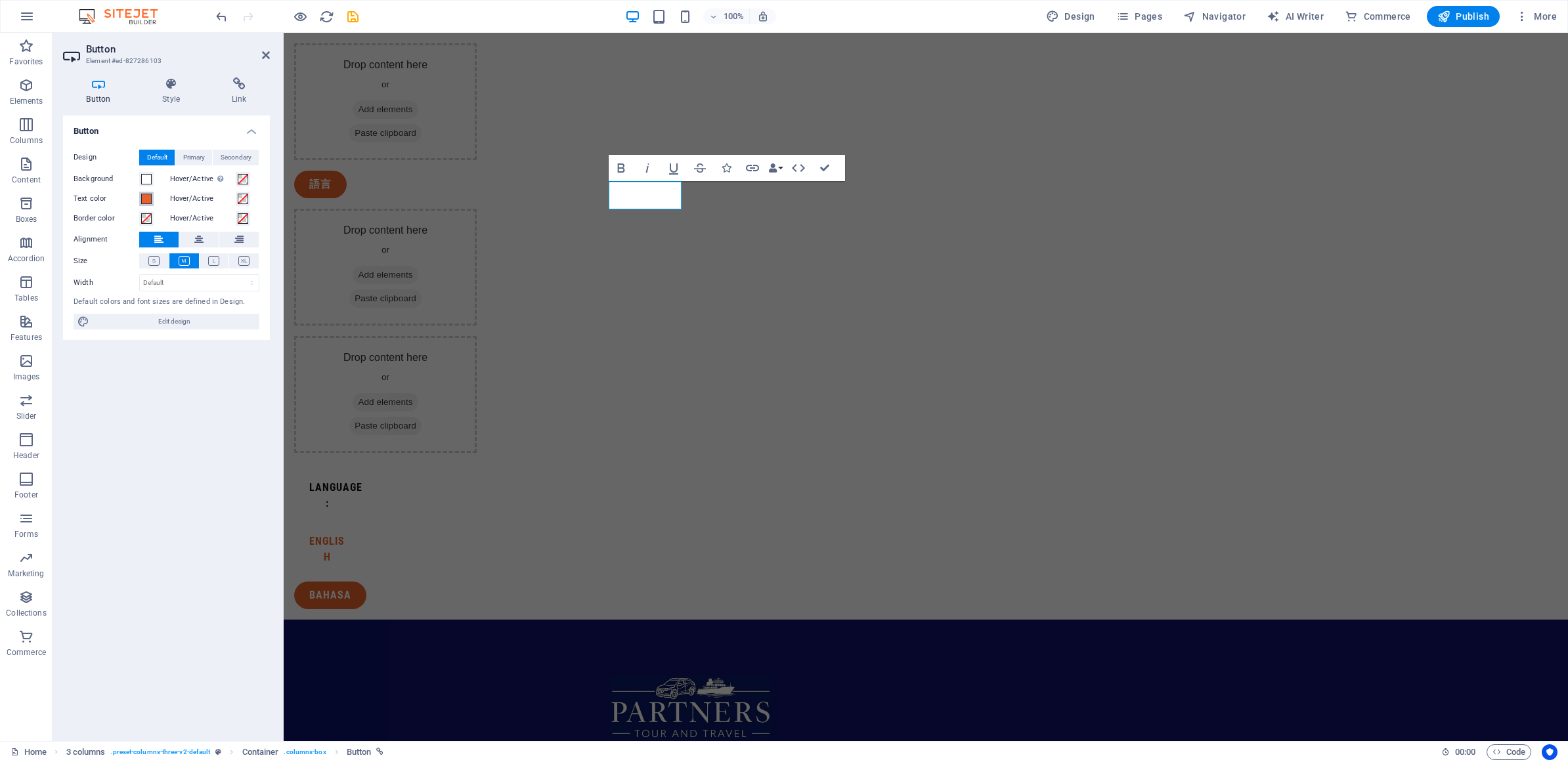 click at bounding box center (146, 199) 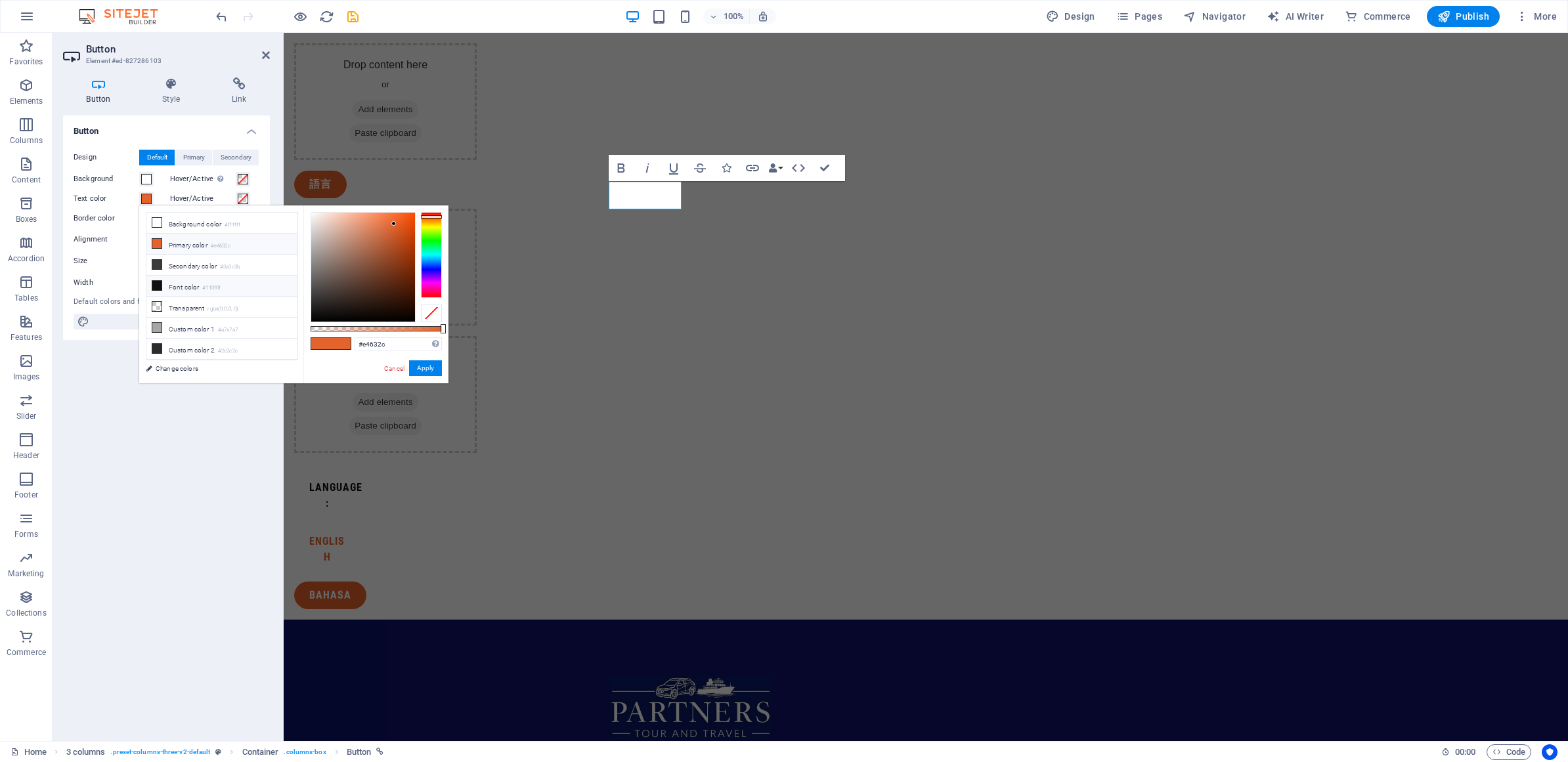 click at bounding box center [157, 286] 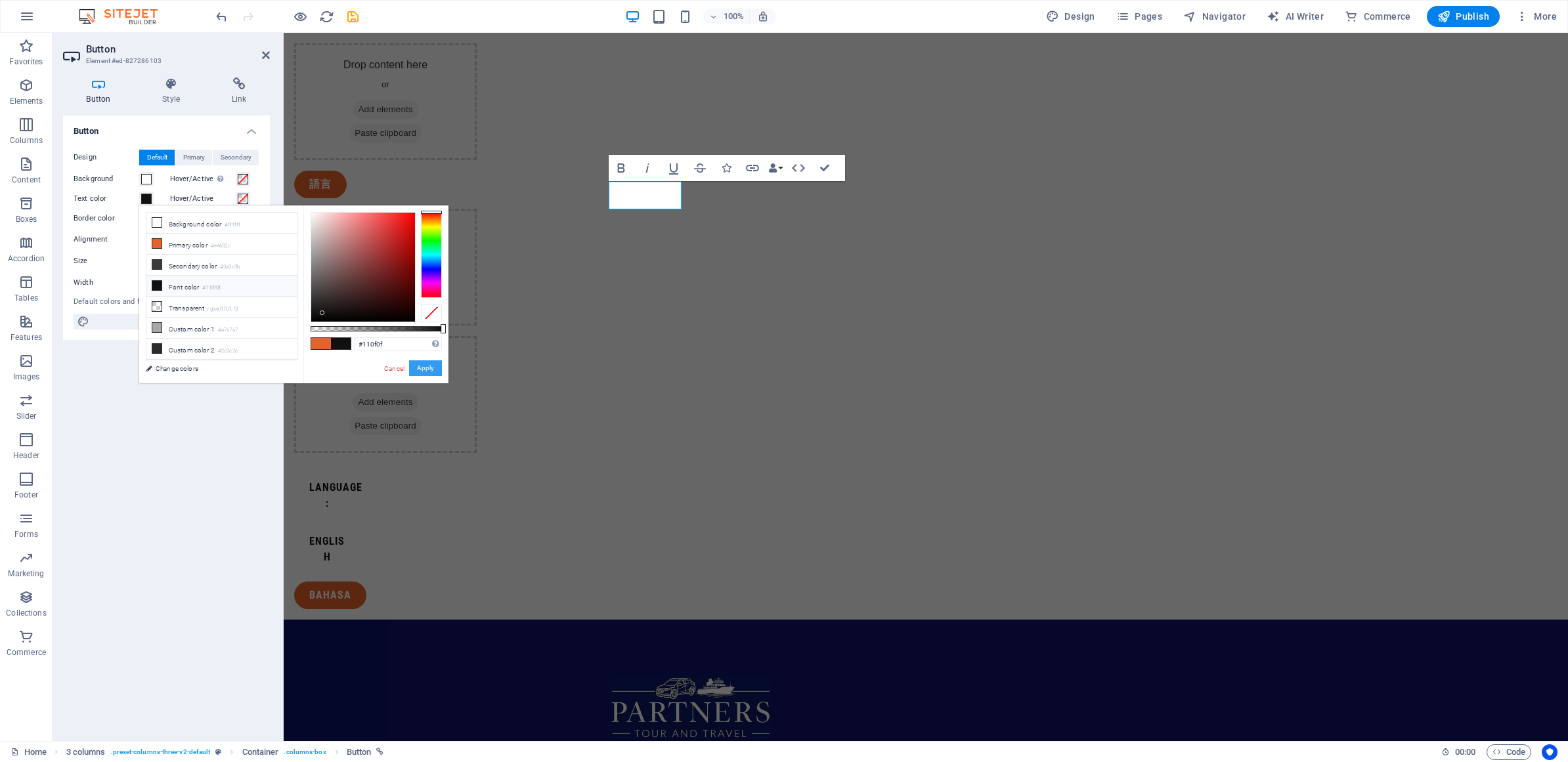 click on "Apply" at bounding box center (425, 368) 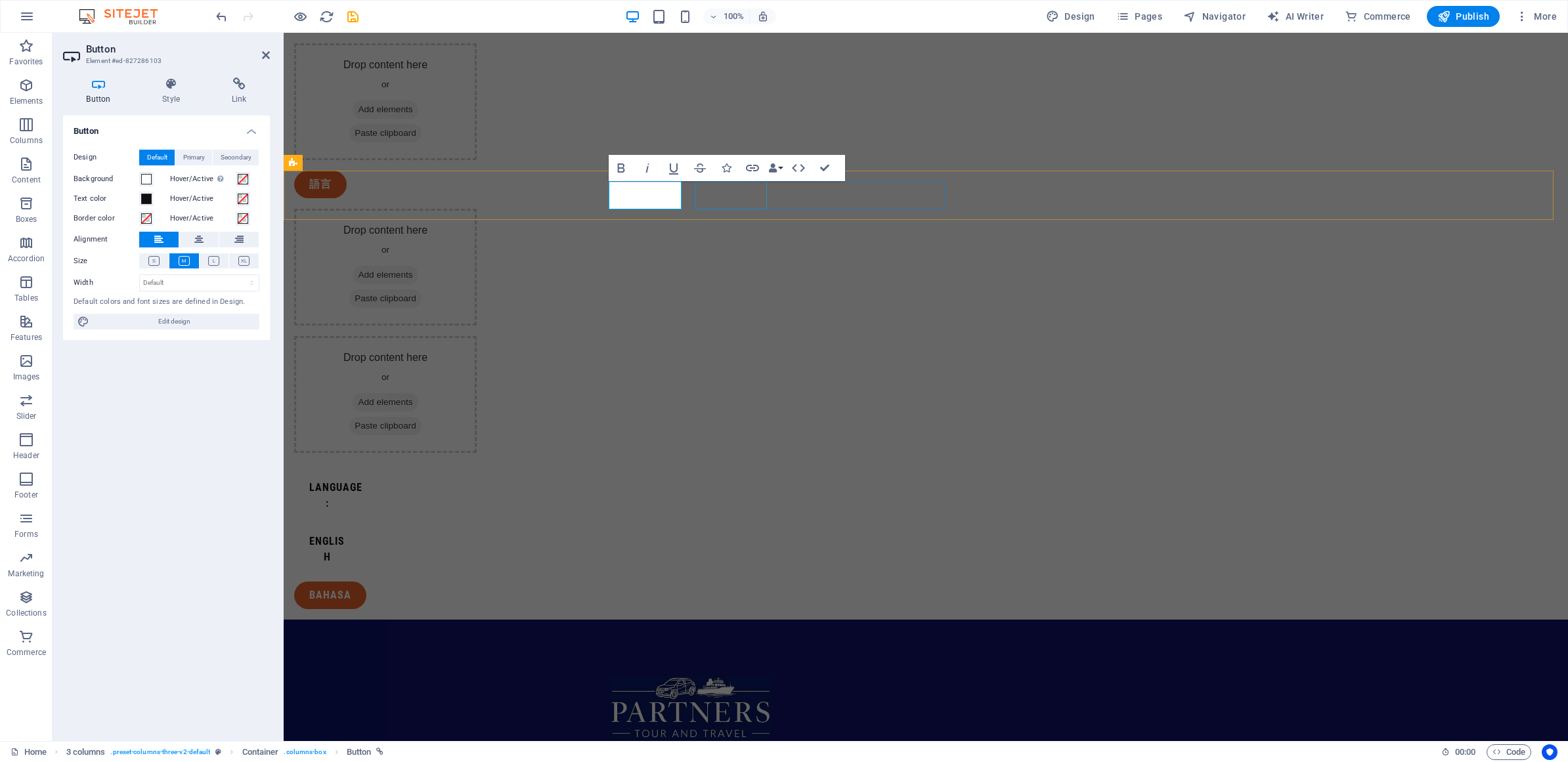 click on "BAHASA" at bounding box center (419, 595) 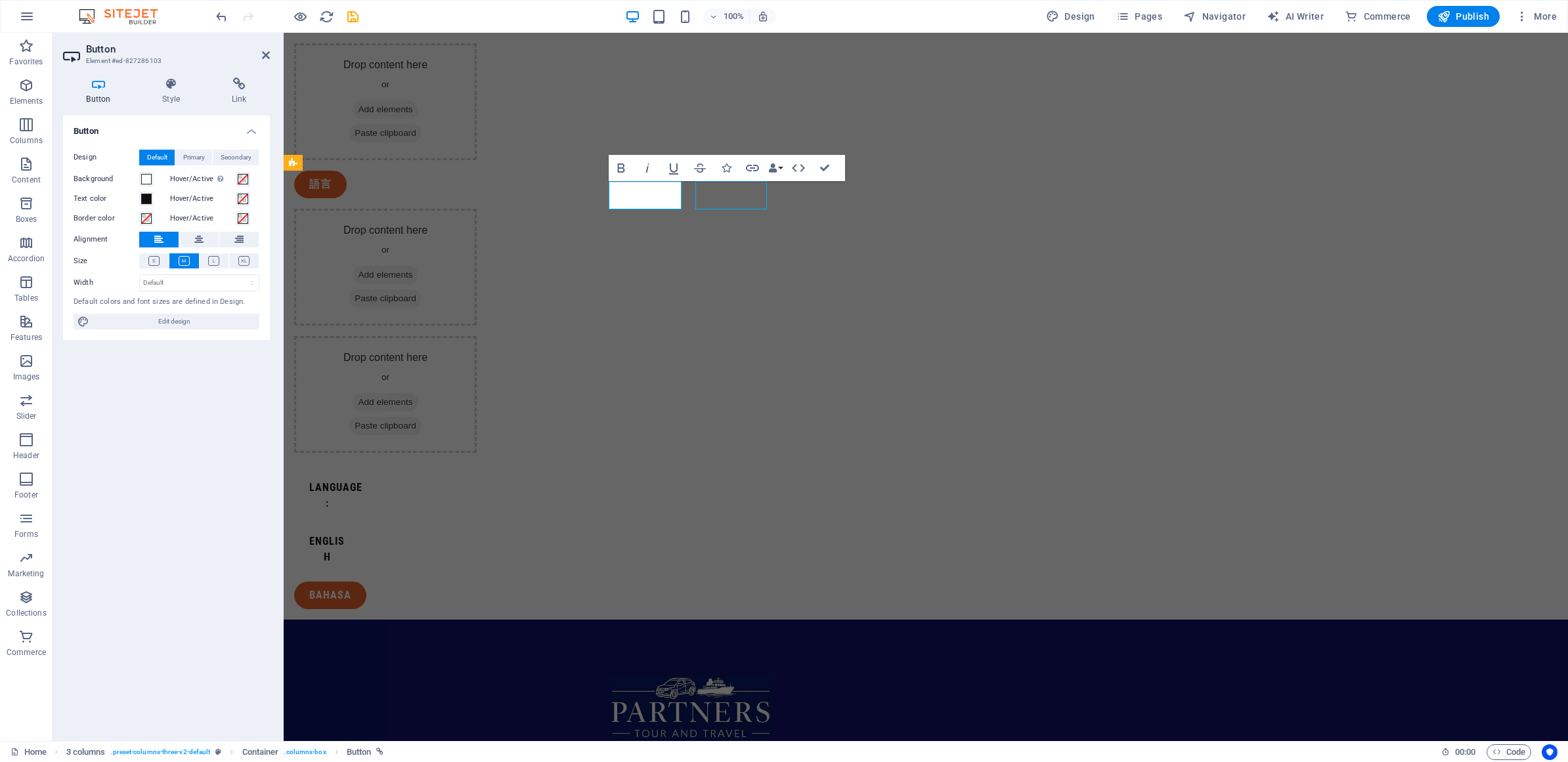 click on "BAHASA" at bounding box center [419, 595] 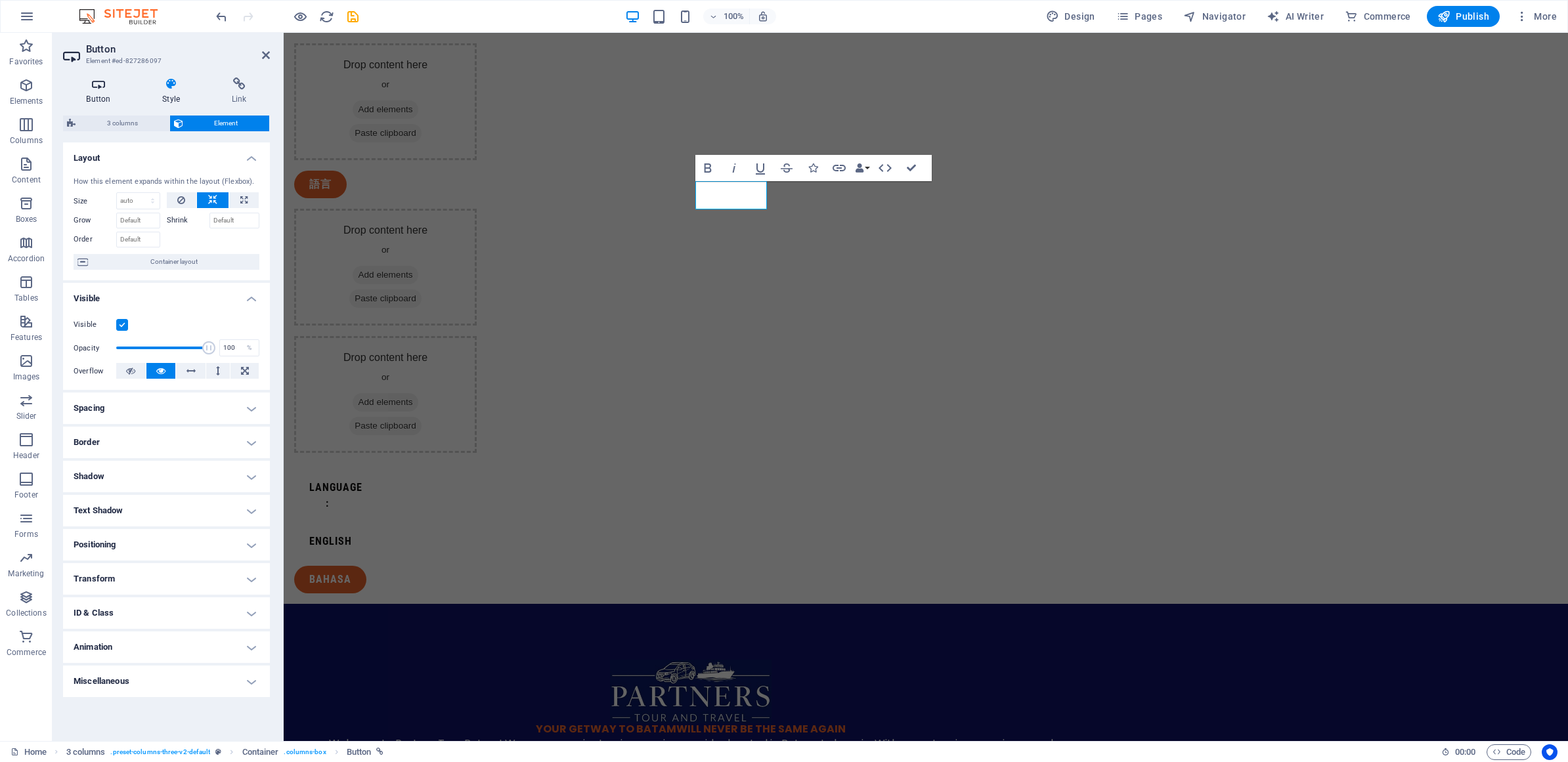 drag, startPoint x: 64, startPoint y: 85, endPoint x: 113, endPoint y: 93, distance: 49.64877 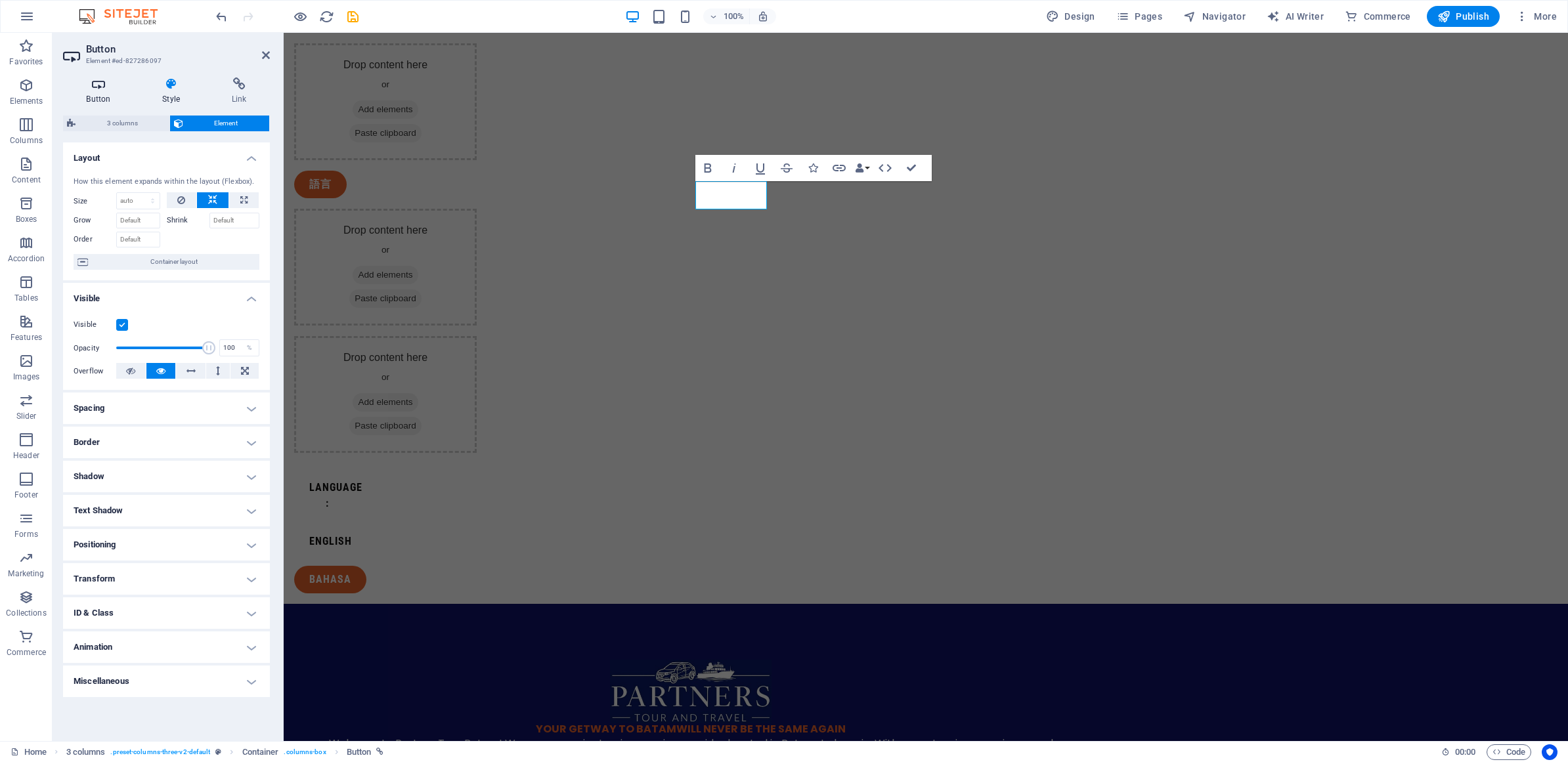 click at bounding box center (98, 84) 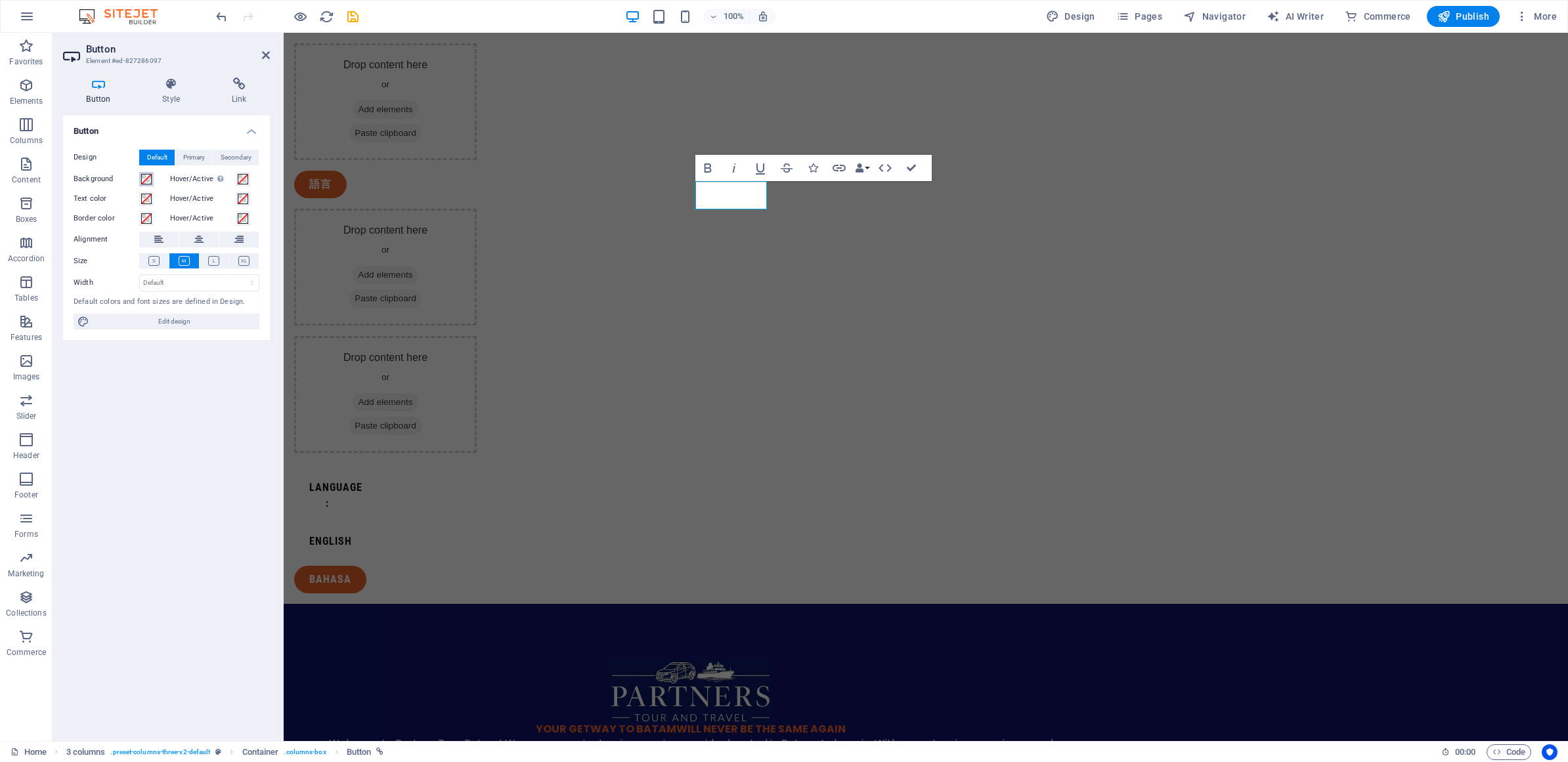 click at bounding box center [146, 179] 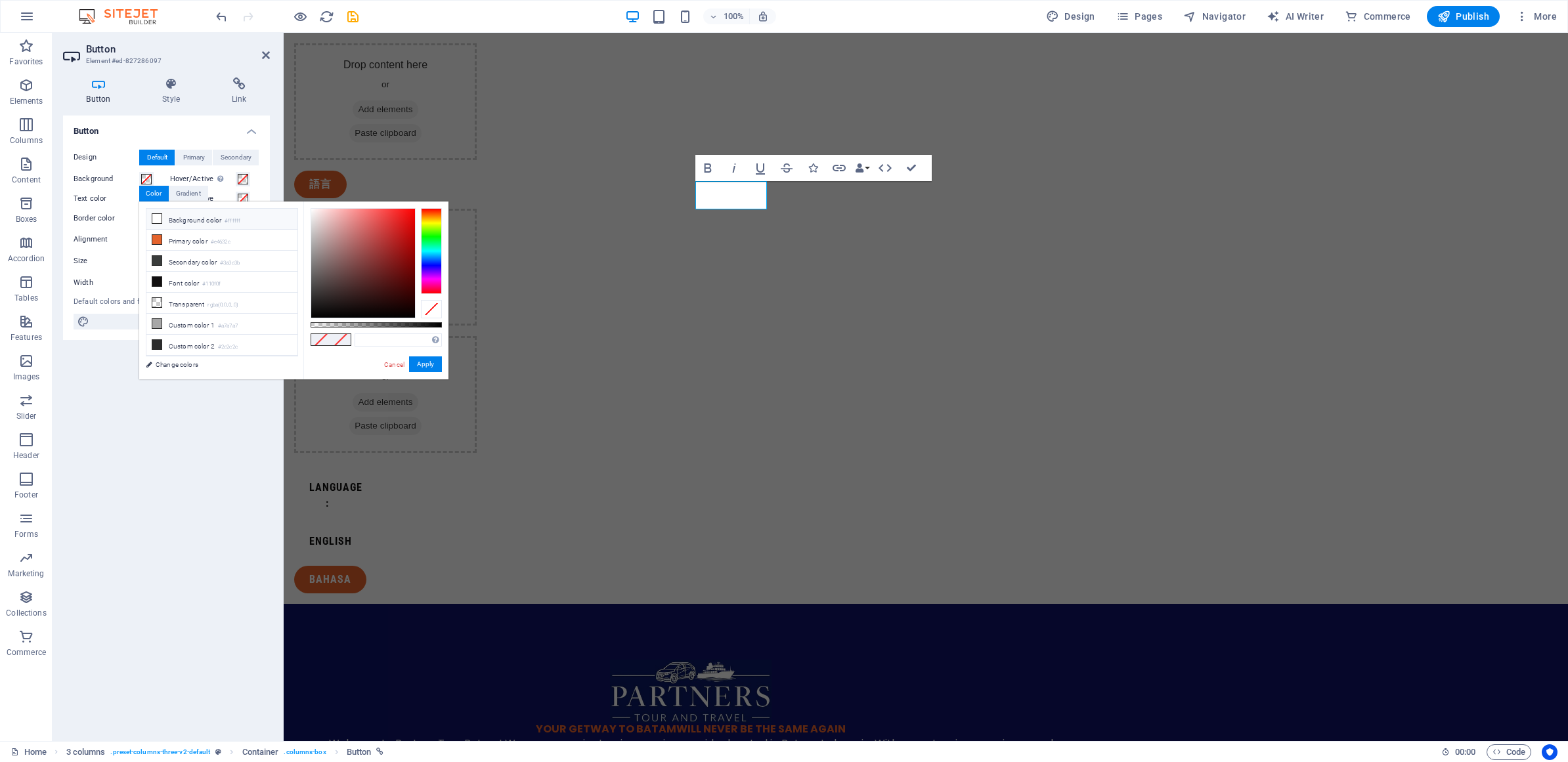 click on "Background color
#ffffff" at bounding box center [222, 219] 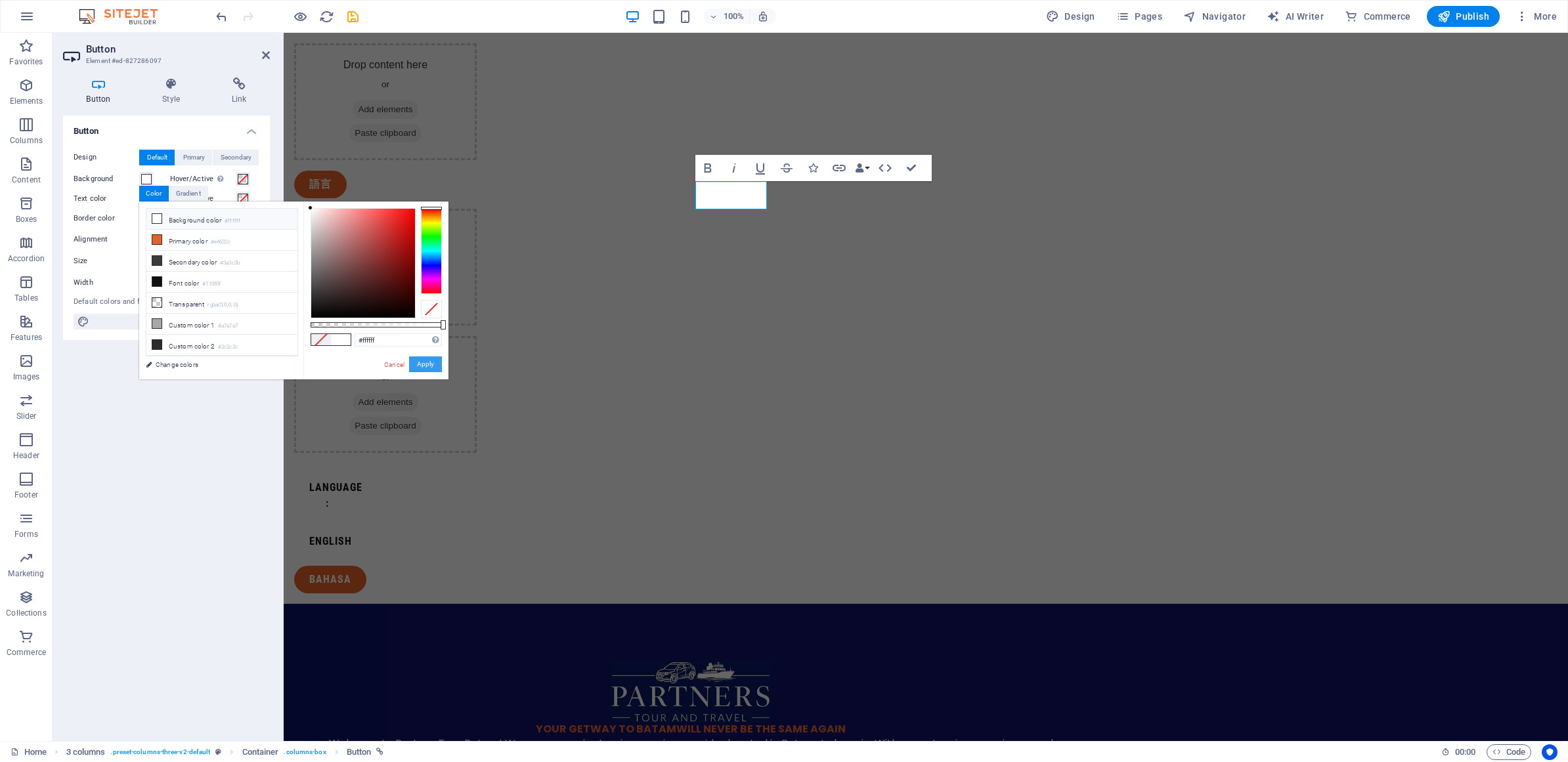 click on "Apply" at bounding box center (425, 364) 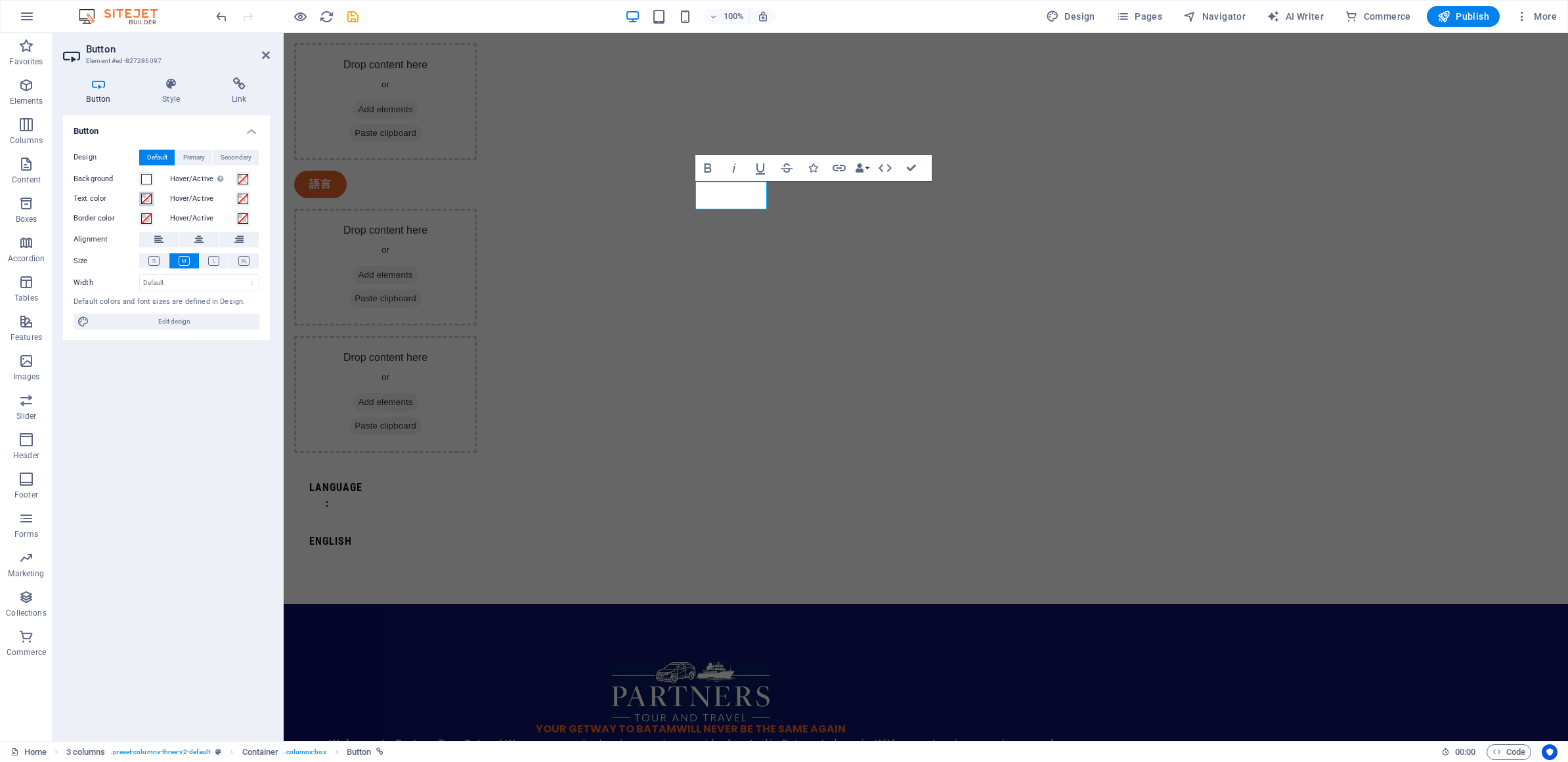 click on "Text color" at bounding box center (146, 199) 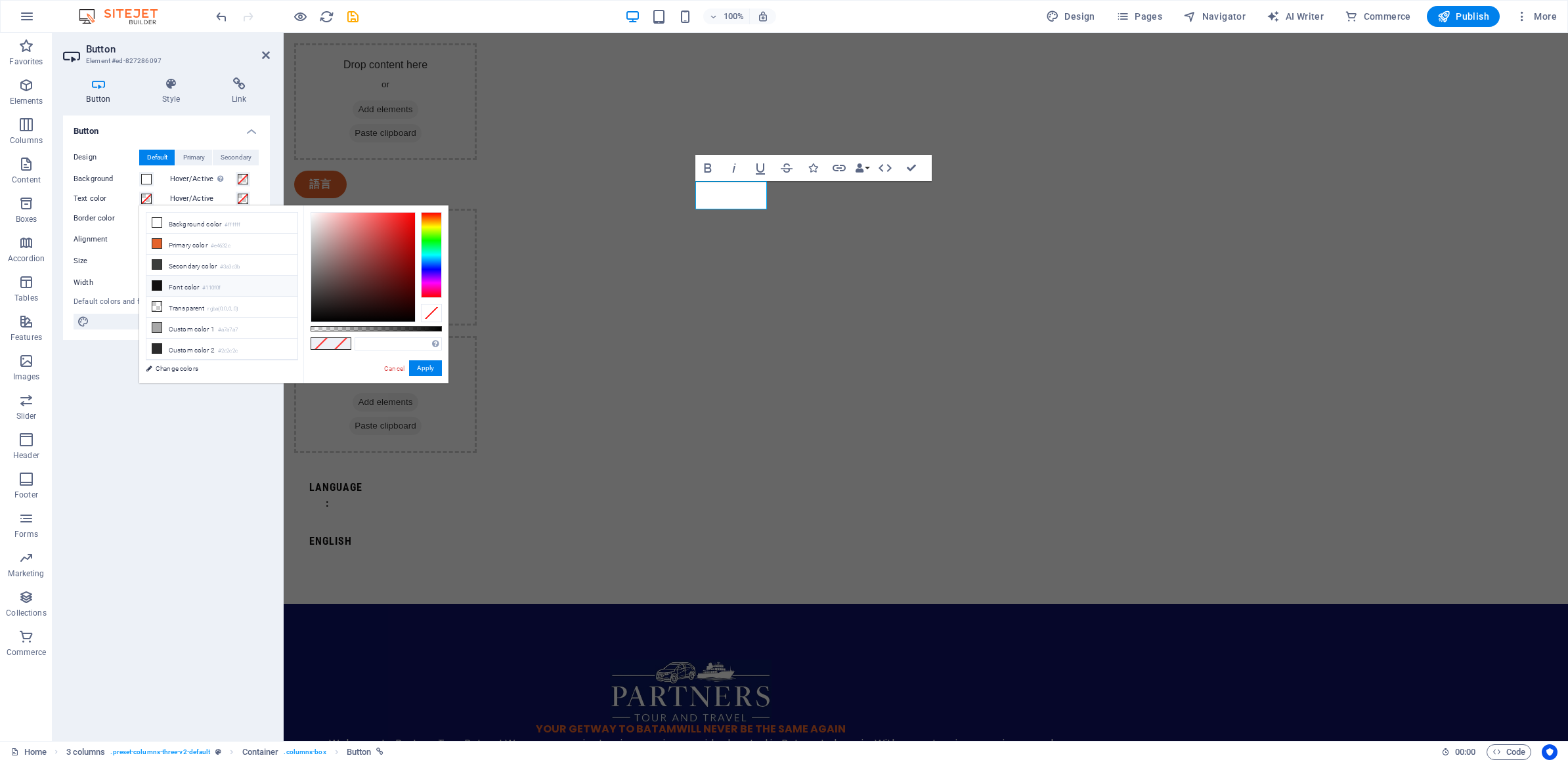click on "Font color
#110f0f" at bounding box center (222, 286) 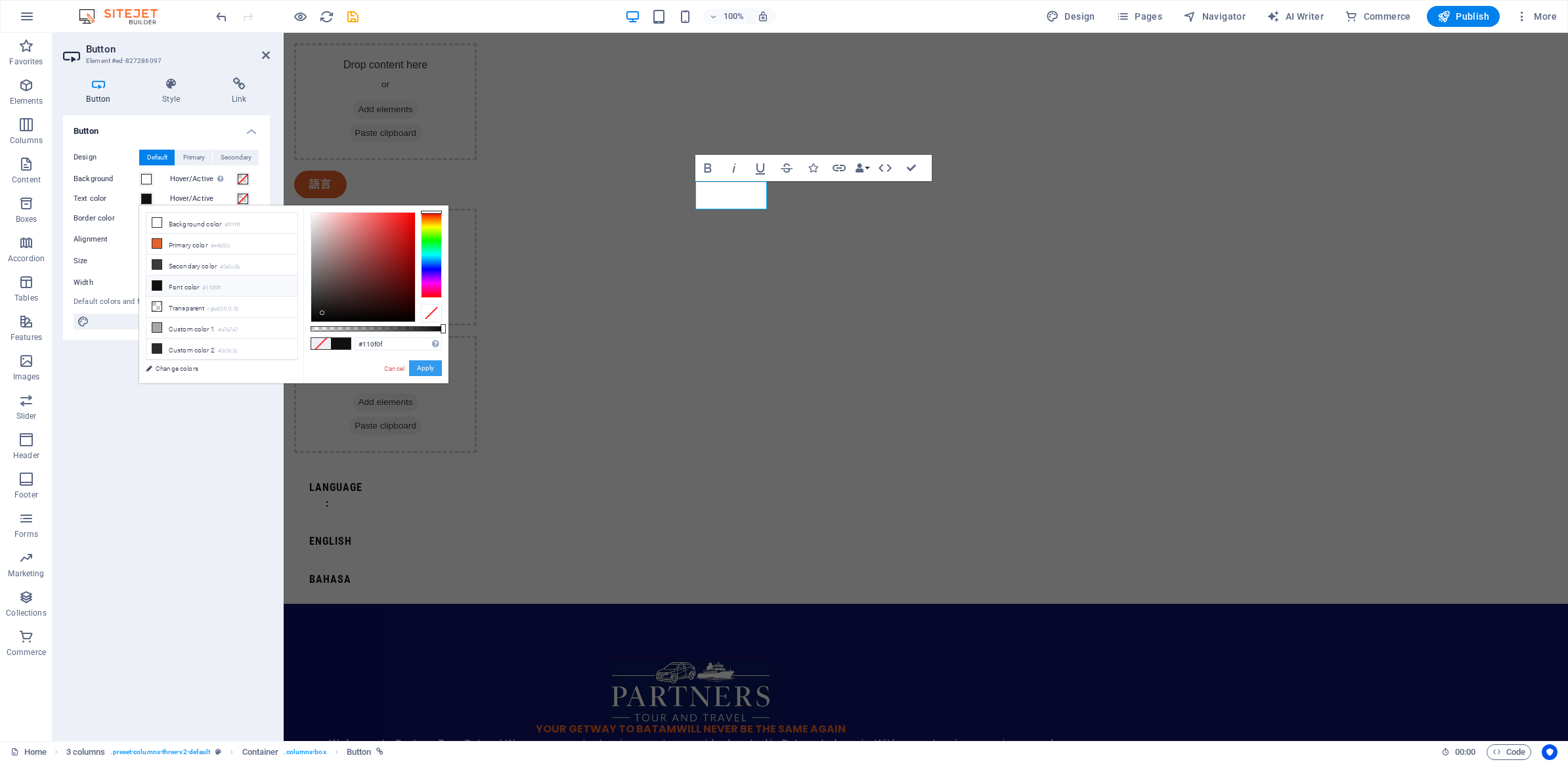 click on "Apply" at bounding box center (425, 368) 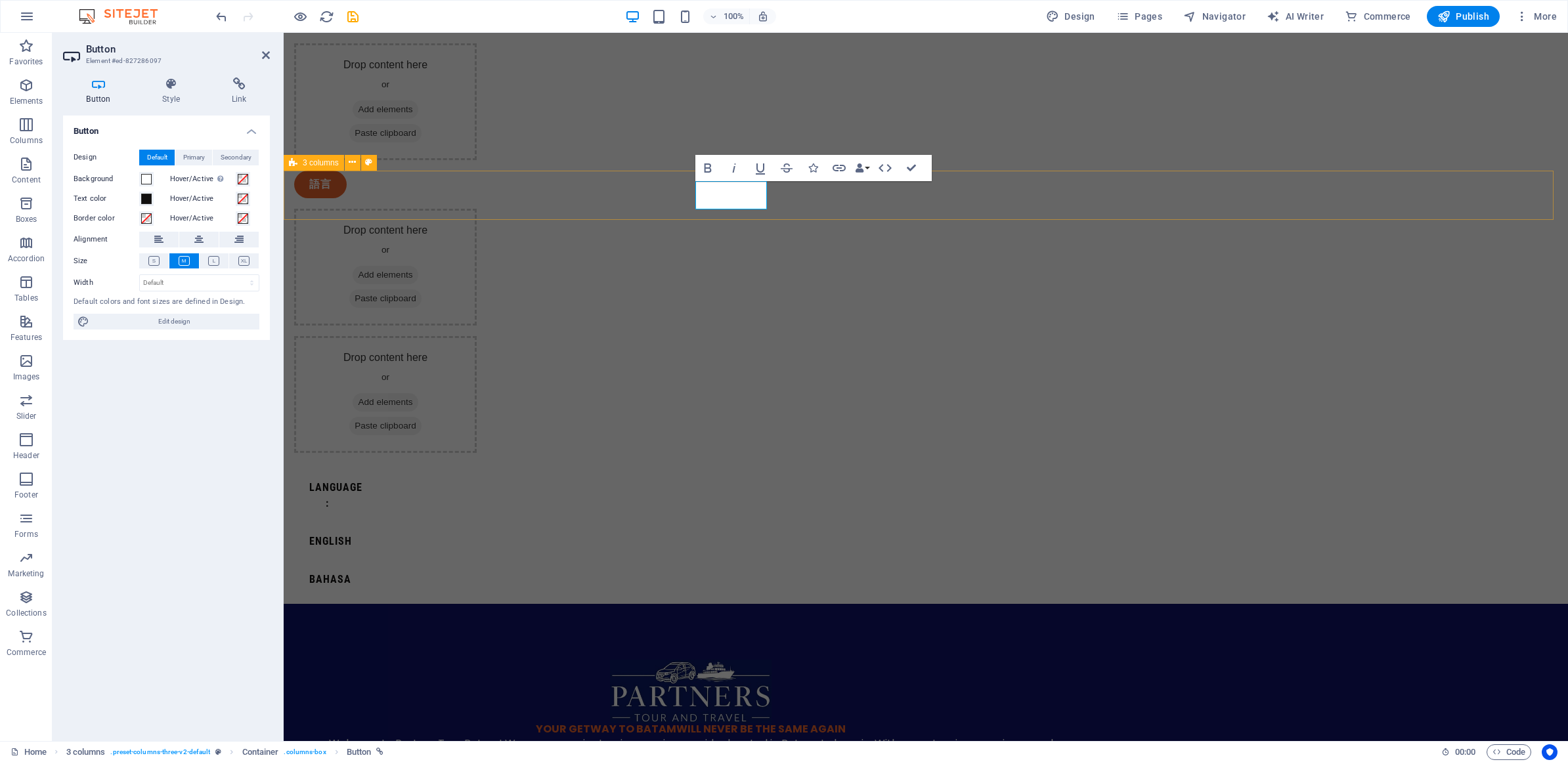 click on "Language : english BAHASA" at bounding box center [926, 534] 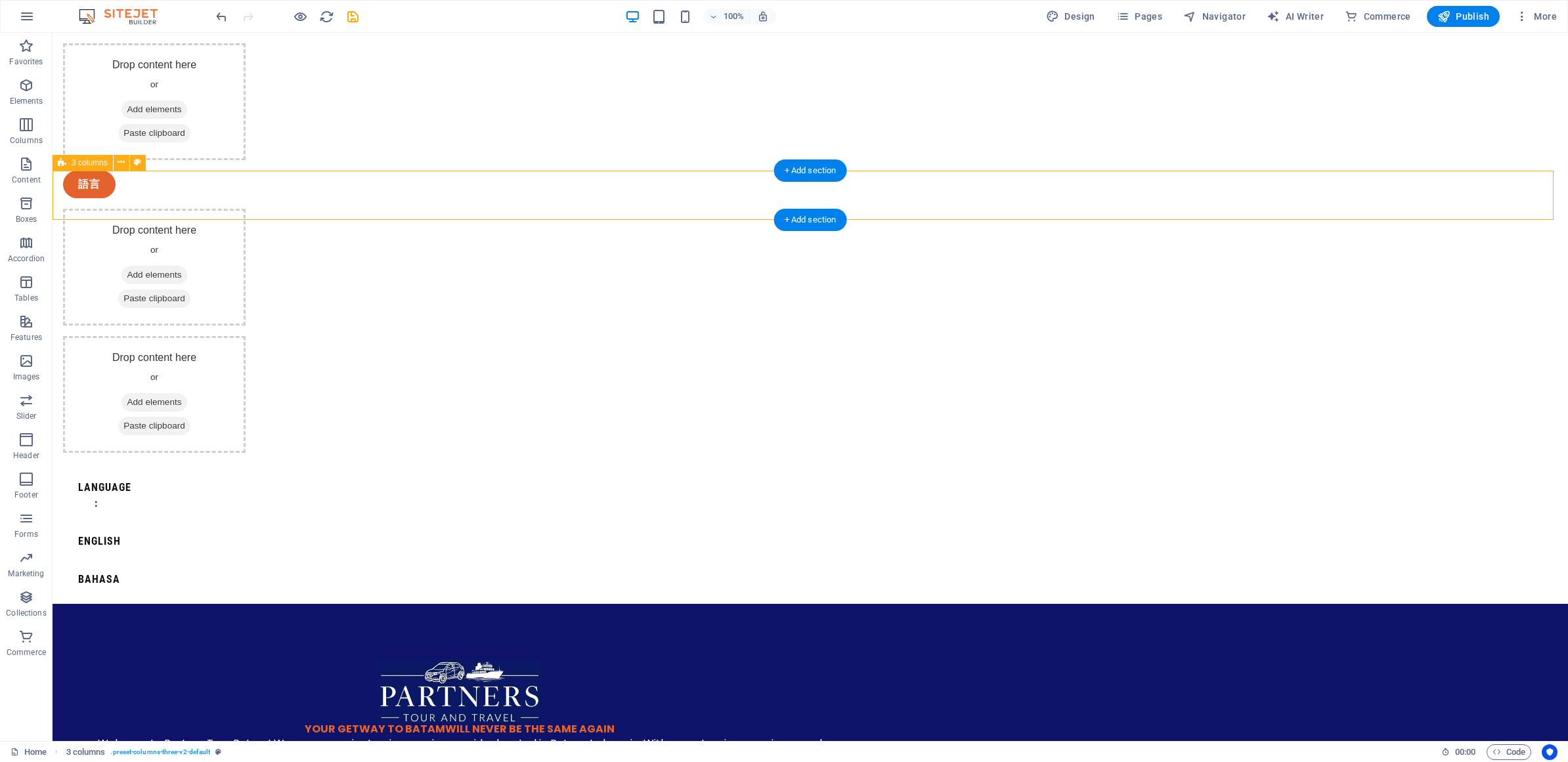 click on "Language : english BAHASA" at bounding box center [810, 534] 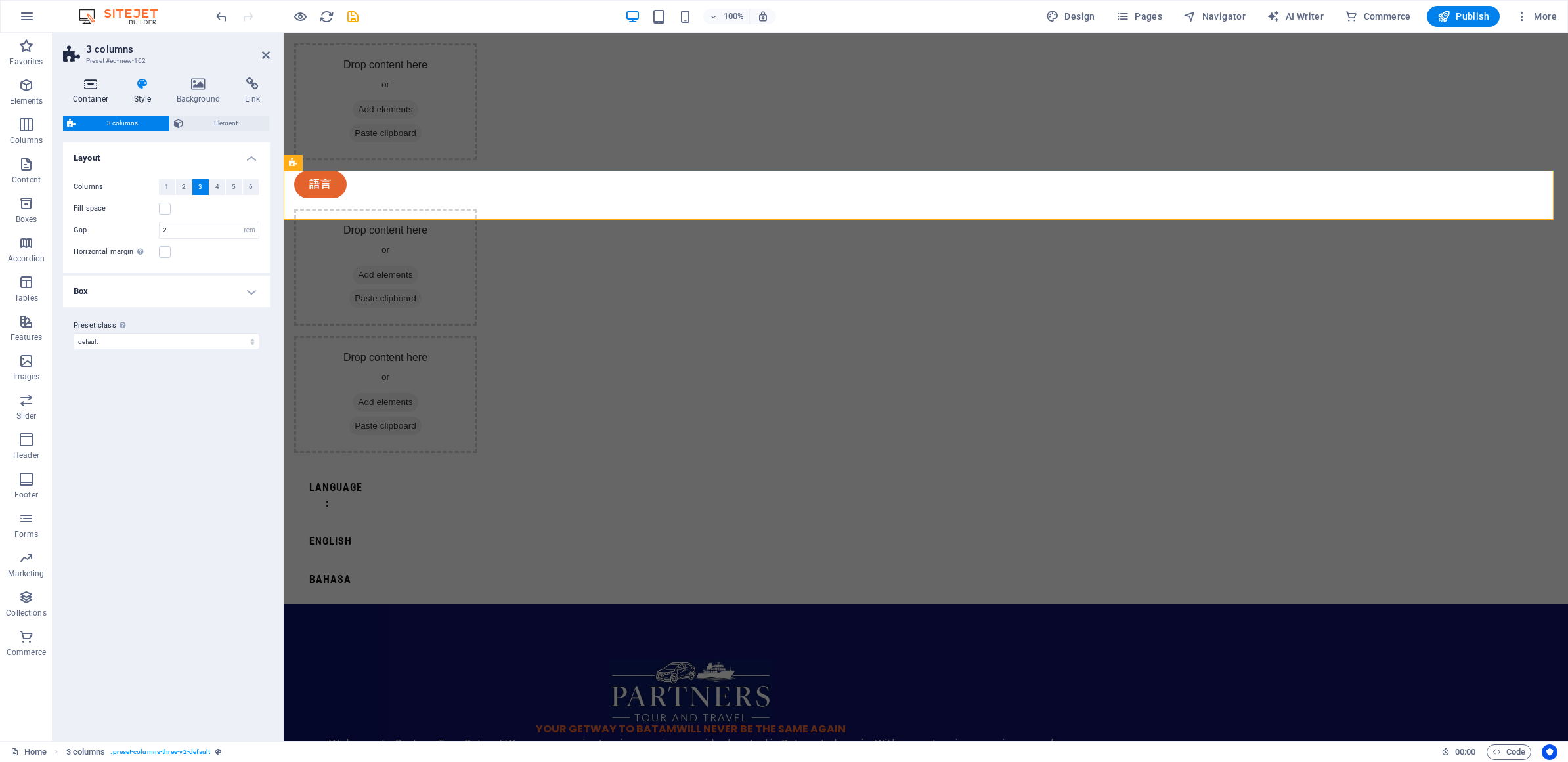 click on "Container" at bounding box center [93, 91] 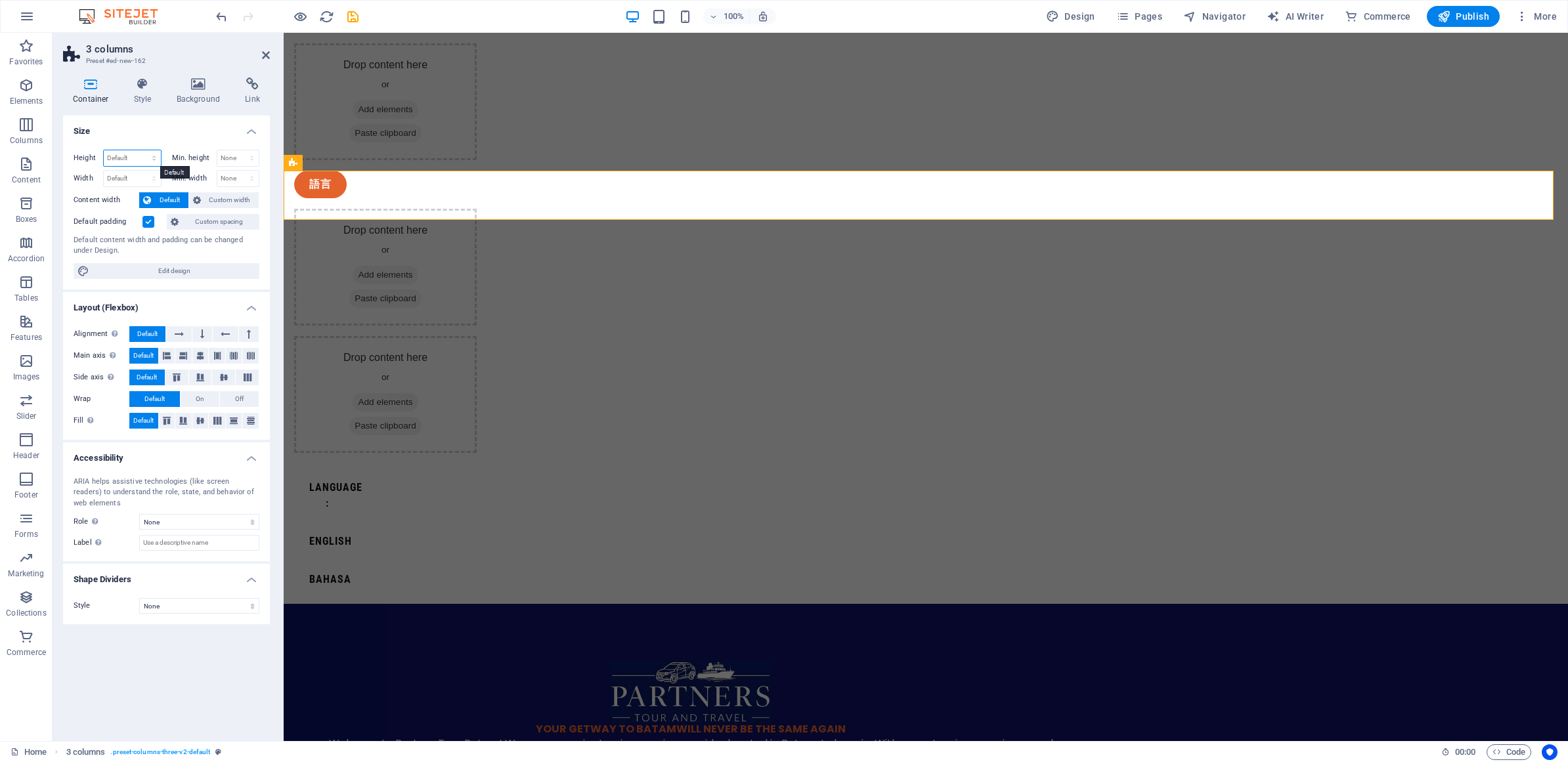 click on "Default px rem % vh vw" at bounding box center (132, 158) 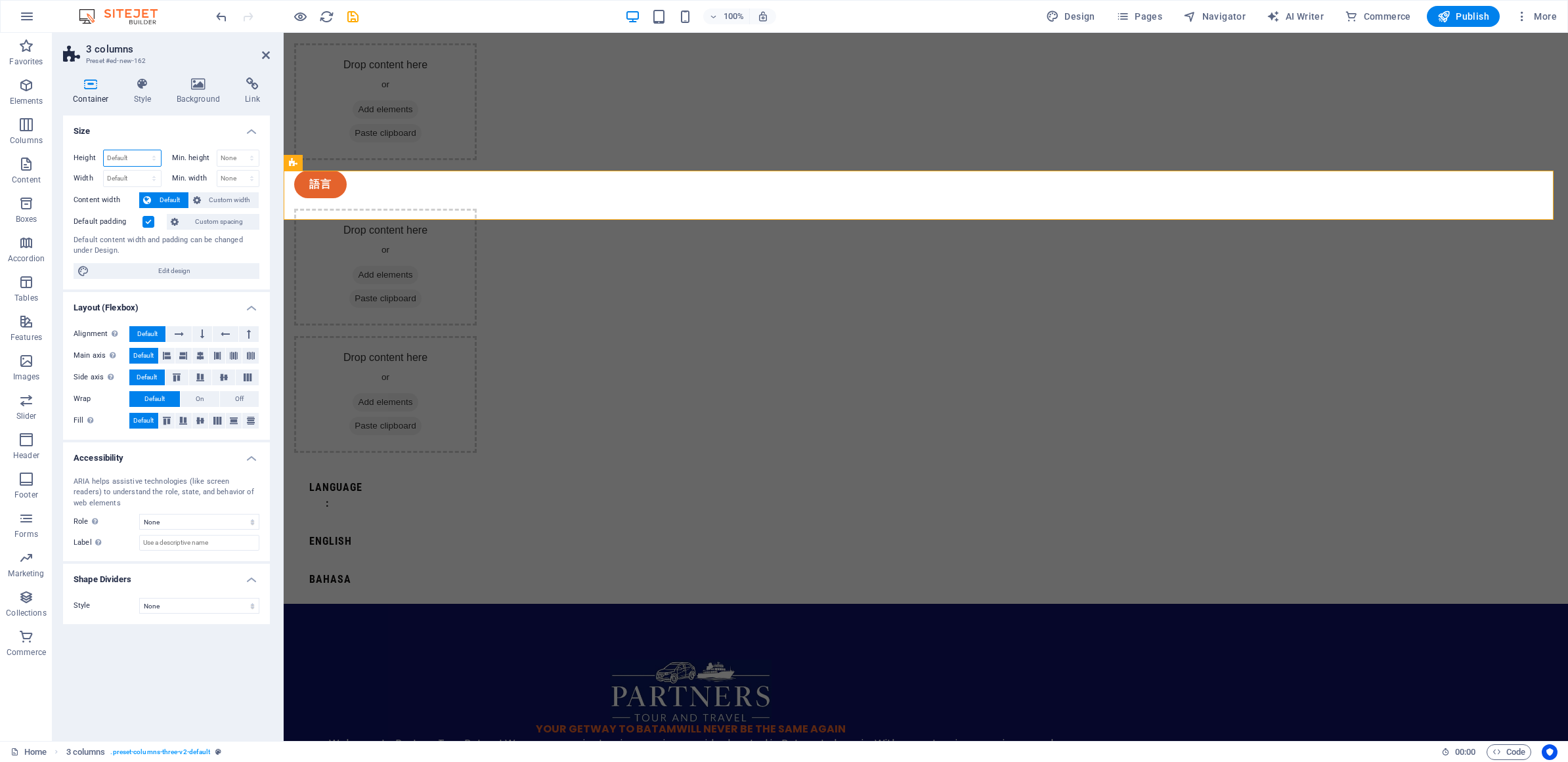 select on "px" 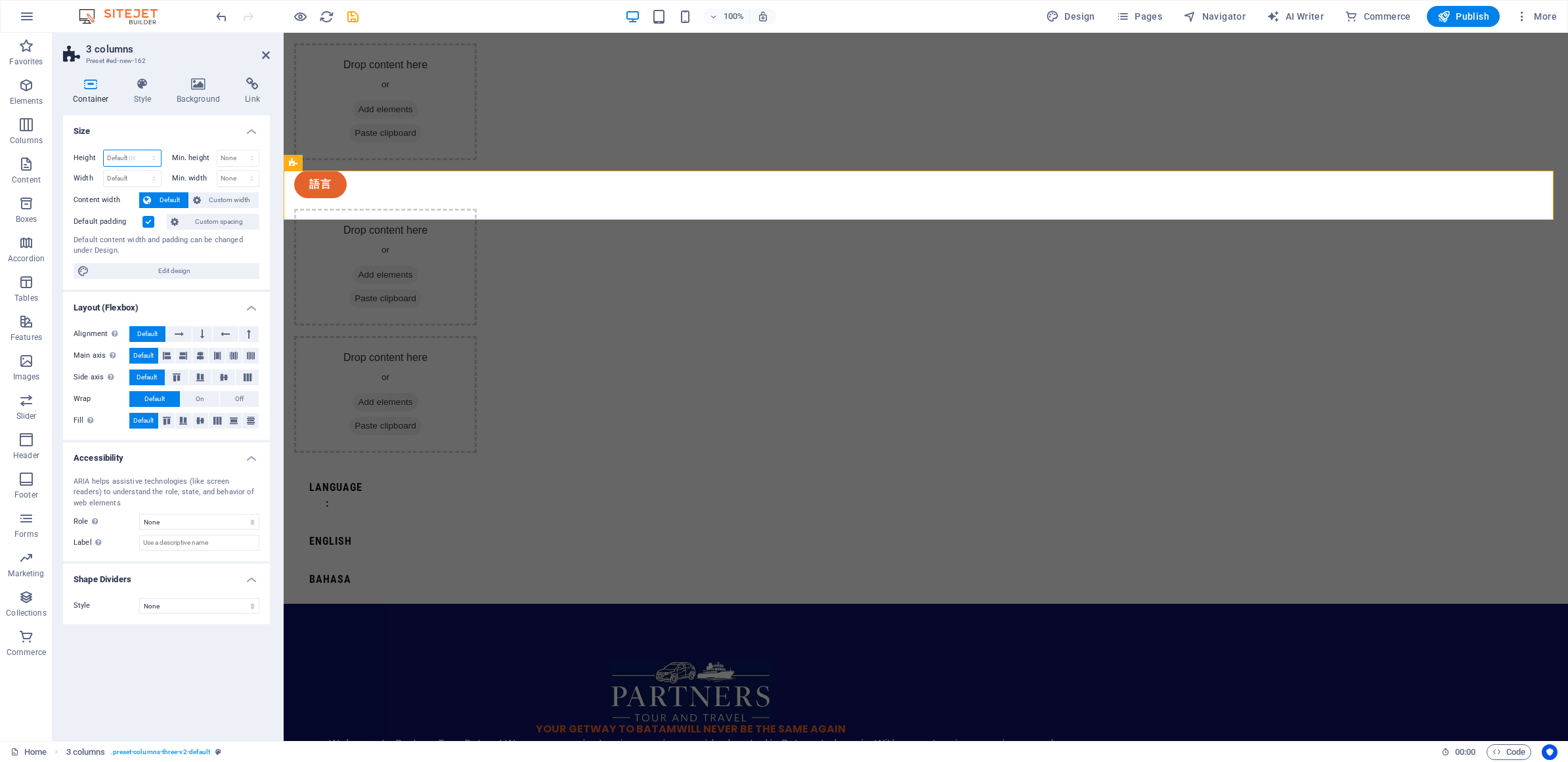 click on "Default px rem % vh vw" at bounding box center [132, 158] 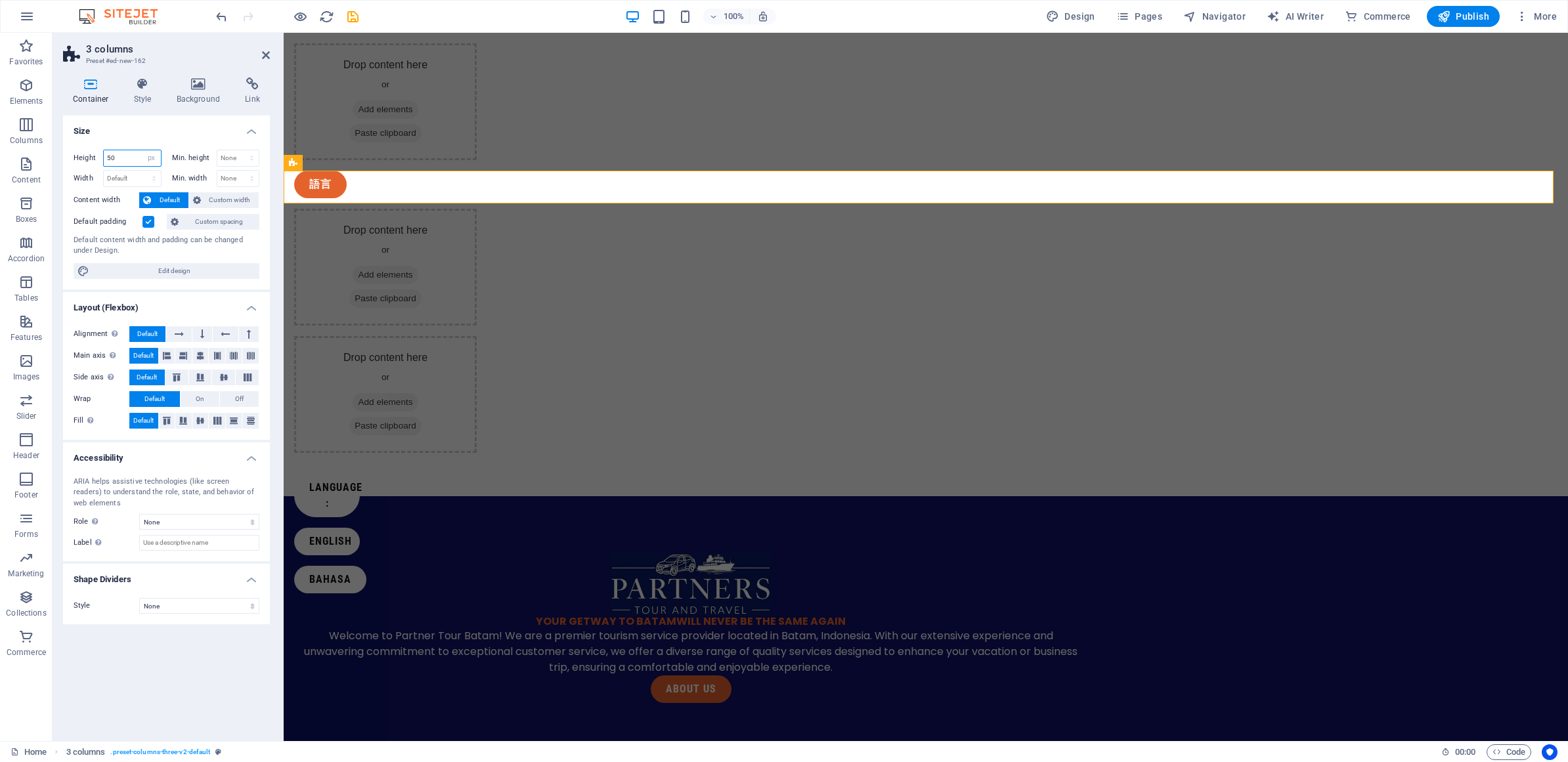 drag, startPoint x: 123, startPoint y: 165, endPoint x: 79, endPoint y: 165, distance: 44 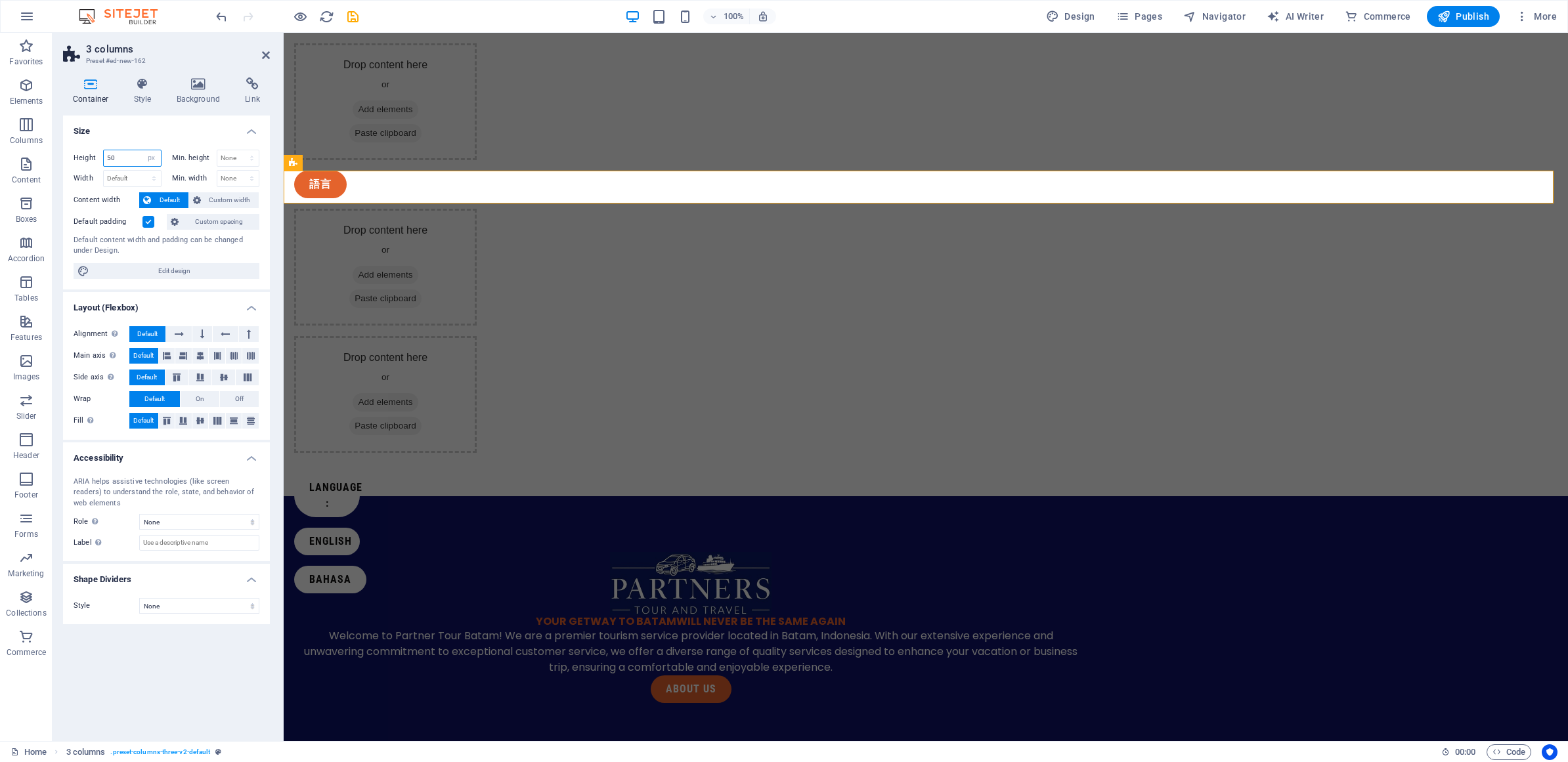 click on "Height 50 Default px rem % vh vw" at bounding box center [118, 158] 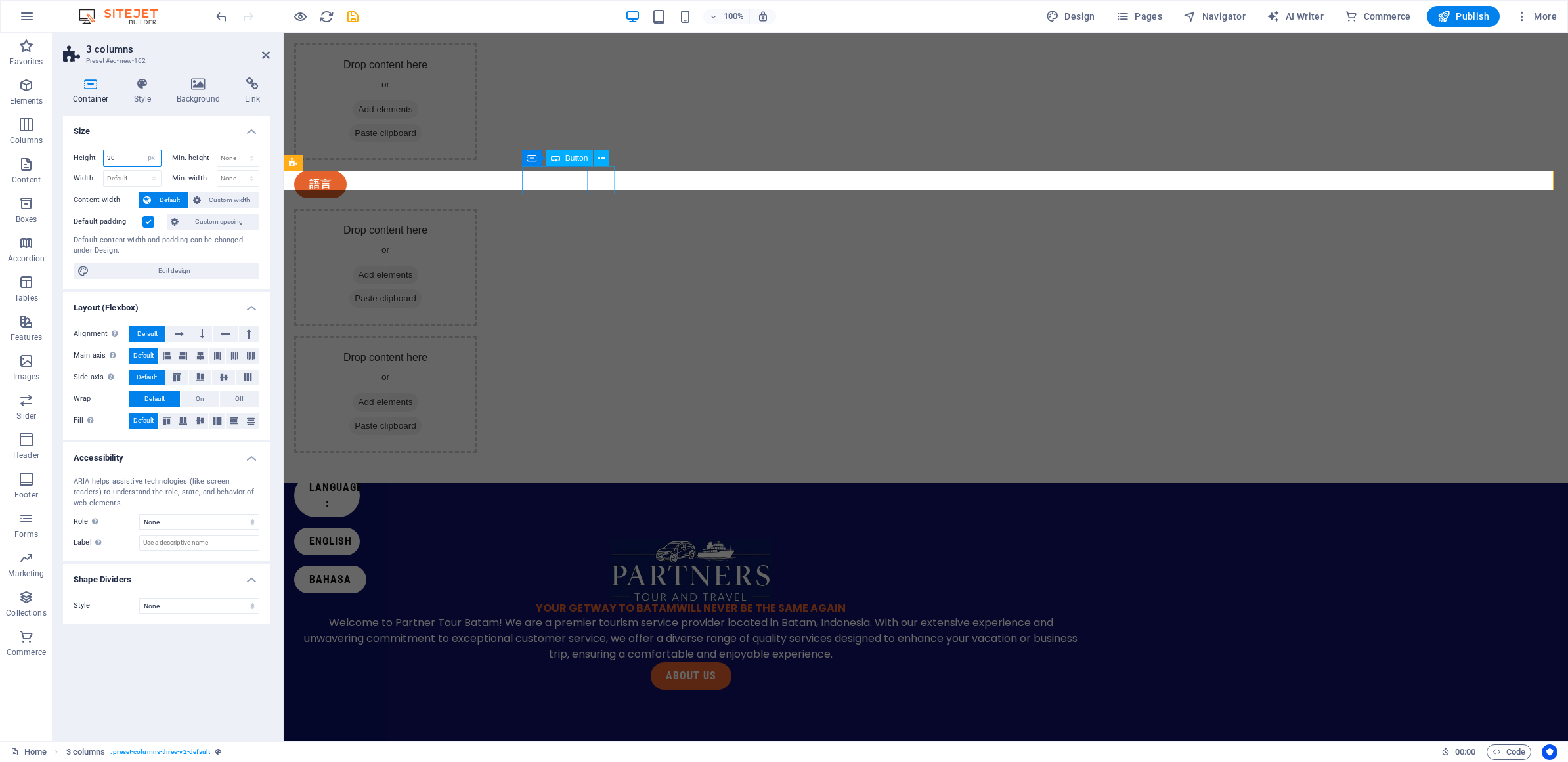 type on "30" 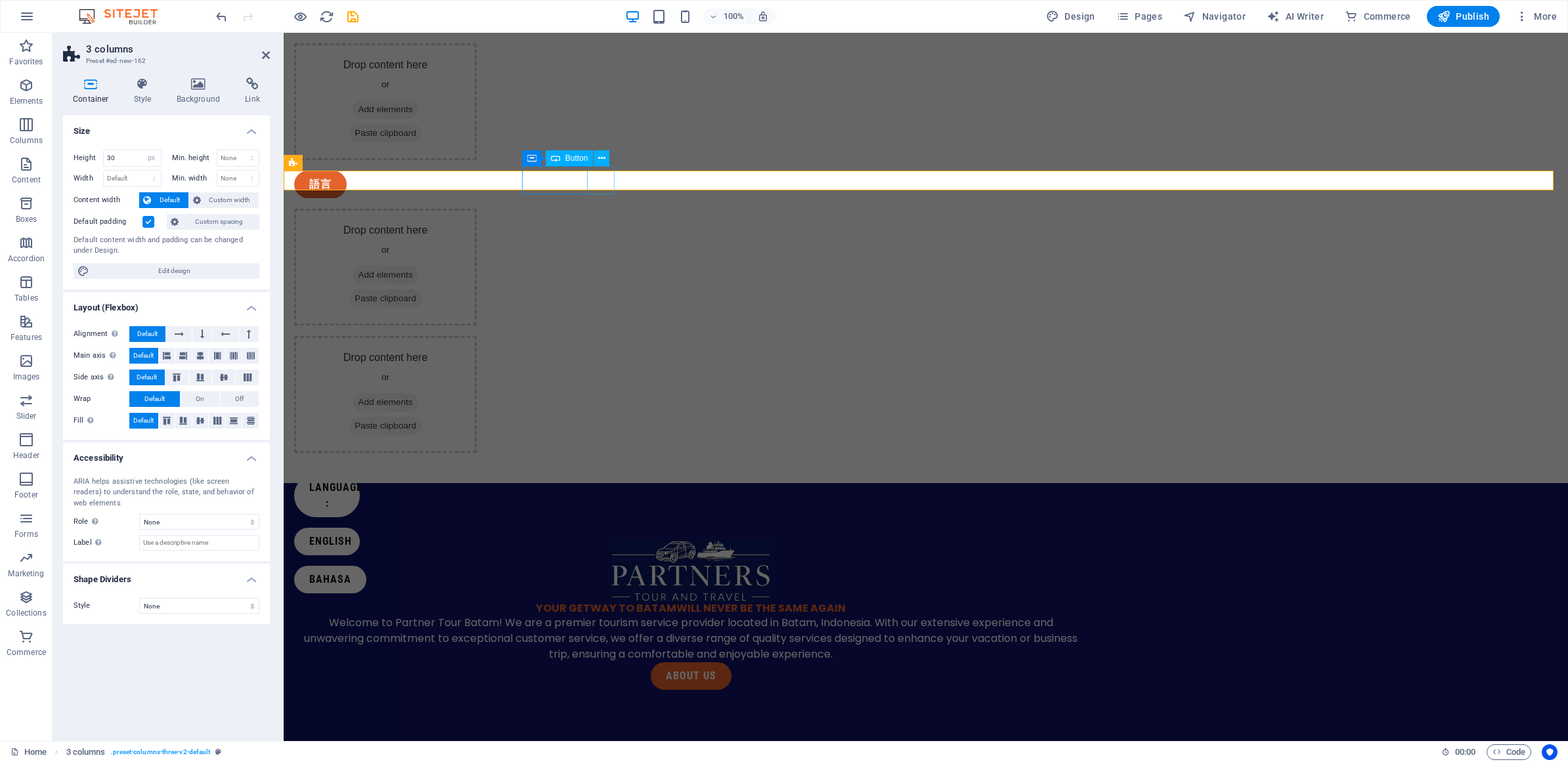 click on "Language :" at bounding box center [327, 496] 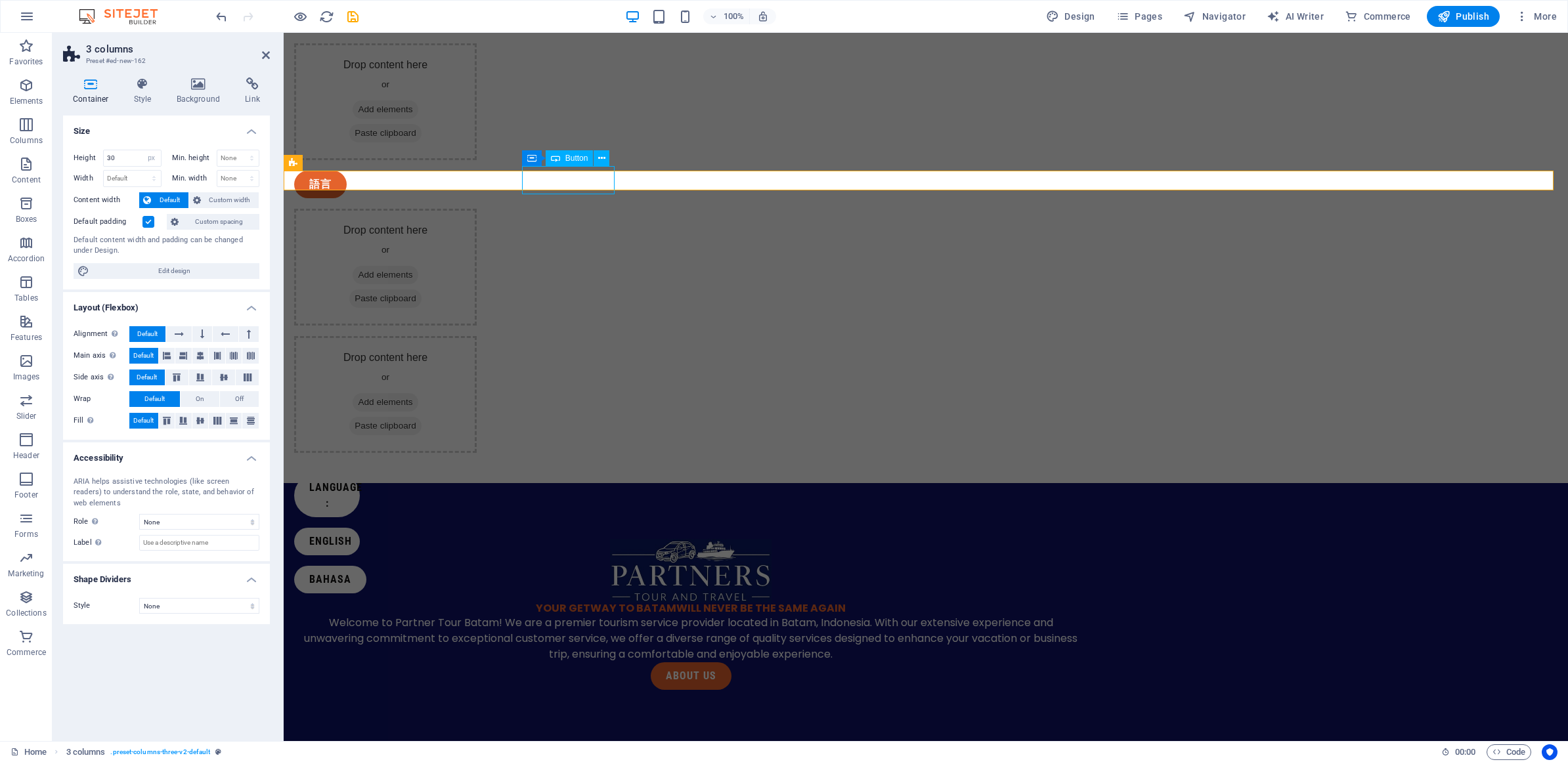 click on "Language :" at bounding box center [327, 496] 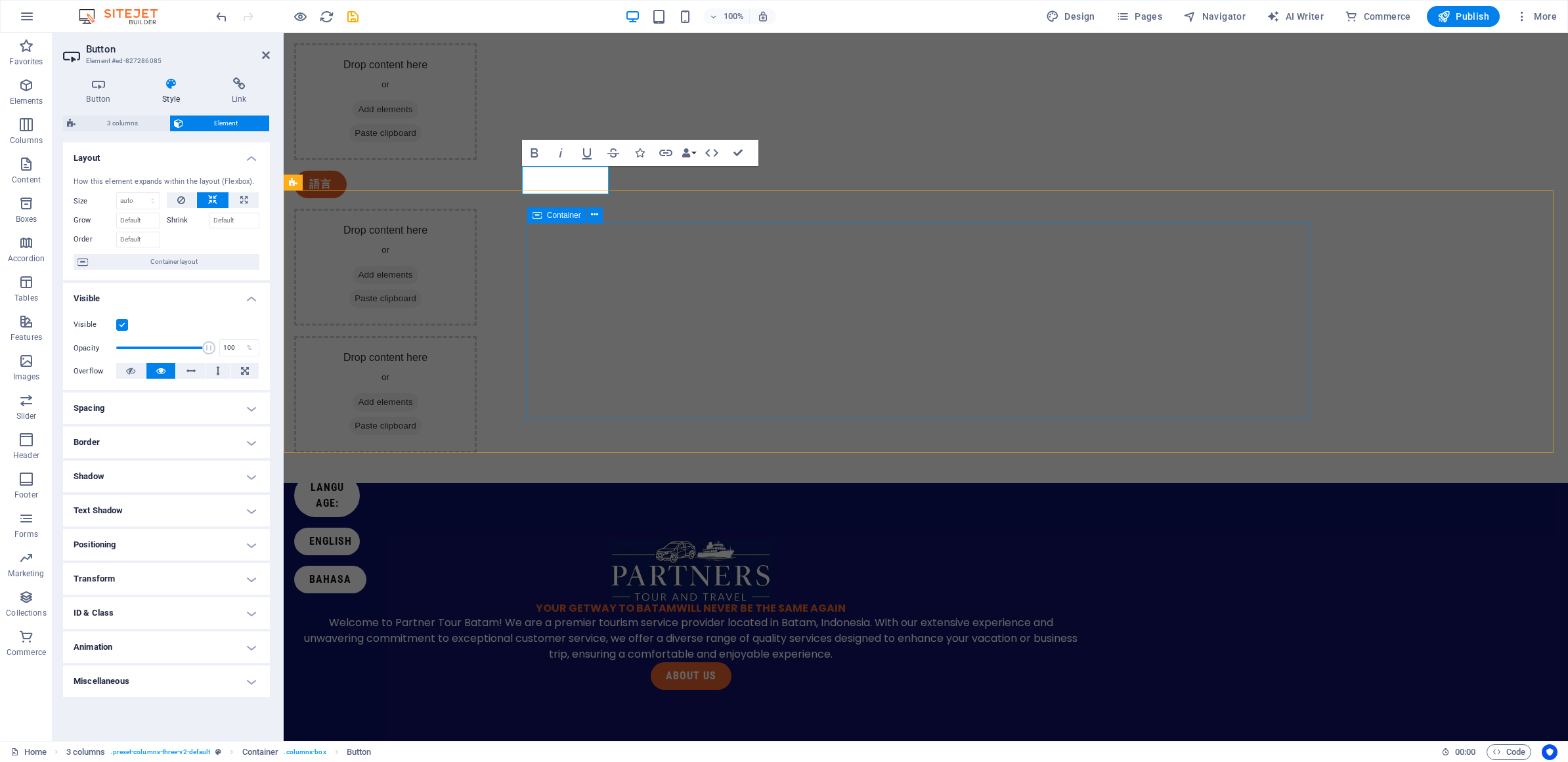 scroll, scrollTop: 0, scrollLeft: 1, axis: horizontal 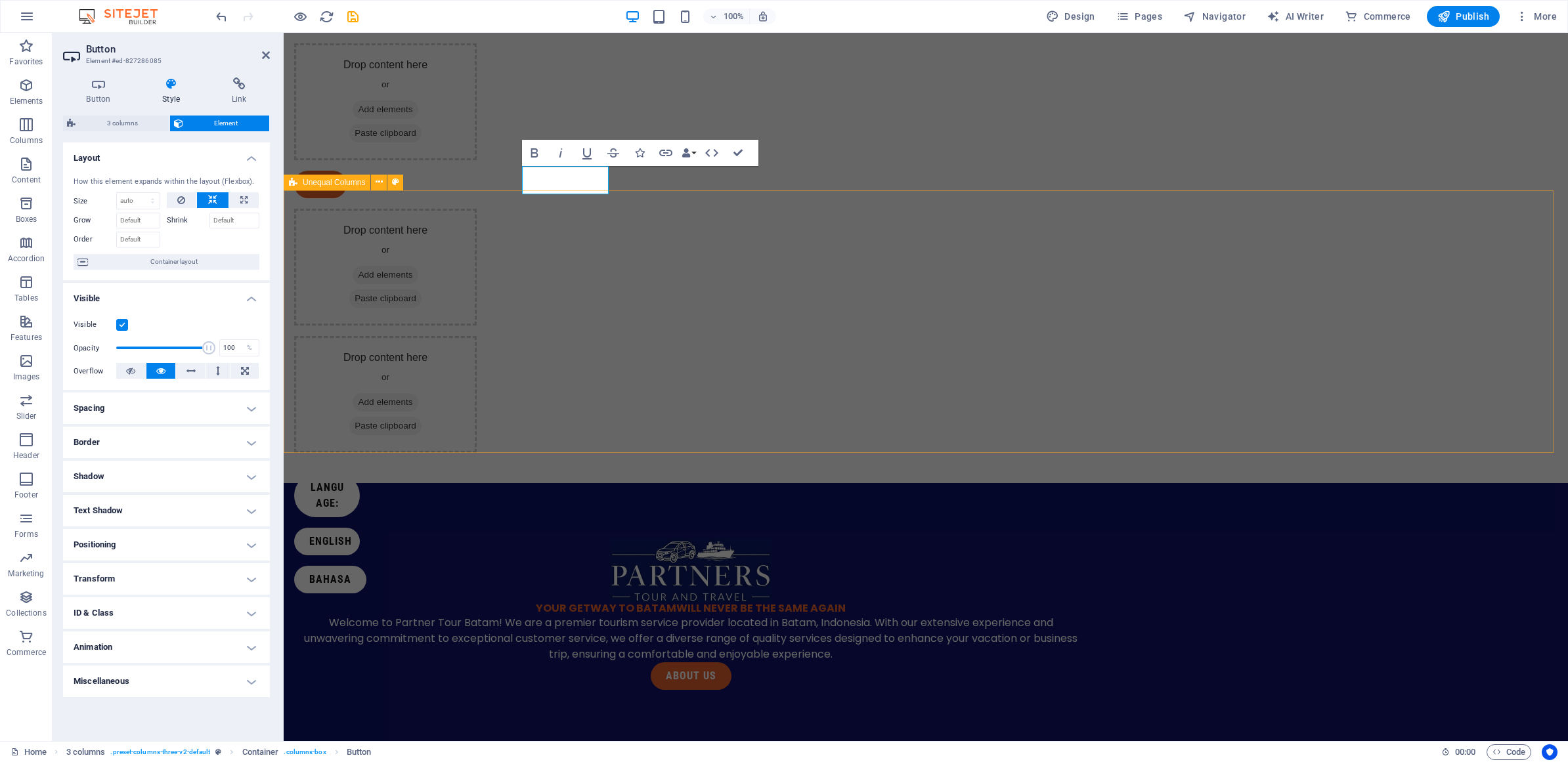 click on "YOUR GETWAY TO BATAM   WILL NEVER BE THE SAME AGAIN Welcome to Partner Tour Batam! We are a premier tourism service provider located in Batam, Indonesia. With our extensive experience and unwavering commitment to exceptional customer service, we offer a diverse range of quality services designed to enhance your vacation or business trip, ensuring a comfortable and enjoyable experience. aBOUT US" at bounding box center [926, 614] 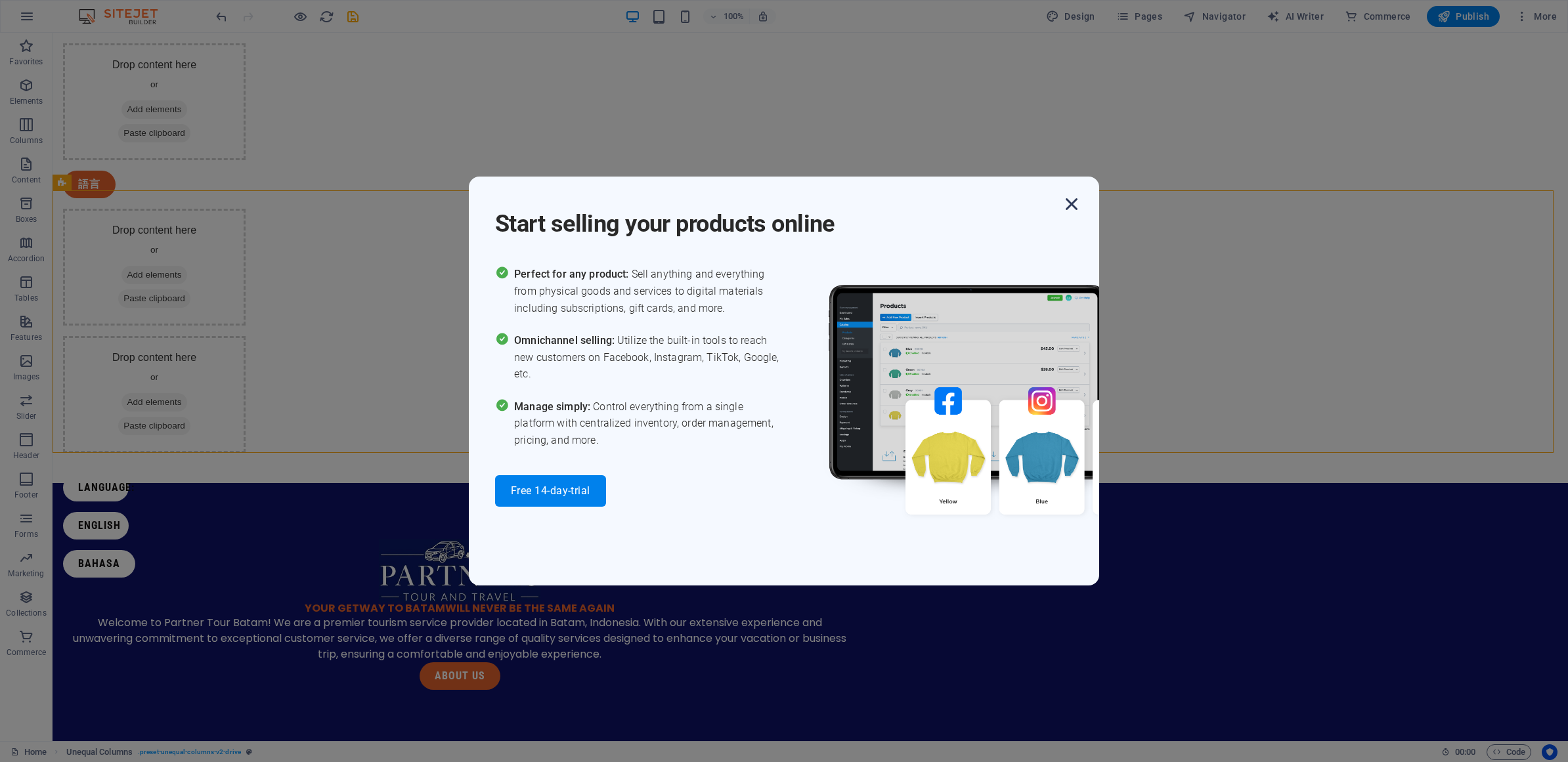 click at bounding box center [1072, 204] 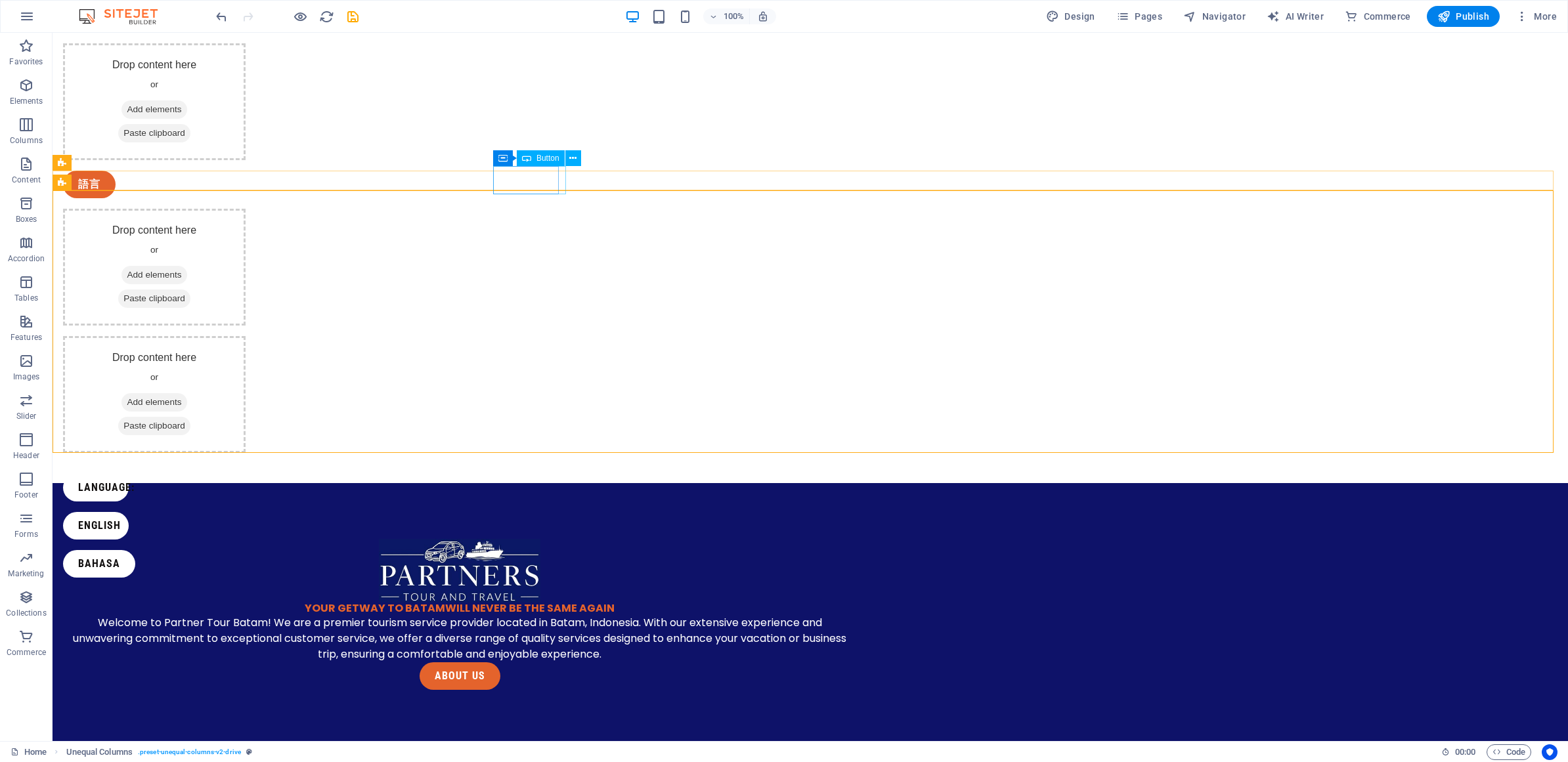 click on "english" at bounding box center [96, 526] 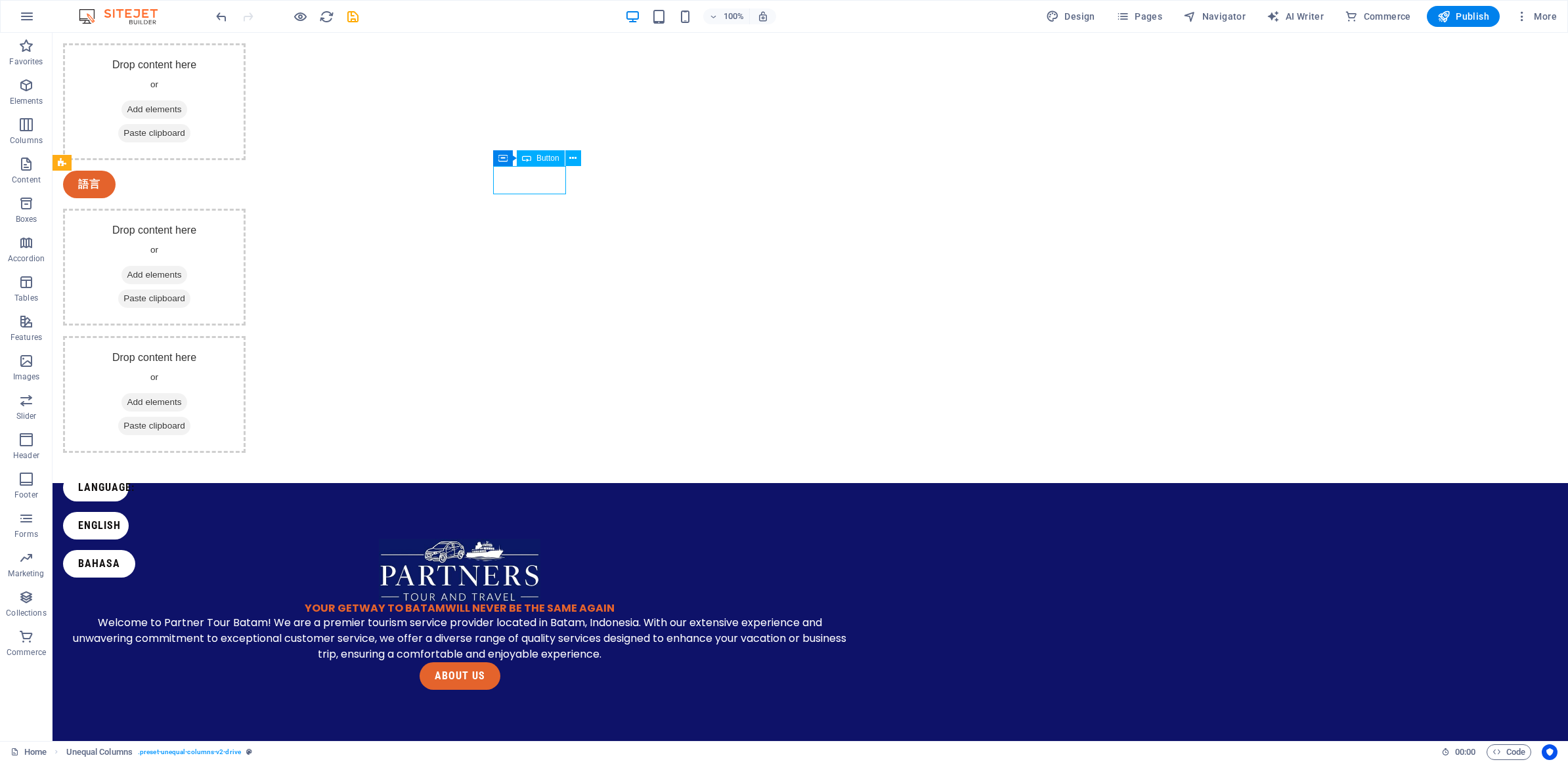 click on "english" at bounding box center [96, 526] 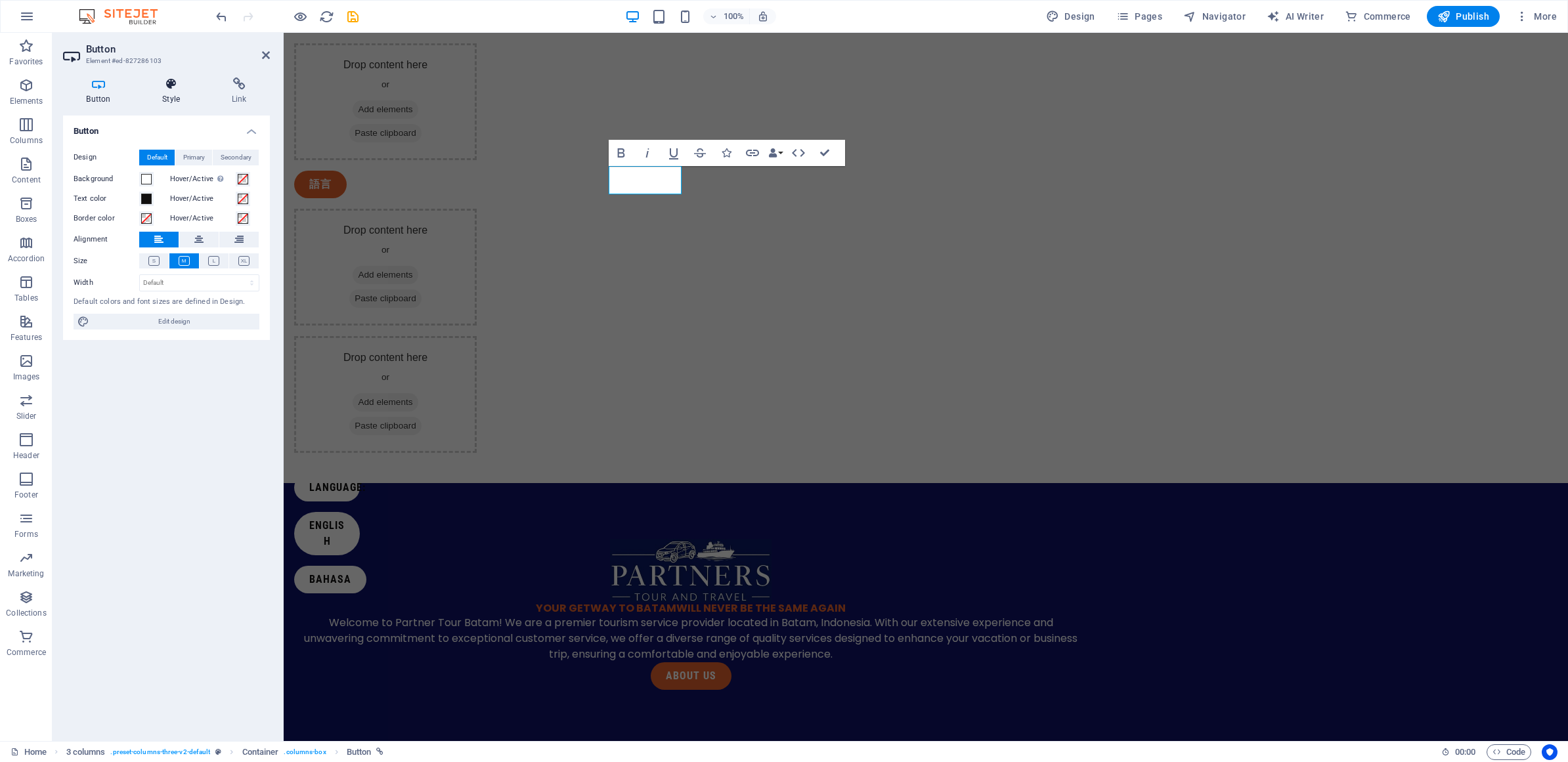 click on "Style" at bounding box center [174, 91] 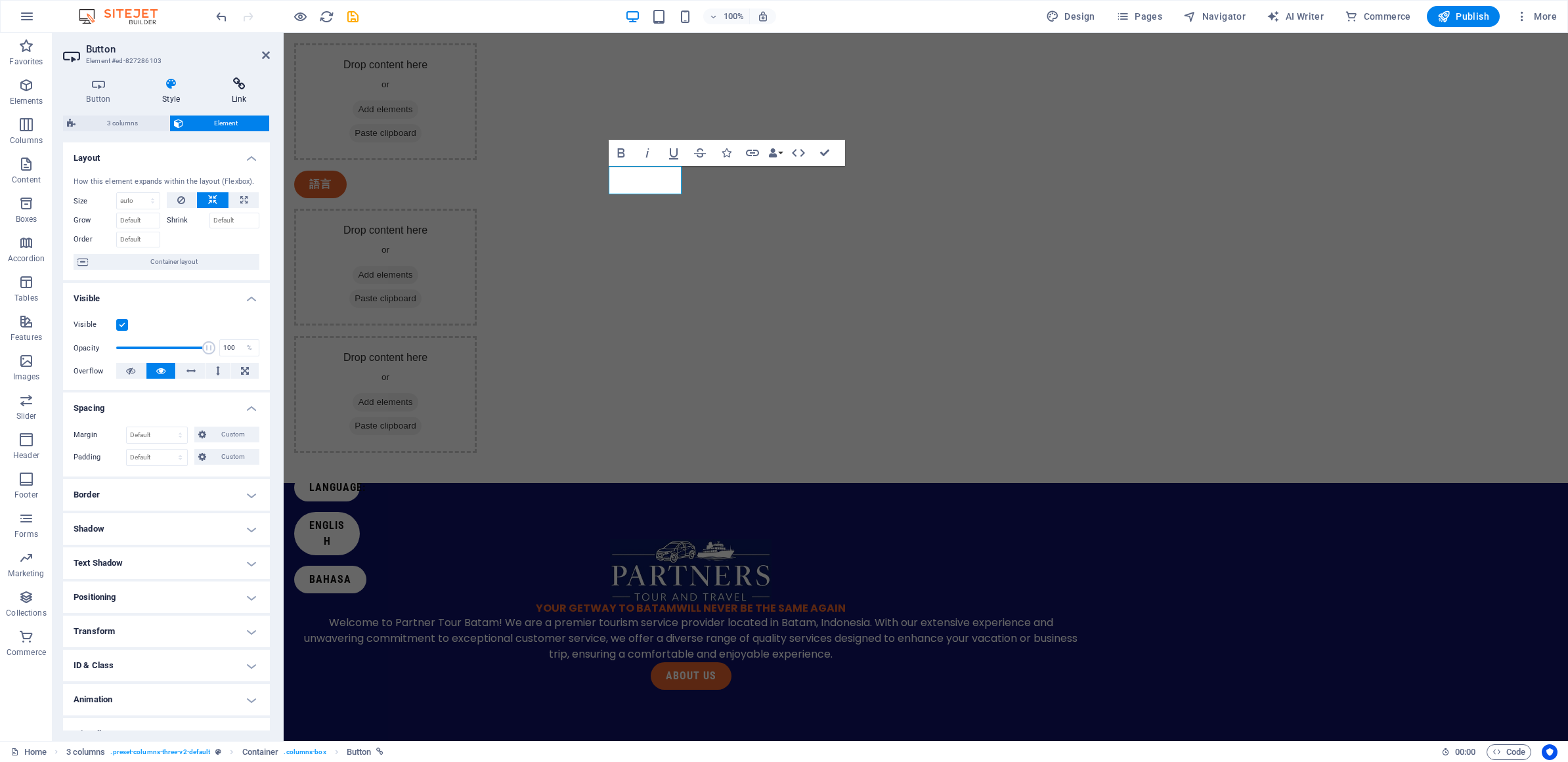 click on "Link" at bounding box center (239, 91) 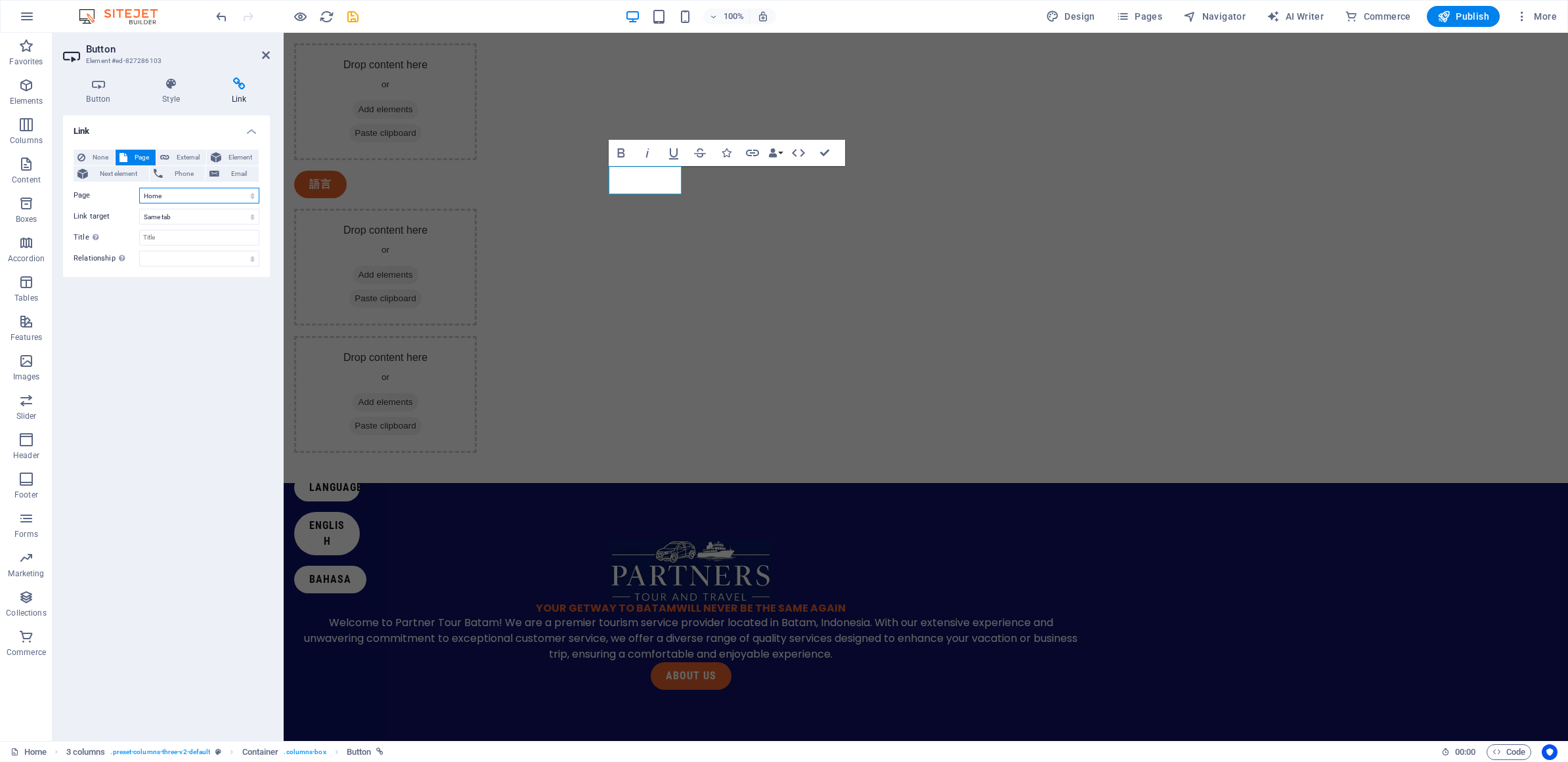 click on "Home About us Contact Home About us Contact Home About us Contact Home About us Contact" at bounding box center (199, 196) 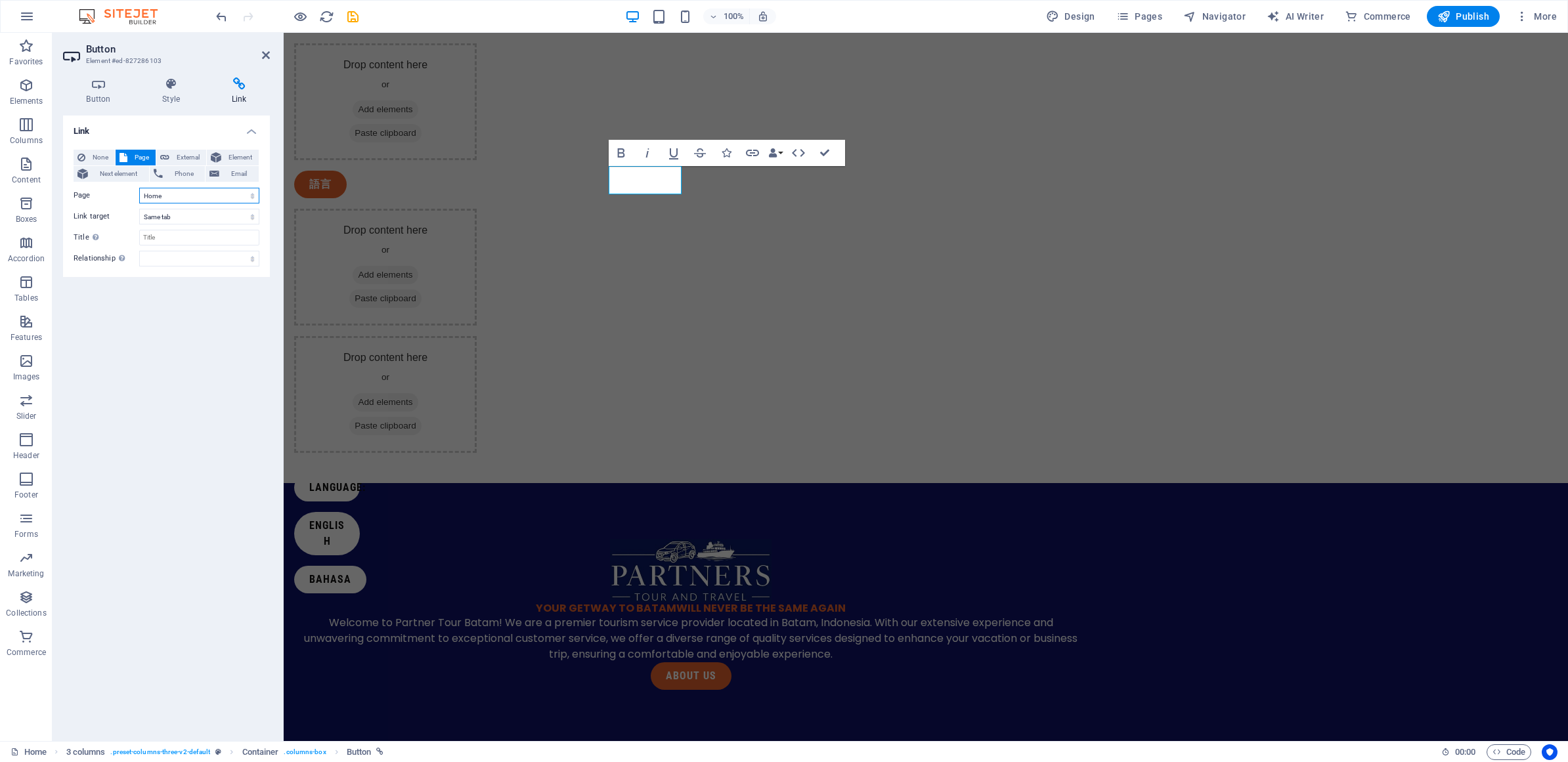 select on "0" 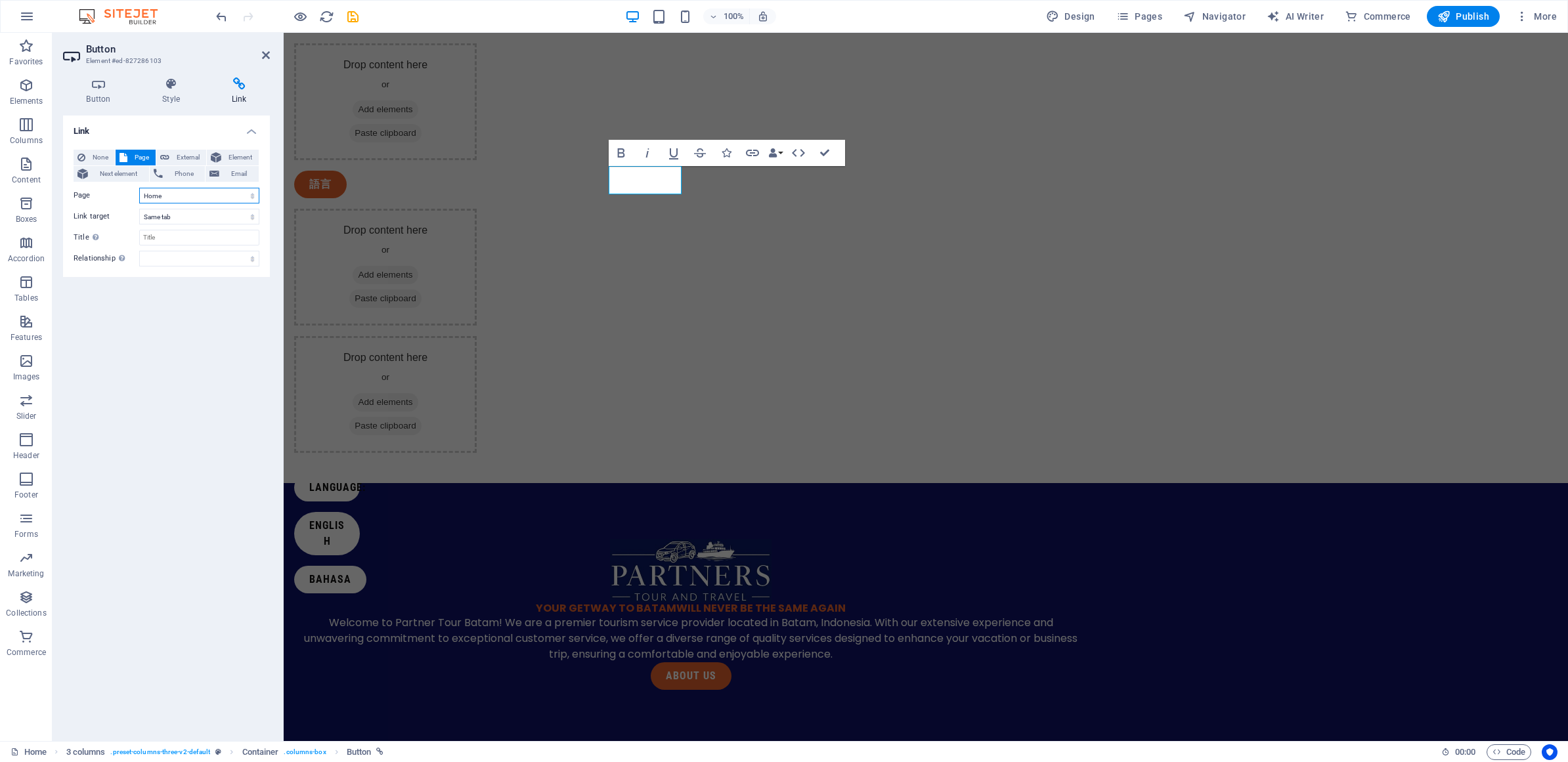 click on "Home About us Contact Home About us Contact Home About us Contact Home About us Contact" at bounding box center (199, 196) 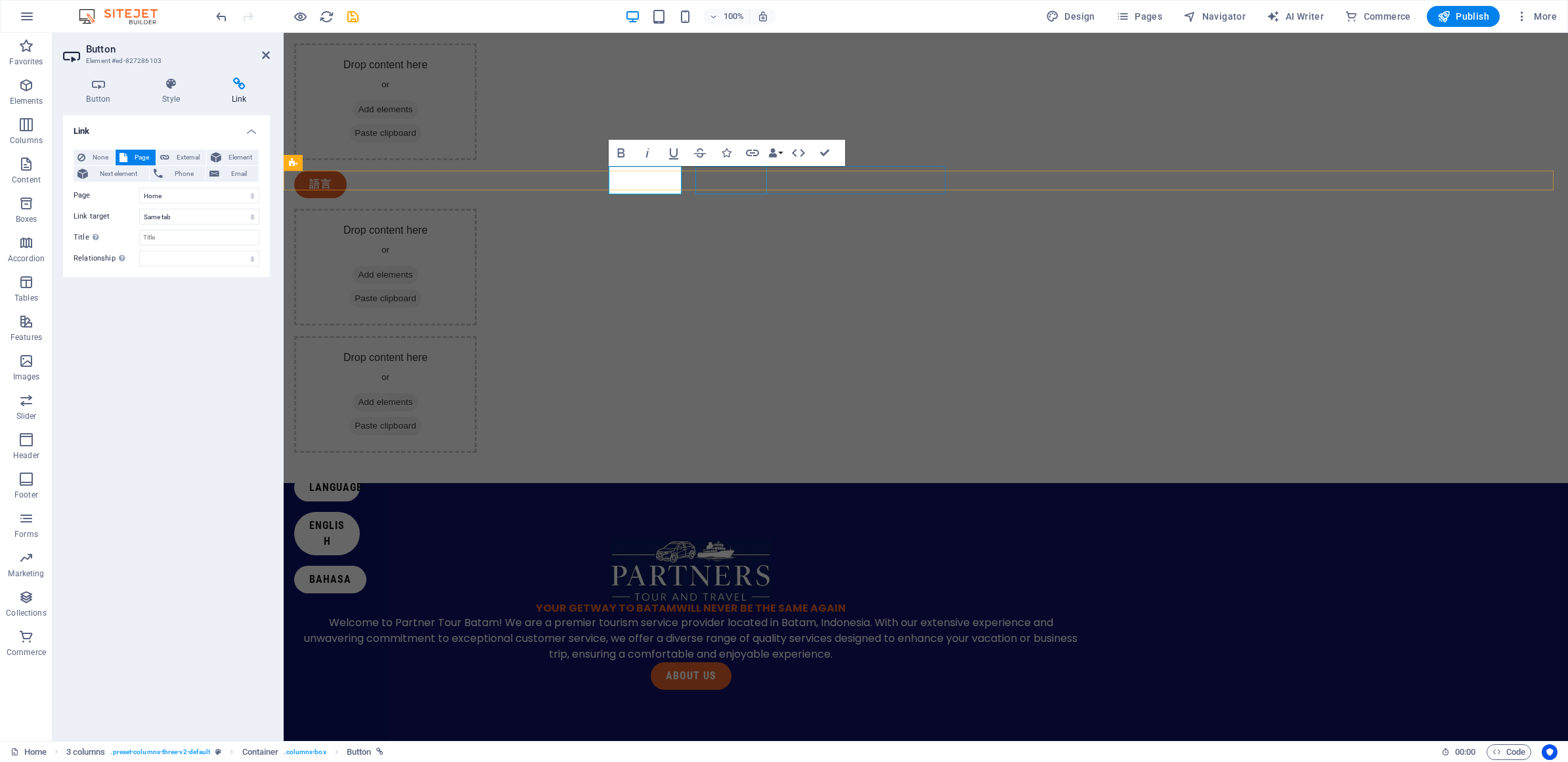 click on "BAHASA" at bounding box center (419, 580) 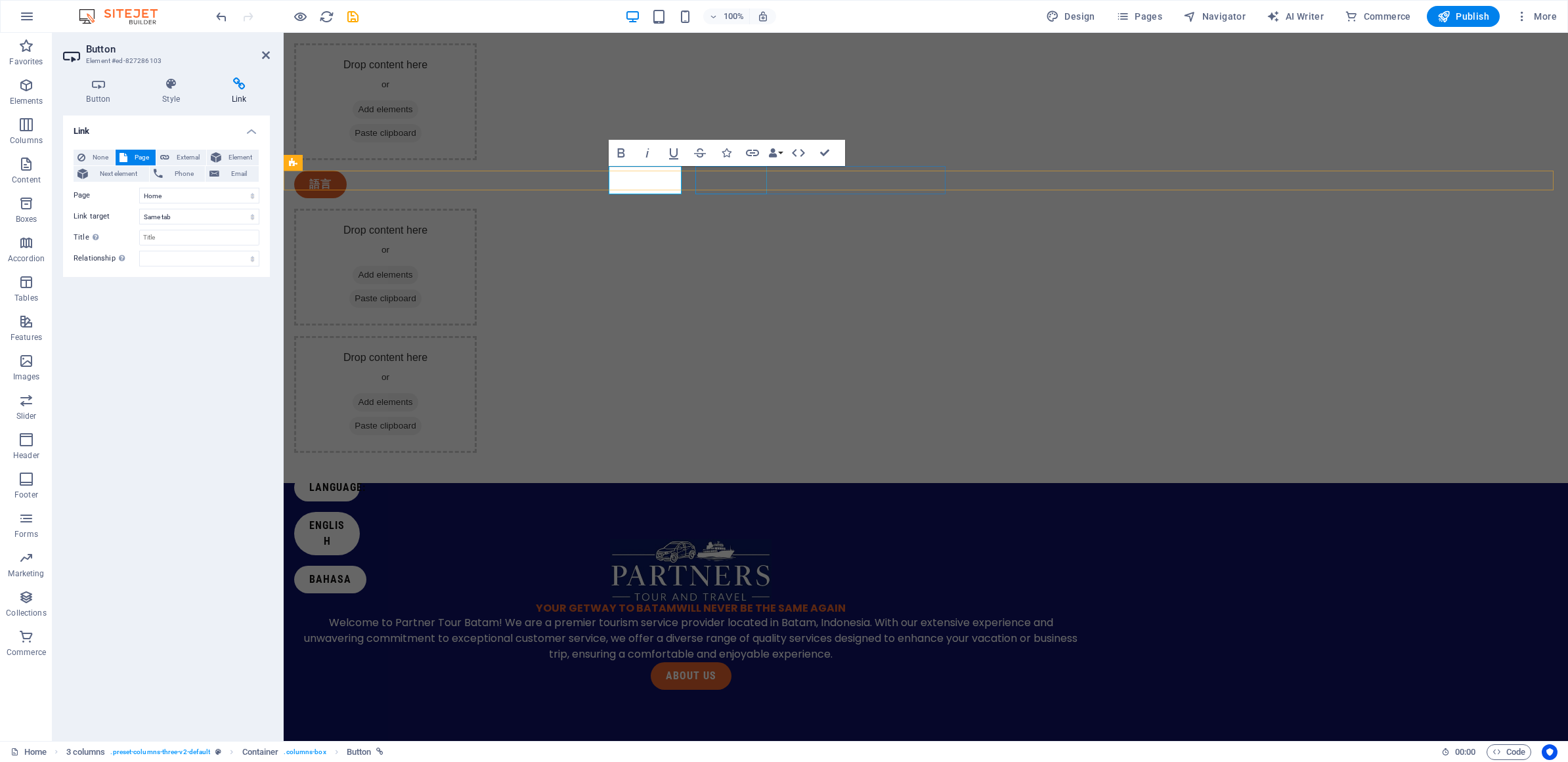 click on "BAHASA" at bounding box center (419, 580) 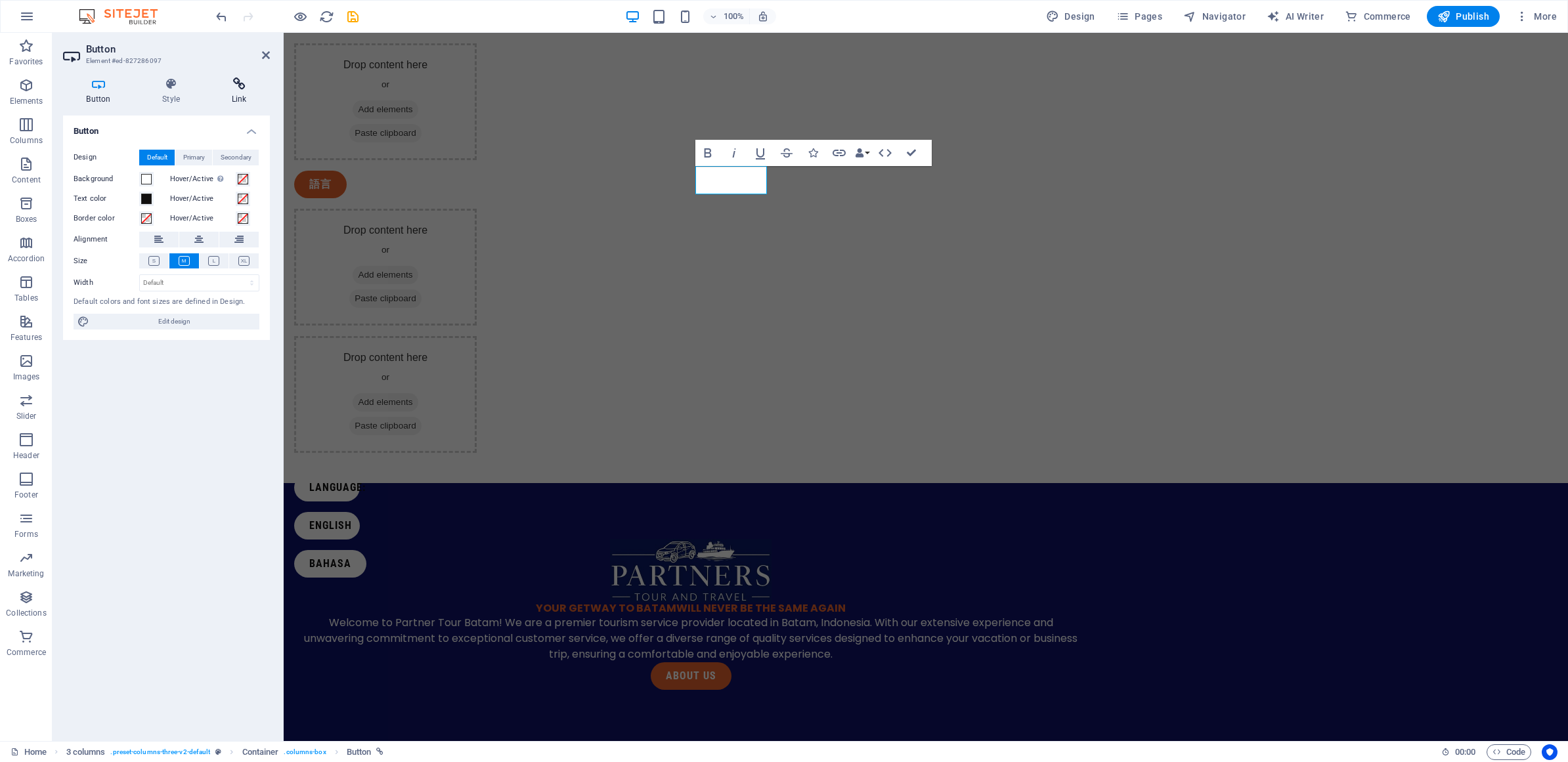 click on "Link" at bounding box center (239, 91) 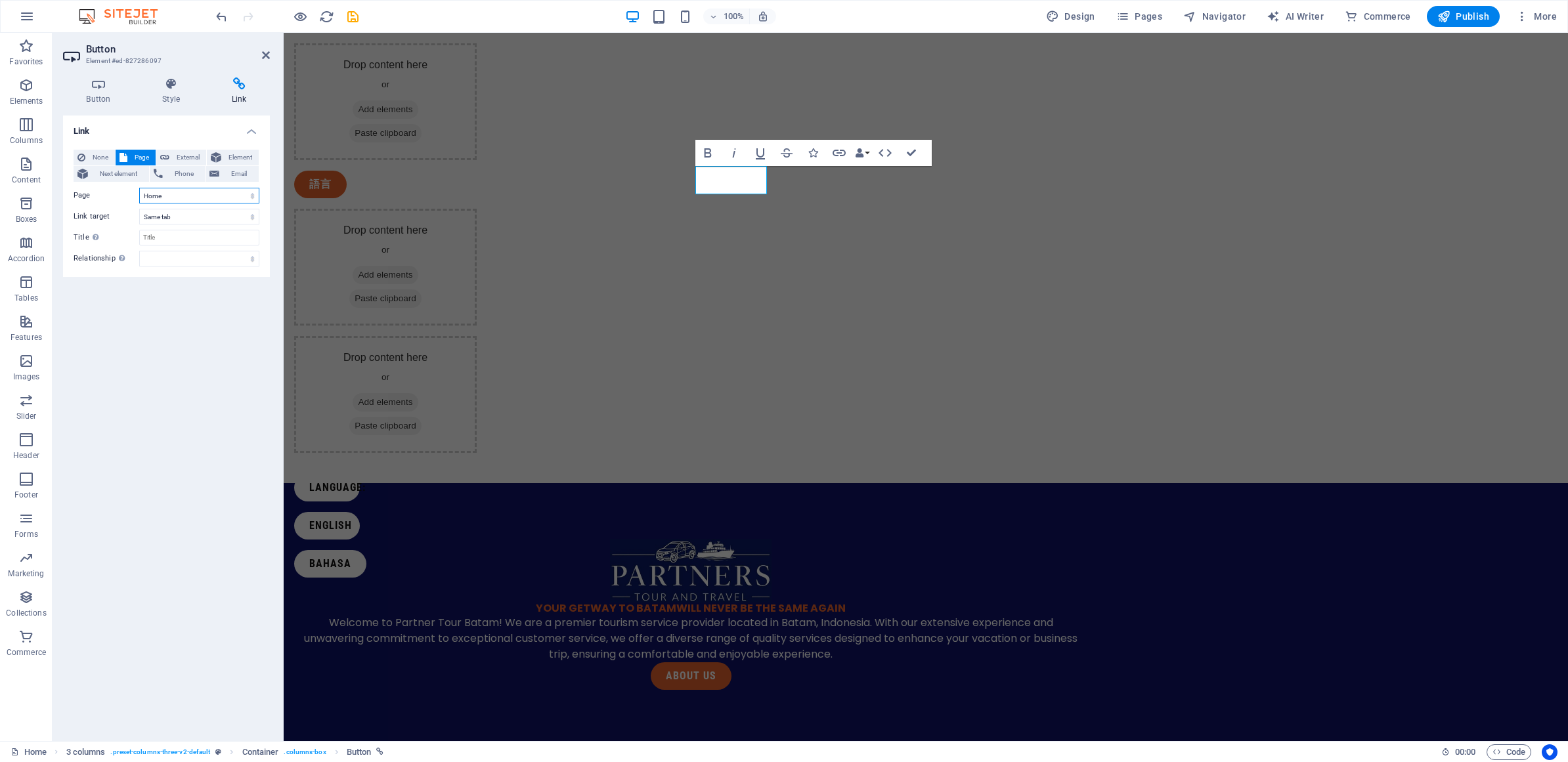 click on "Home About us Contact Home About us Contact Home About us Contact Home About us Contact" at bounding box center (199, 196) 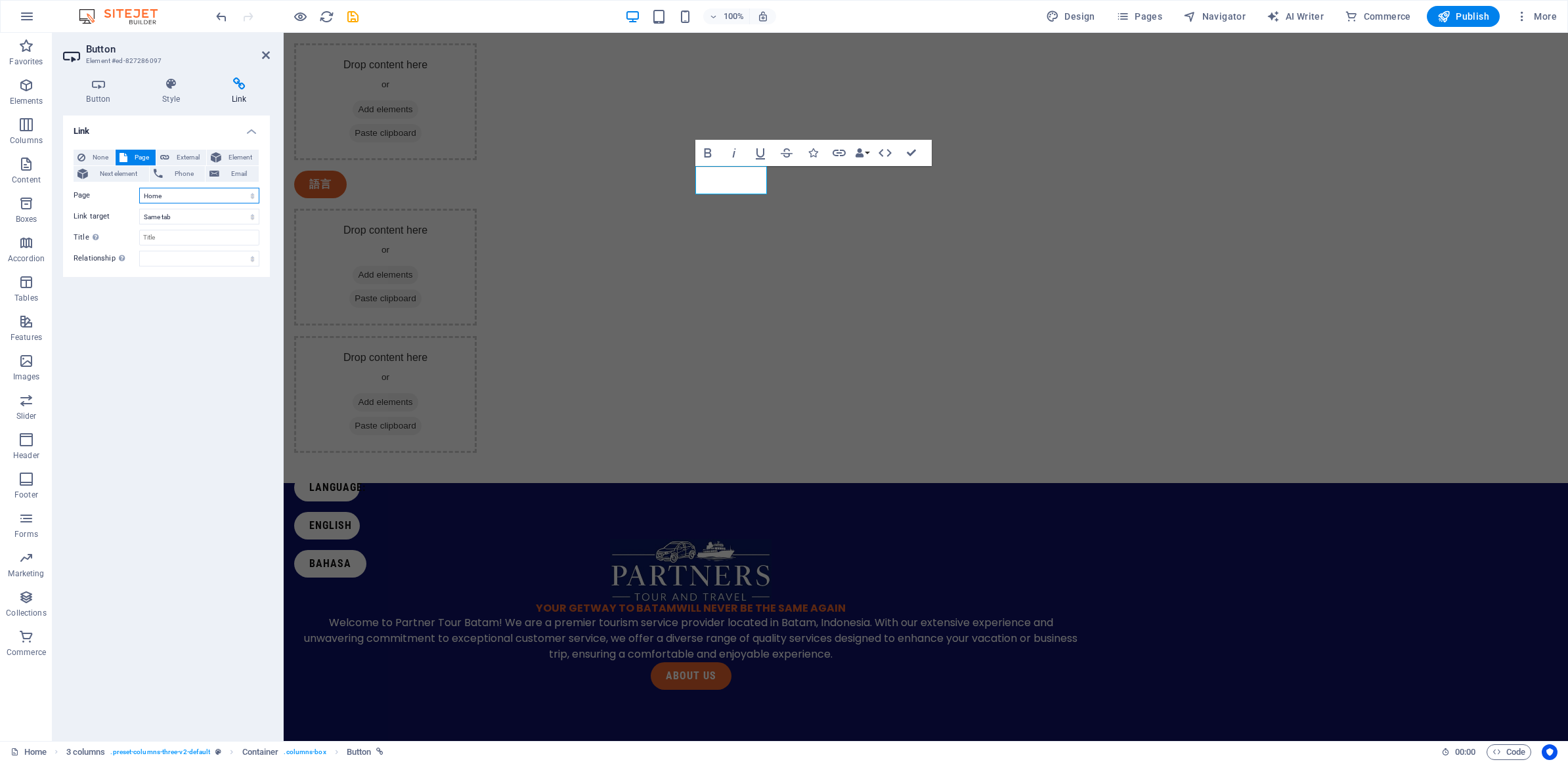 click on "Home About us Contact Home About us Contact Home About us Contact Home About us Contact" at bounding box center [199, 196] 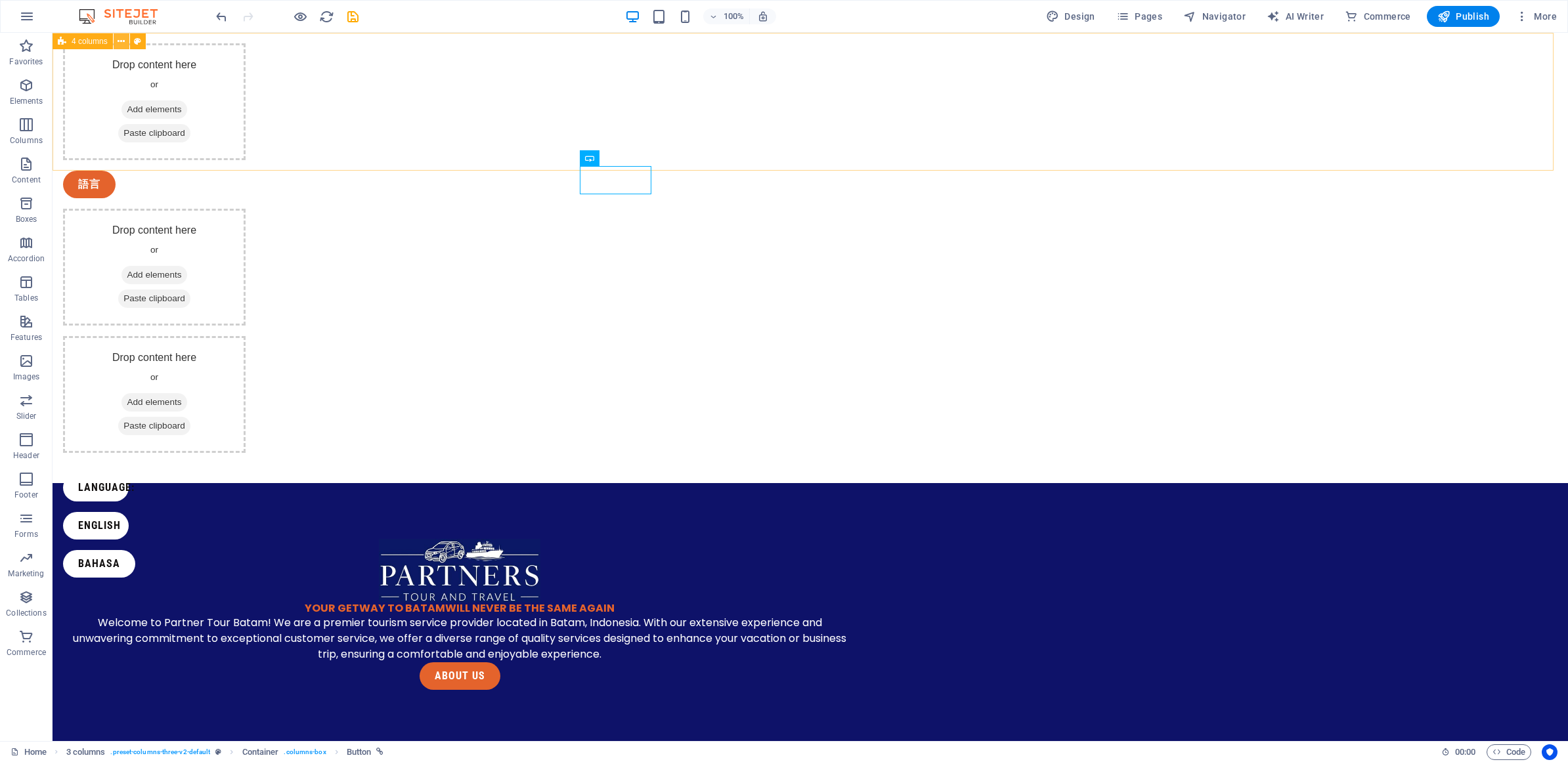 click at bounding box center [121, 41] 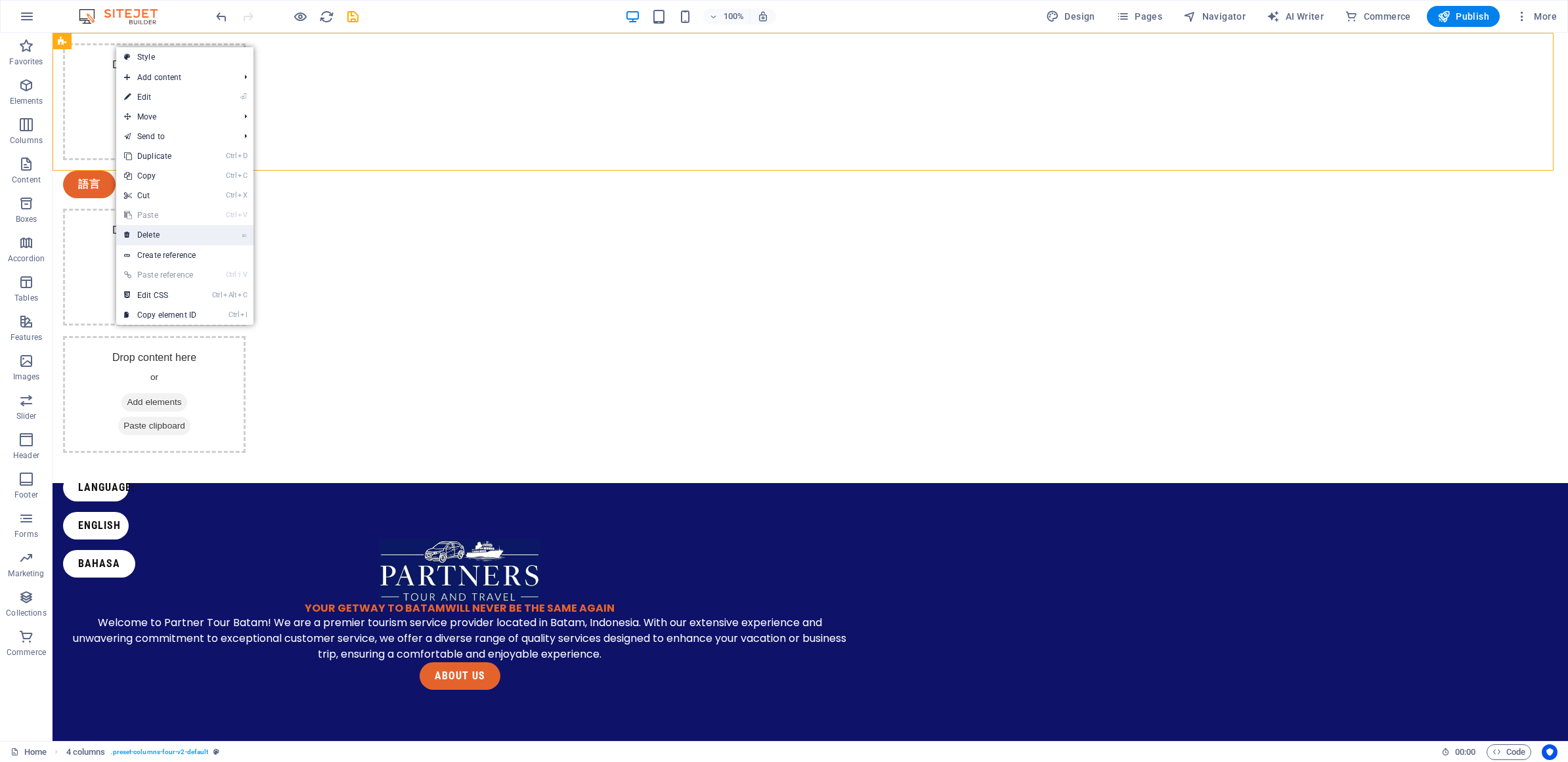 click on "⌦  Delete" at bounding box center [160, 235] 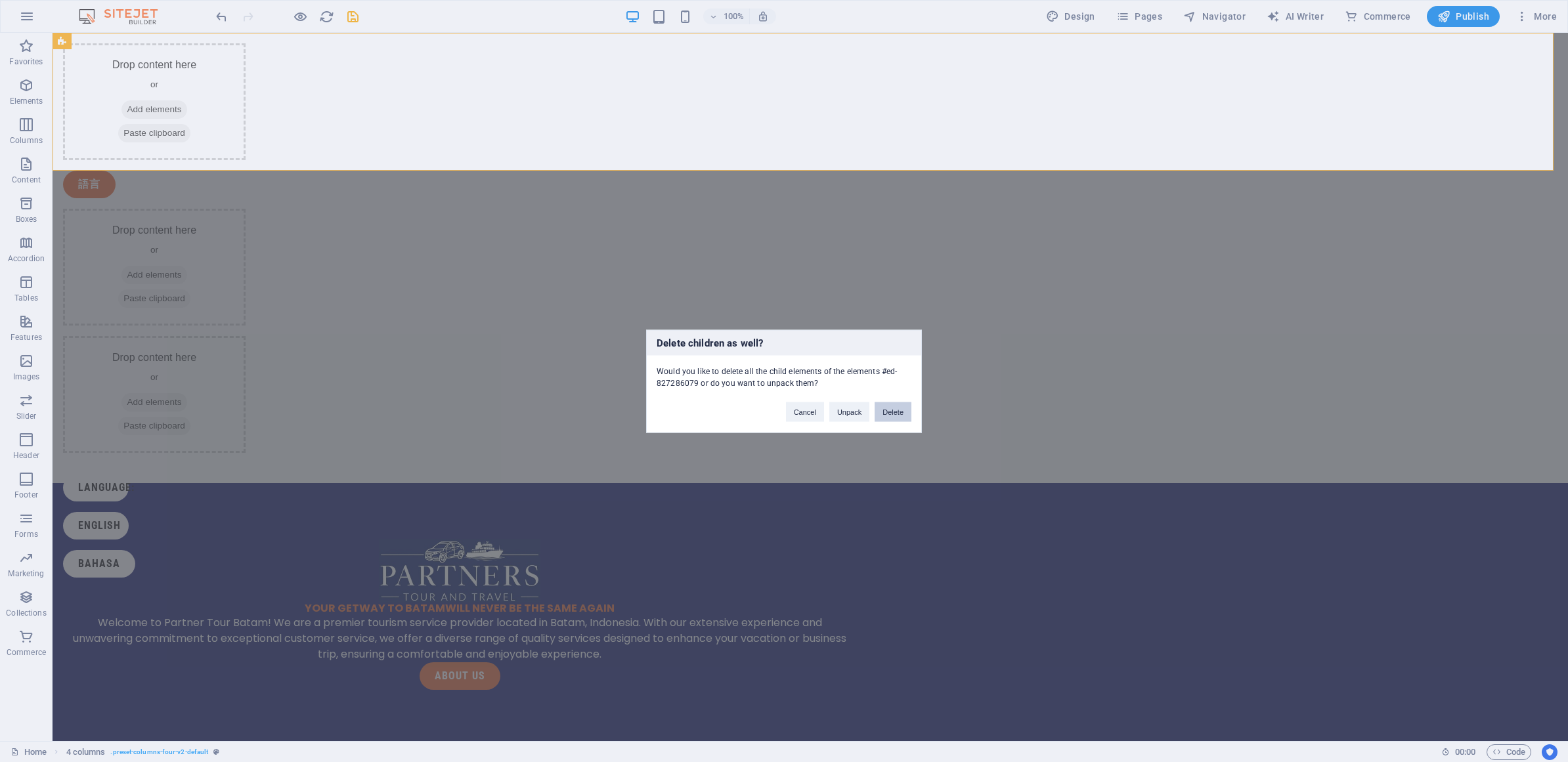 click on "Delete" at bounding box center [893, 412] 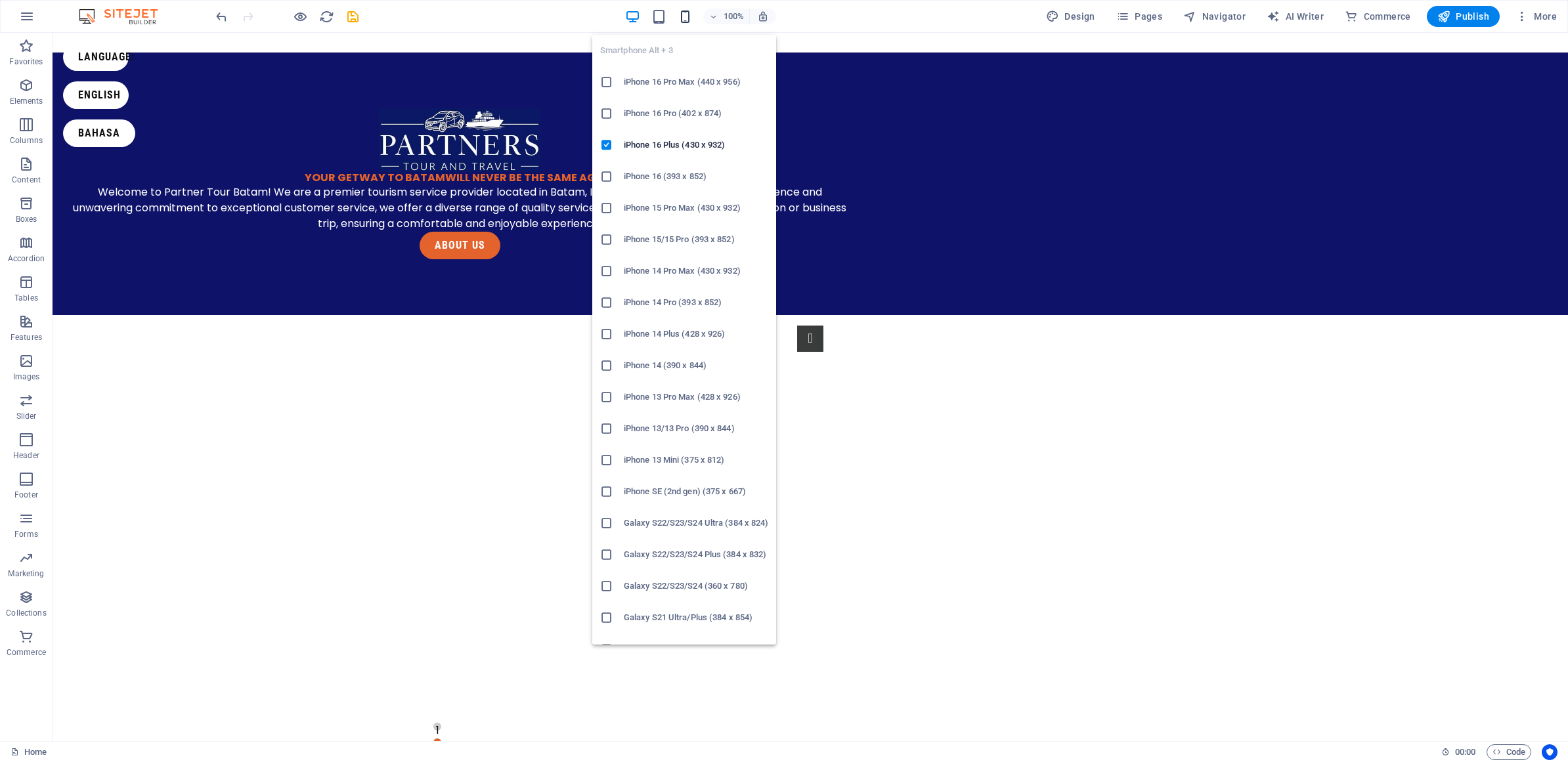 click at bounding box center (685, 16) 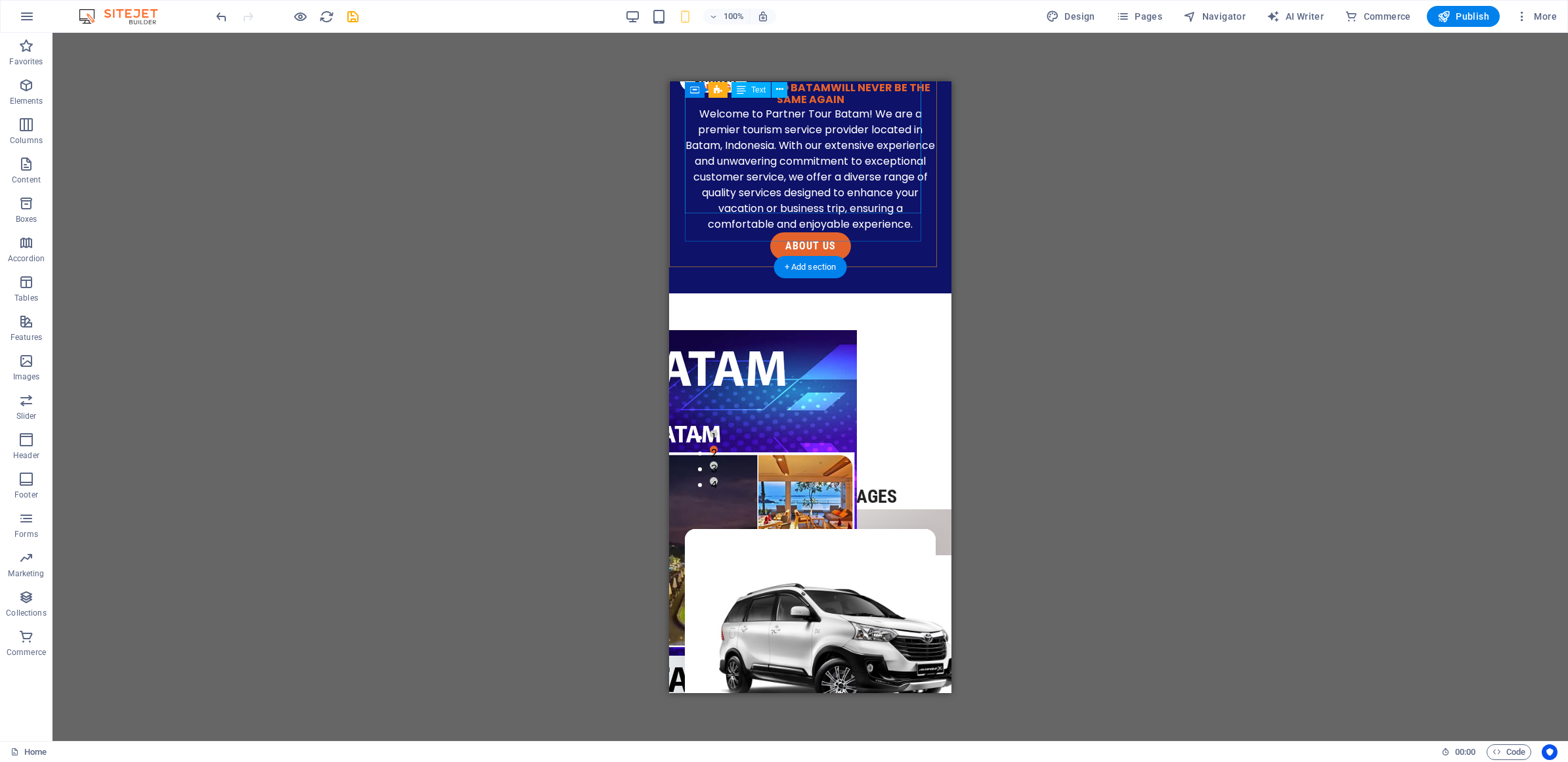 scroll, scrollTop: 0, scrollLeft: 0, axis: both 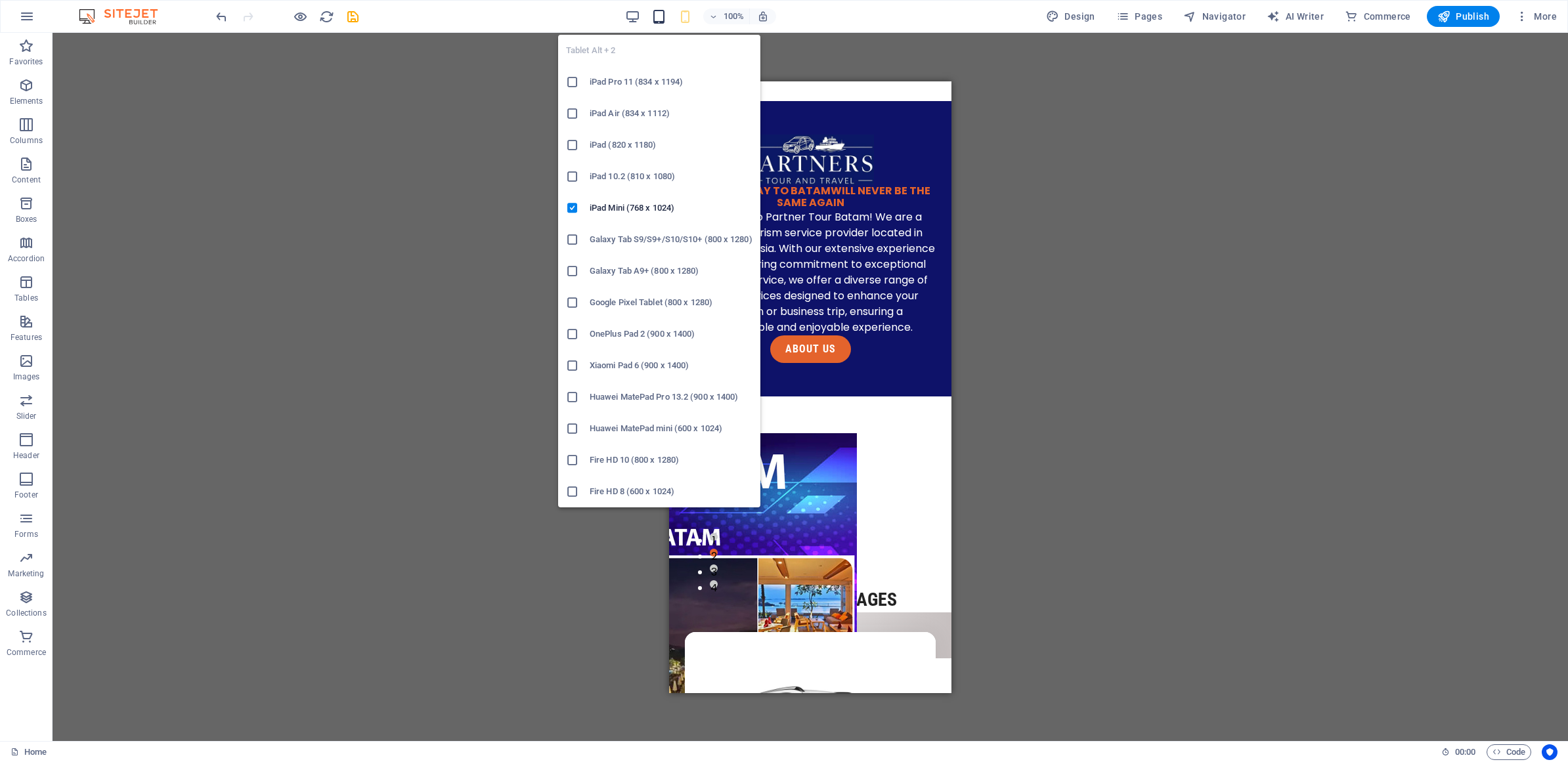 click at bounding box center (659, 16) 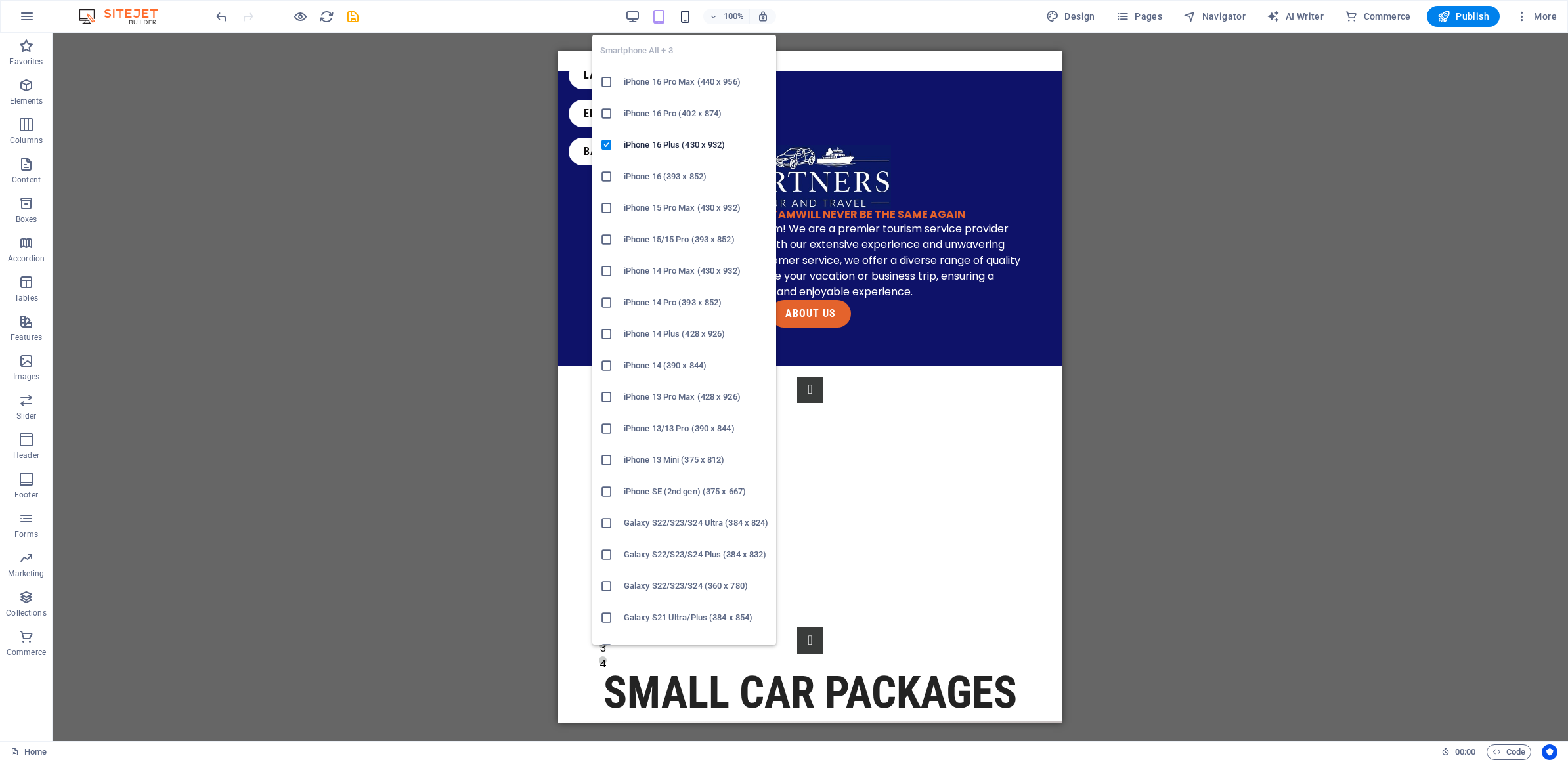 click at bounding box center [685, 16] 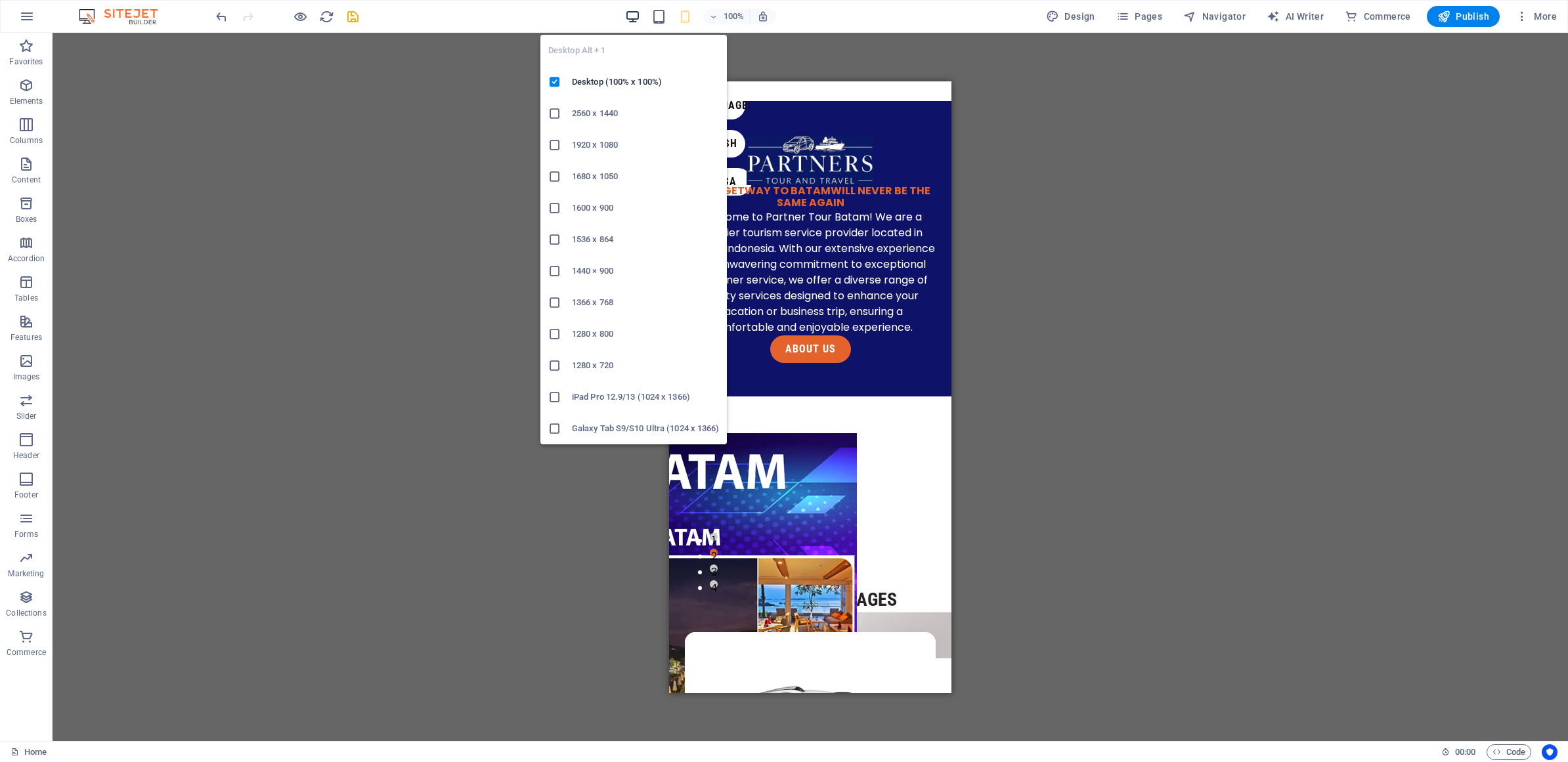 click at bounding box center (632, 16) 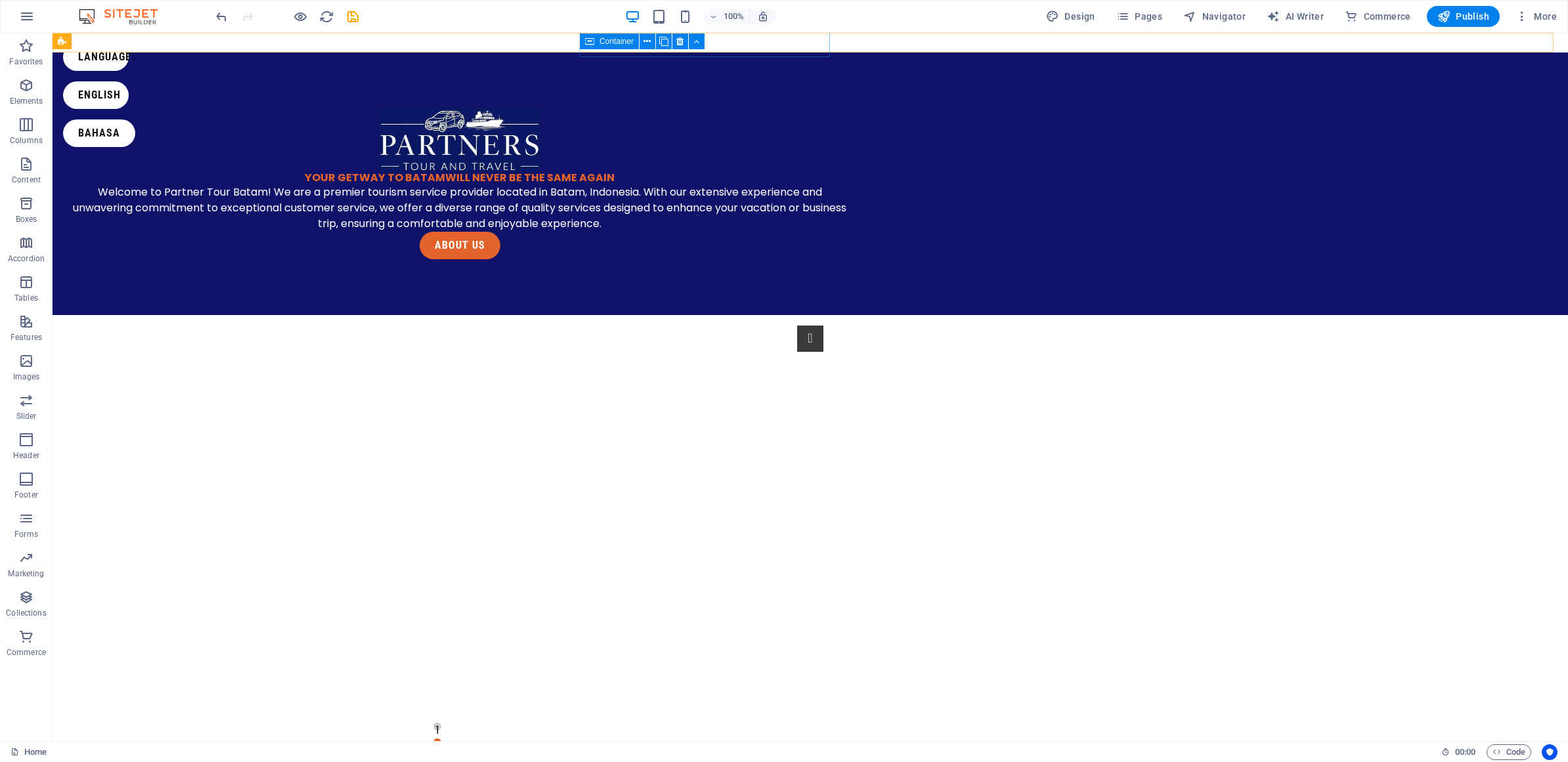 click on "Container" at bounding box center [646, 41] 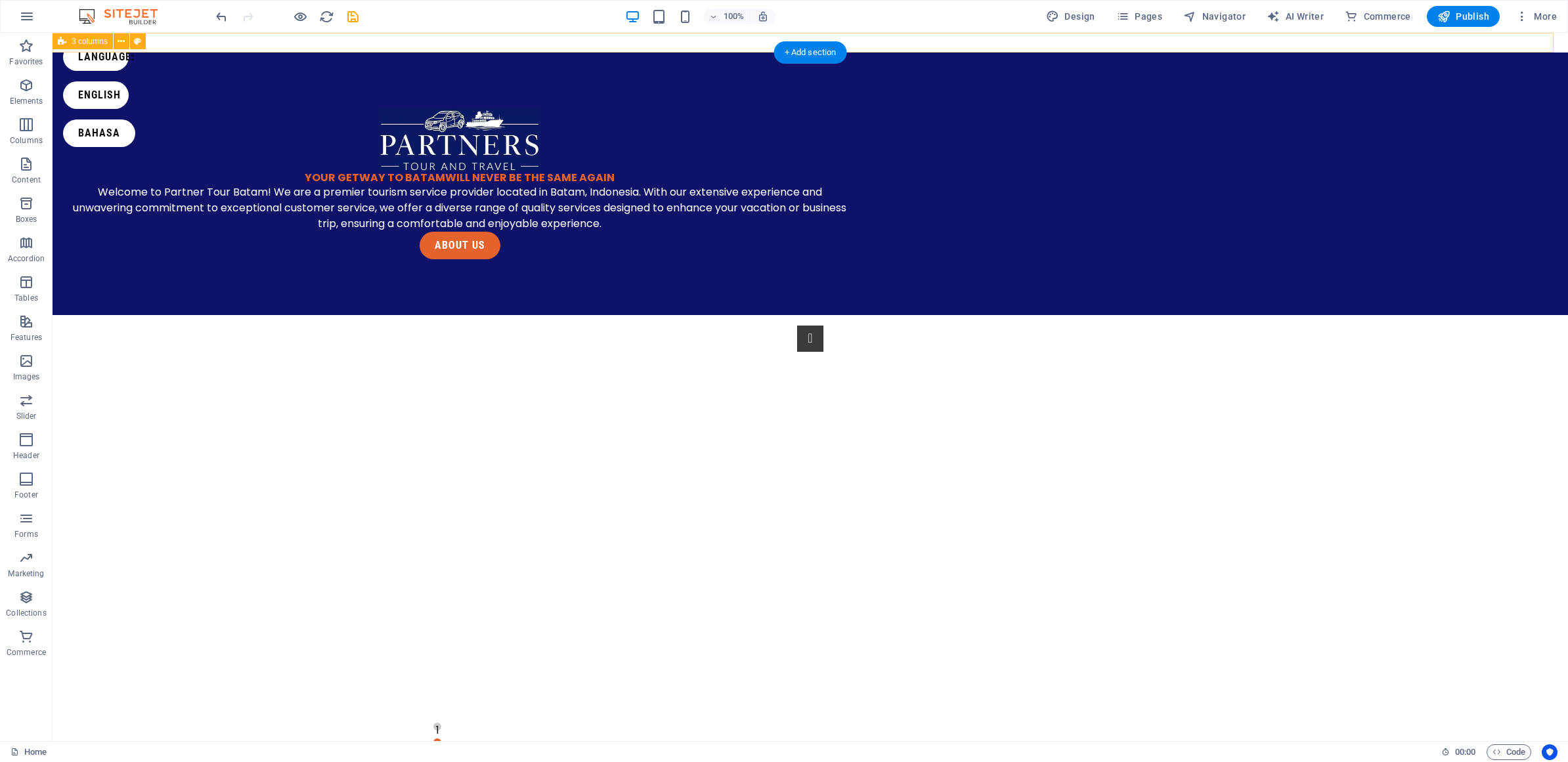 click on "Language: english BAHASA" at bounding box center [810, 43] 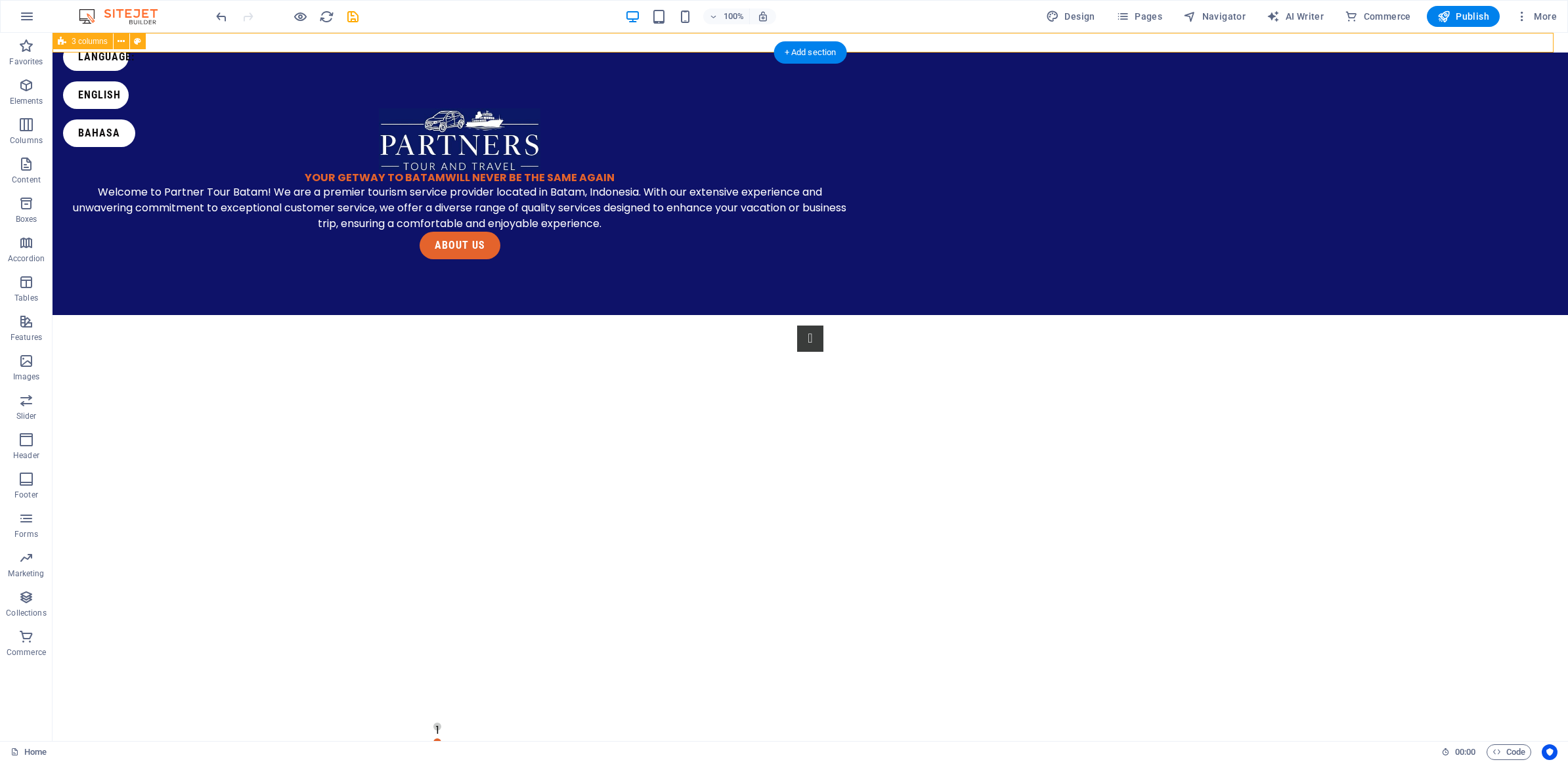 click on "Language: english BAHASA" at bounding box center (810, 43) 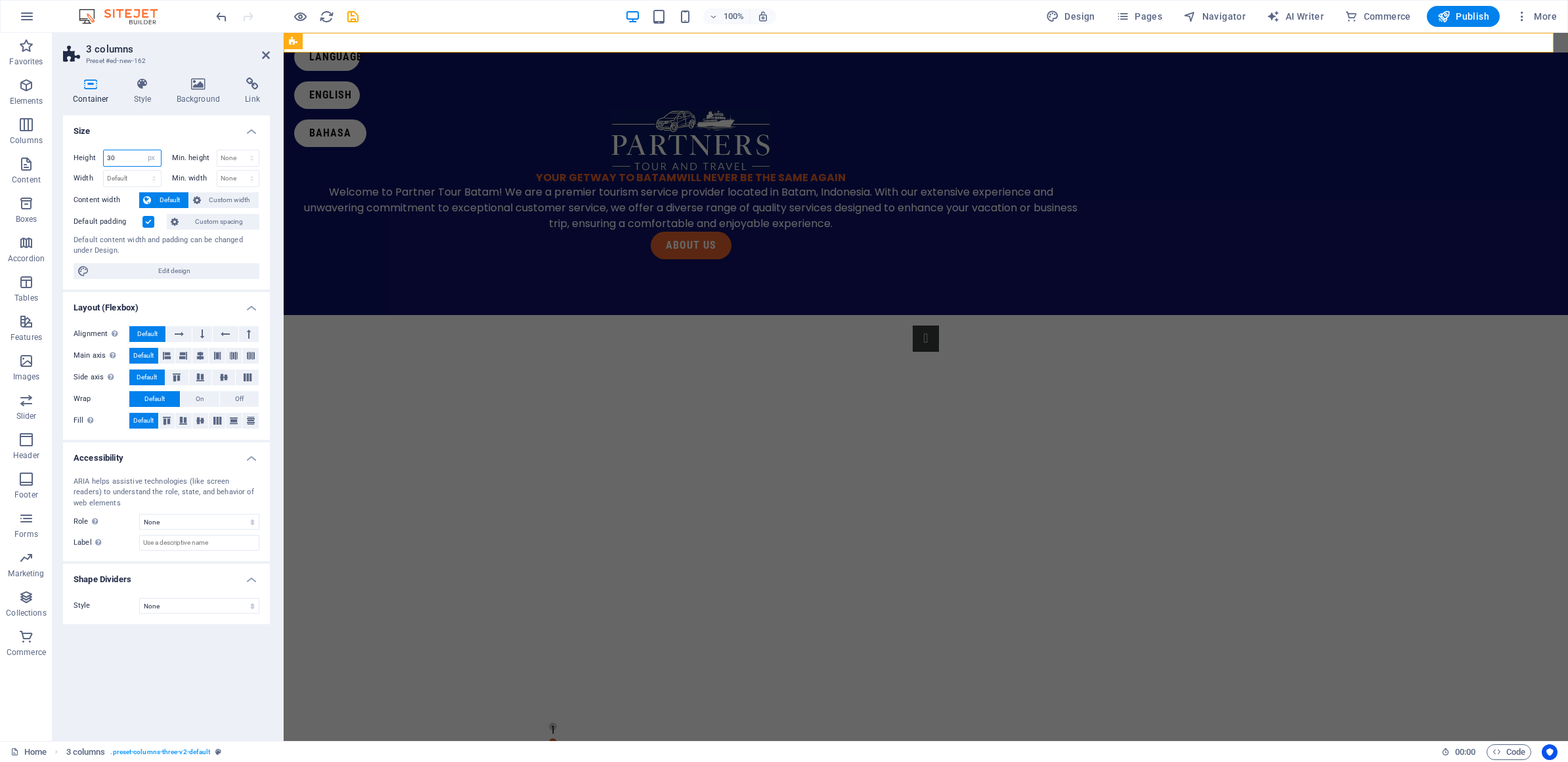 drag, startPoint x: 117, startPoint y: 154, endPoint x: 79, endPoint y: 152, distance: 38.0526 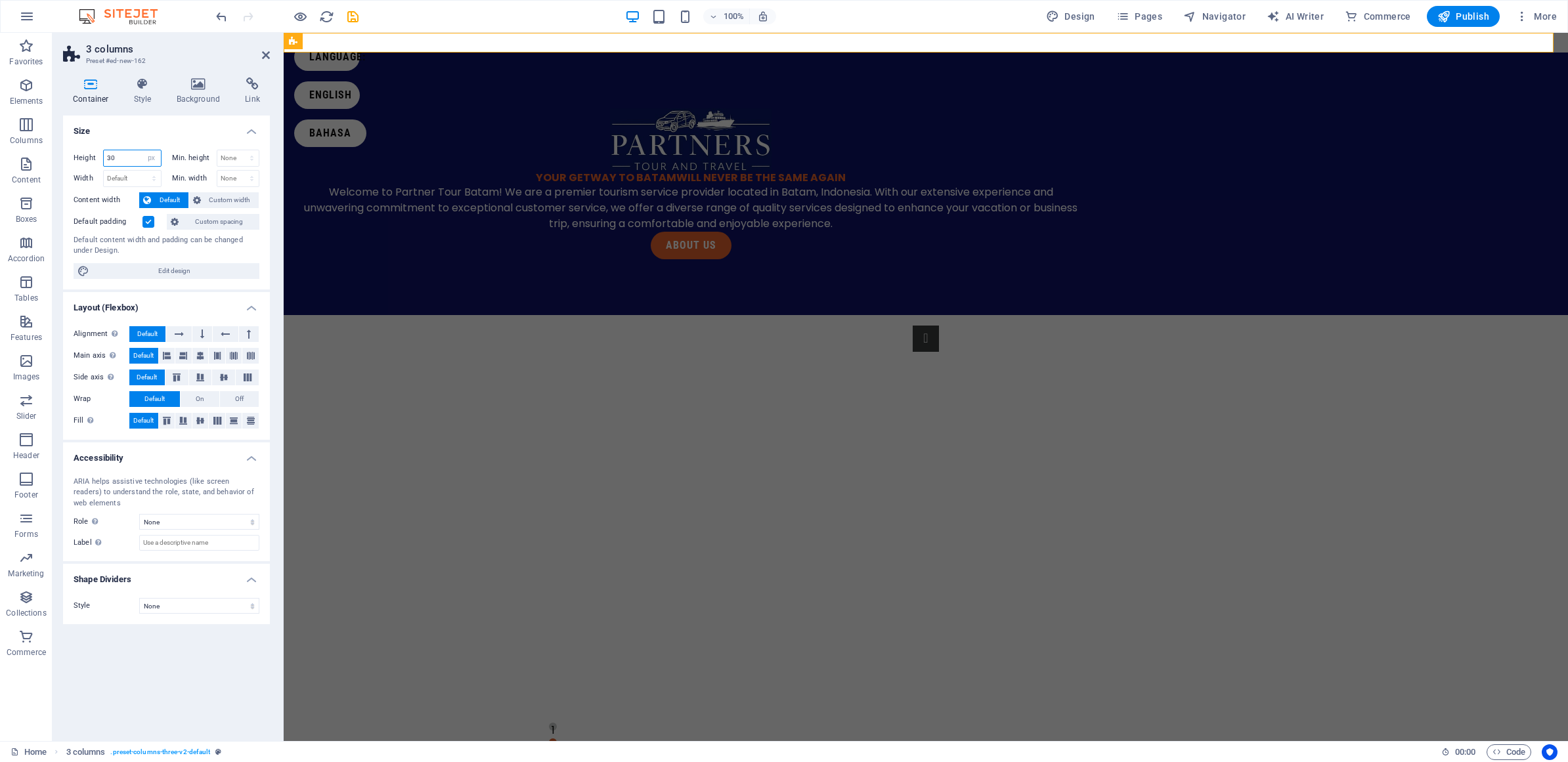 click on "Height 30 Default px rem % vh vw" at bounding box center [118, 158] 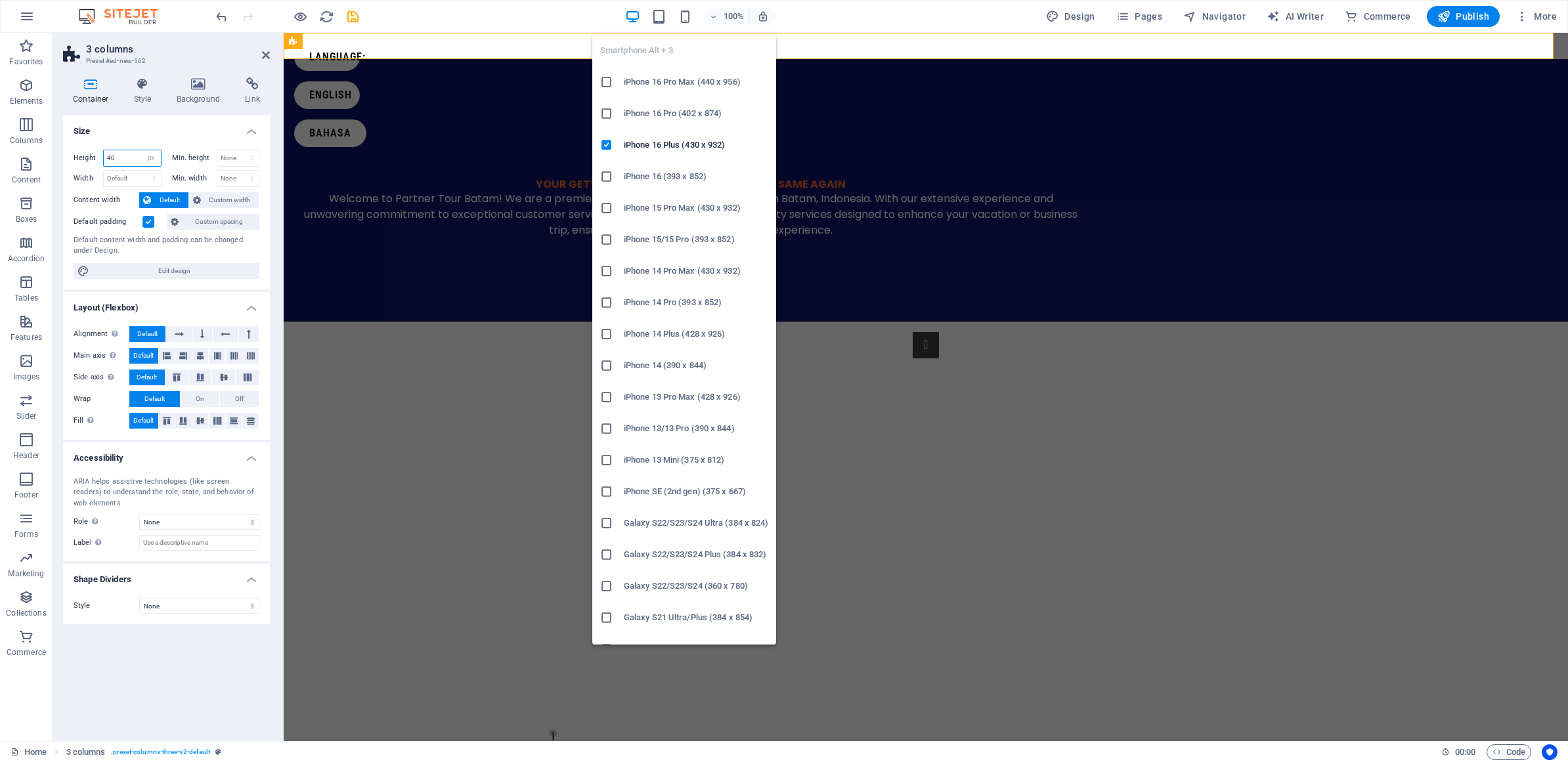type on "40" 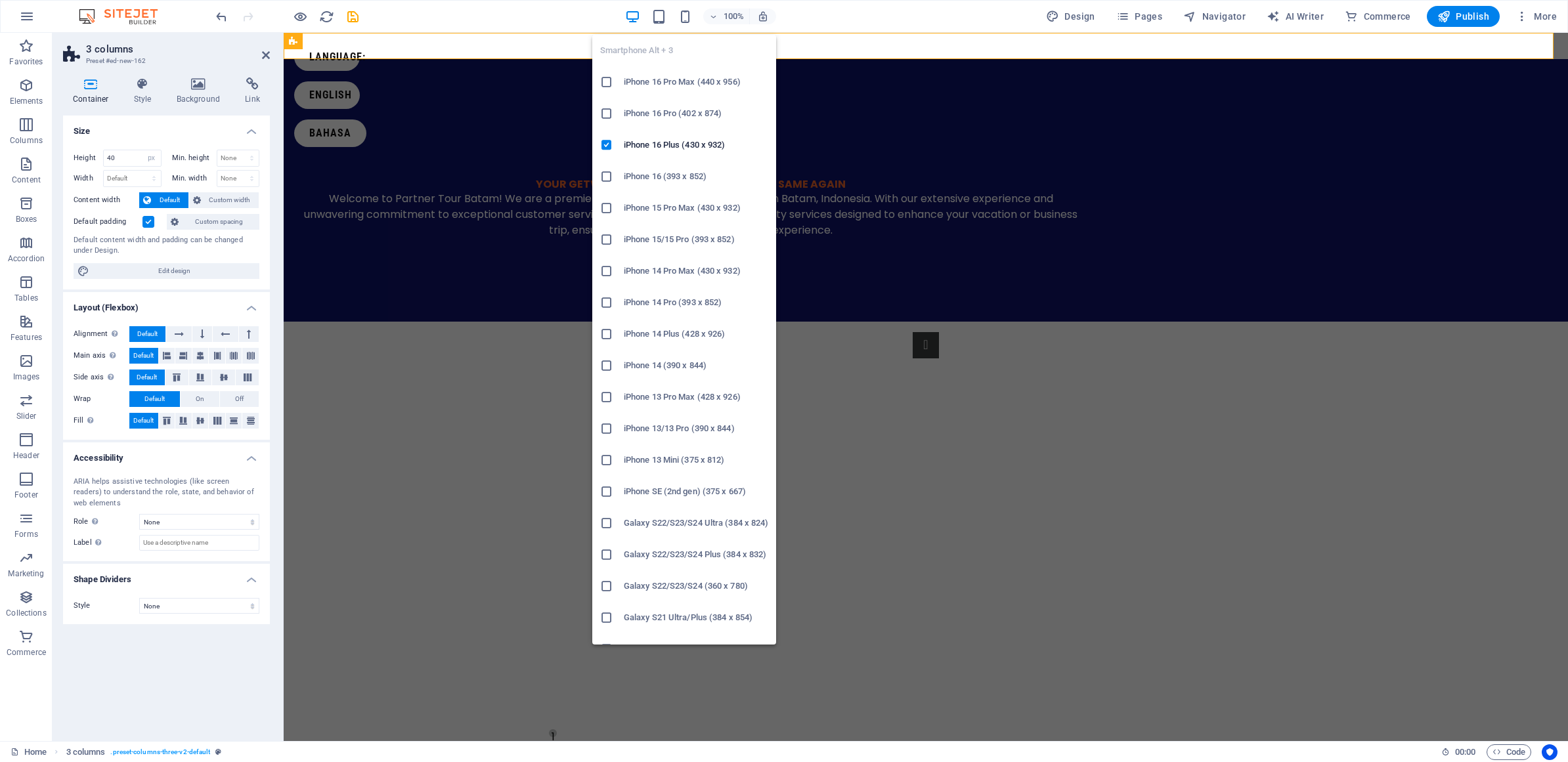 click on "Smartphone Alt + 3 iPhone 16 Pro Max (440 x 956) iPhone 16 Pro (402 x 874) iPhone 16 Plus (430 x 932) iPhone 16 (393 x 852) iPhone 15 Pro Max (430 x 932) iPhone 15/15 Pro (393 x 852) iPhone 14 Pro Max (430 x 932) iPhone 14 Pro (393 x 852) iPhone 14 Plus (428 x 926) iPhone 14 (390 x 844) iPhone 13 Pro Max (428 x 926) iPhone 13/13 Pro (390 x 844) iPhone 13 Mini (375 x 812) iPhone SE (2nd gen) (375 x 667) Galaxy S22/S23/S24 Ultra (384 x 824) Galaxy S22/S23/S24 Plus (384 x 832) Galaxy S22/S23/S24 (360 x 780) Galaxy S21 Ultra/Plus (384 x 854) Galaxy S21 (360 x 800) Galaxy S20 FE (412 x 914) Galaxy A32 (412 x 915) Pixel 9 Pro XL (428 x 926) Pixel 9/9 Pro (412 x 915) Pixel 8/8 Pro (412 x 732) Pixel 7/7 Pro (412 x 915) Pixel 6/6 Pro (412 x 915) Huawei P60 Pro (412 x 915) Huawei Mate 50 Pro (412 x 932) Huawei P50 Pro (412 x 915) Xiaomi 13 Pro (412 x 915) Xiaomi 12 Pro (412 x 915) Xiaomi Redmi Note 12 Pro (412 x 915)" at bounding box center [684, 334] 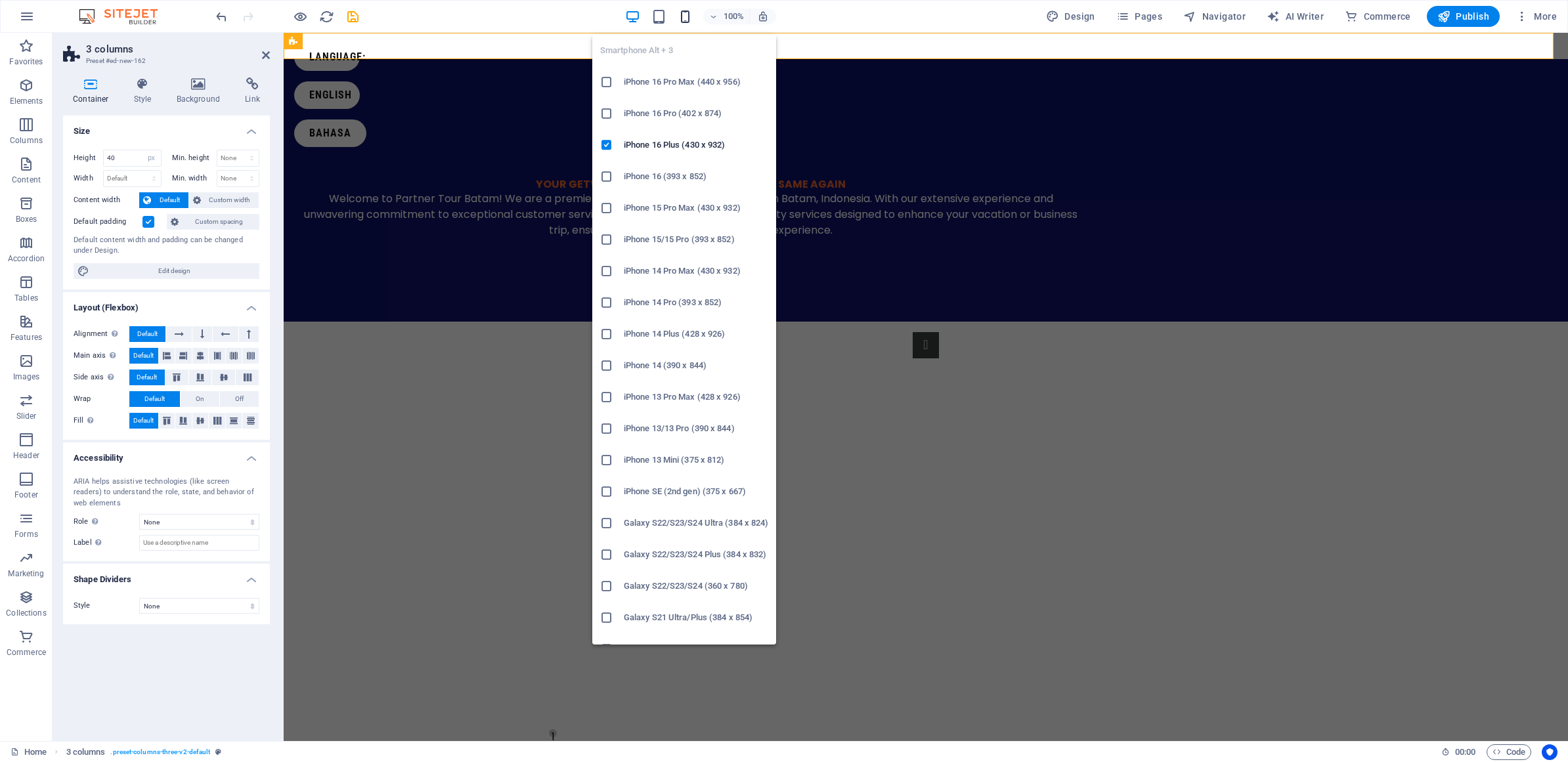 click at bounding box center (685, 16) 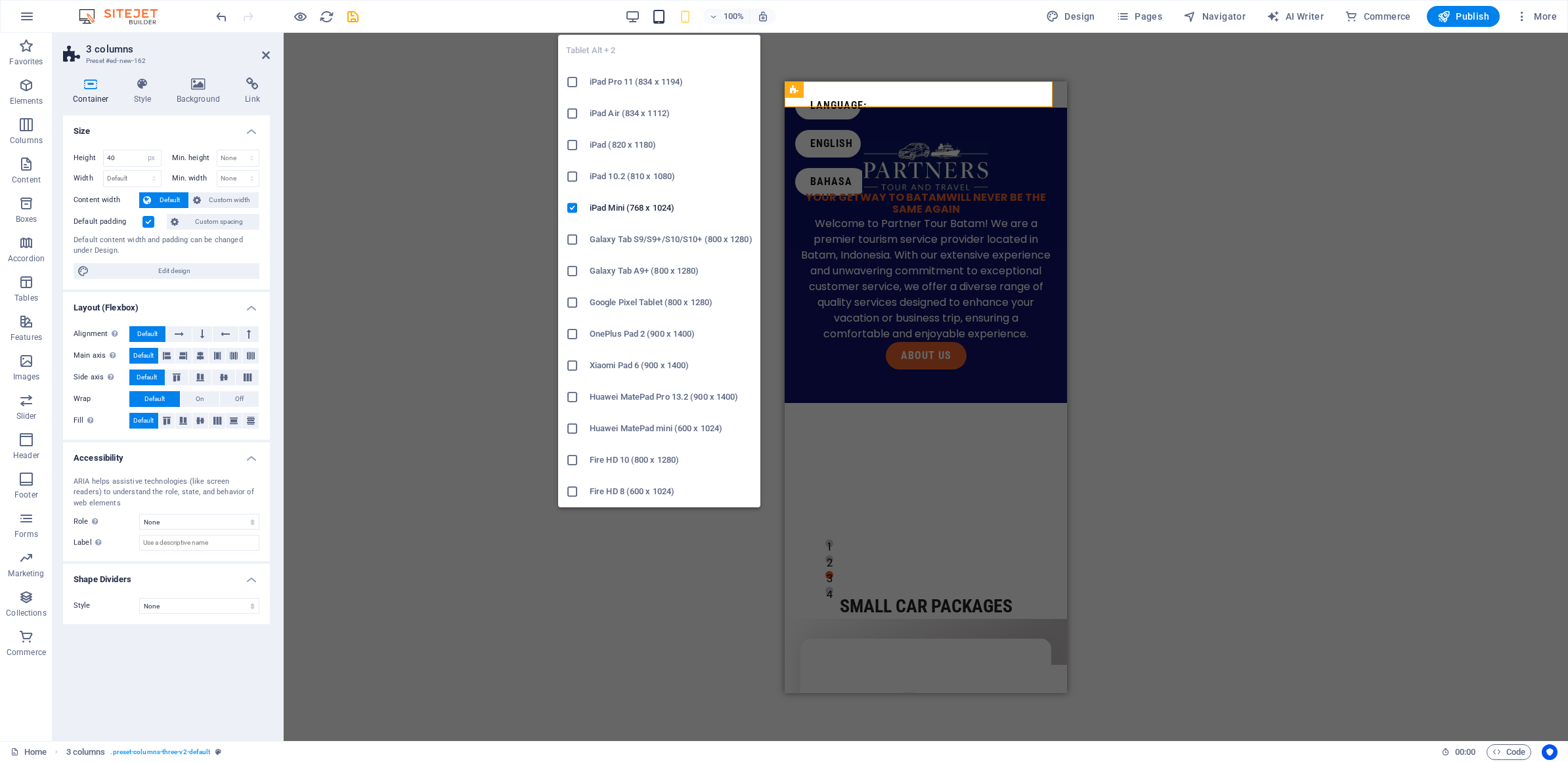 click at bounding box center [659, 16] 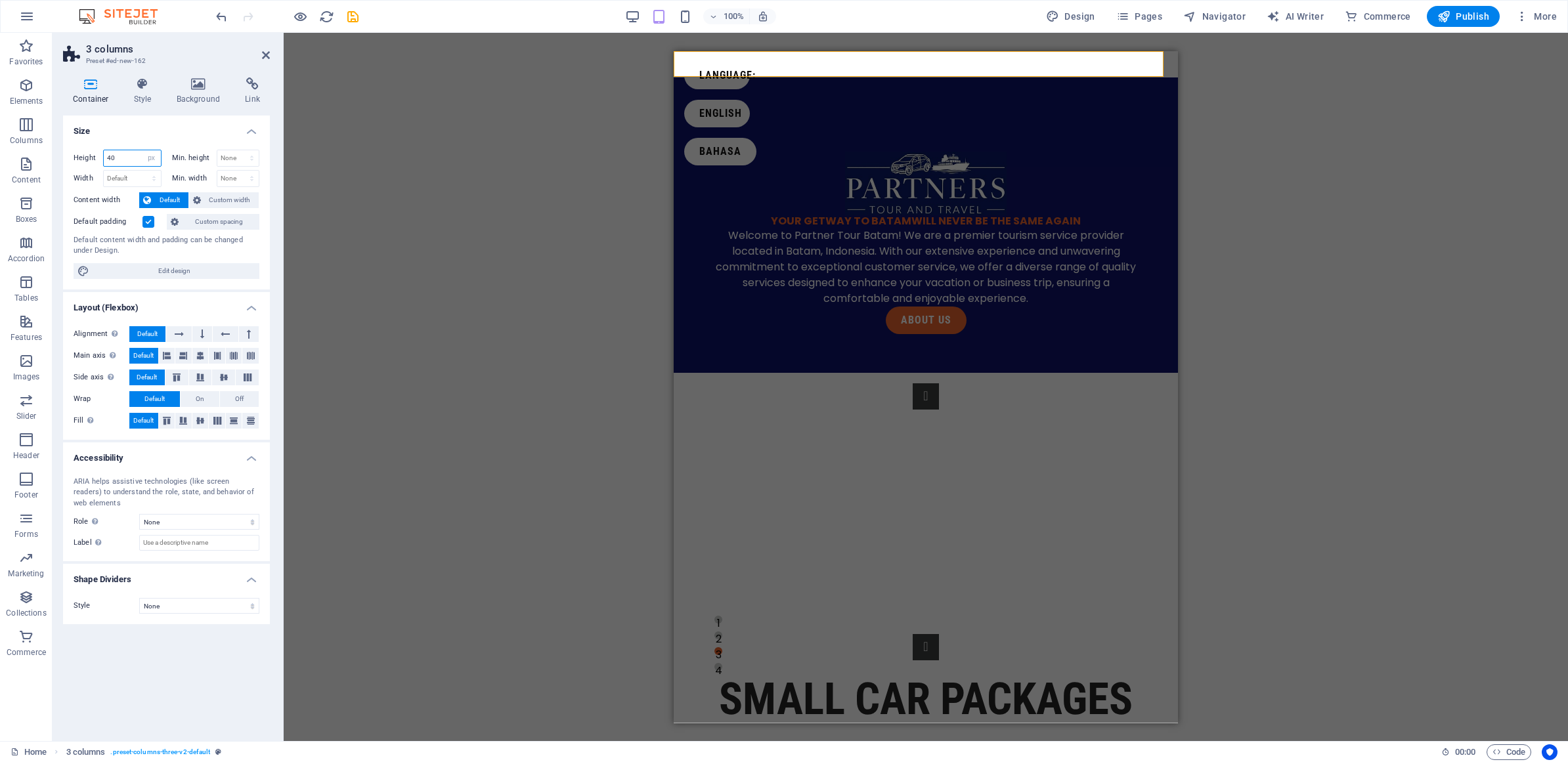 drag, startPoint x: 118, startPoint y: 164, endPoint x: 83, endPoint y: 156, distance: 35.902646 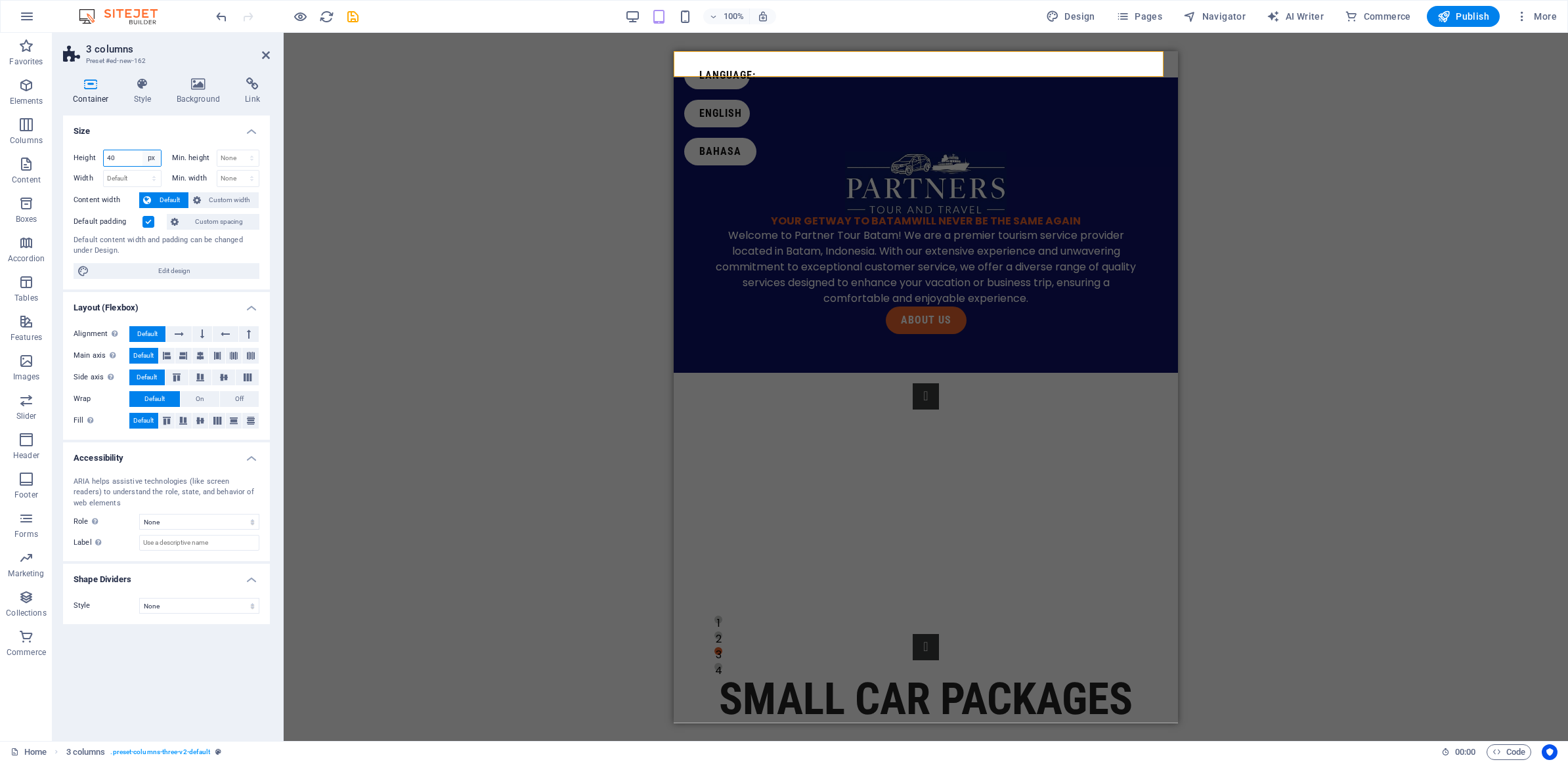 click on "Default px rem % vh vw" at bounding box center [152, 158] 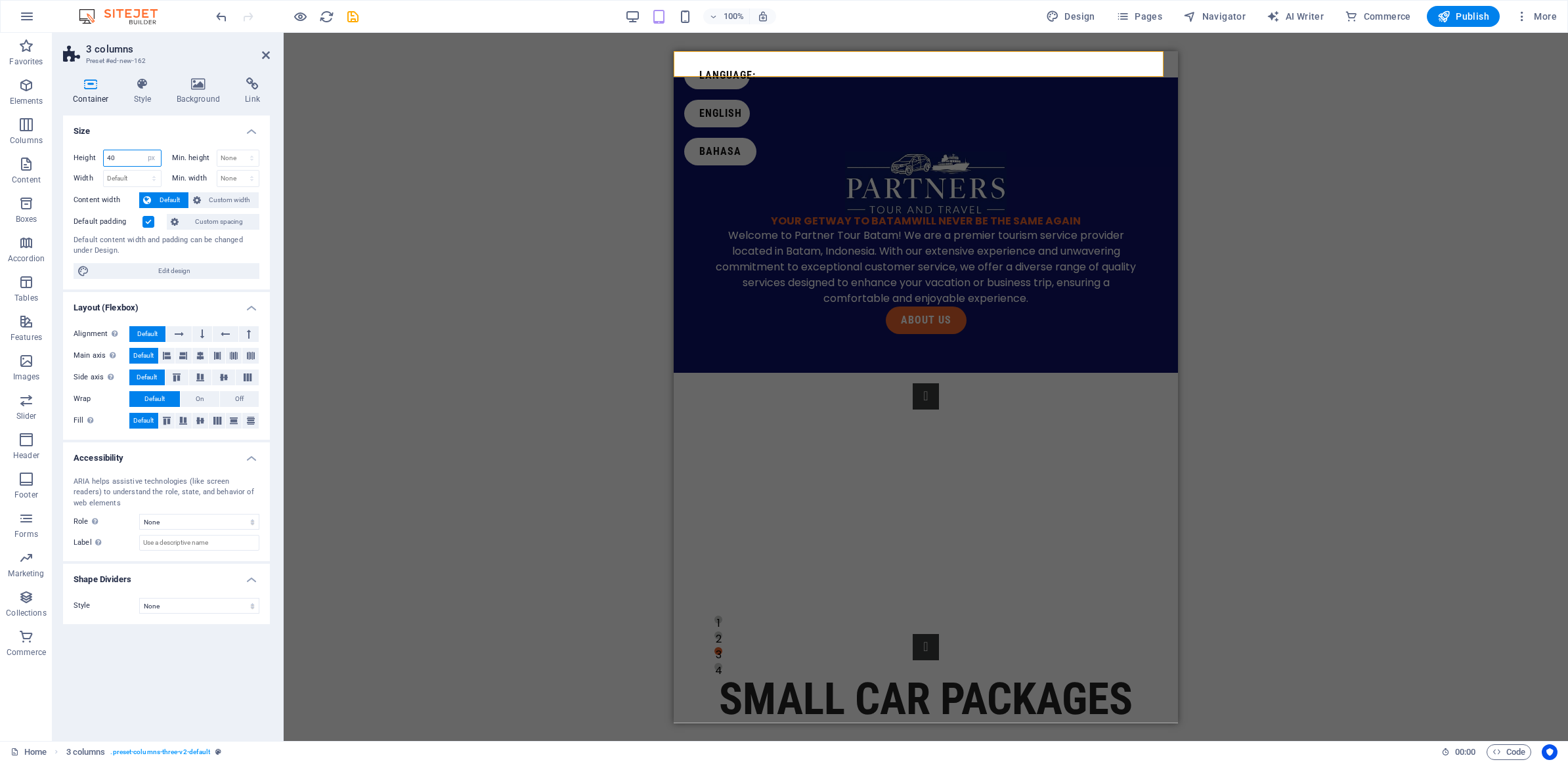 select on "default" 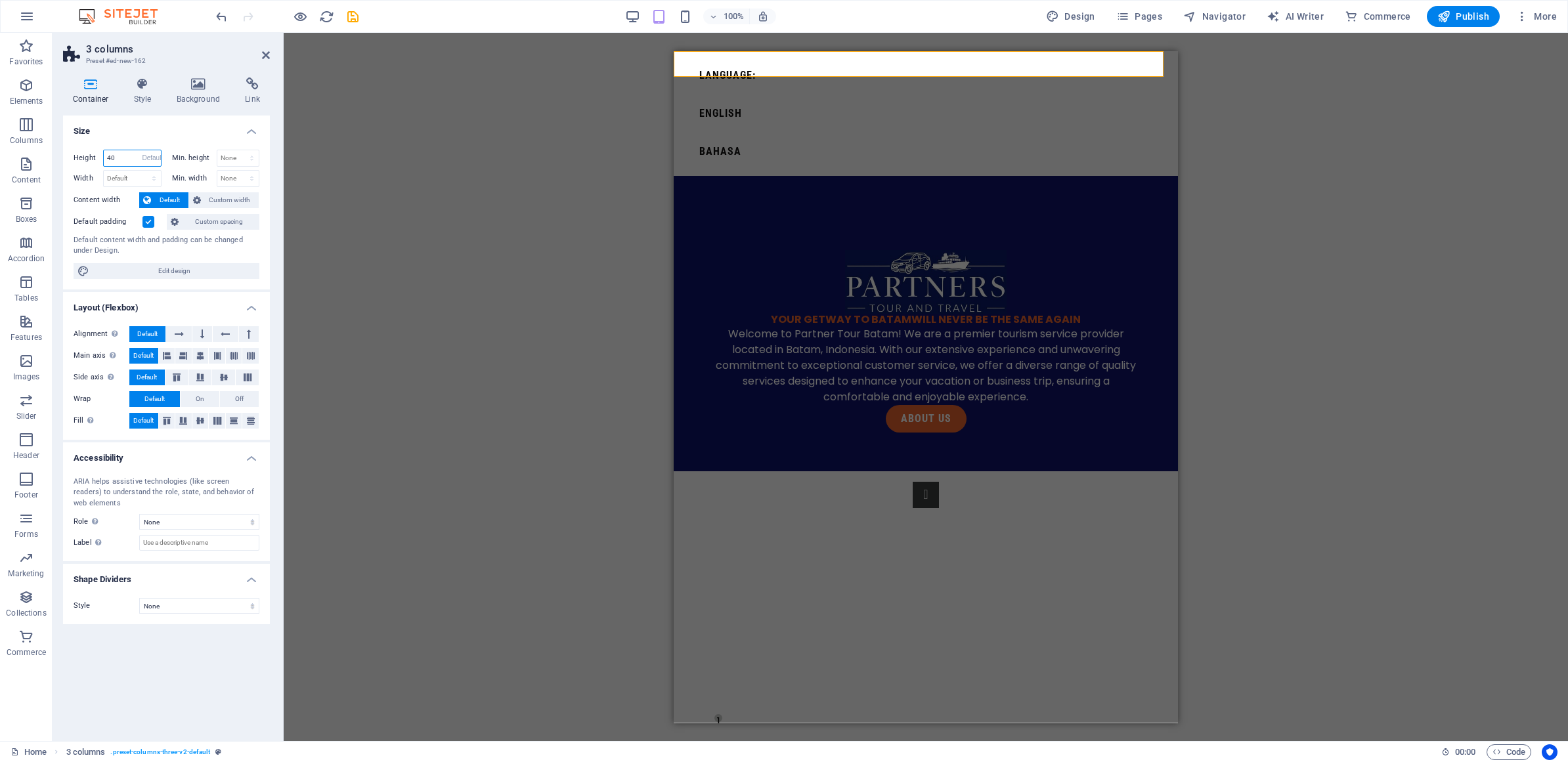 click on "Default px rem % vh vw" at bounding box center (152, 158) 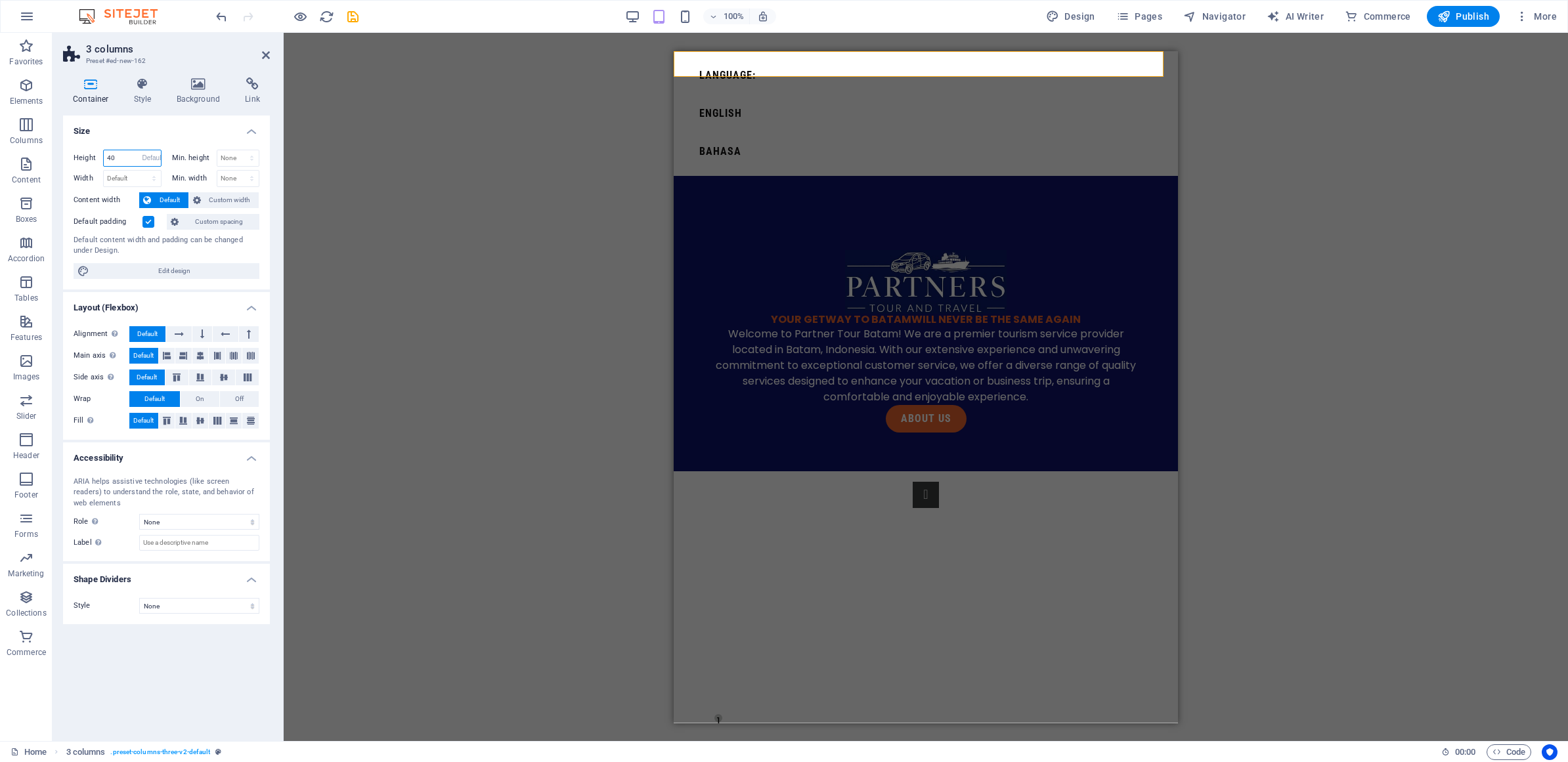type on "40" 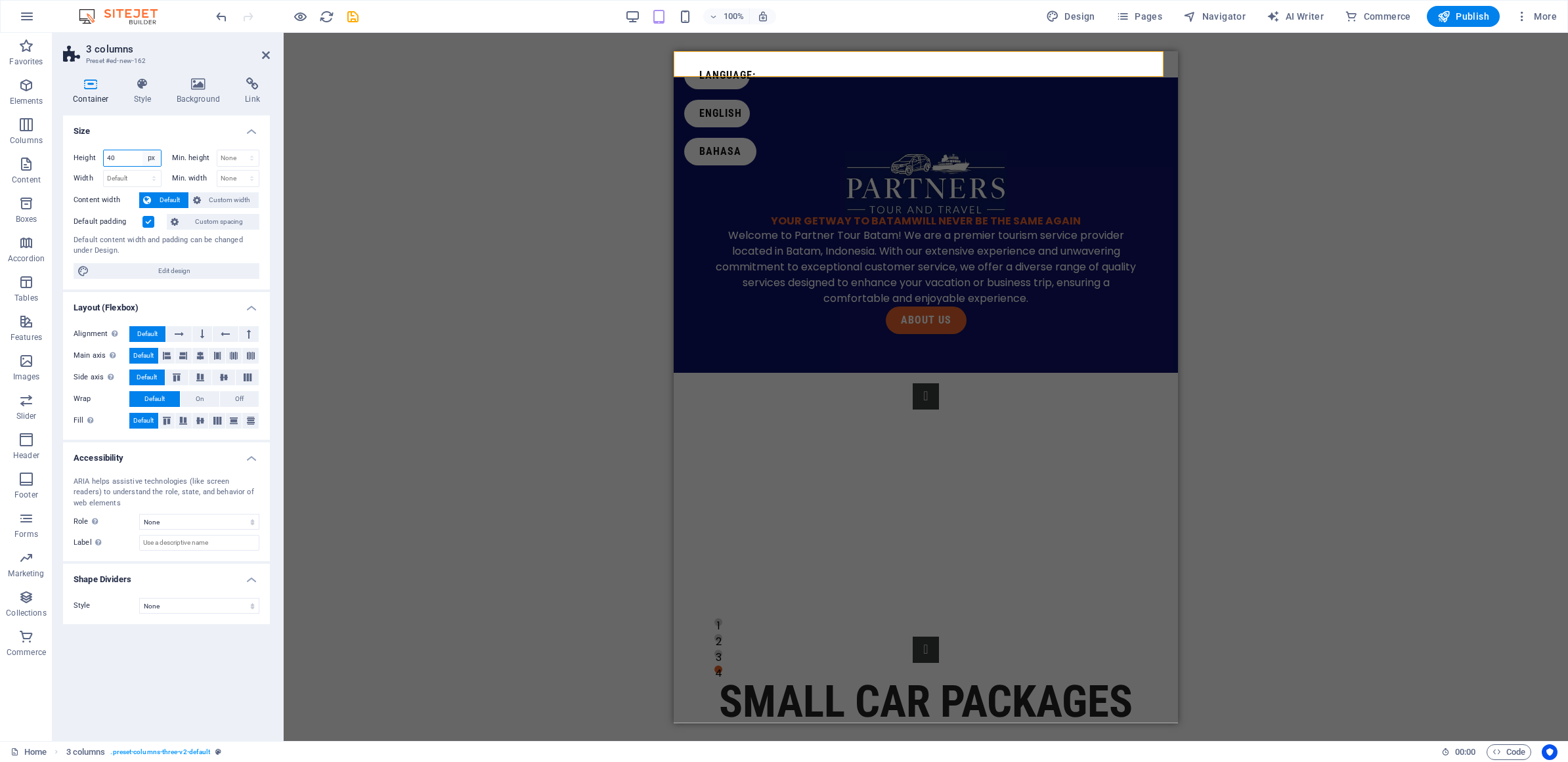 click on "Default px rem % vh vw" at bounding box center (152, 158) 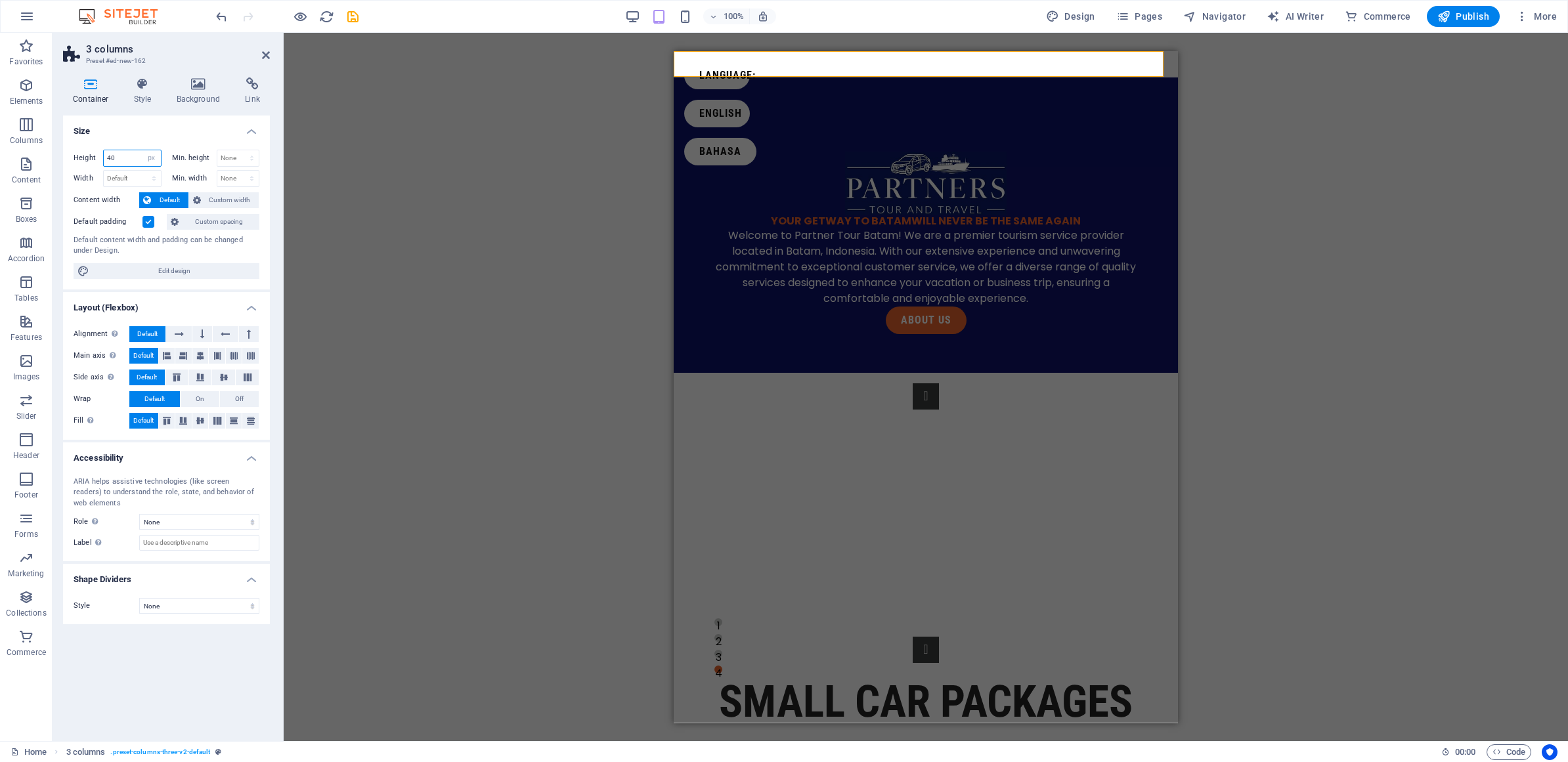 select on "default" 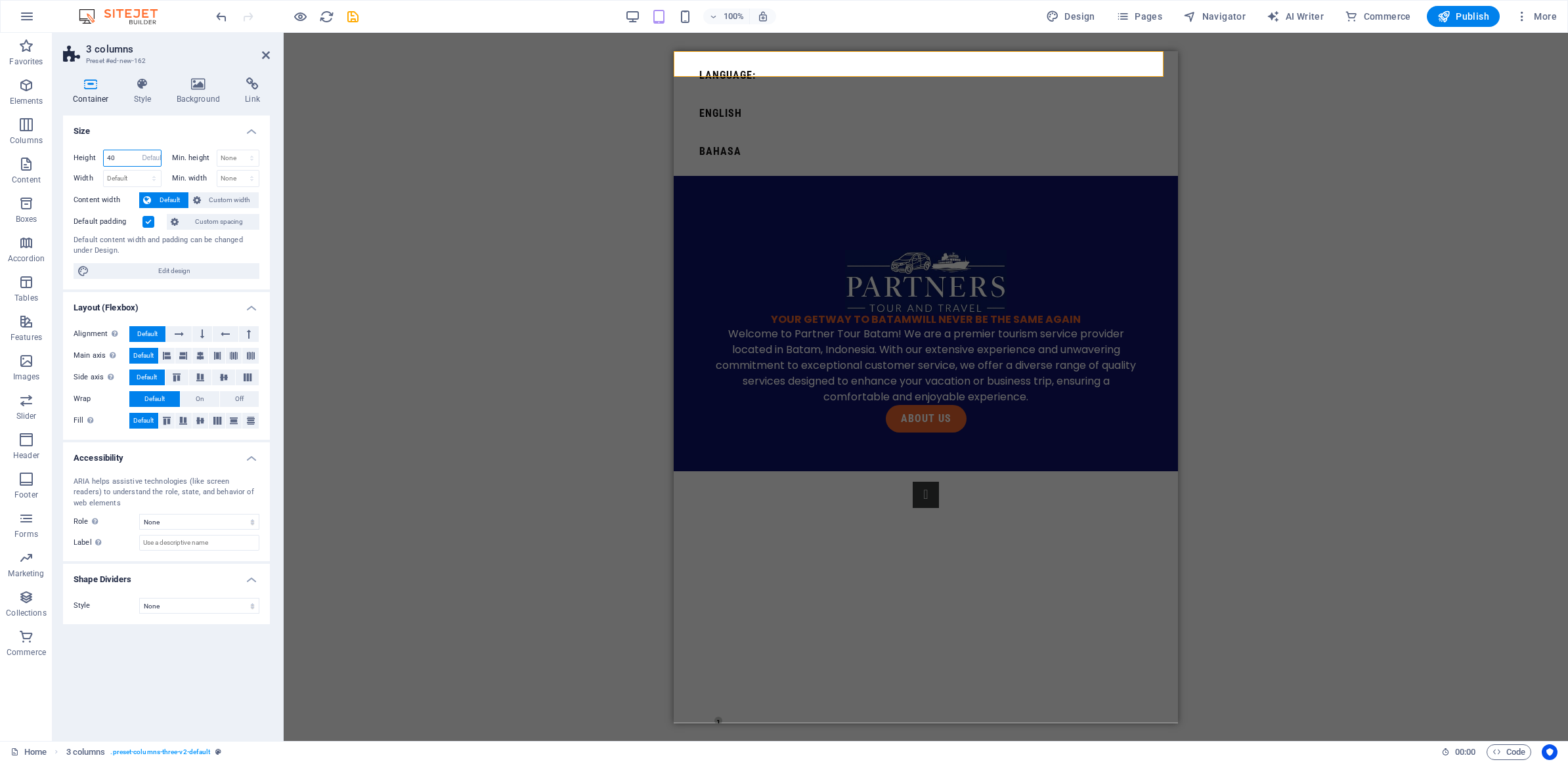 click on "Default px rem % vh vw" at bounding box center (152, 158) 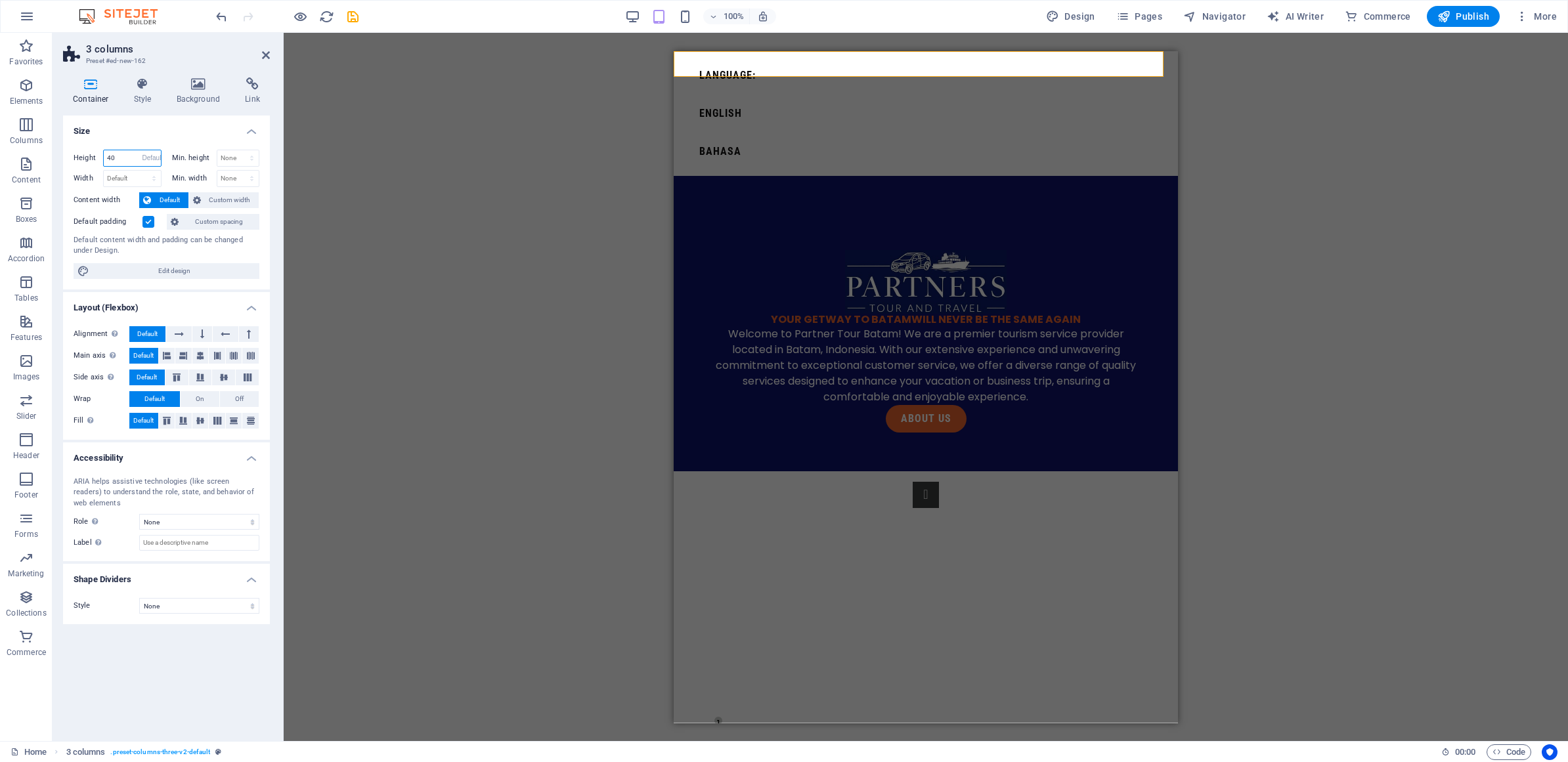 type on "40" 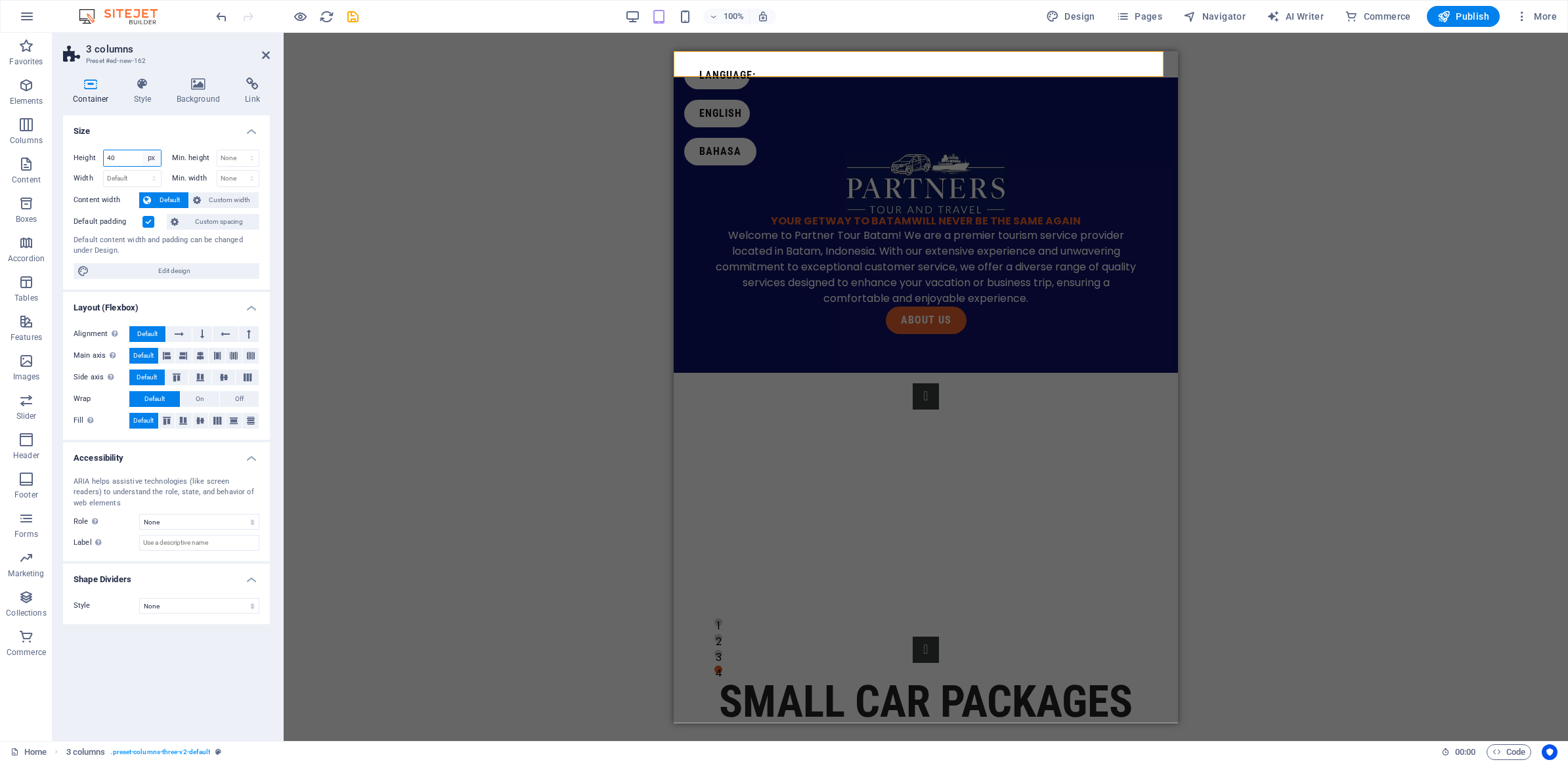 click on "Default px rem % vh vw" at bounding box center (152, 158) 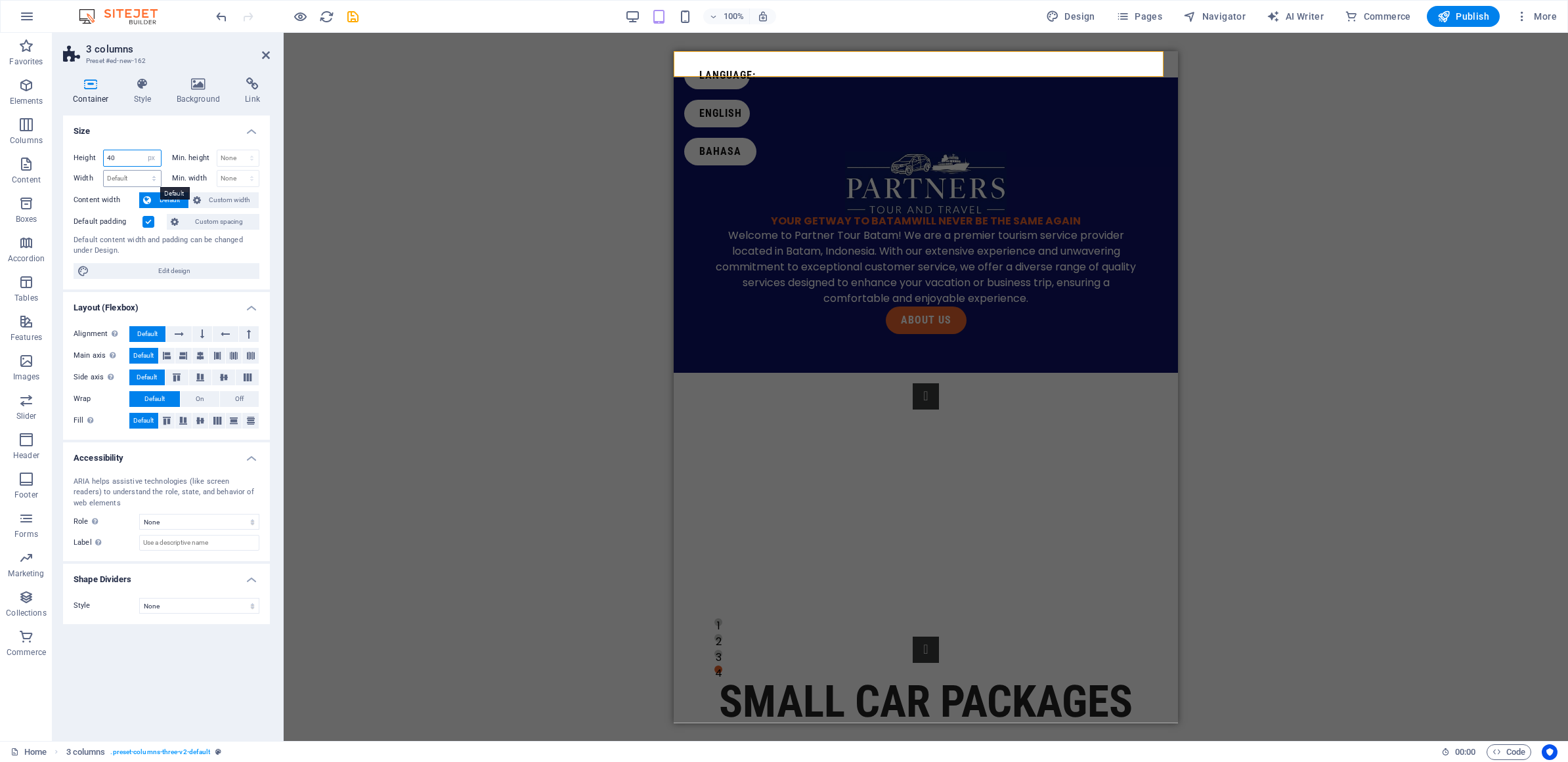 select on "default" 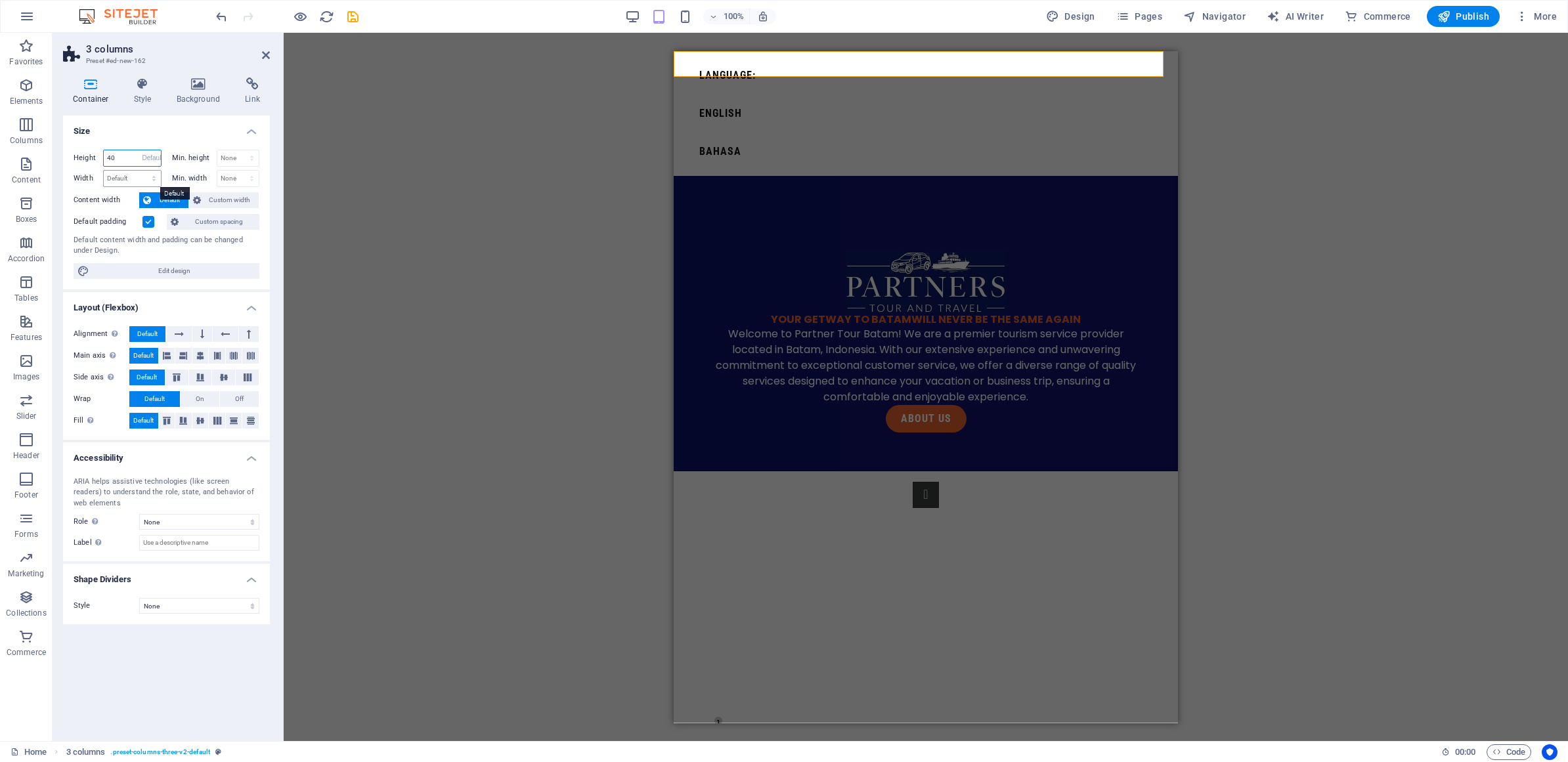 click on "Default px rem % vh vw" at bounding box center (152, 158) 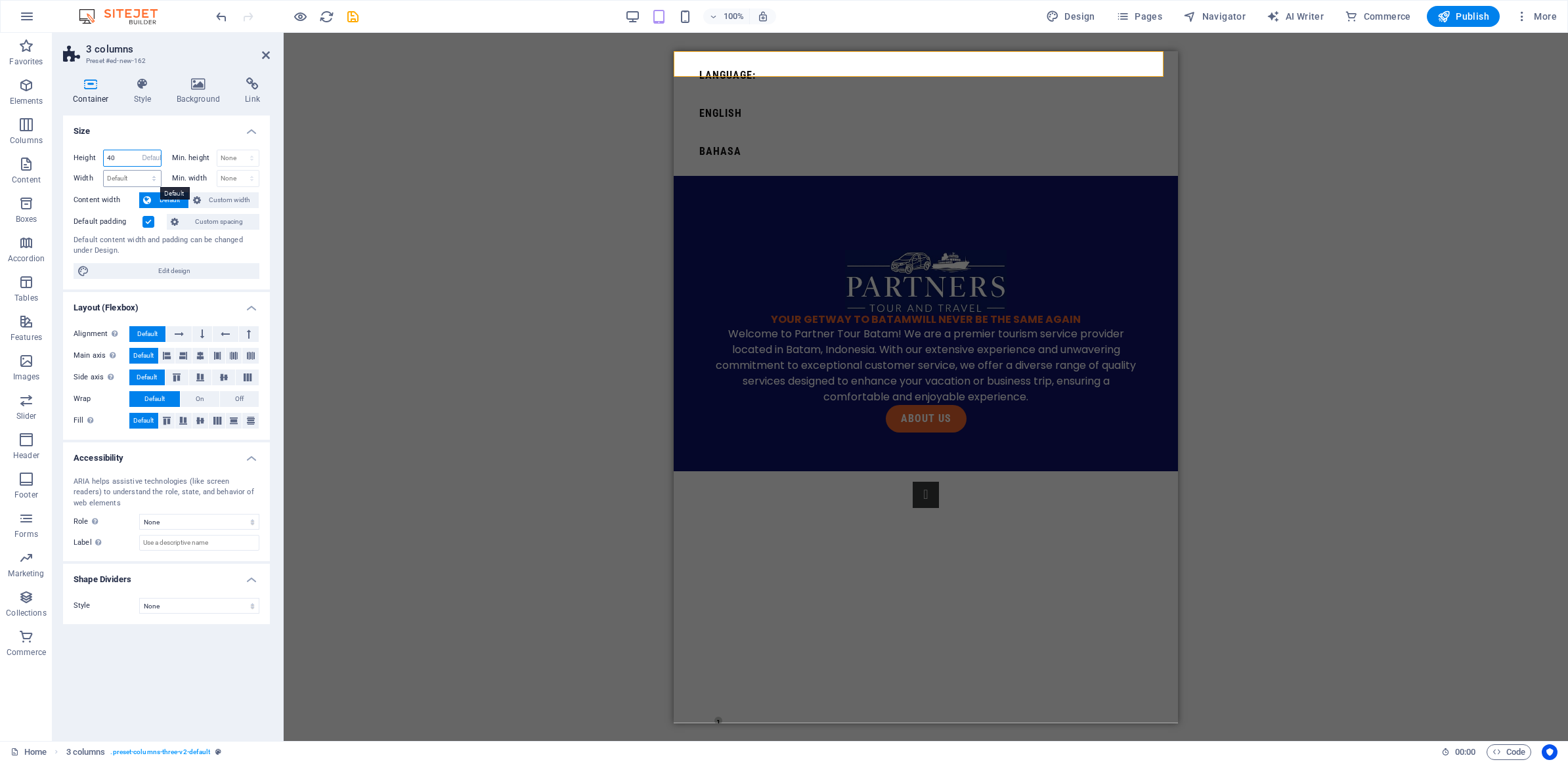 type on "40" 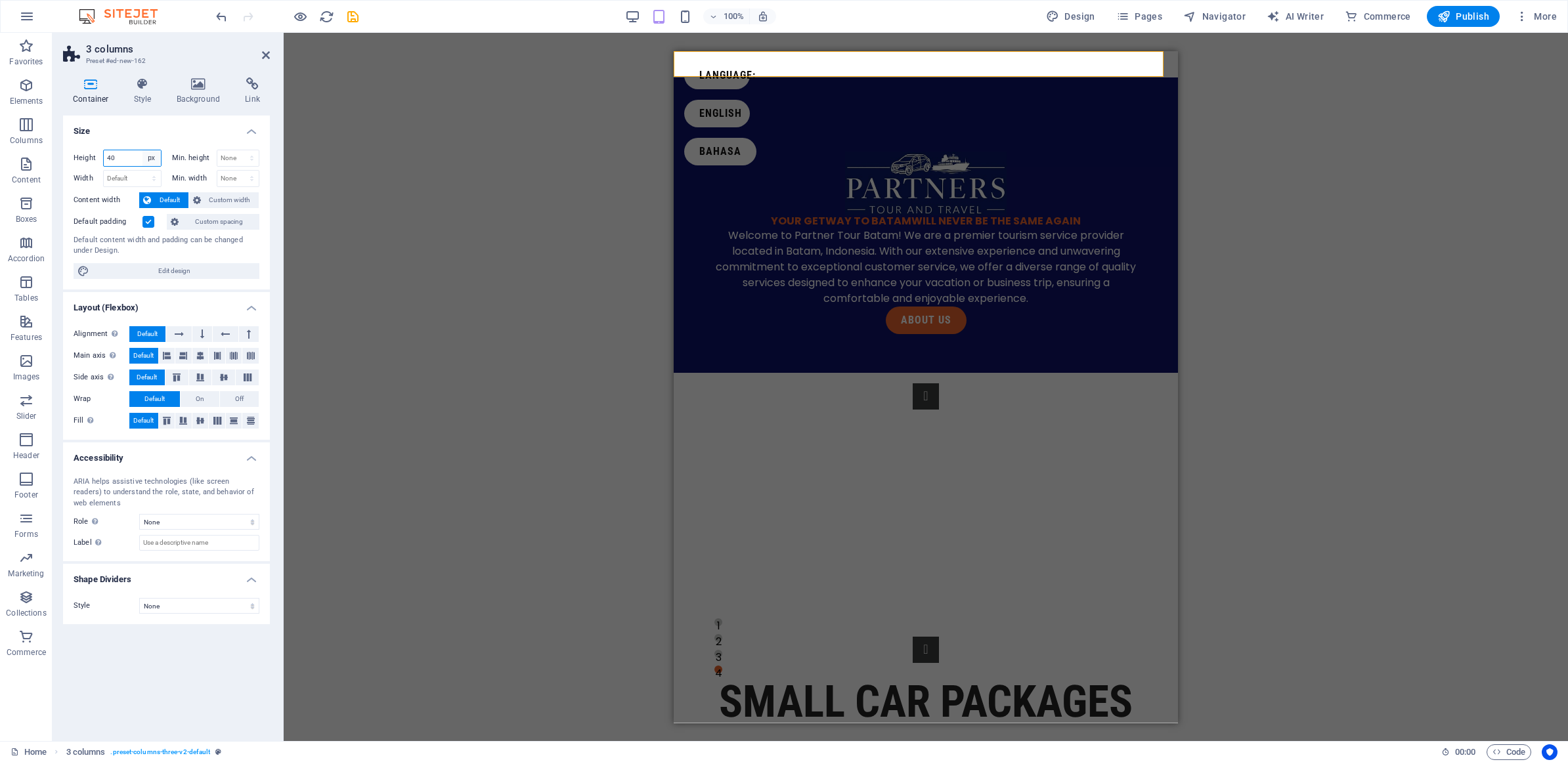 click on "Default px rem % vh vw" at bounding box center (152, 158) 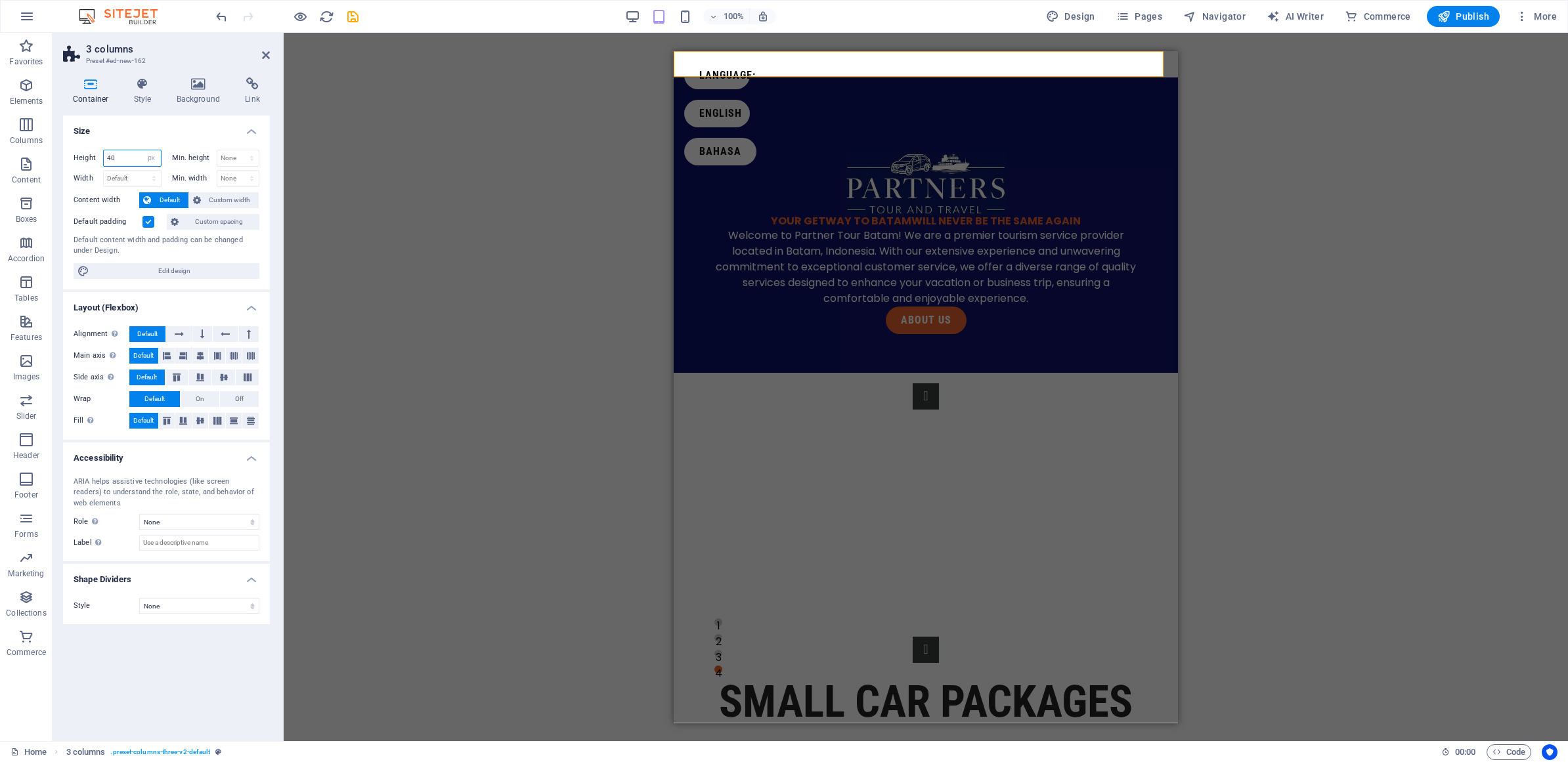select on "default" 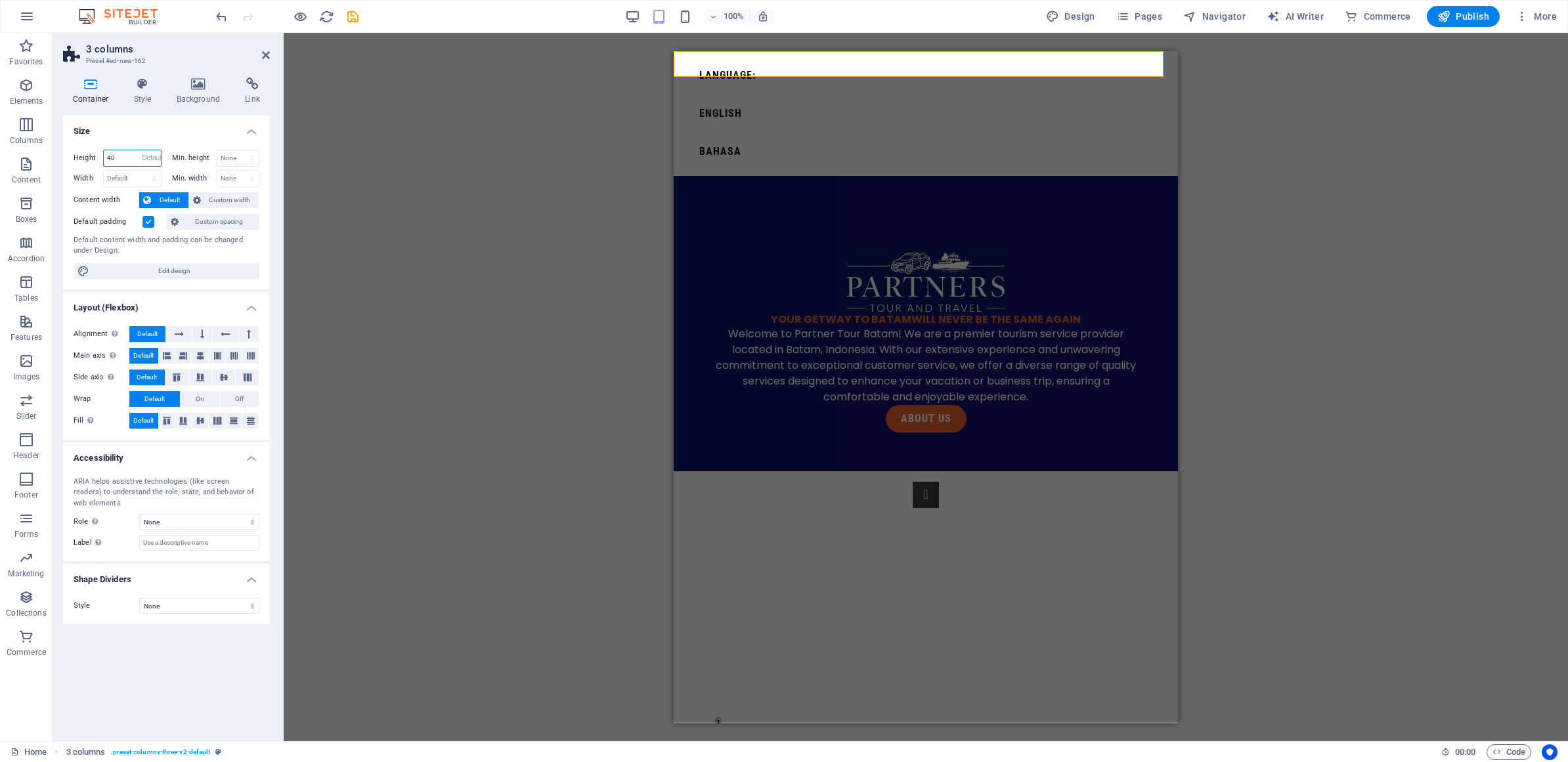 click on "Default px rem % vh vw" at bounding box center [152, 158] 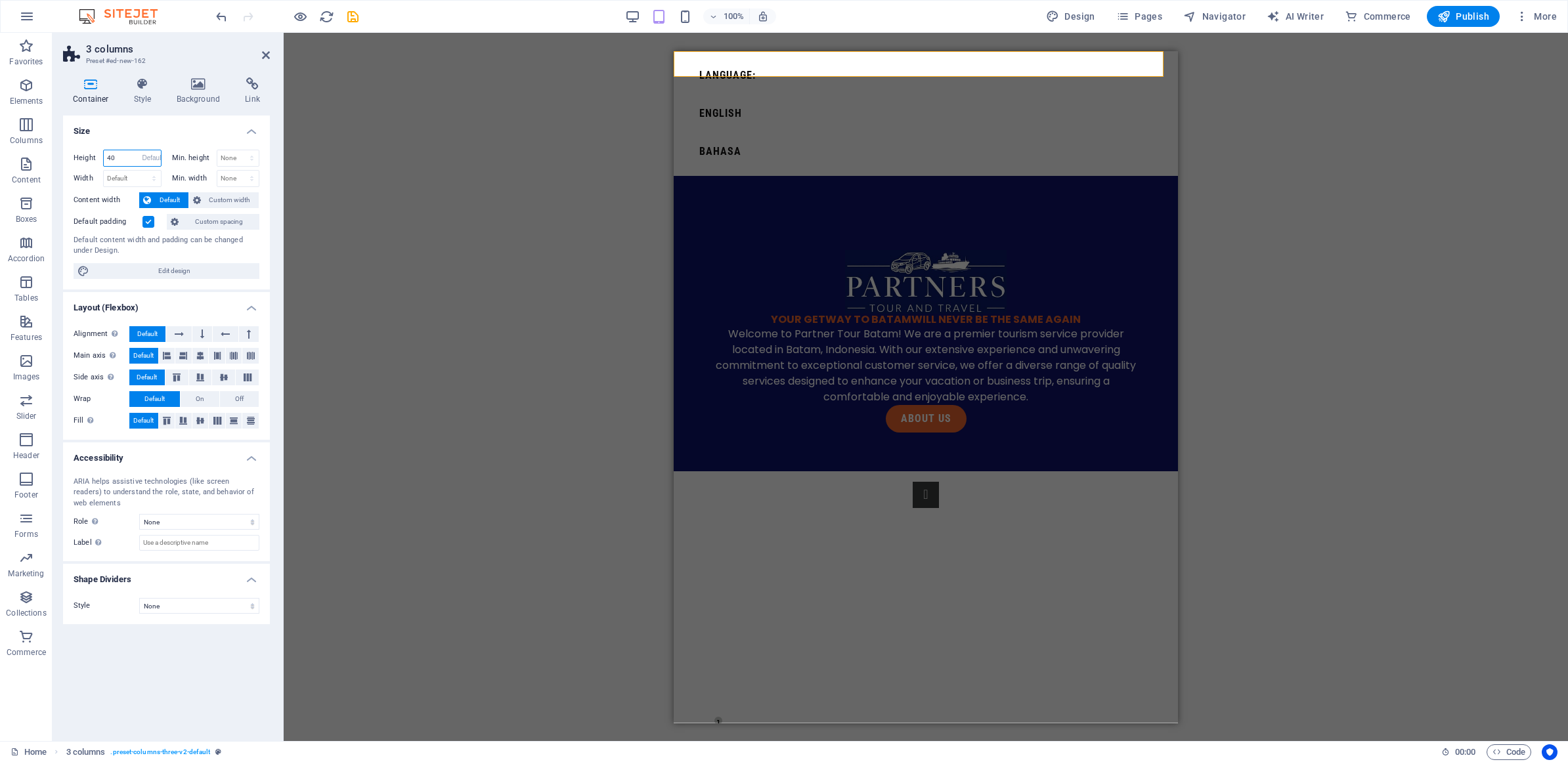 type on "40" 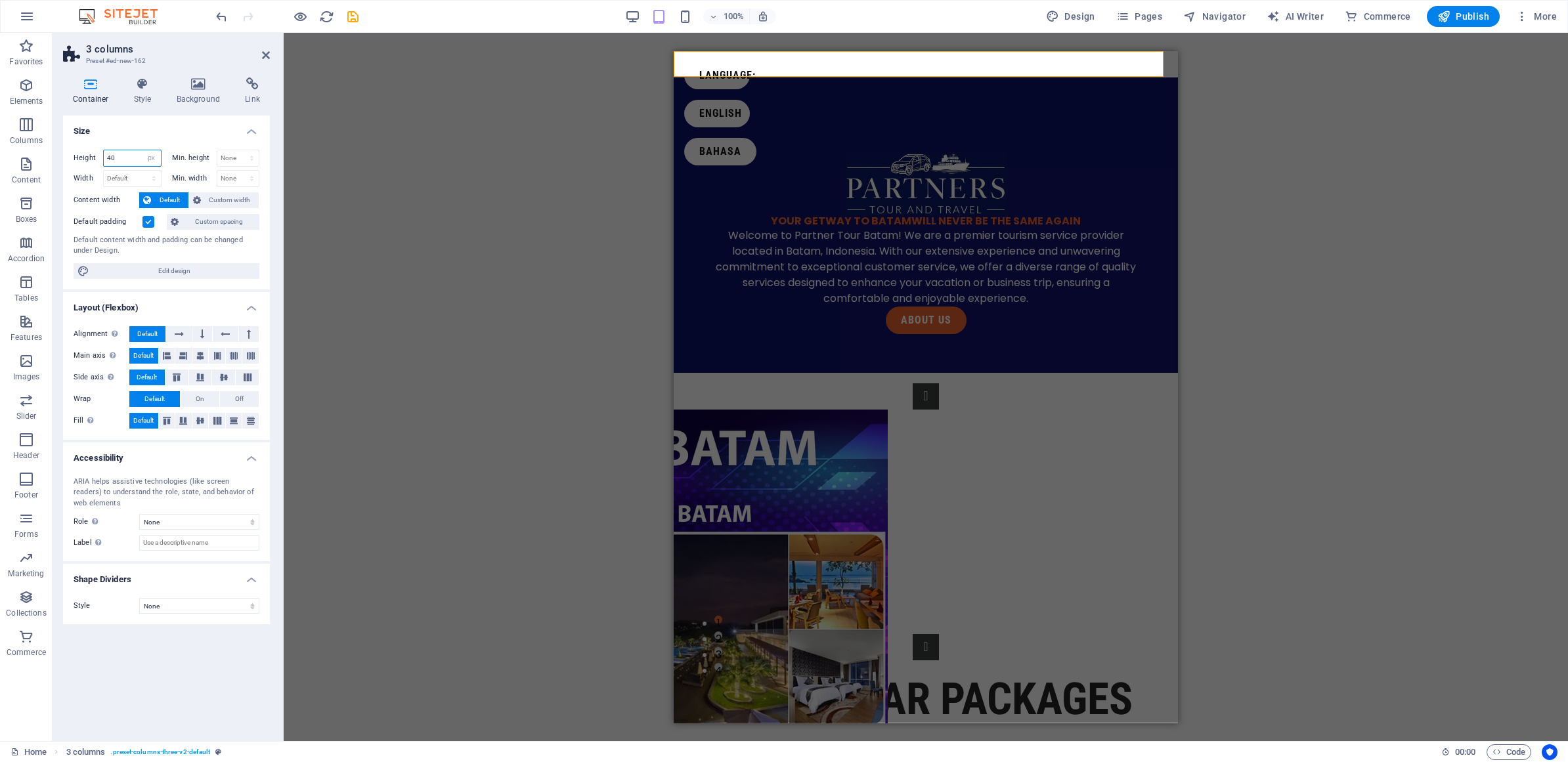 click on "40" at bounding box center [132, 158] 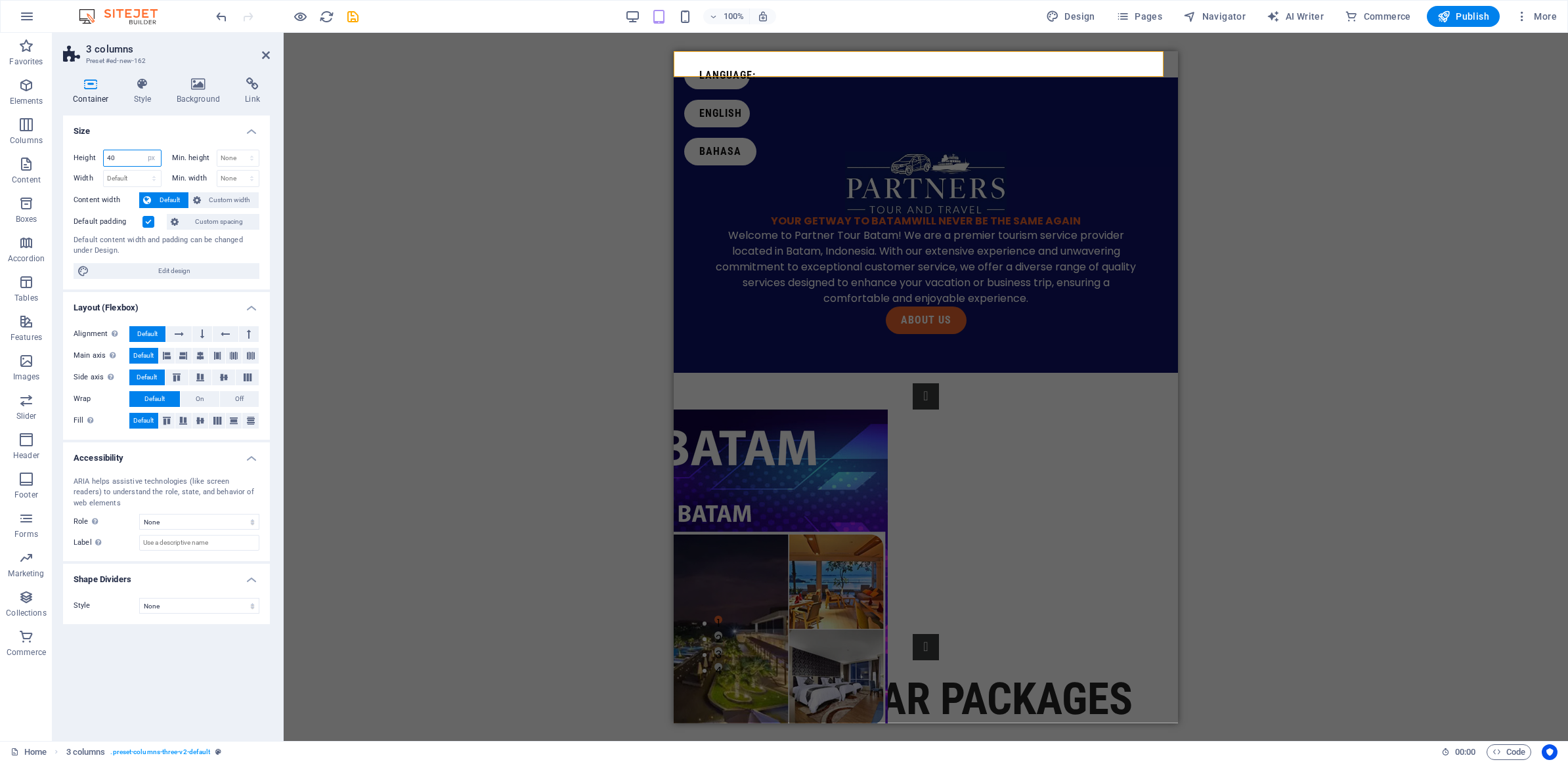 drag, startPoint x: 122, startPoint y: 160, endPoint x: 81, endPoint y: 156, distance: 41.19466 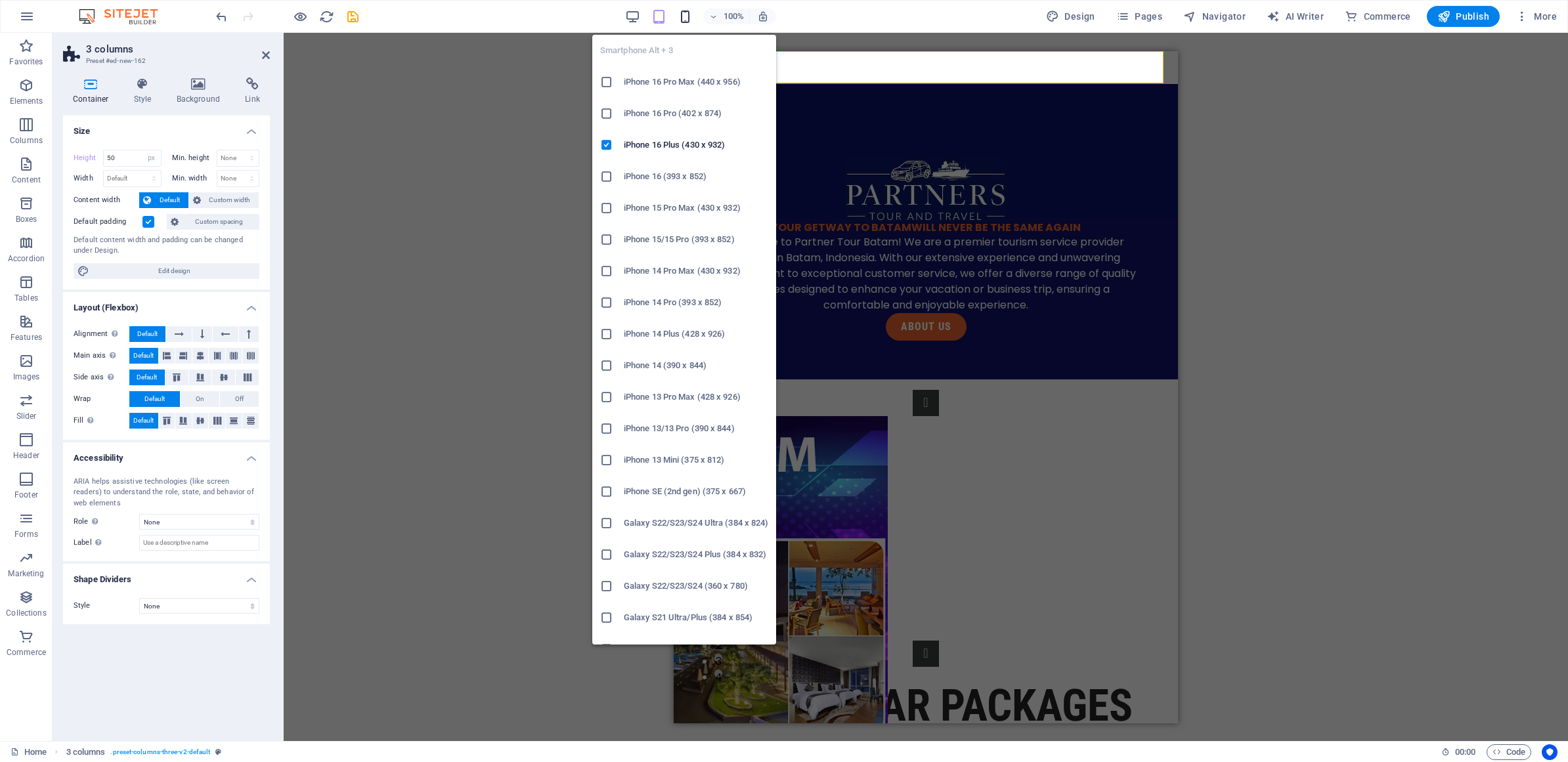 click at bounding box center (685, 16) 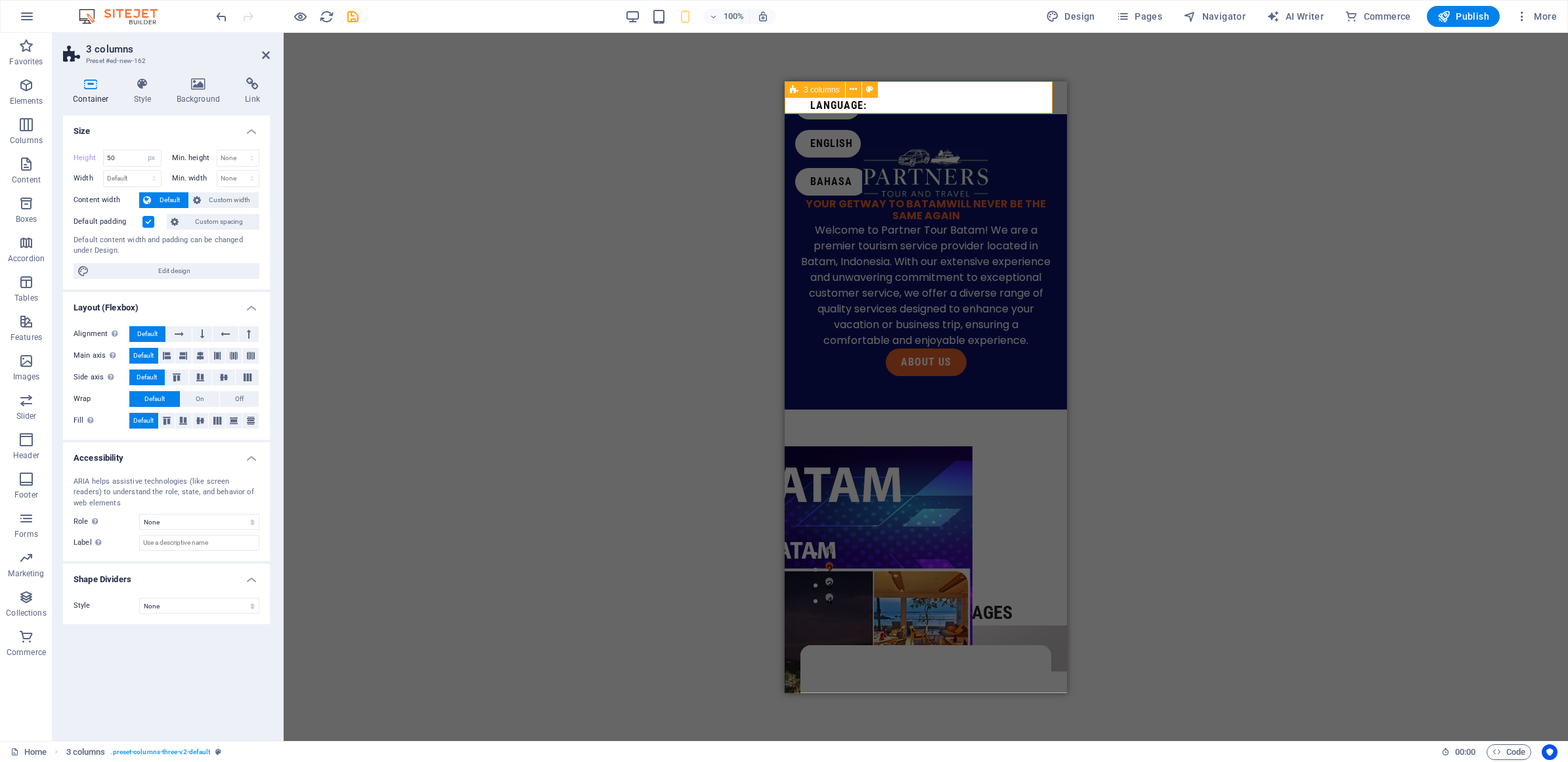 click on "3 columns" at bounding box center (835, 90) 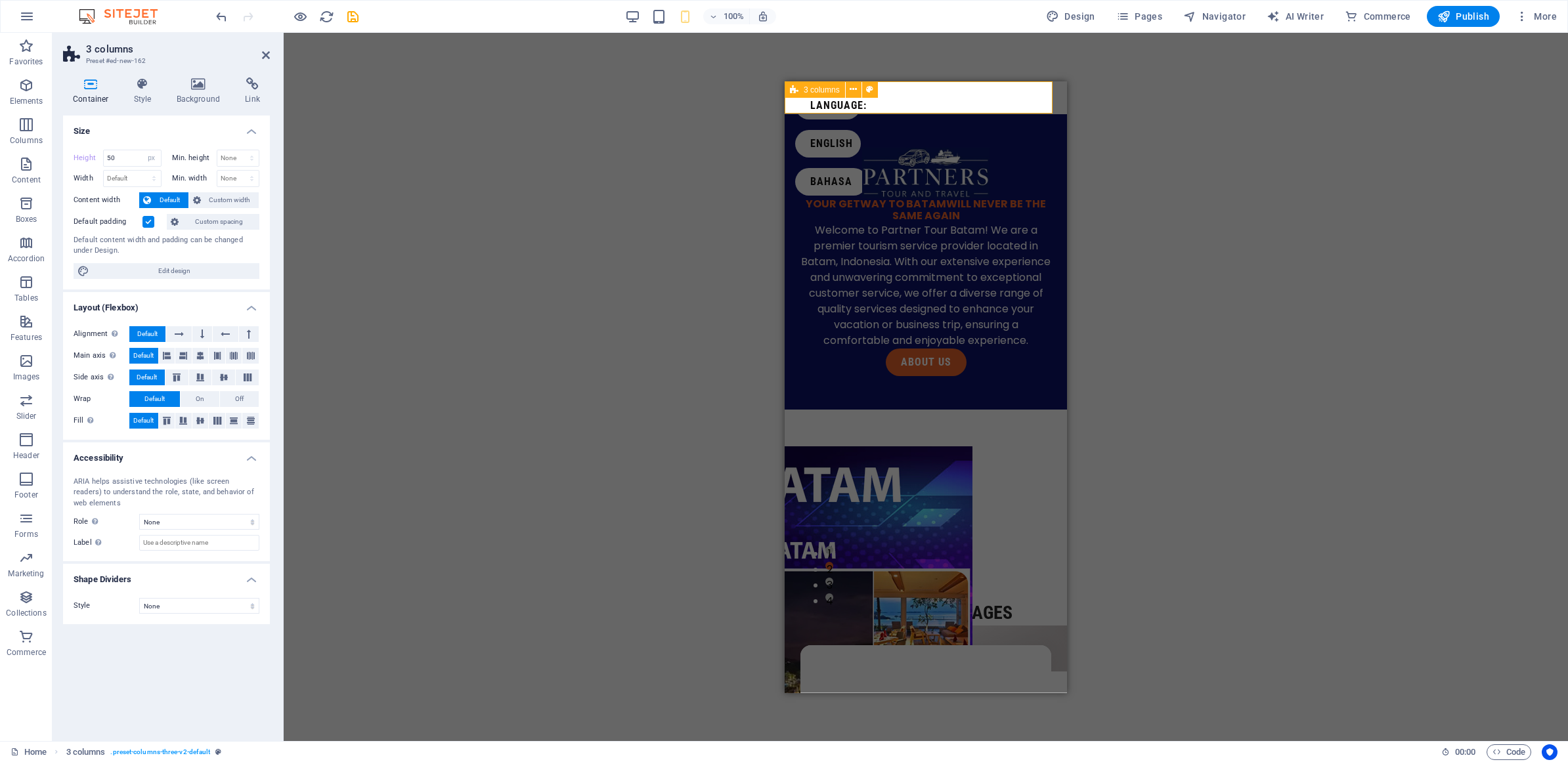 click on "3 columns" at bounding box center (835, 90) 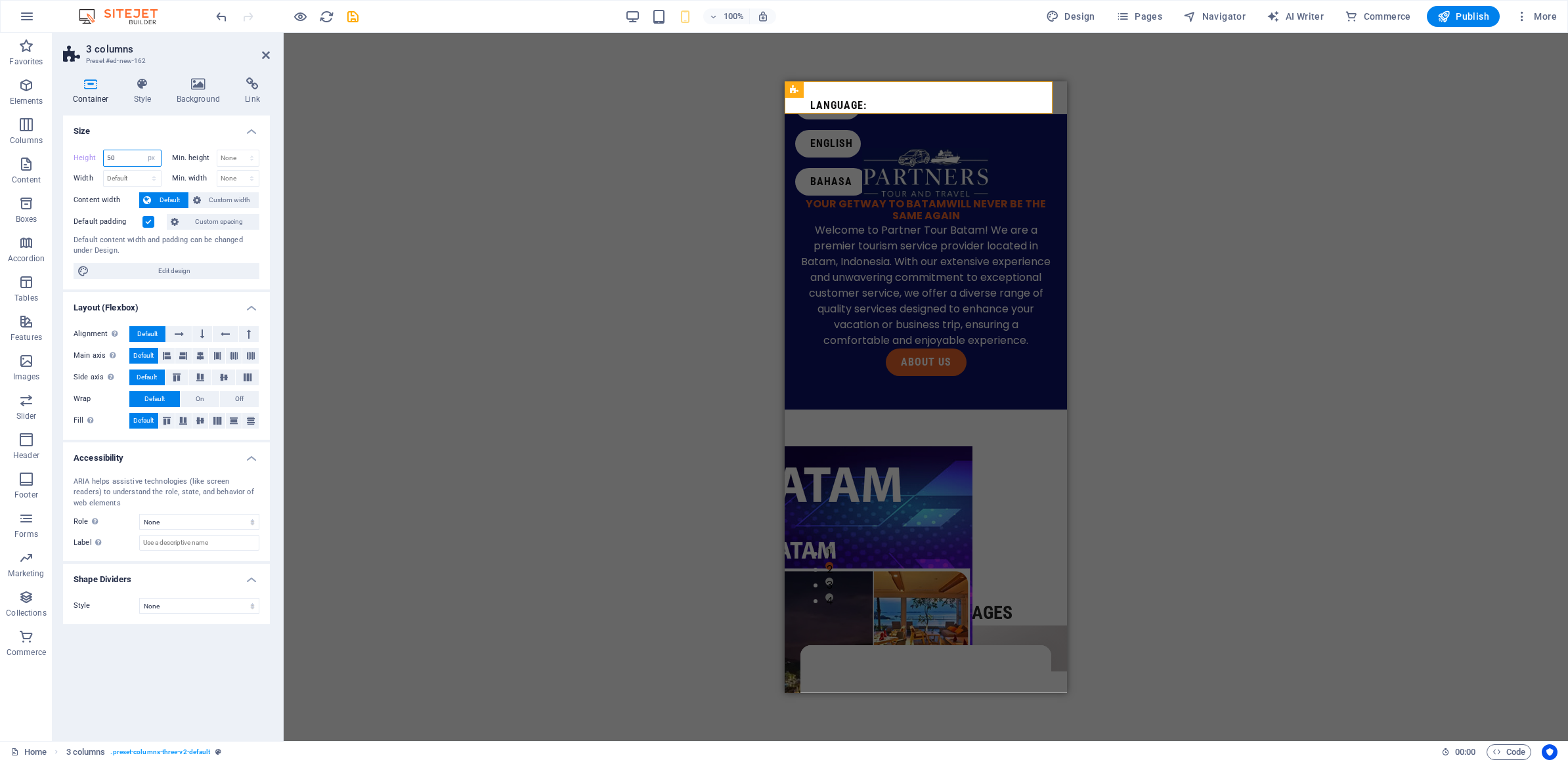 drag, startPoint x: 125, startPoint y: 152, endPoint x: 106, endPoint y: 144, distance: 20.615528 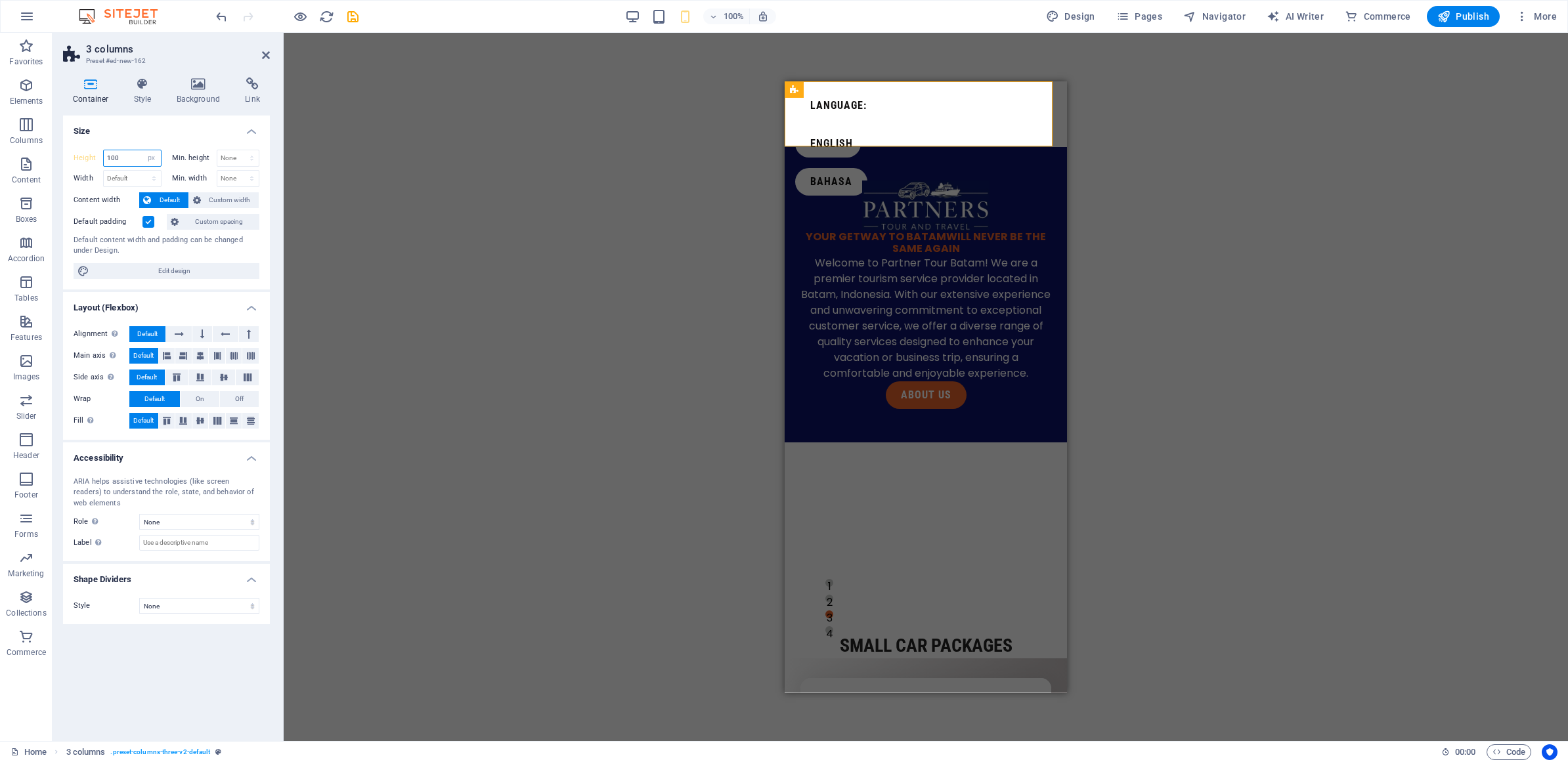 drag, startPoint x: 129, startPoint y: 159, endPoint x: 91, endPoint y: 162, distance: 38.11824 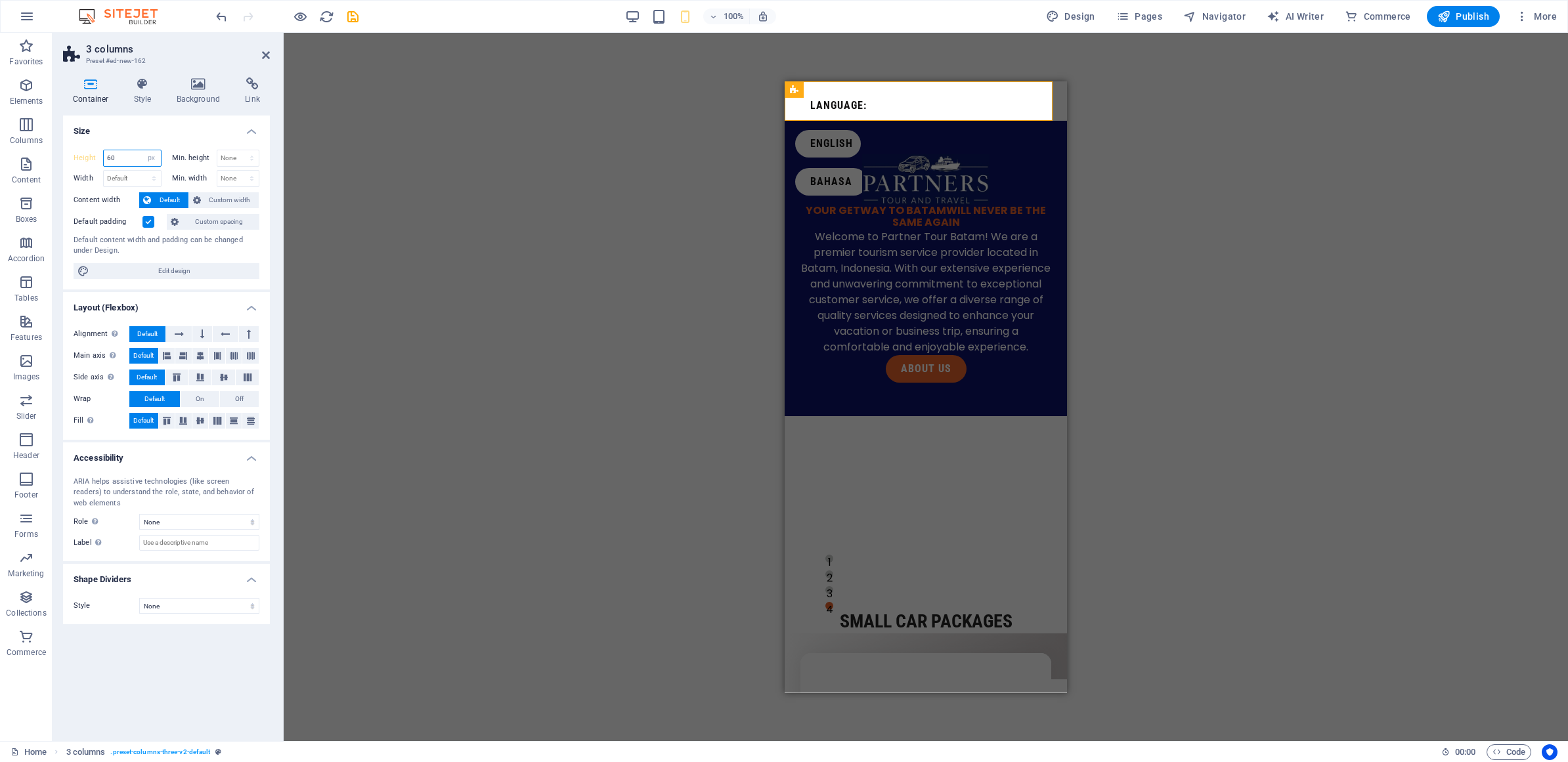 drag, startPoint x: 133, startPoint y: 158, endPoint x: 471, endPoint y: 207, distance: 341.5333 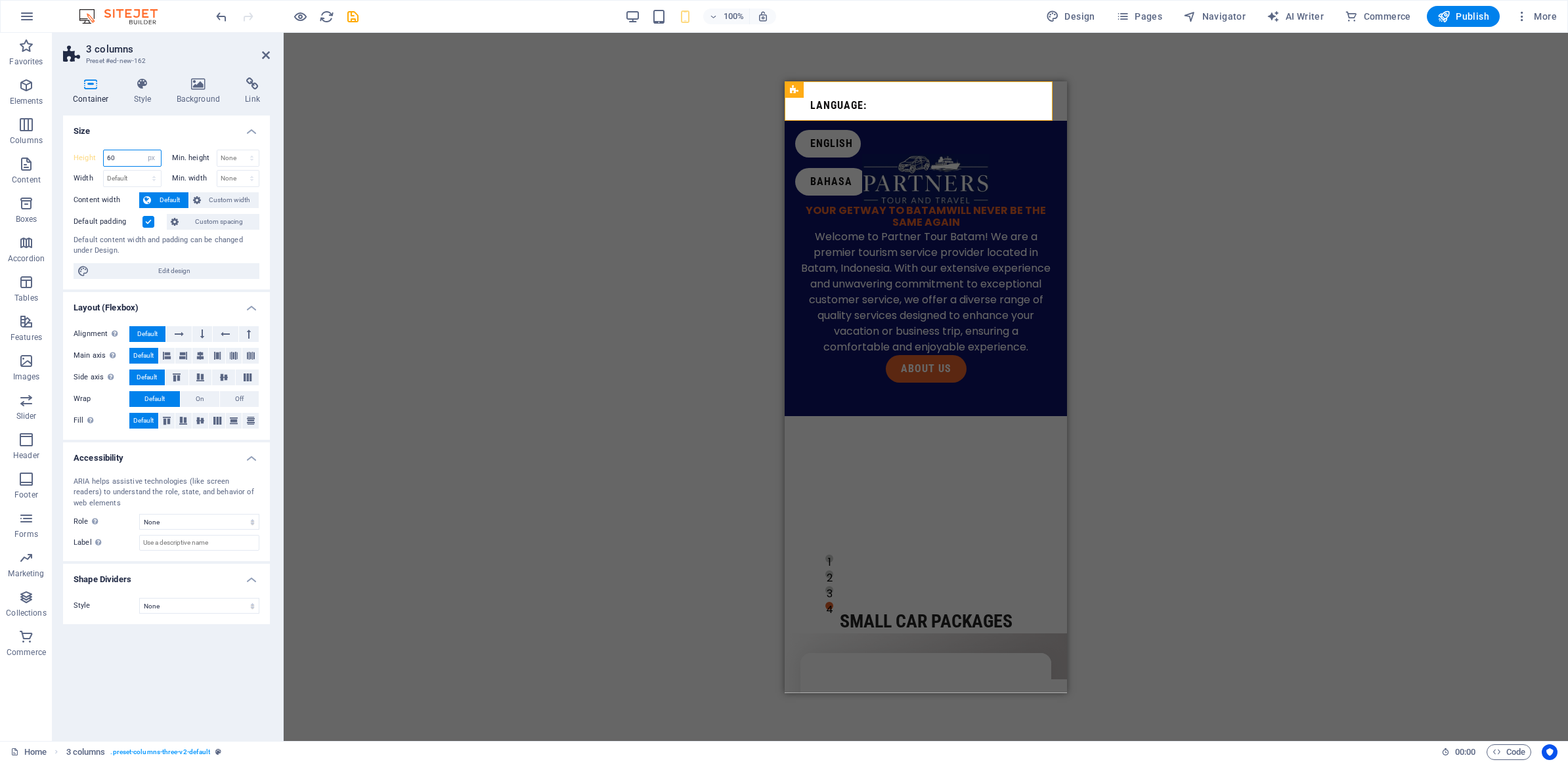 click on "60" at bounding box center (132, 158) 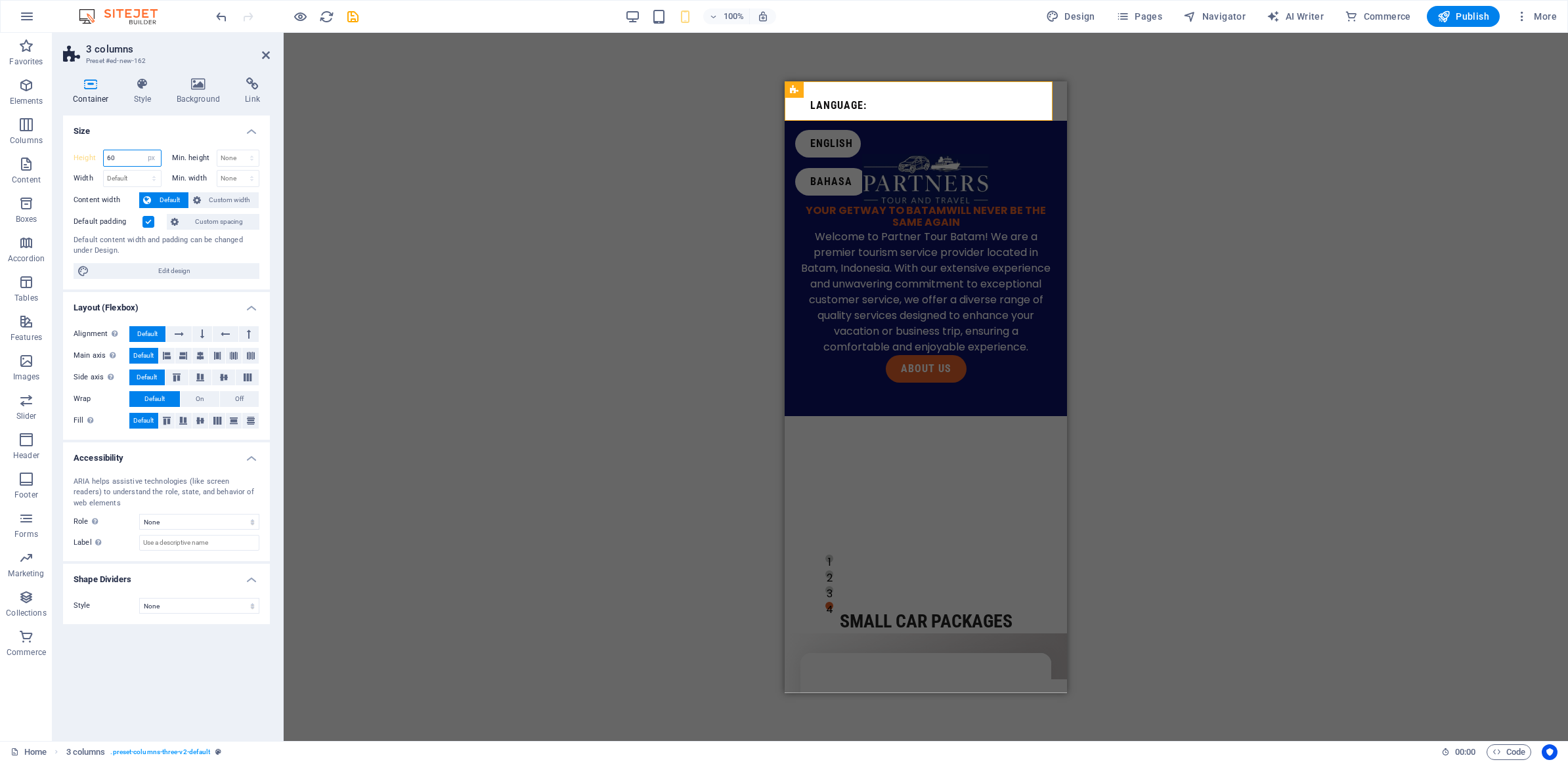 drag, startPoint x: 123, startPoint y: 158, endPoint x: 67, endPoint y: 148, distance: 56.885851 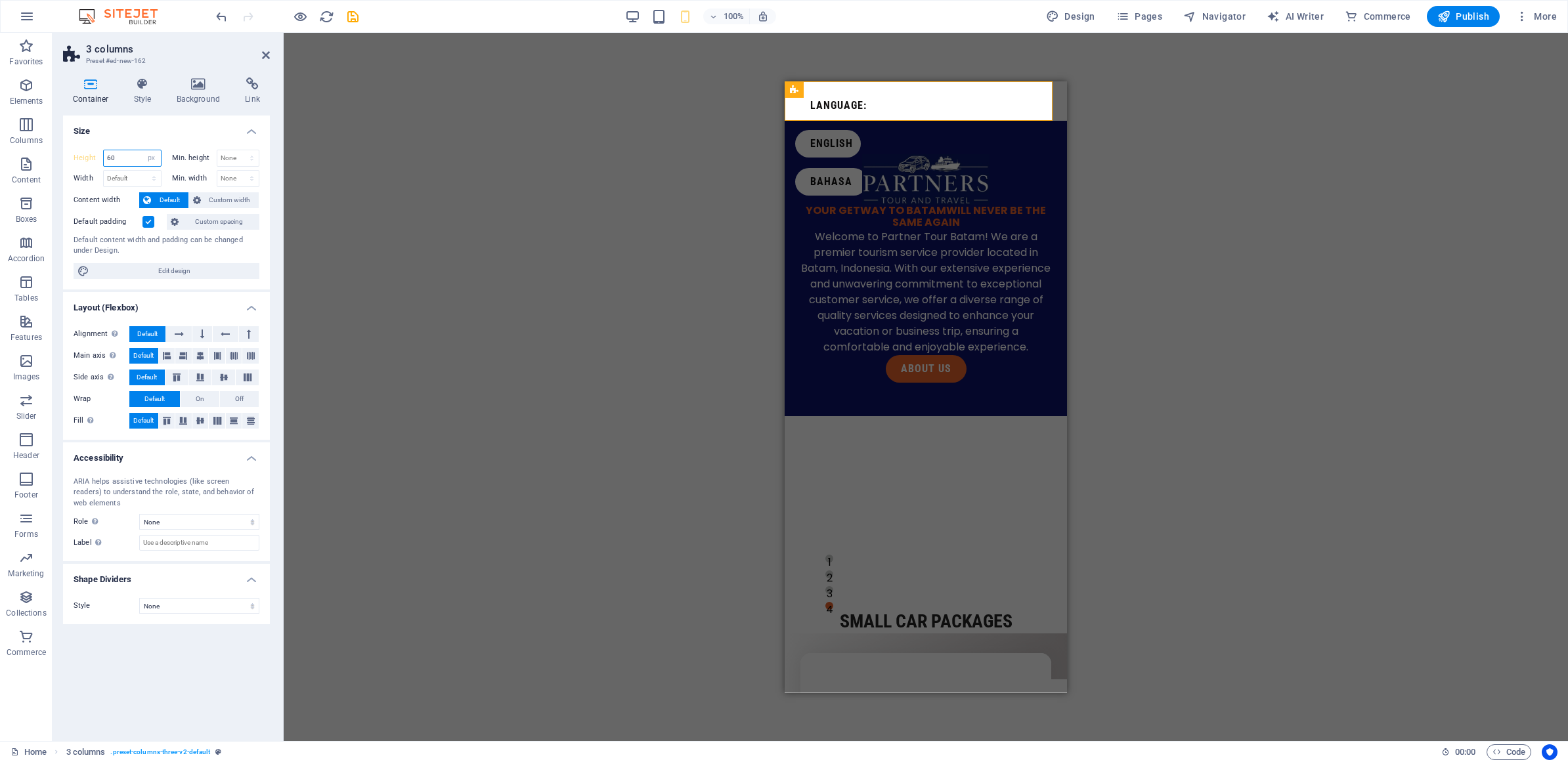 click on "Height 60 Default px rem % vh vw Min. height None px rem % vh vw Width Default px rem % em vh vw Min. width None px rem % vh vw Content width Default Custom width Width Default px rem % em vh vw Min. width None px rem % vh vw Default padding Custom spacing Default content width and padding can be changed under Design. Edit design" at bounding box center (166, 214) 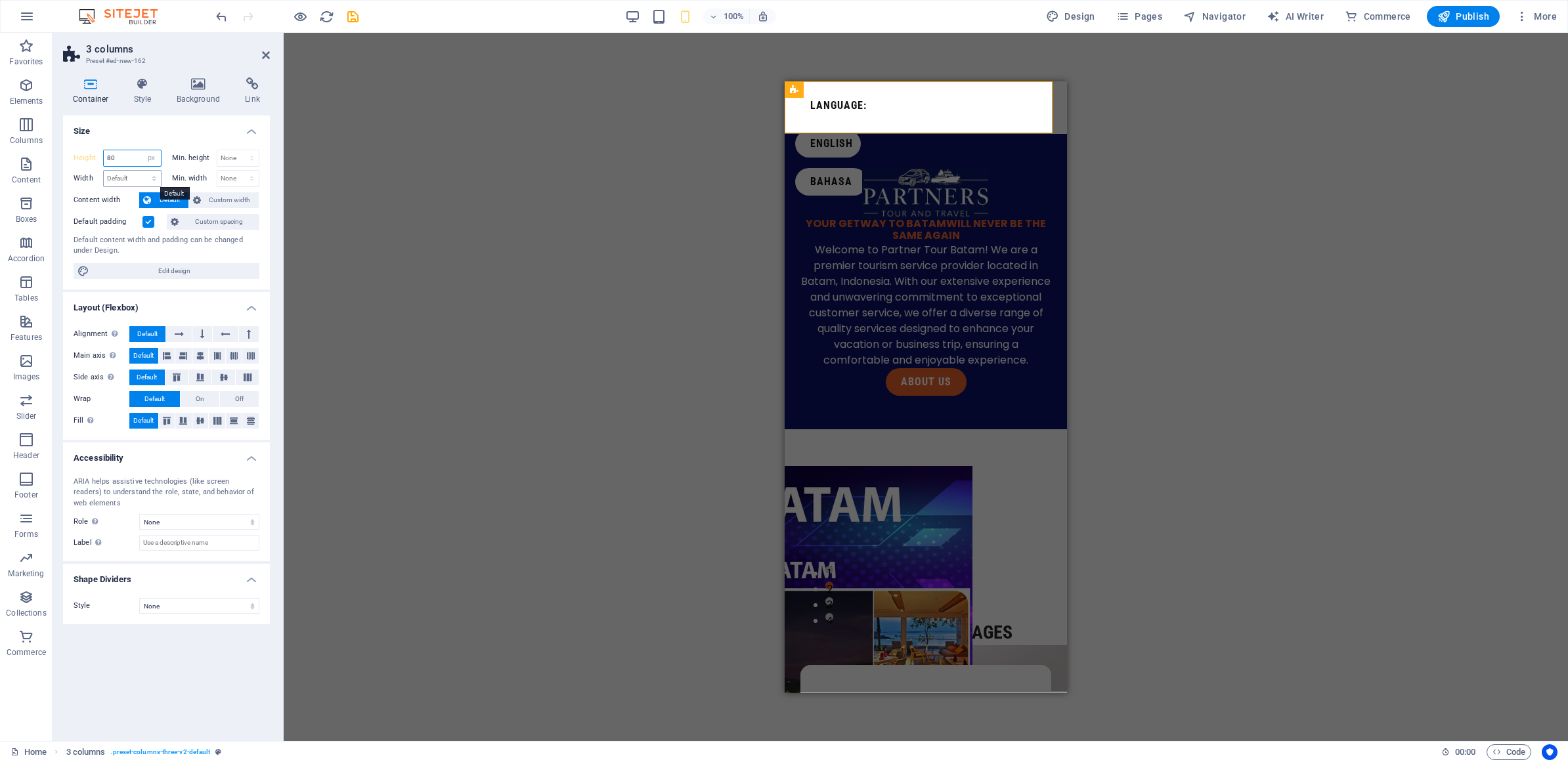 type on "80" 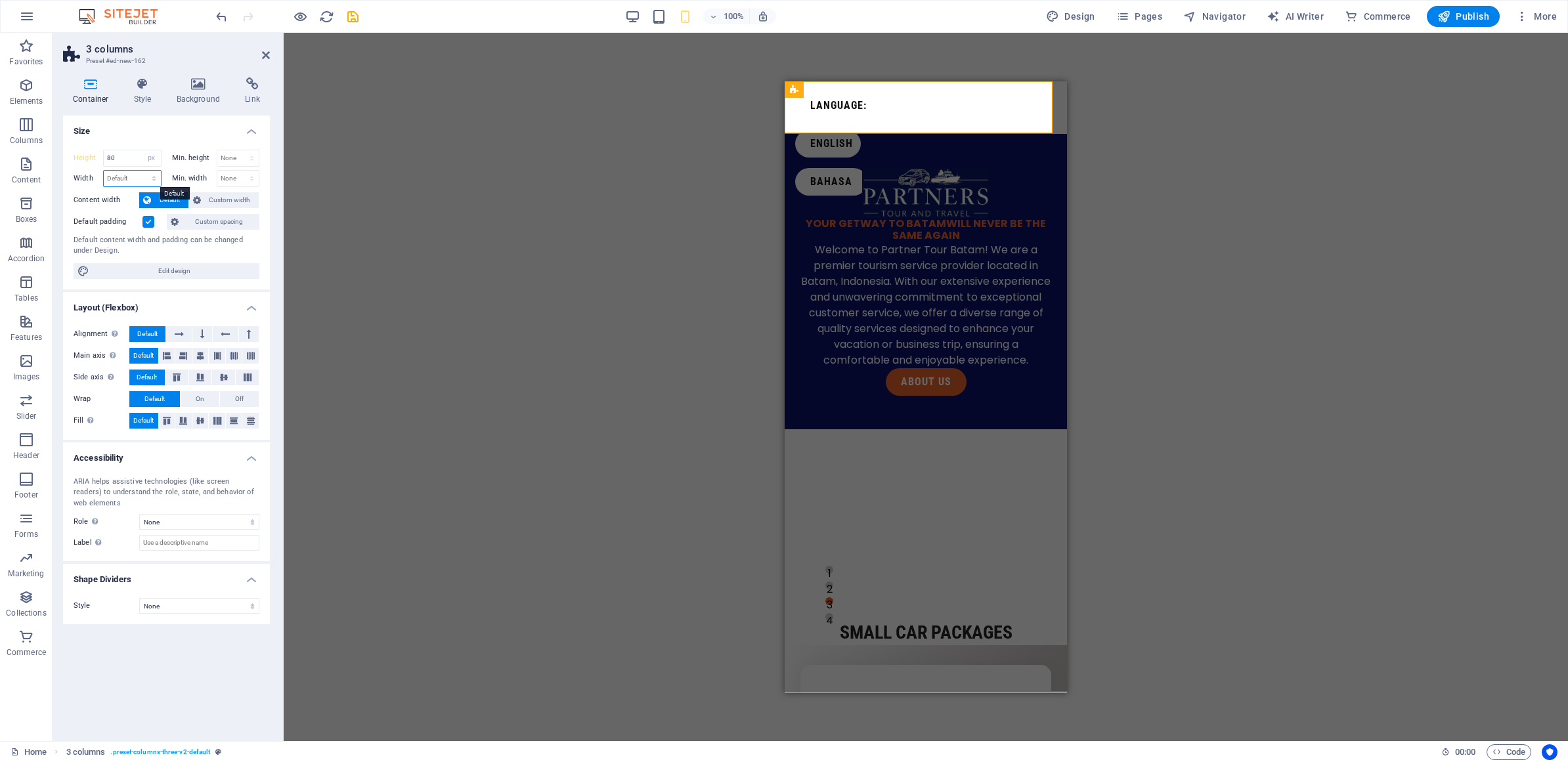 click on "Default px rem % em vh vw" at bounding box center [132, 179] 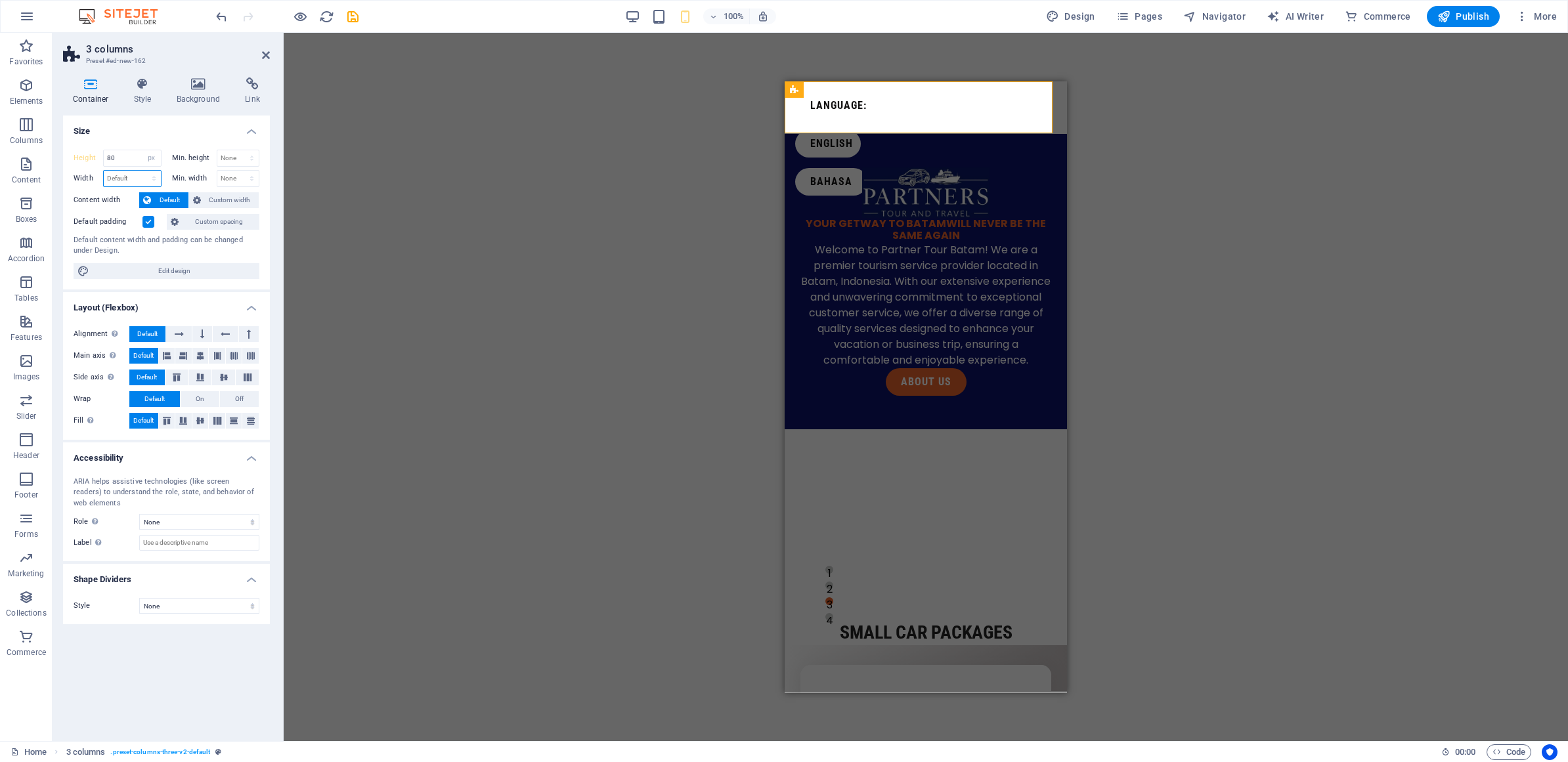 select on "px" 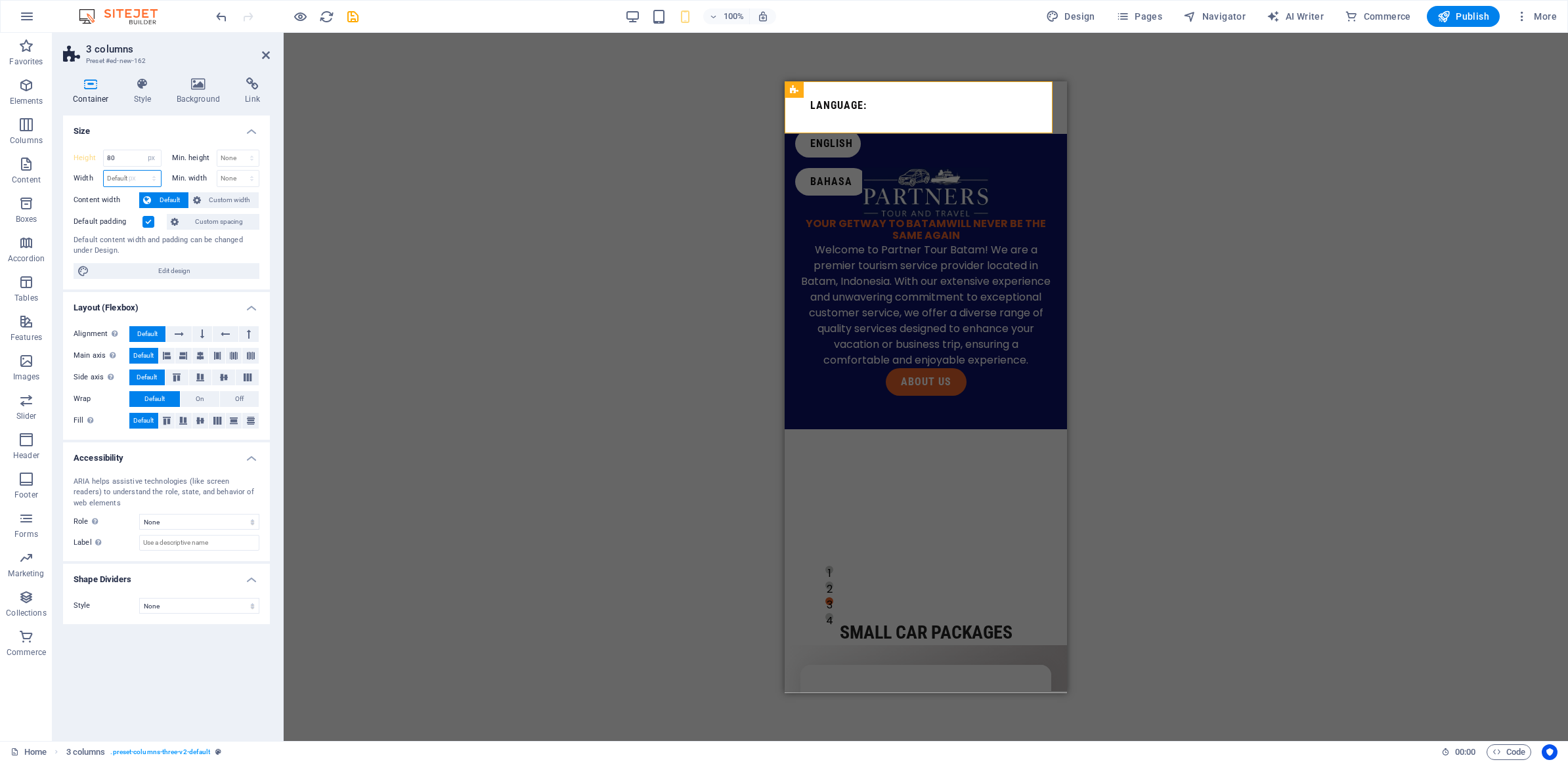 click on "Default px rem % em vh vw" at bounding box center (132, 179) 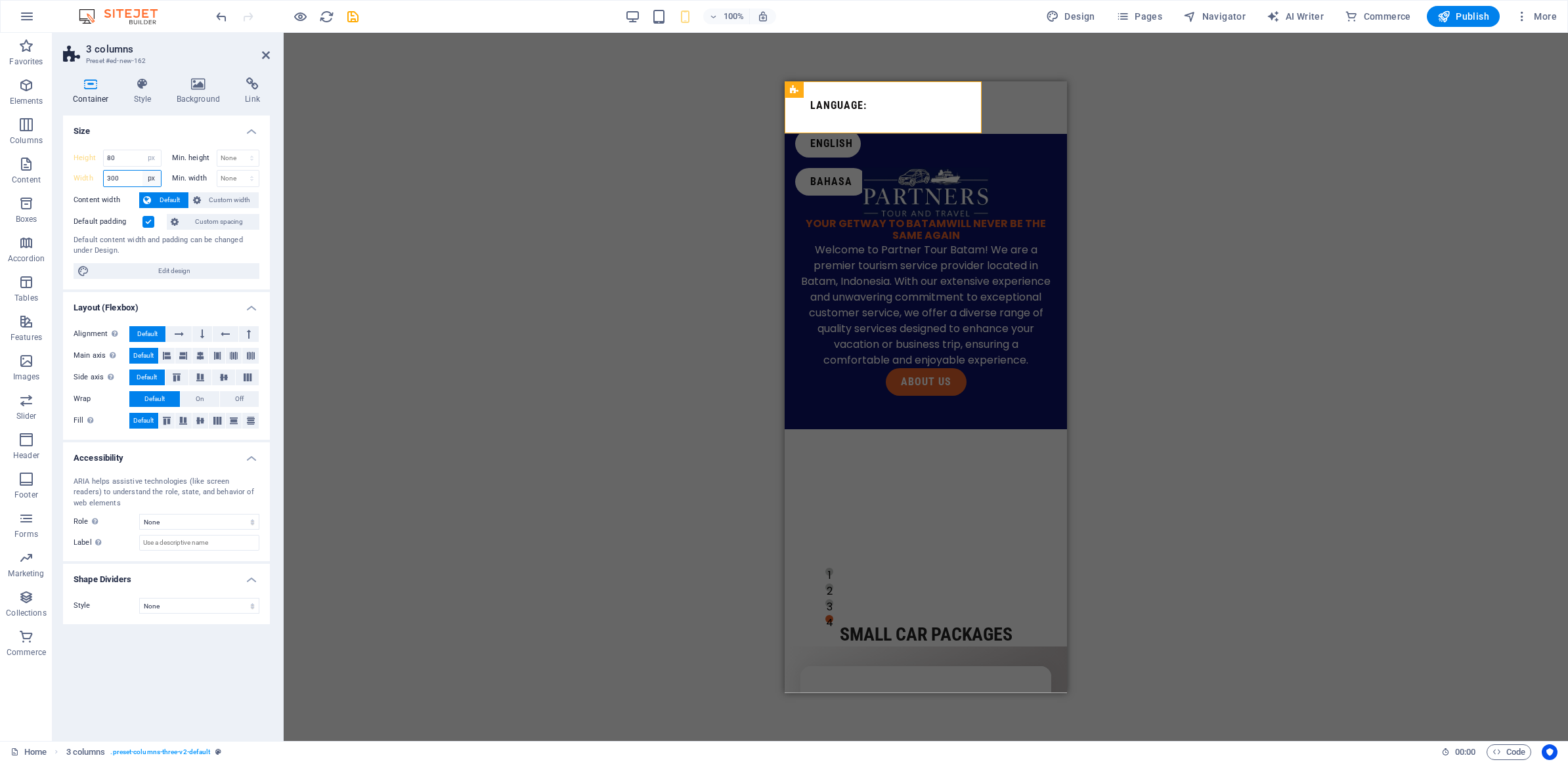 type on "300" 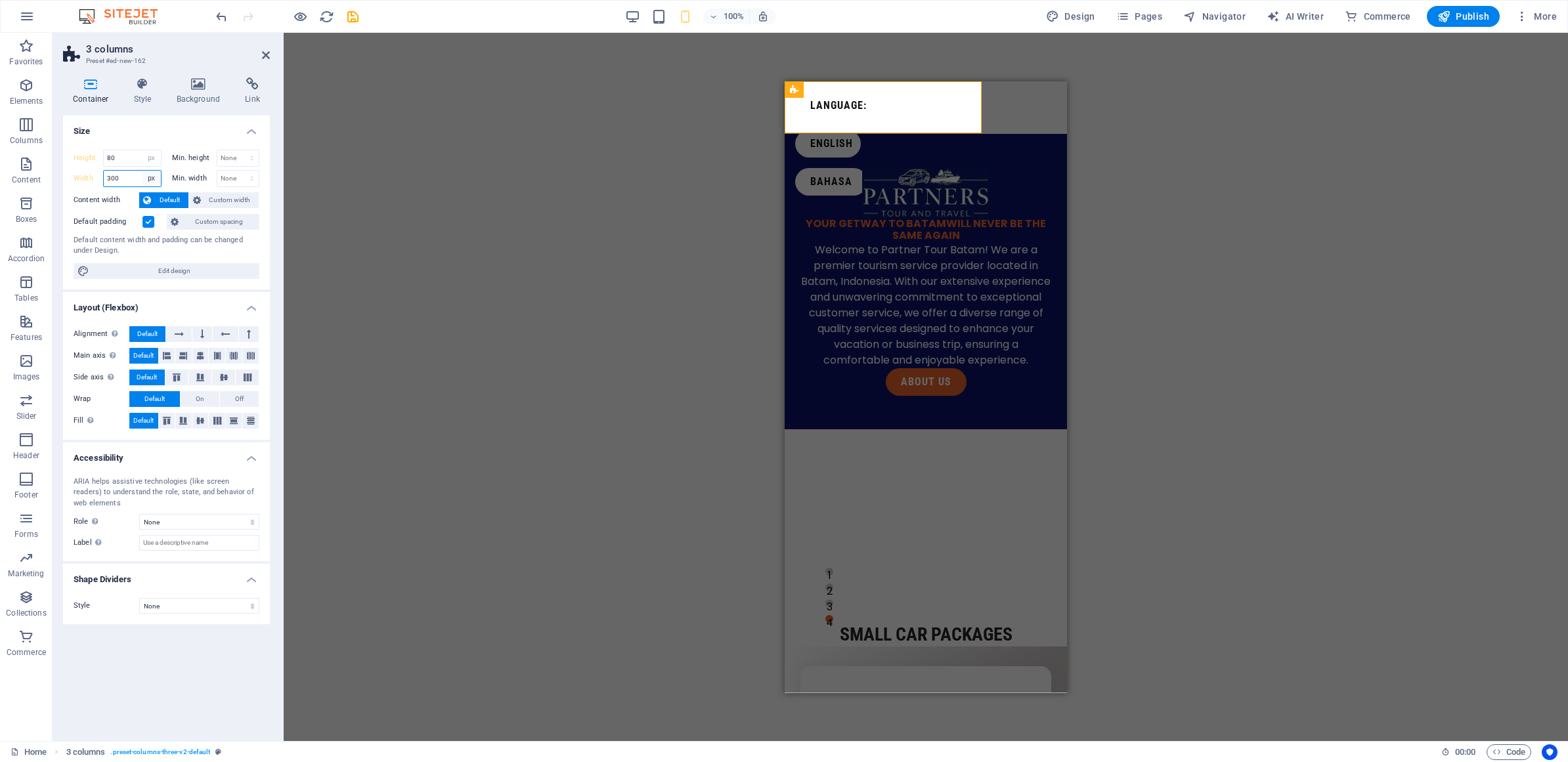 click on "Default px rem % em vh vw" at bounding box center (152, 179) 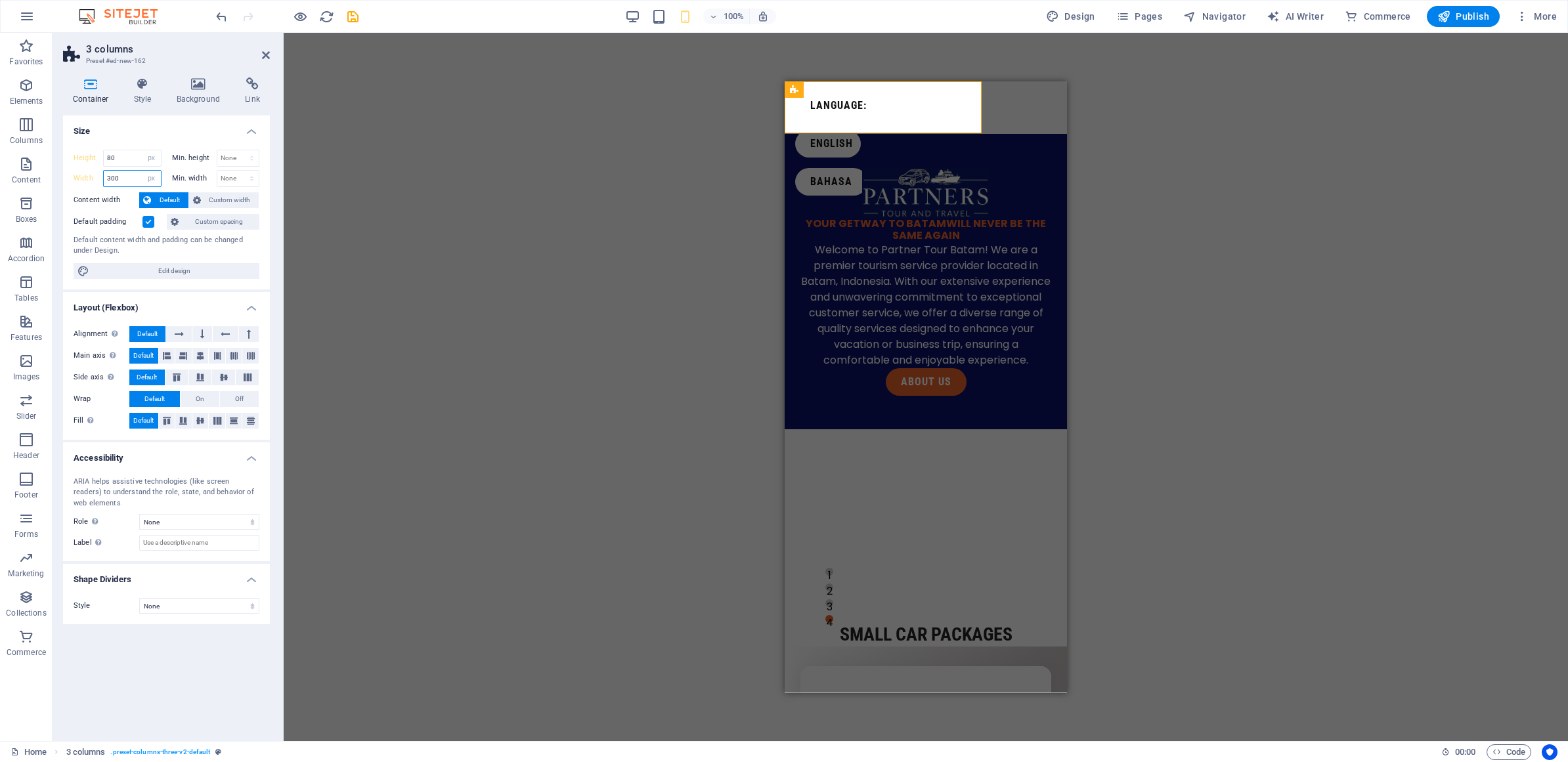 select on "default" 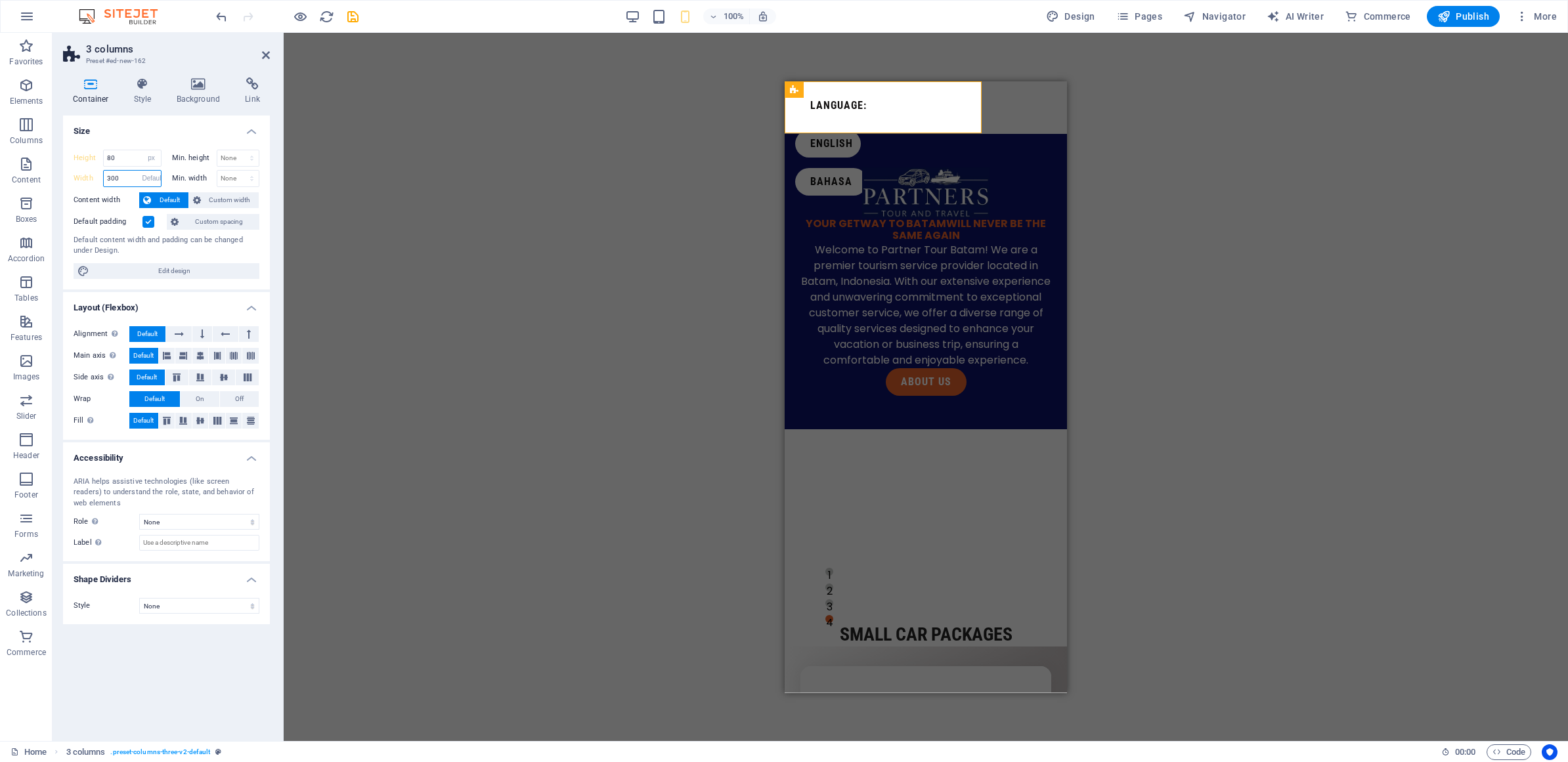 click on "Default px rem % em vh vw" at bounding box center (152, 179) 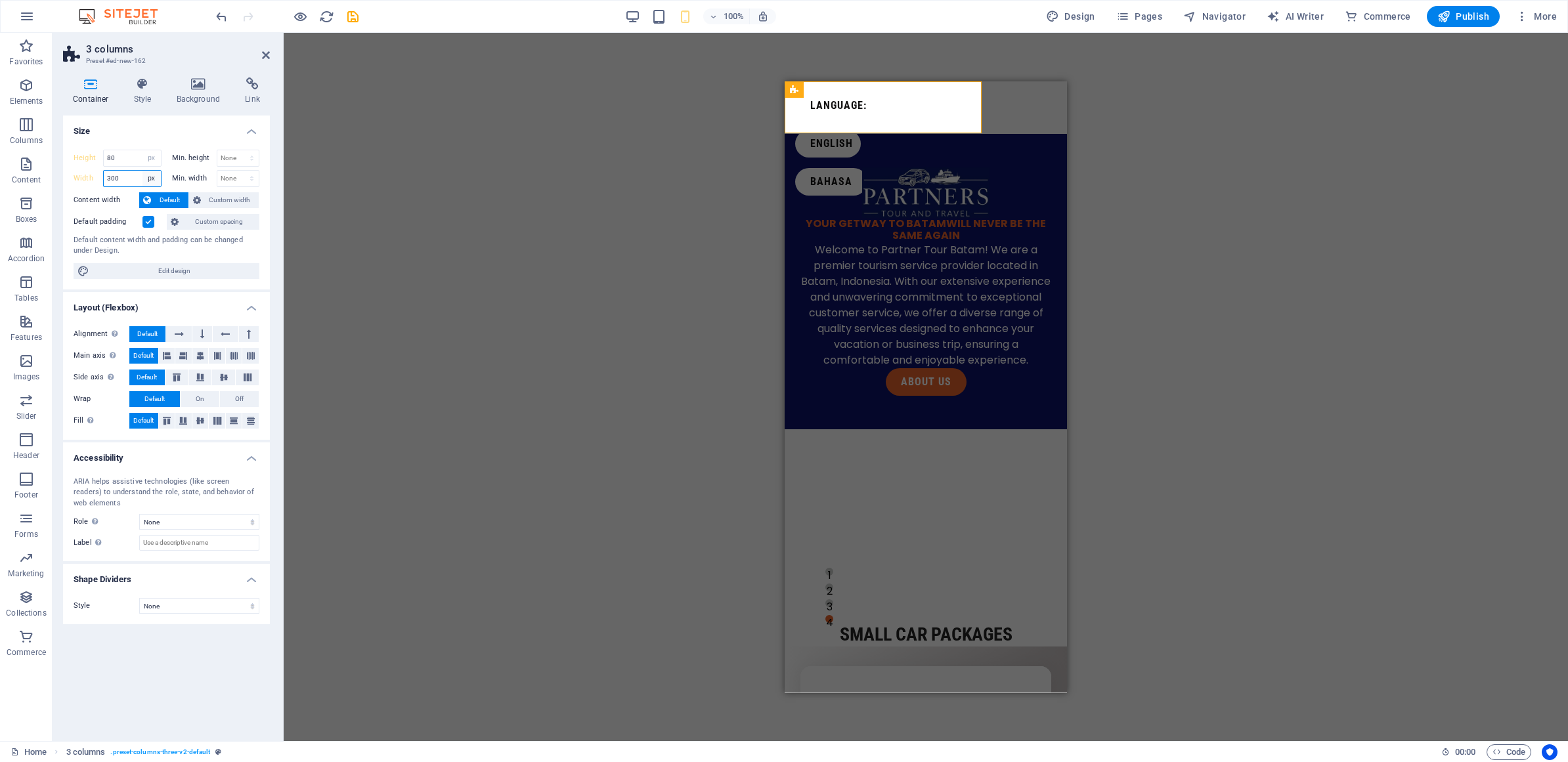 click on "Default px rem % em vh vw" at bounding box center [152, 179] 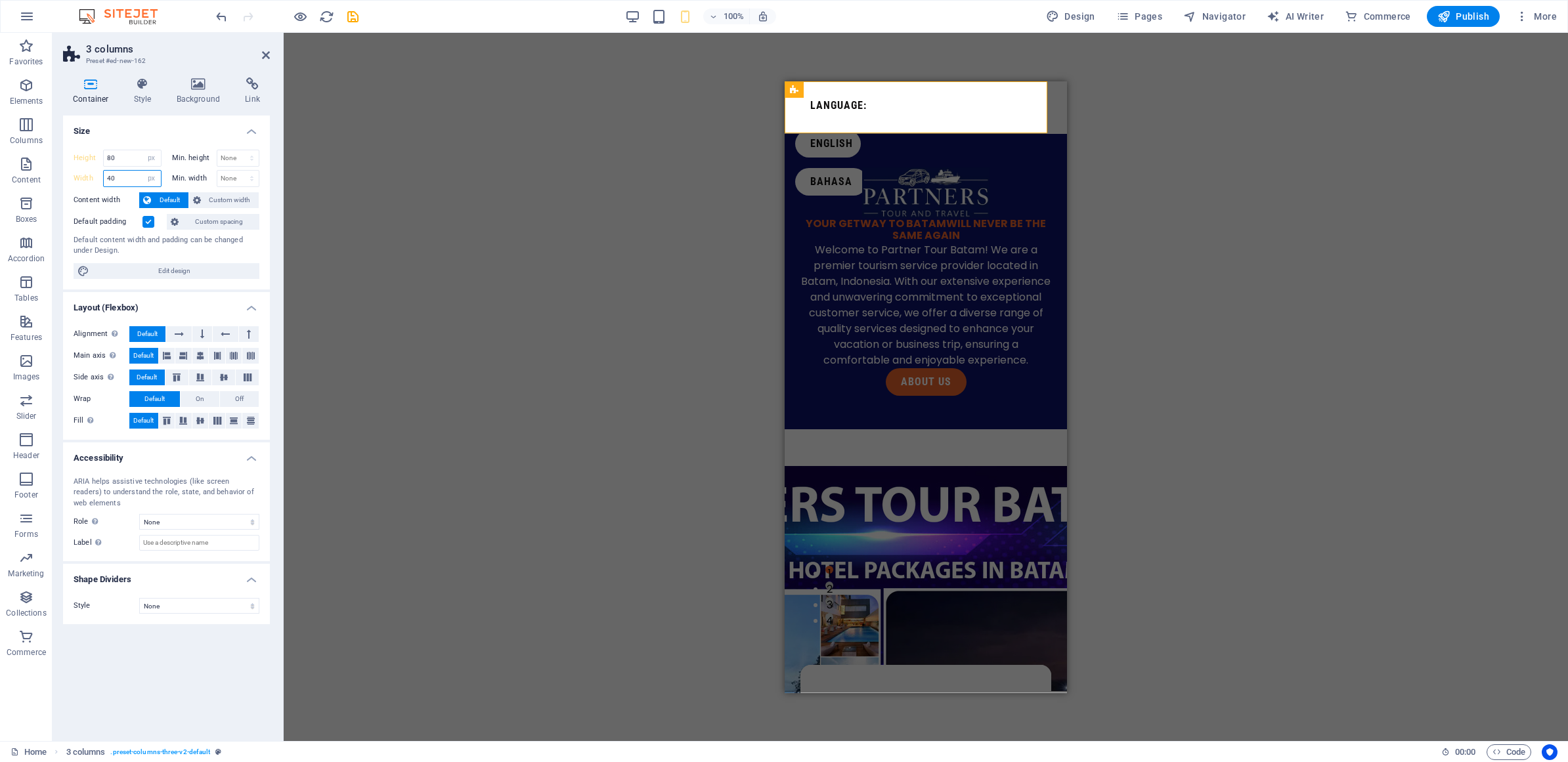 type on "4" 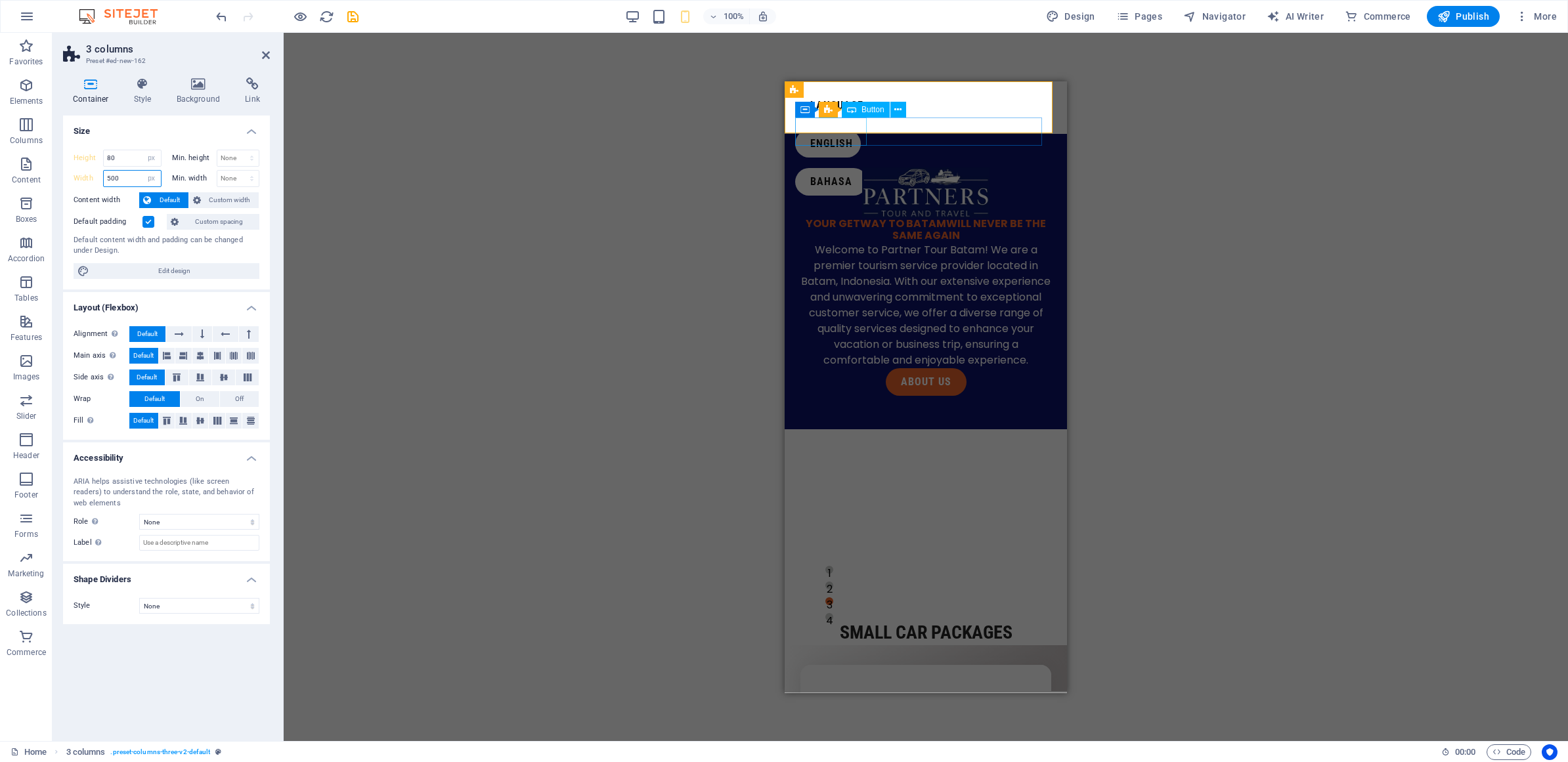 type on "500" 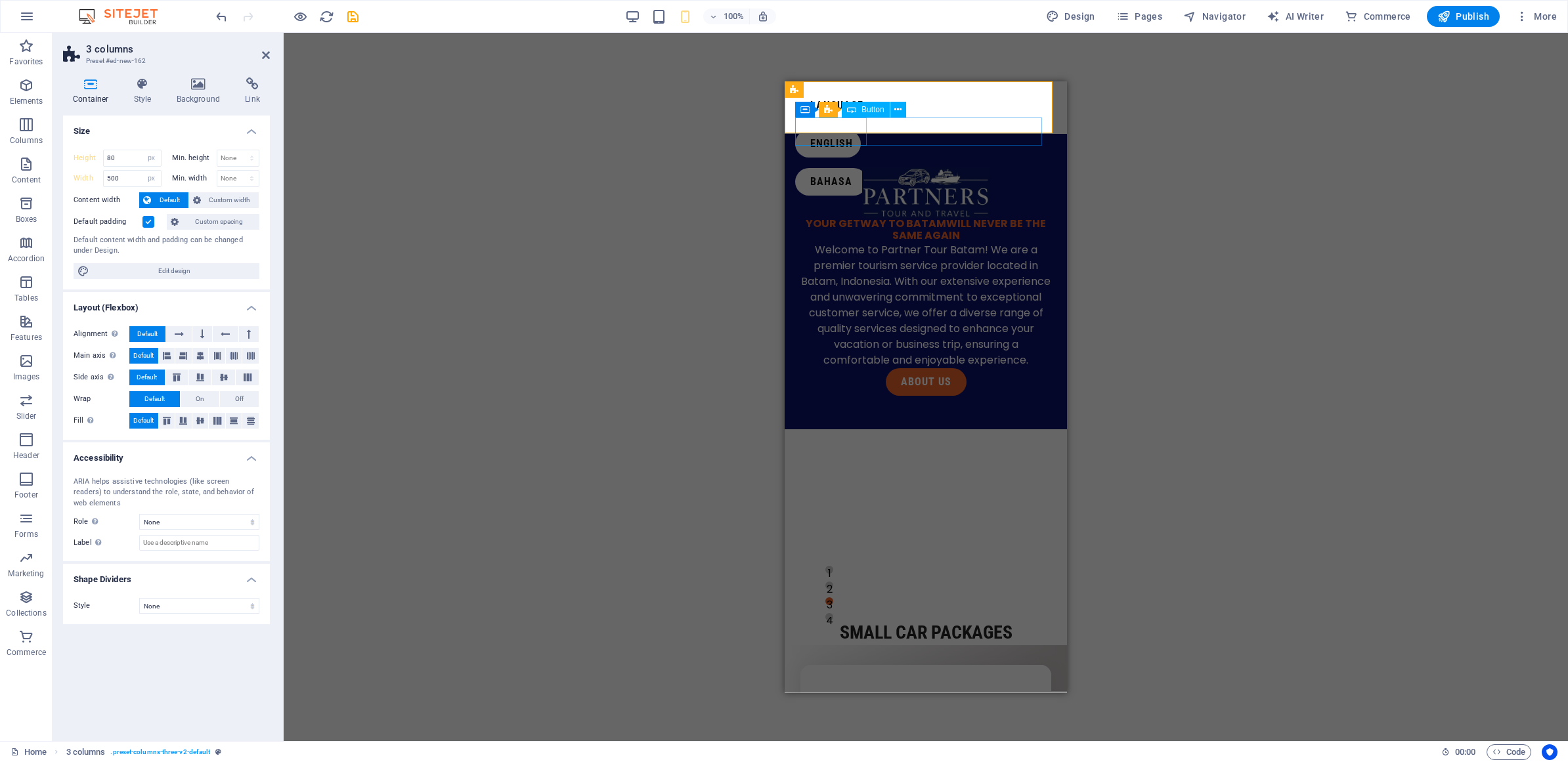 click on "BAHASA" at bounding box center [926, 181] 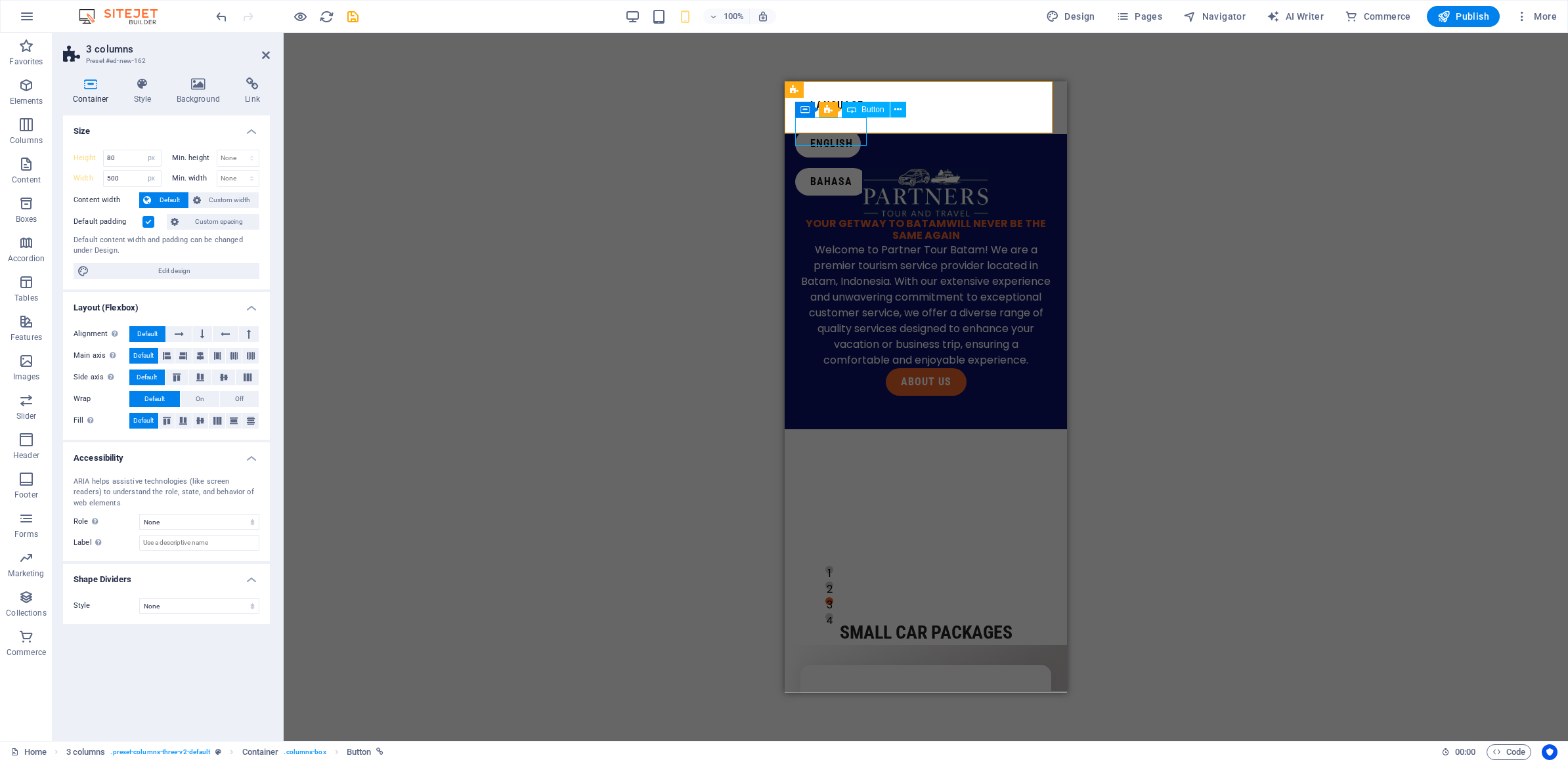 click on "BAHASA" at bounding box center (926, 181) 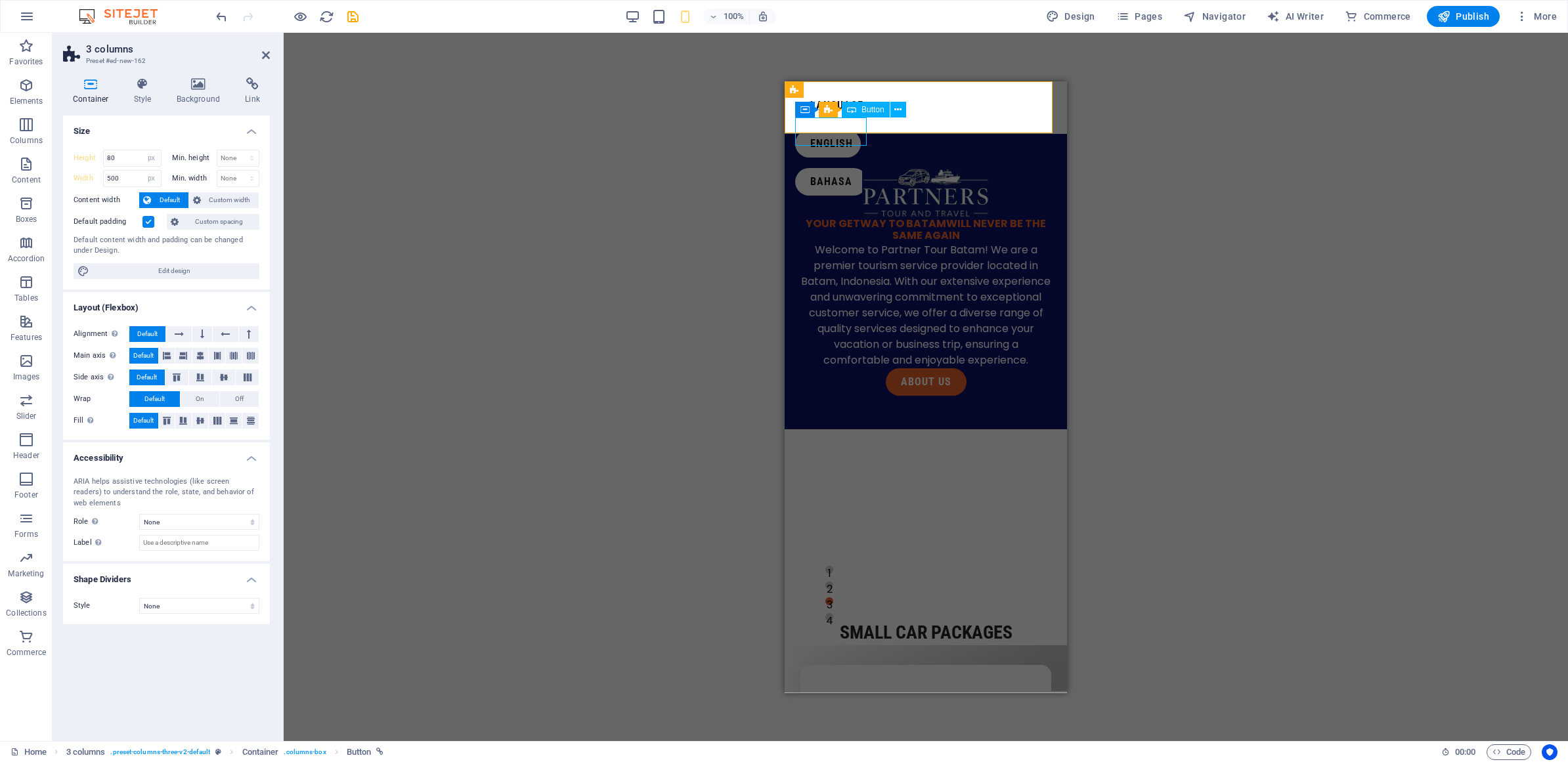 select 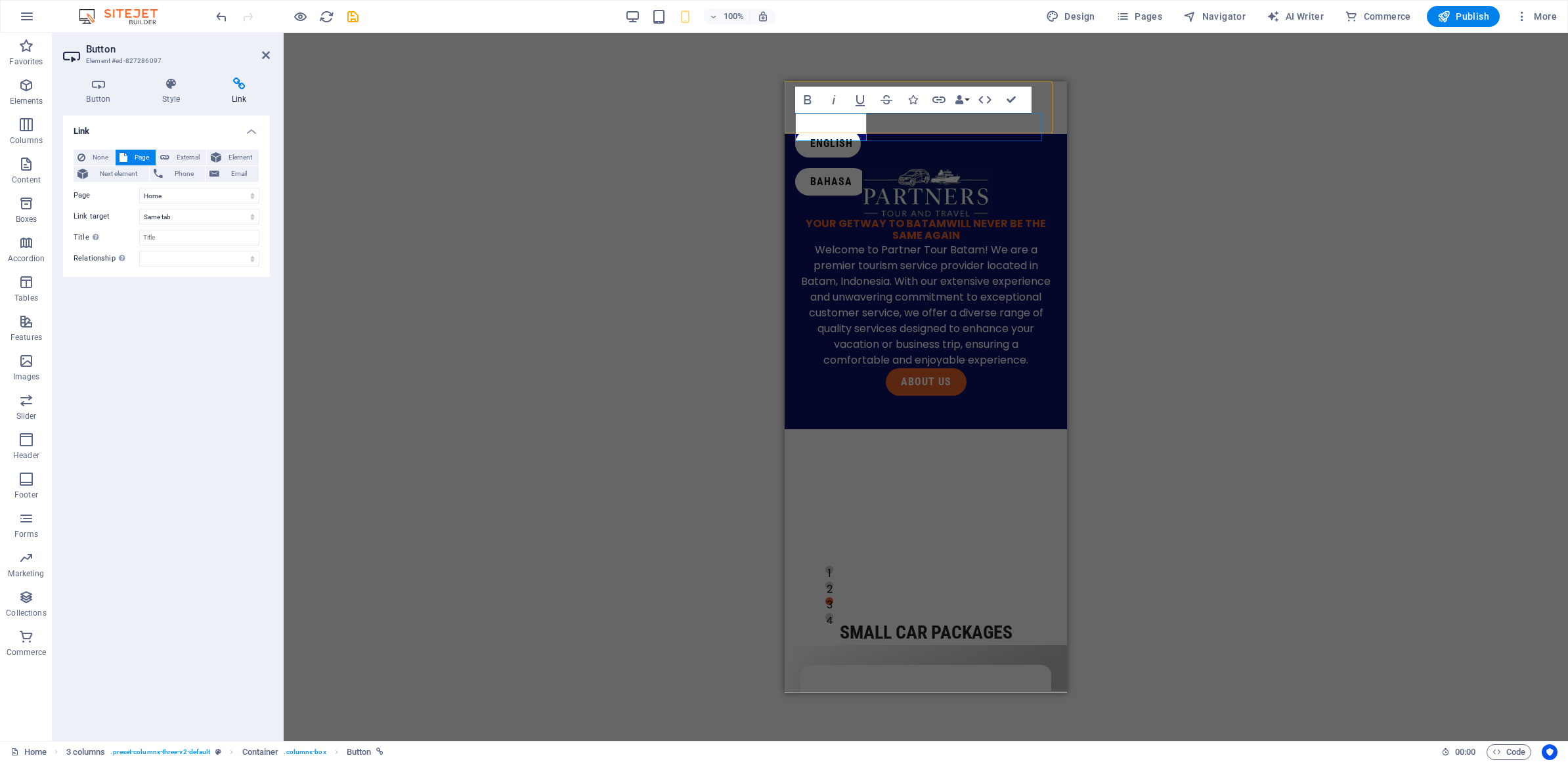 scroll, scrollTop: 5, scrollLeft: 0, axis: vertical 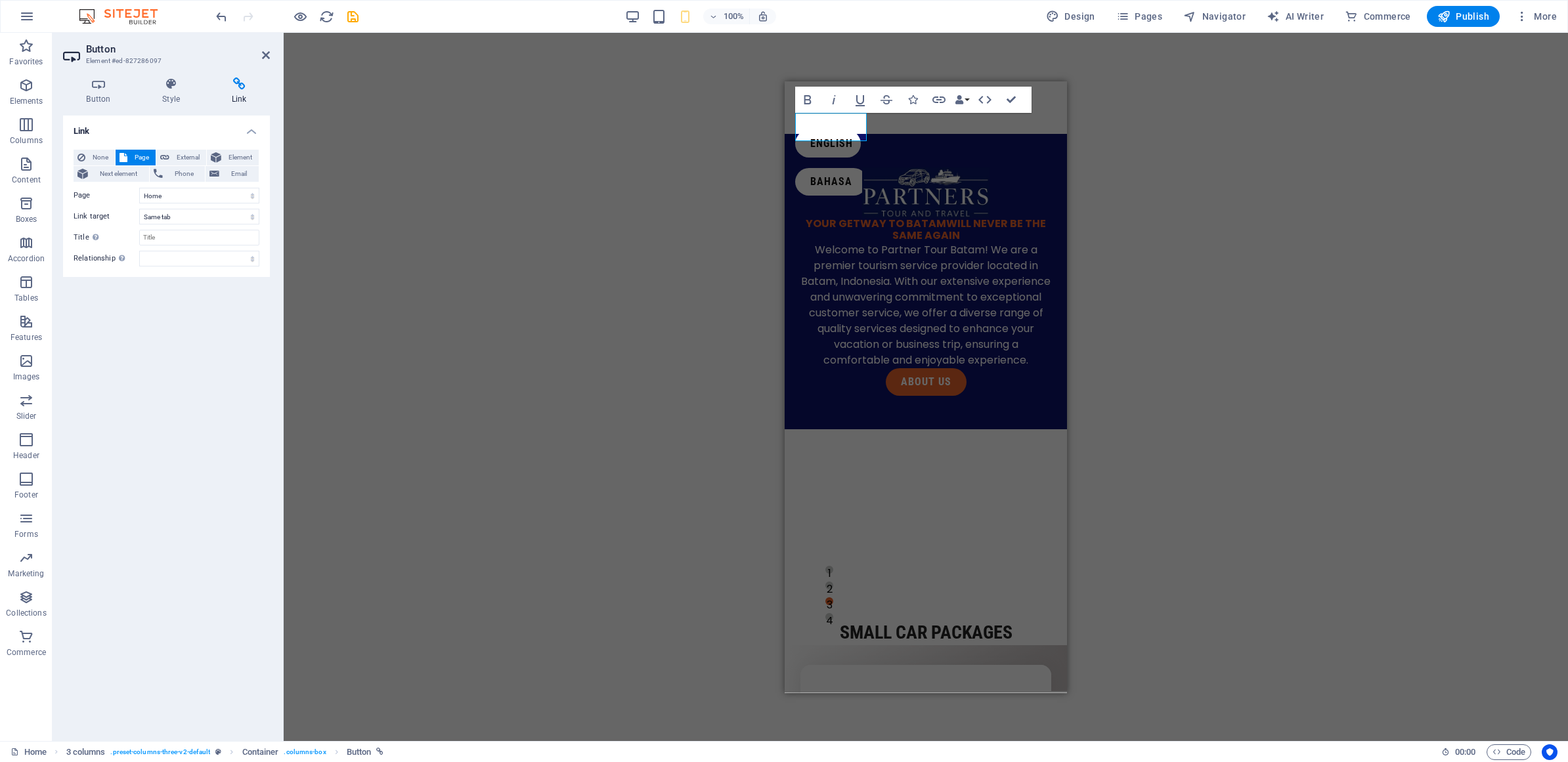 click on "H3   Footer Saga   Container   Container   Container   Plans   Container   Plans   Container   Text   Container   Text   Text   Container   Text   Spacer   Text   Container   Image   Container   Text   Container   Plans   Button   Text   Container   Spacer   Text   Text   Text   Spacer   Text   Container   Text   Container   Image   Container   Container   Text   Button   Container   Spacer   Text   Spacer   Spacer   Spacer   Text   Text   Text   Container   Image   Text   Image slider   Image slider on background   4 columns   Container   Image   Unequal Columns   Container   Text   Button   3 columns   Container   Button   Container   Button   Container   Button   Container   Container   Button   Container   Text   3 columns   Placeholder   Container   Placeholder   Container   Placeholder   3 columns   Container   Placeholder   Placeholder Bold Italic Underline Strikethrough Icons Link Data Bindings Company First name Last name Street ZIP code City Email Phone Mobile Fax Custom field 1" at bounding box center (926, 387) 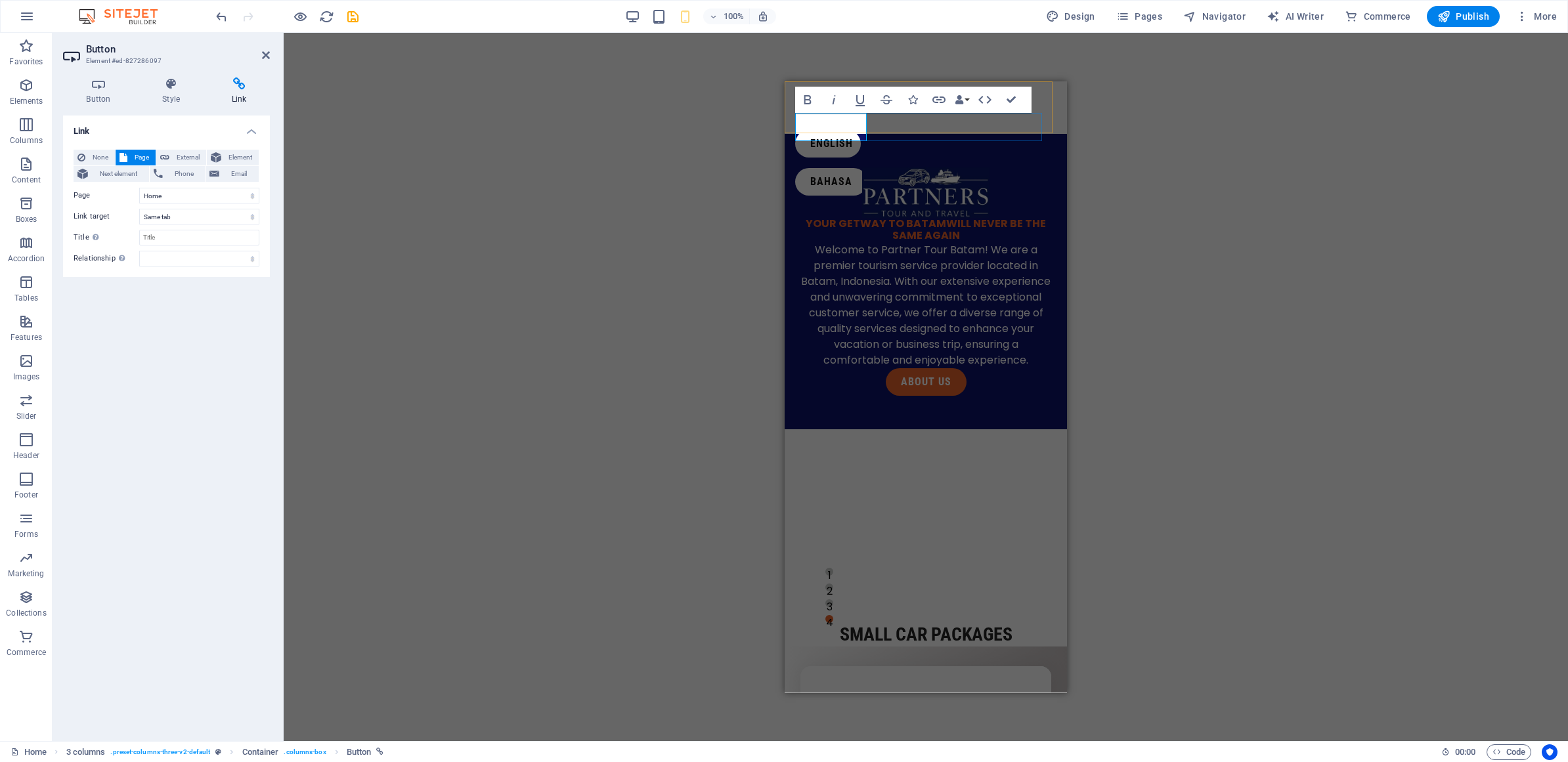 click on "BAHASA" at bounding box center [926, 181] 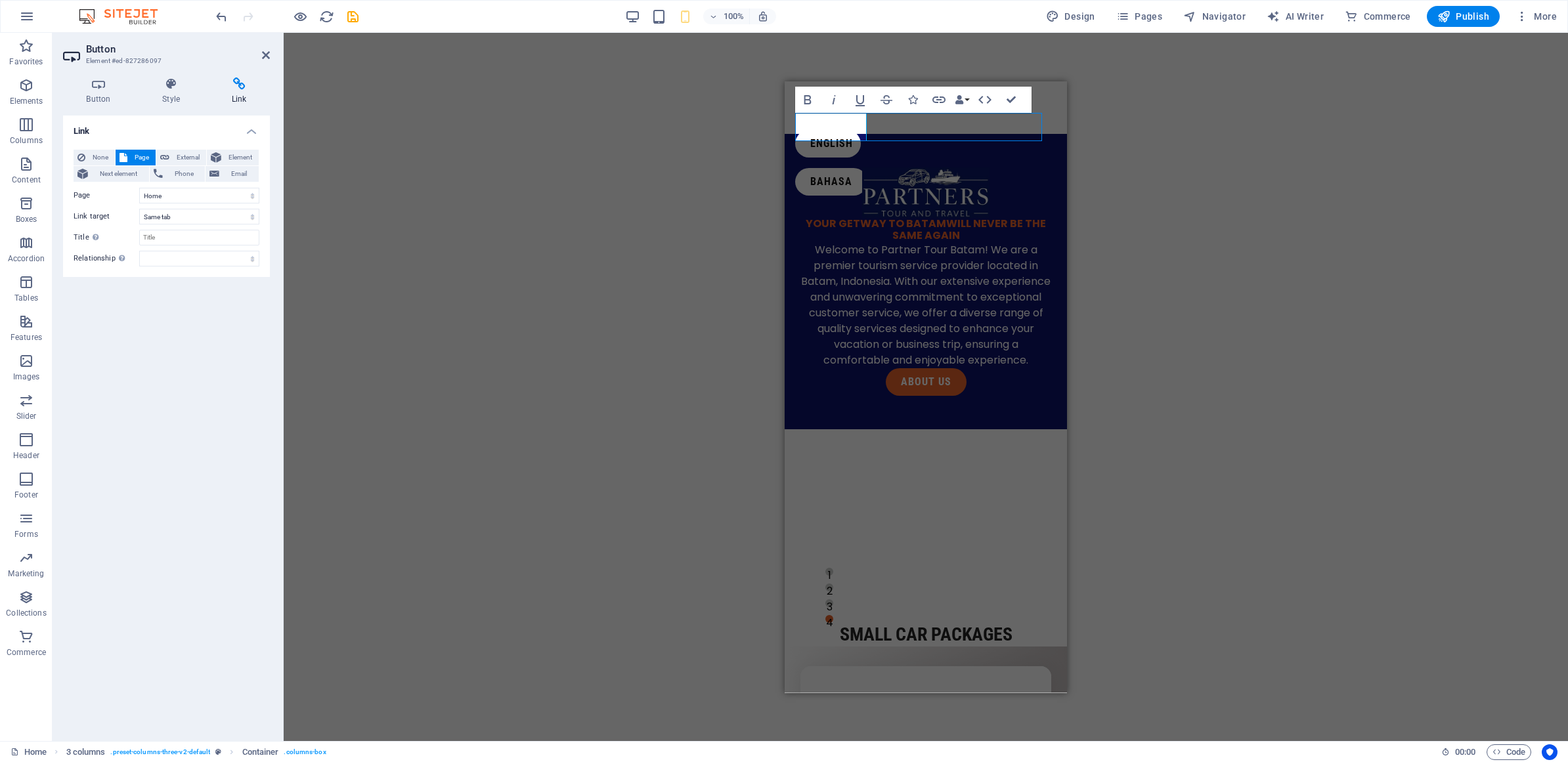 click on "BAHASA" at bounding box center [926, 181] 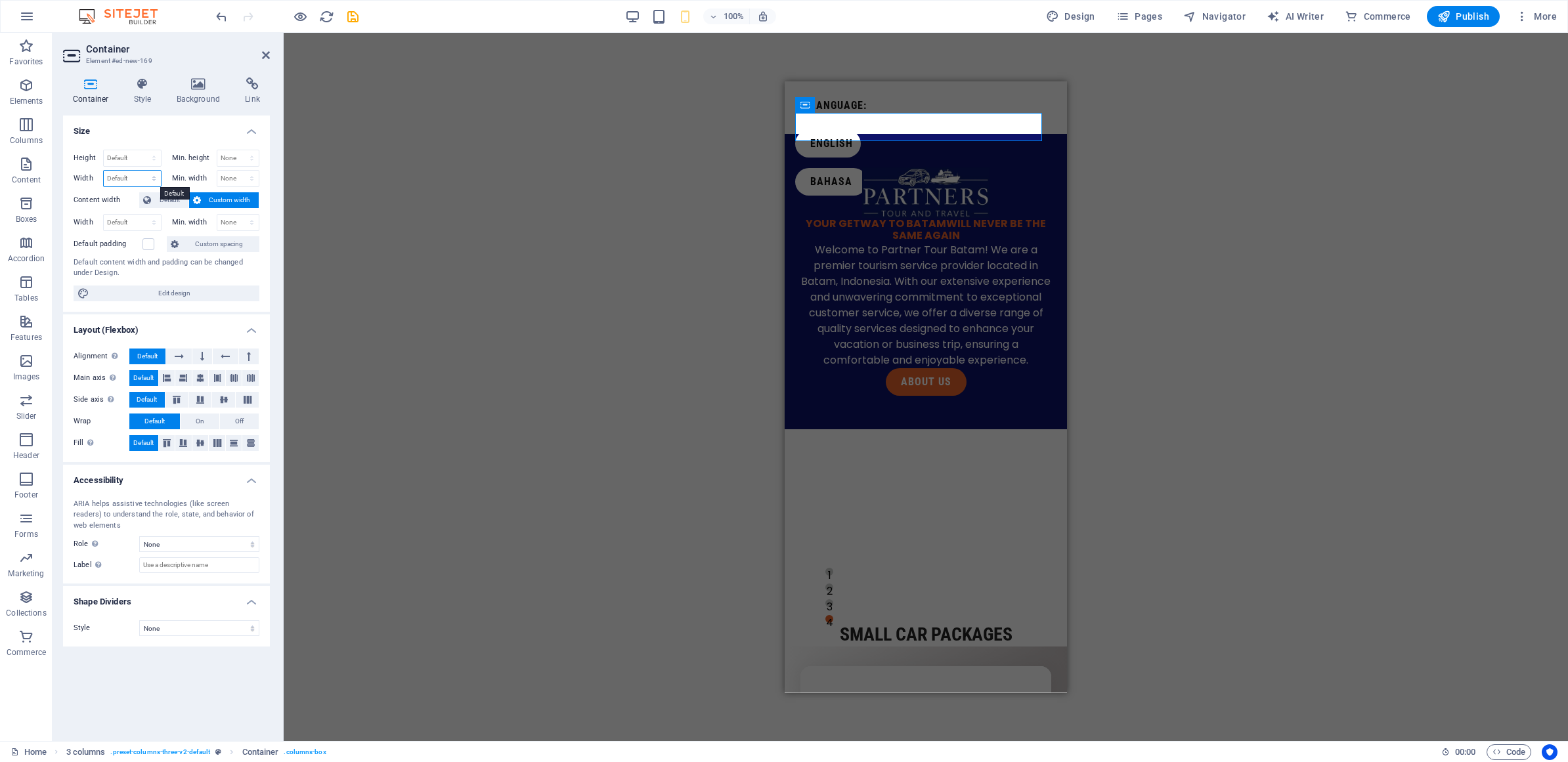 click on "Default px rem % em vh vw" at bounding box center (132, 179) 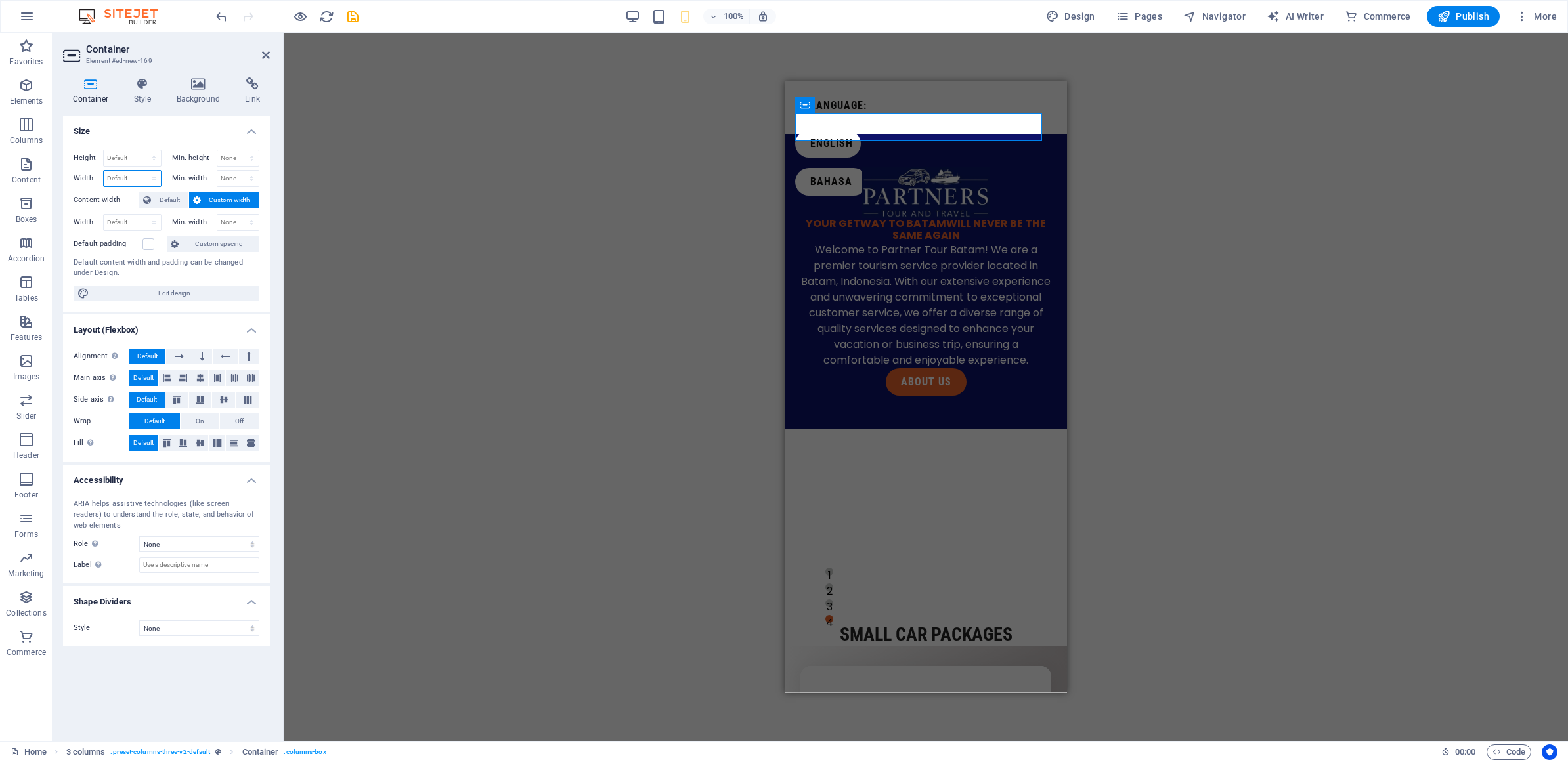 select on "px" 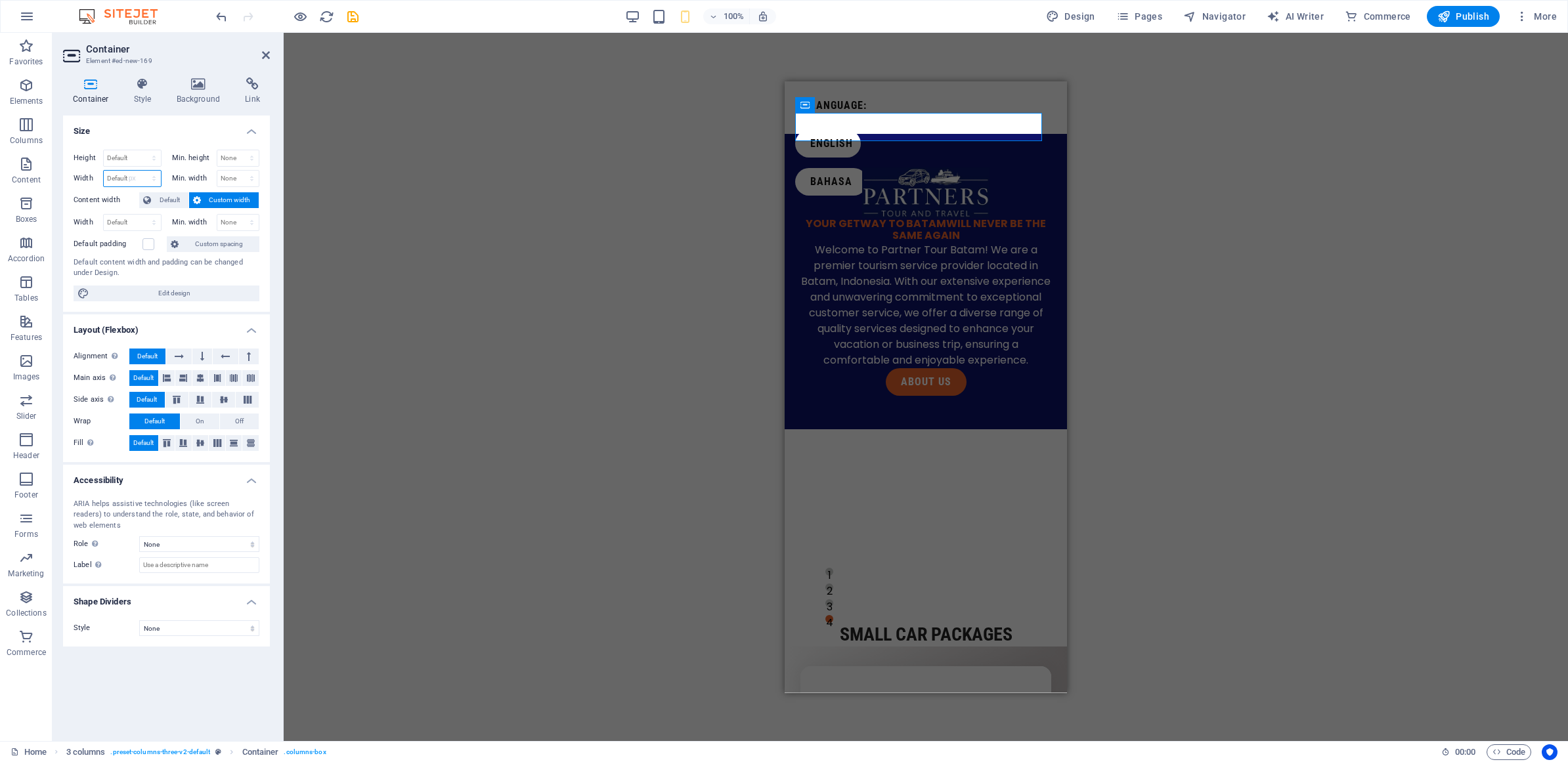 click on "Default px rem % em vh vw" at bounding box center [132, 179] 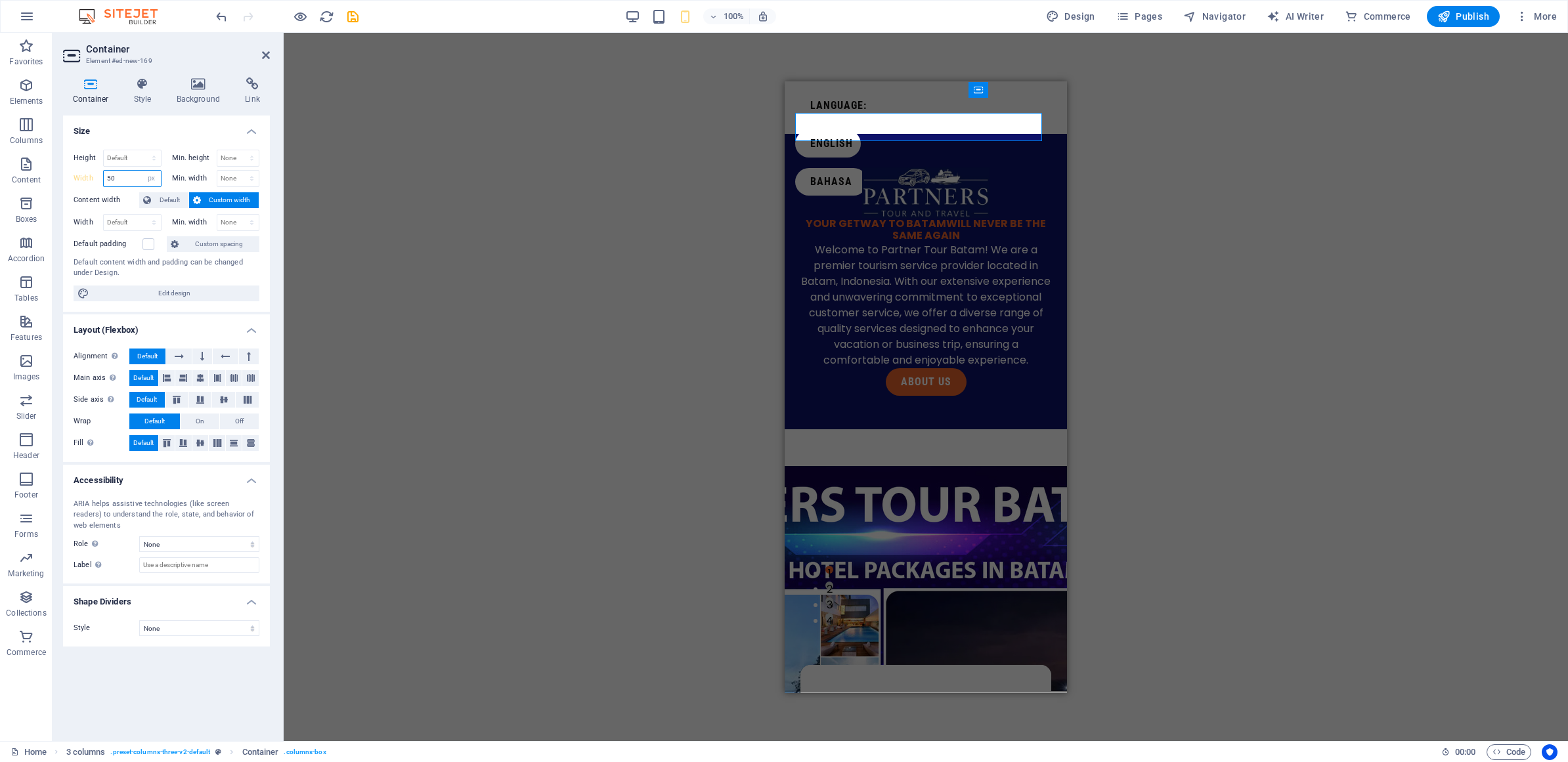 scroll, scrollTop: 11, scrollLeft: 0, axis: vertical 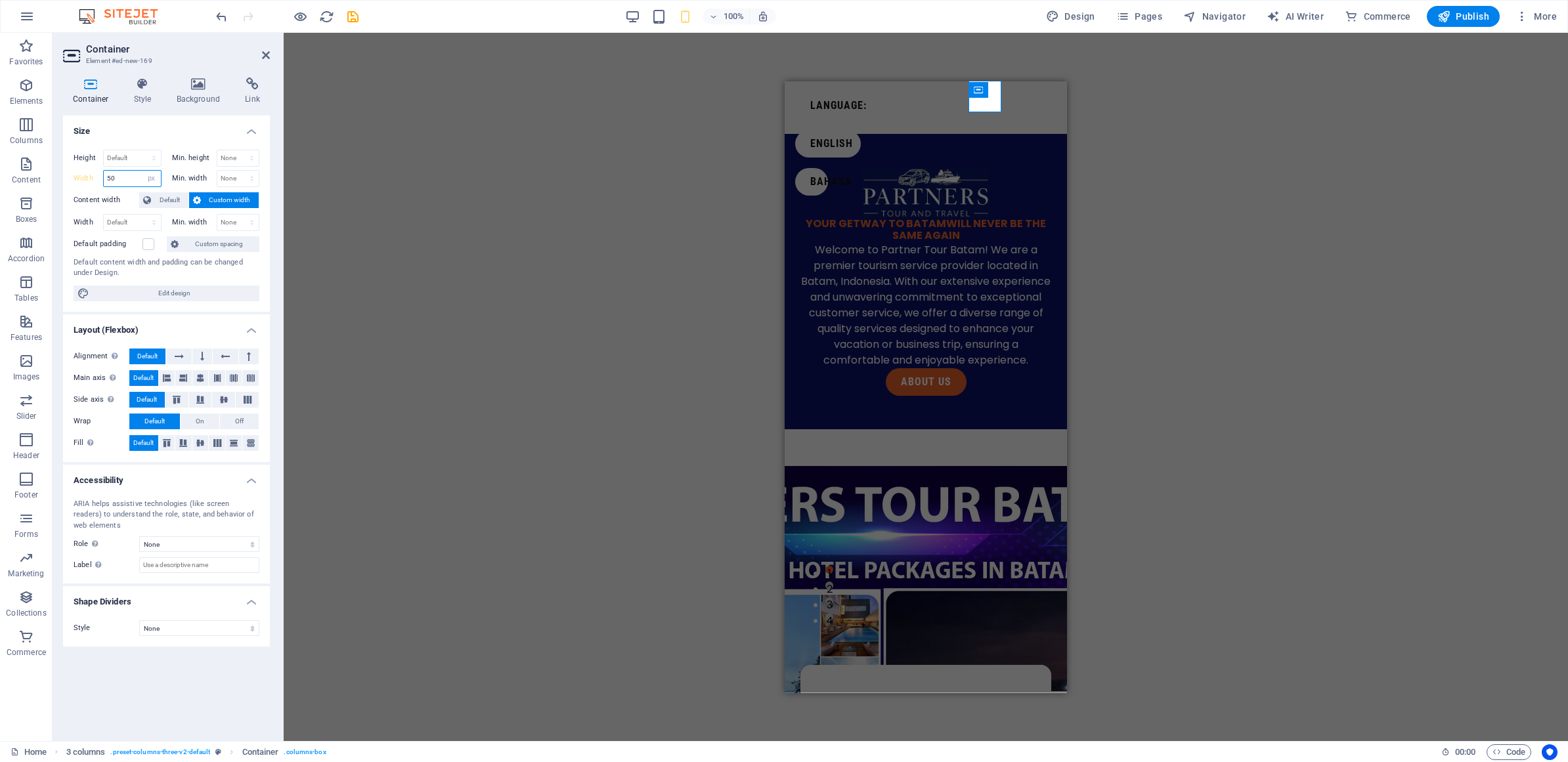 type on "50" 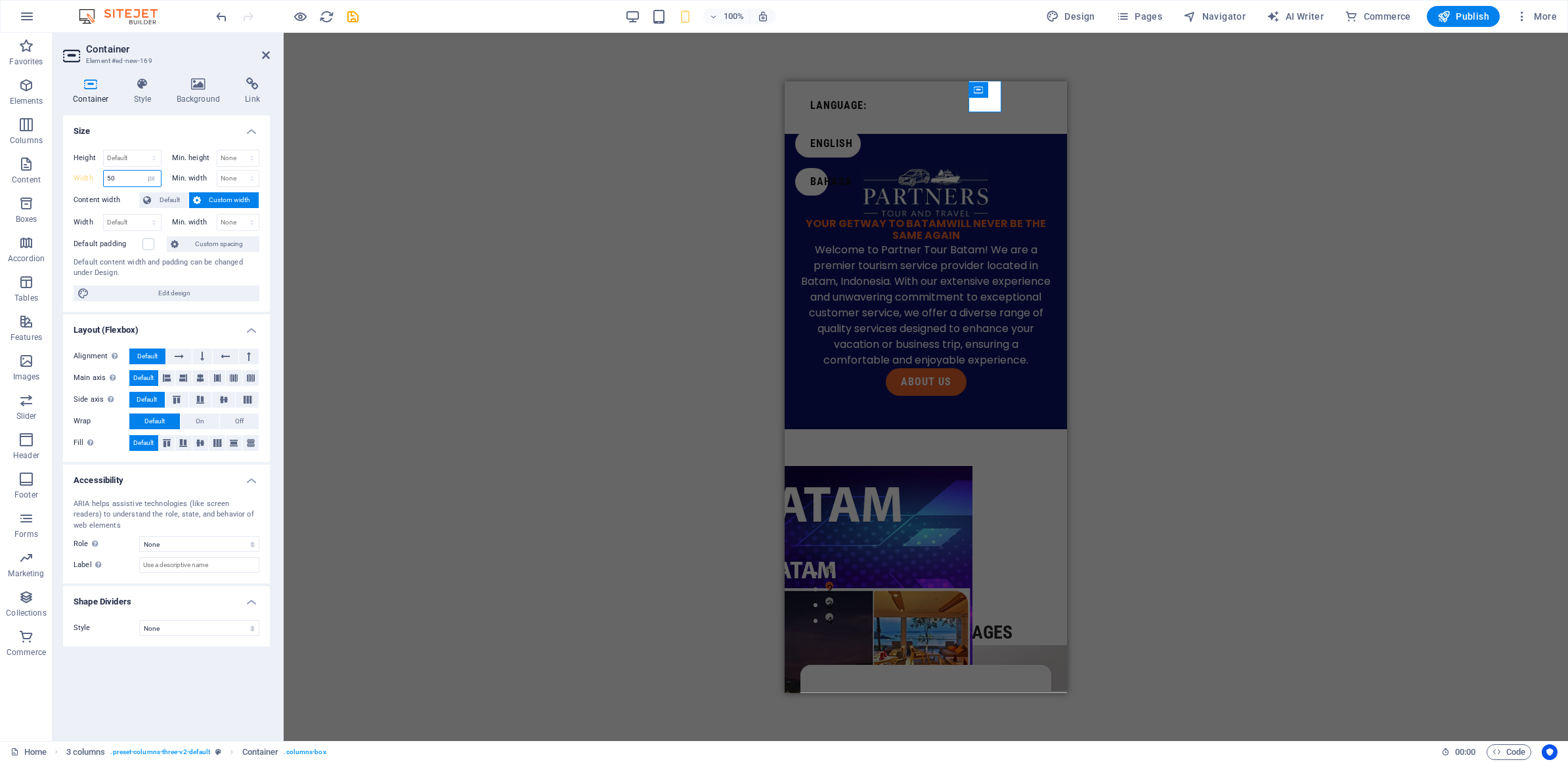 drag, startPoint x: 120, startPoint y: 180, endPoint x: 93, endPoint y: 176, distance: 27.294688 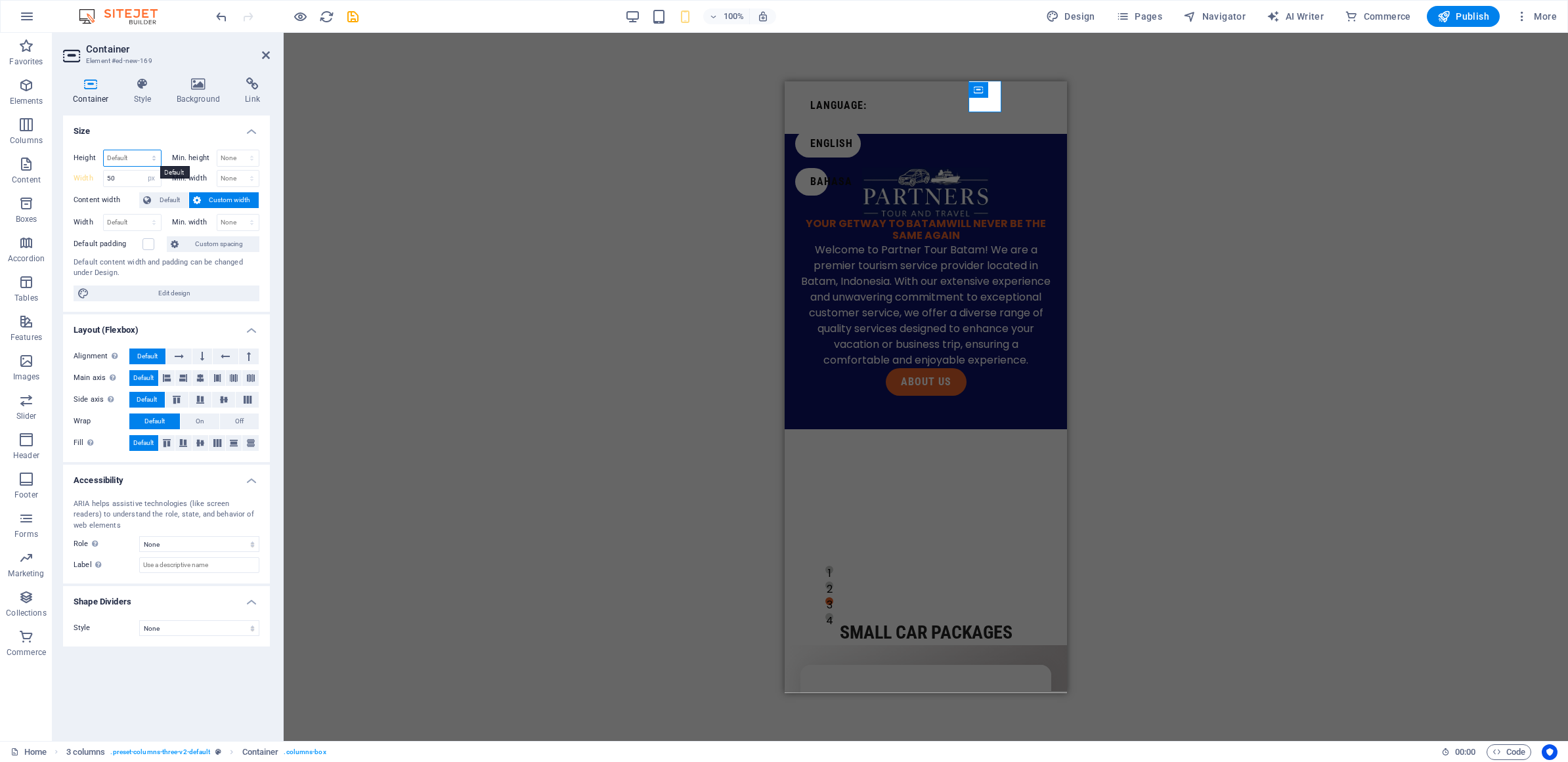 click on "Default px rem % vh vw" at bounding box center [132, 158] 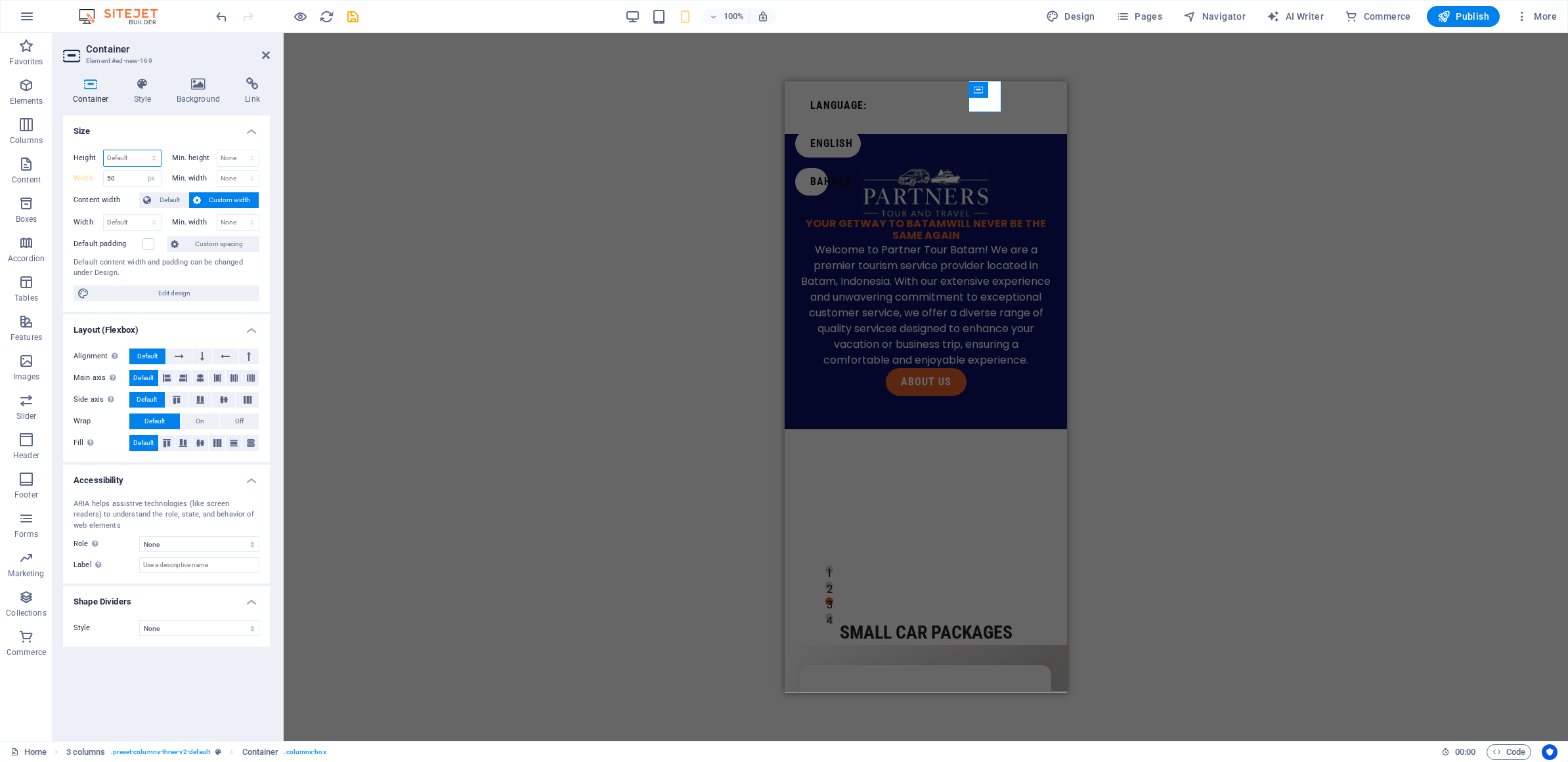 click on "Default px rem % vh vw" at bounding box center [132, 158] 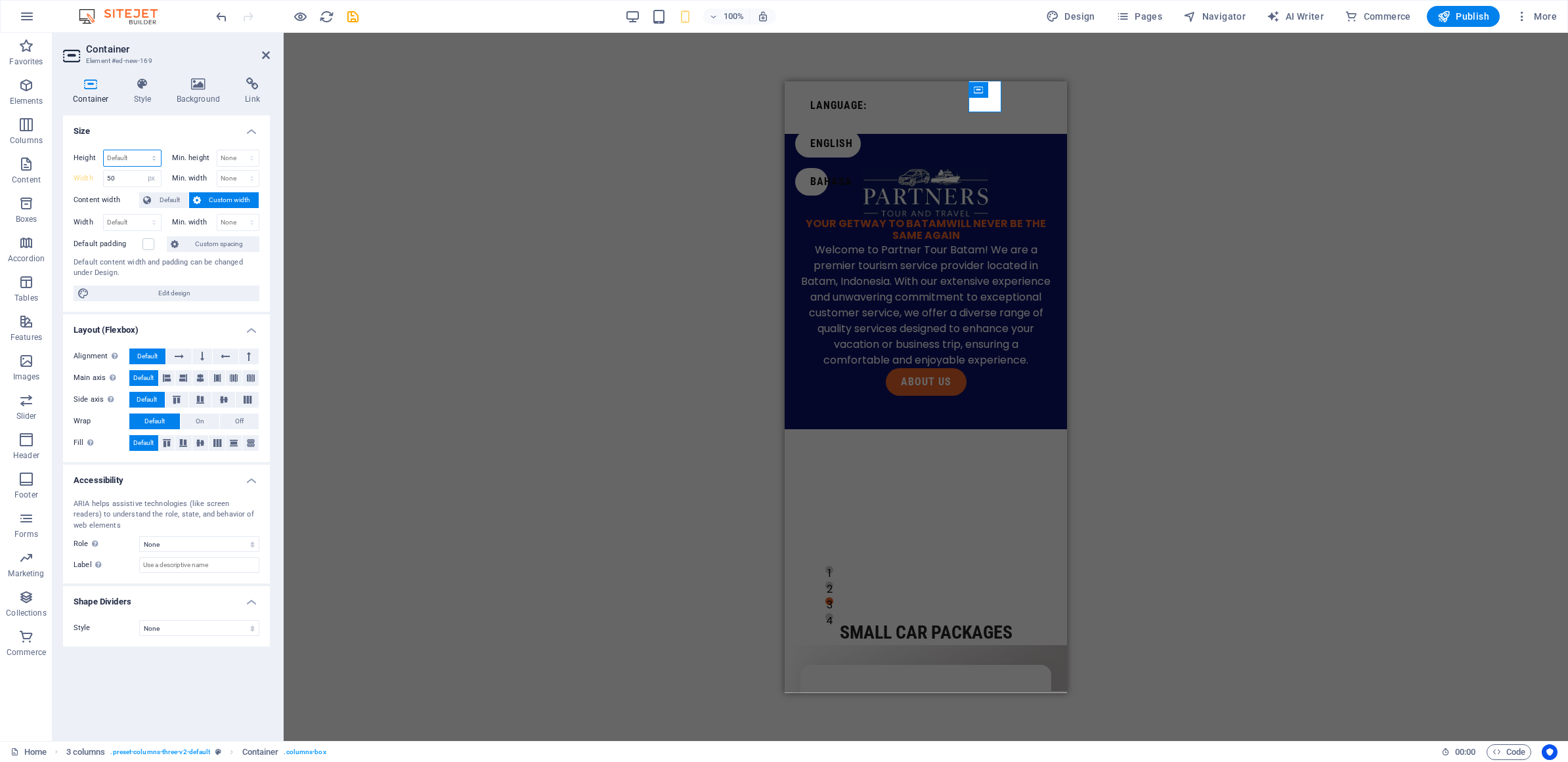 click on "Default px rem % vh vw" at bounding box center [132, 158] 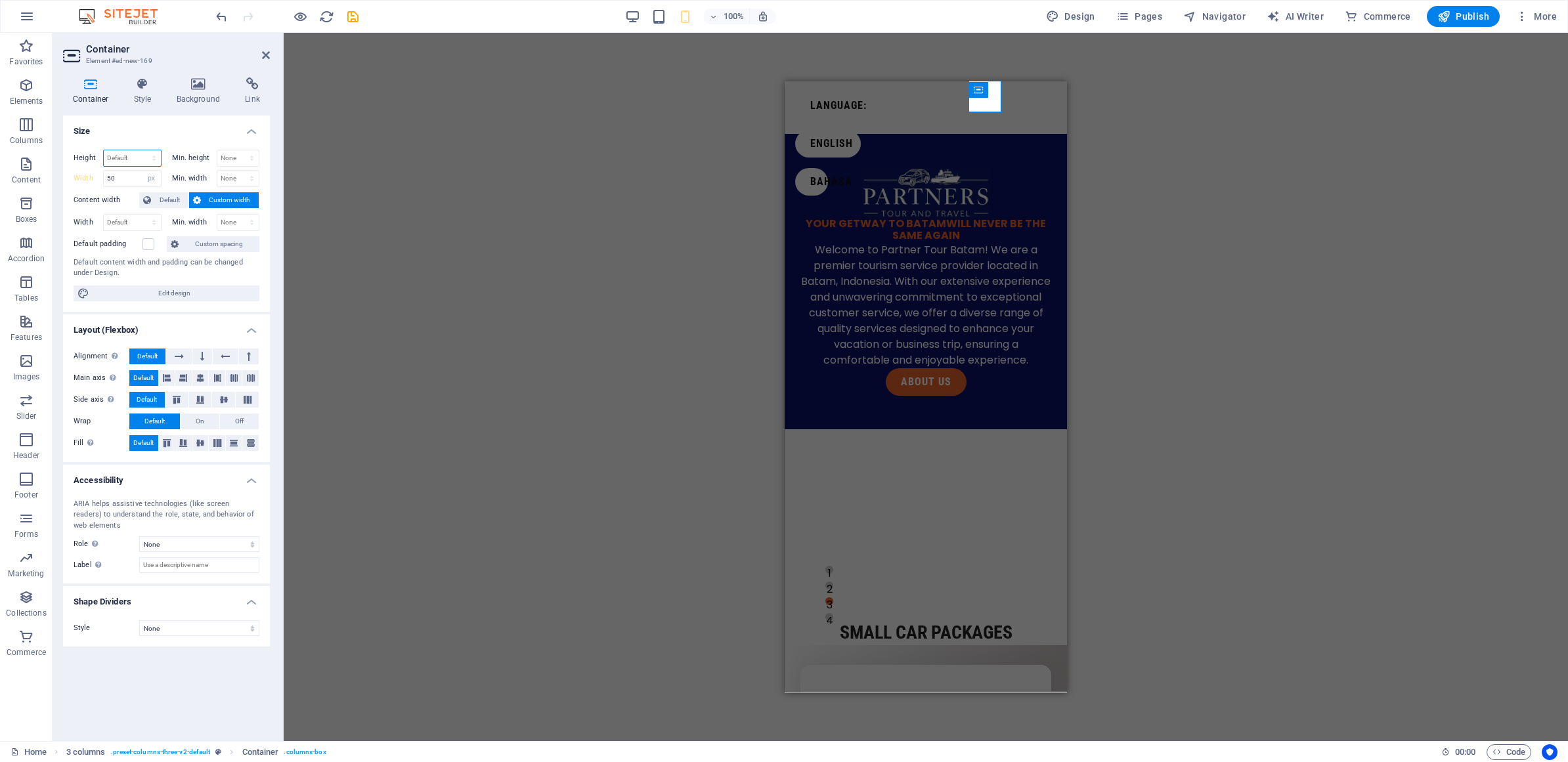 select on "px" 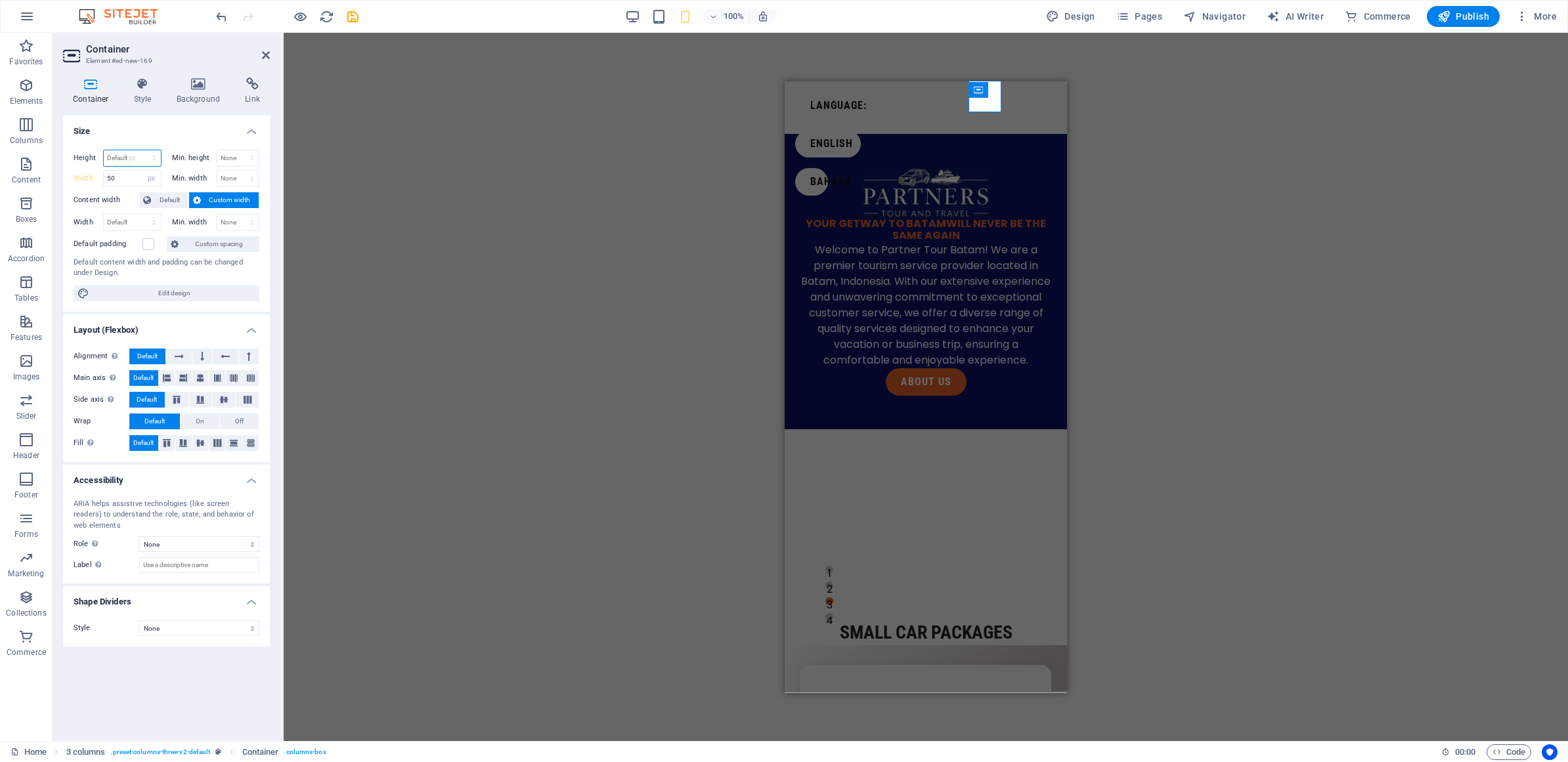 click on "Default px rem % vh vw" at bounding box center (132, 158) 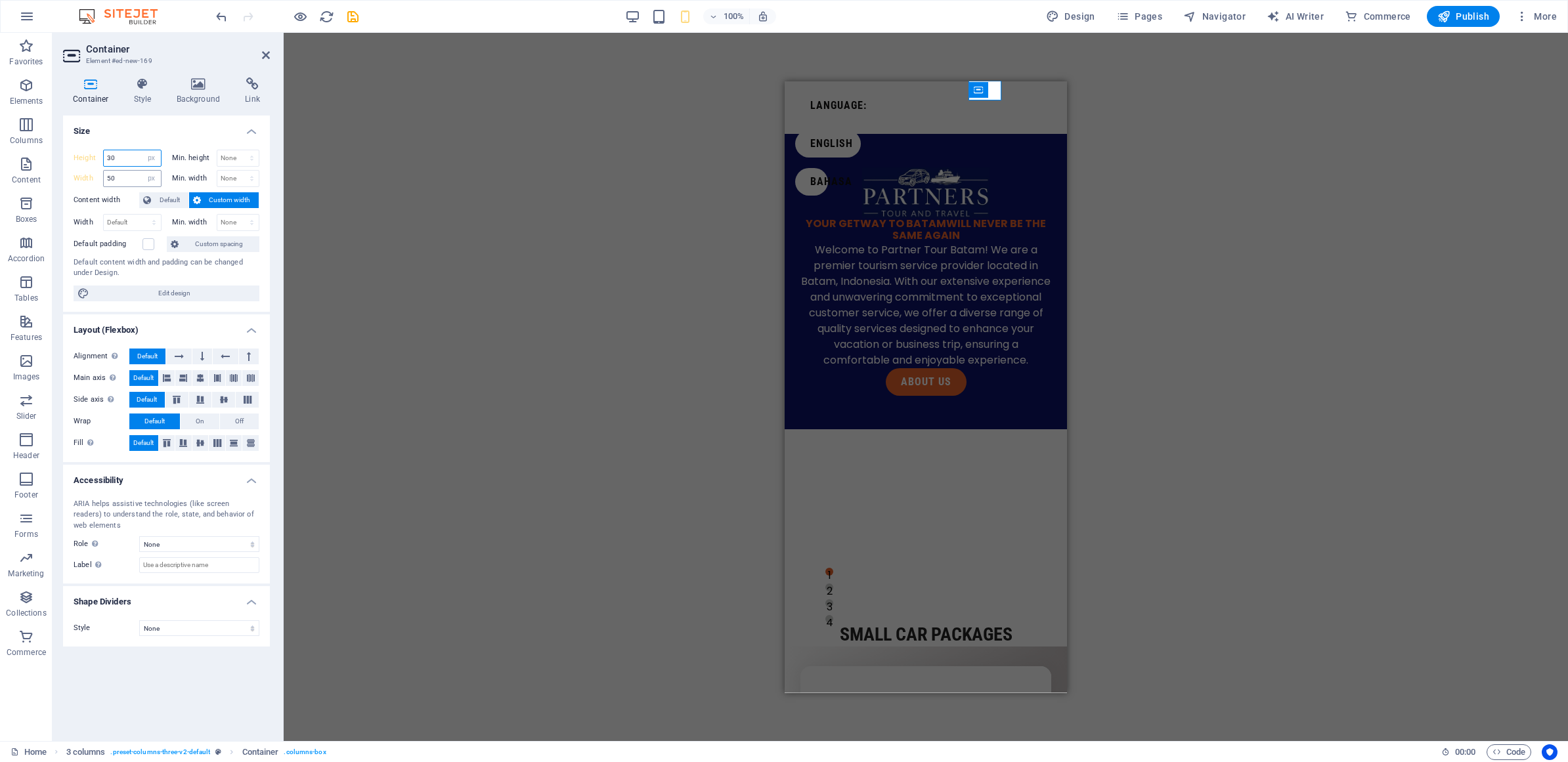 type on "3" 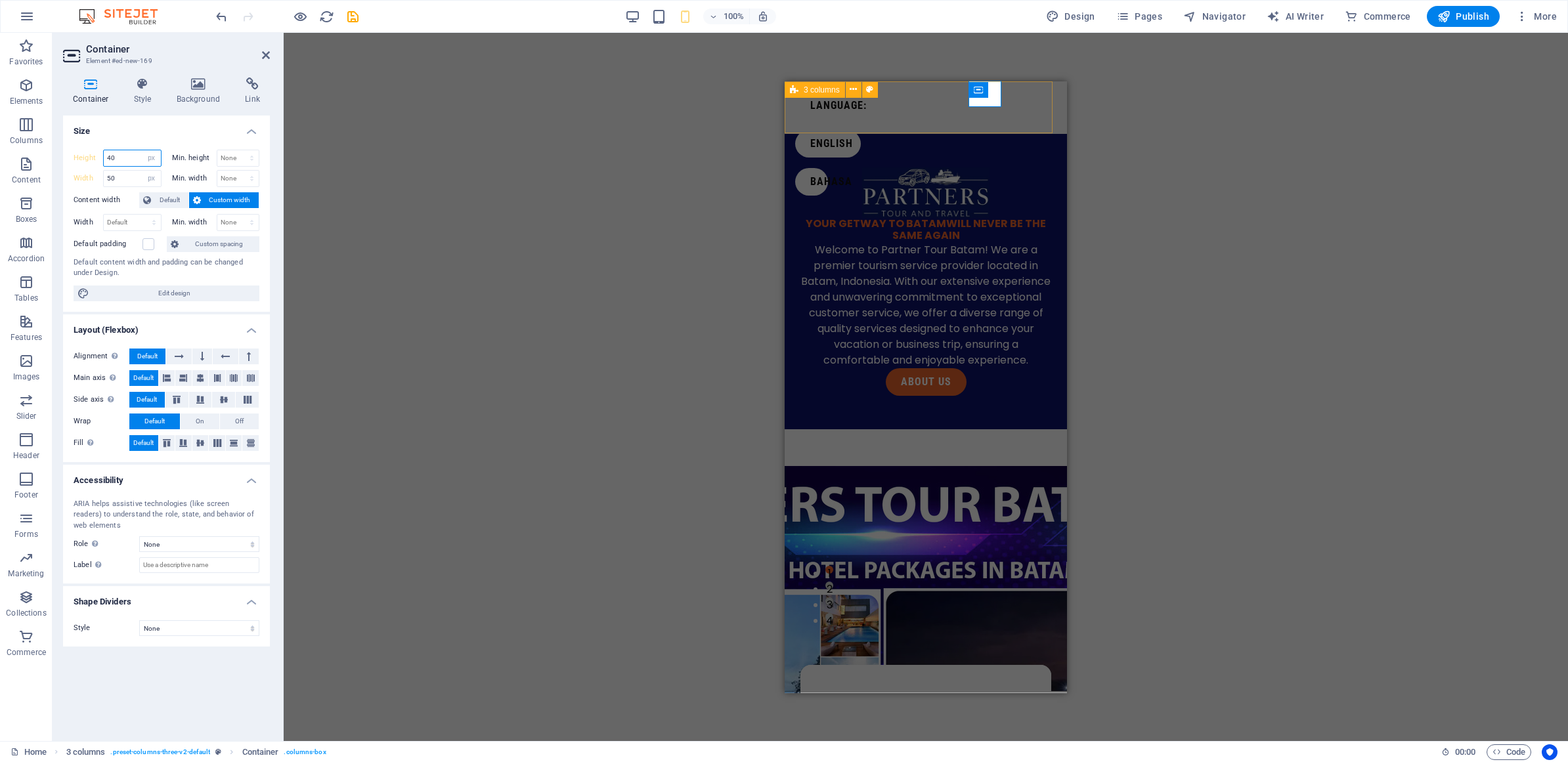 type on "40" 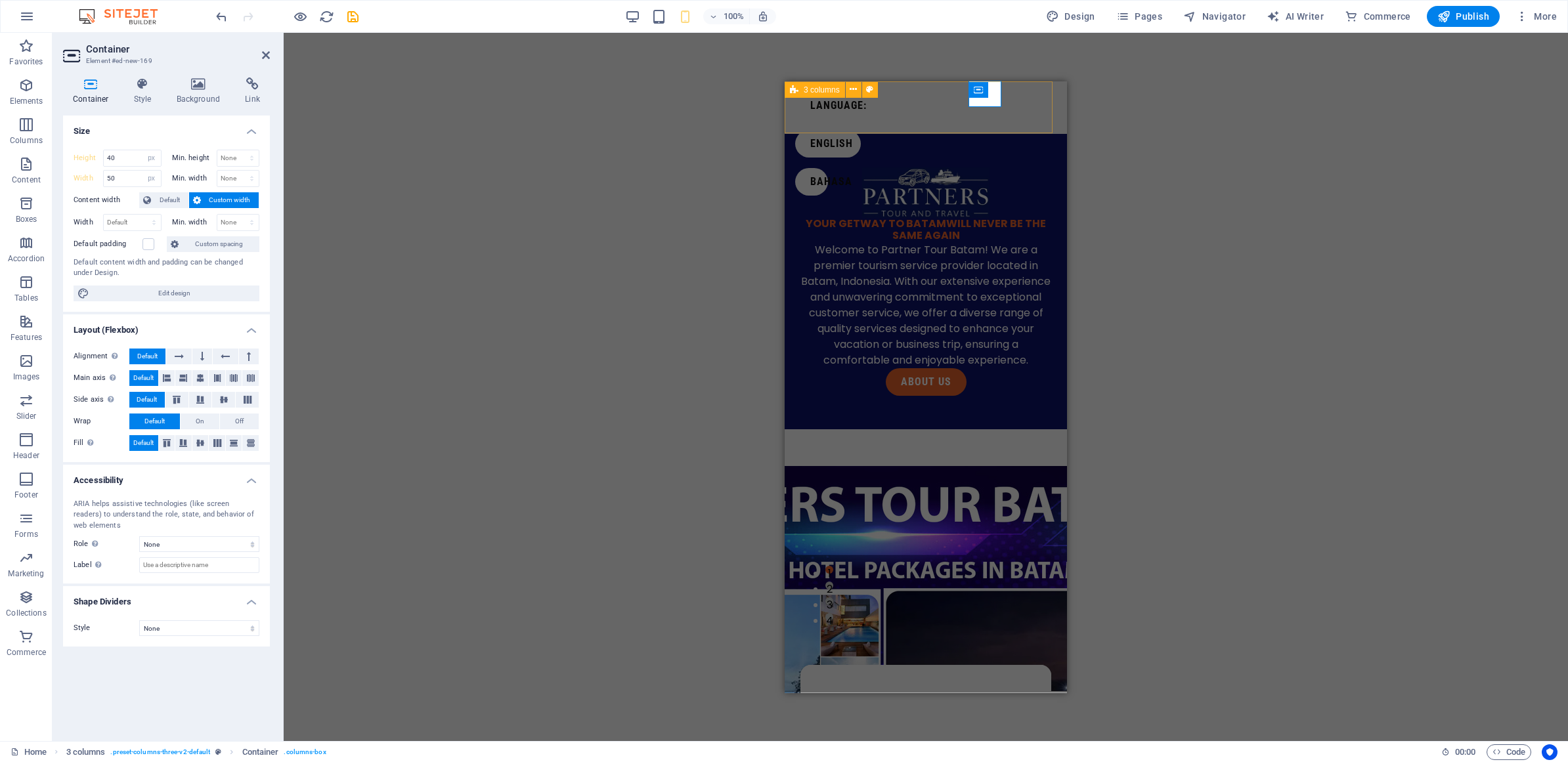 click on "Language: english BAHASA" at bounding box center [926, 107] 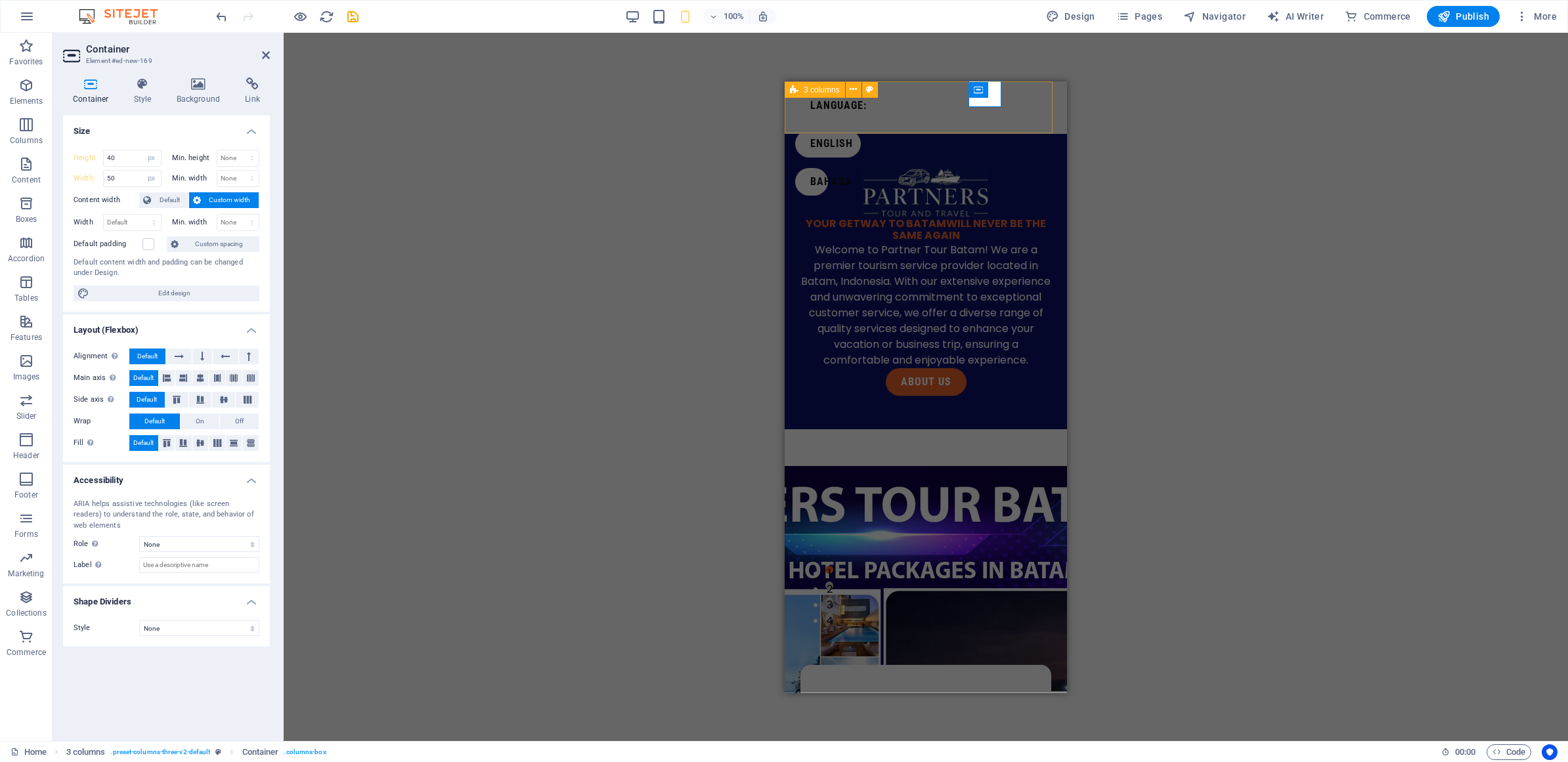 click on "Language: english BAHASA" at bounding box center (926, 107) 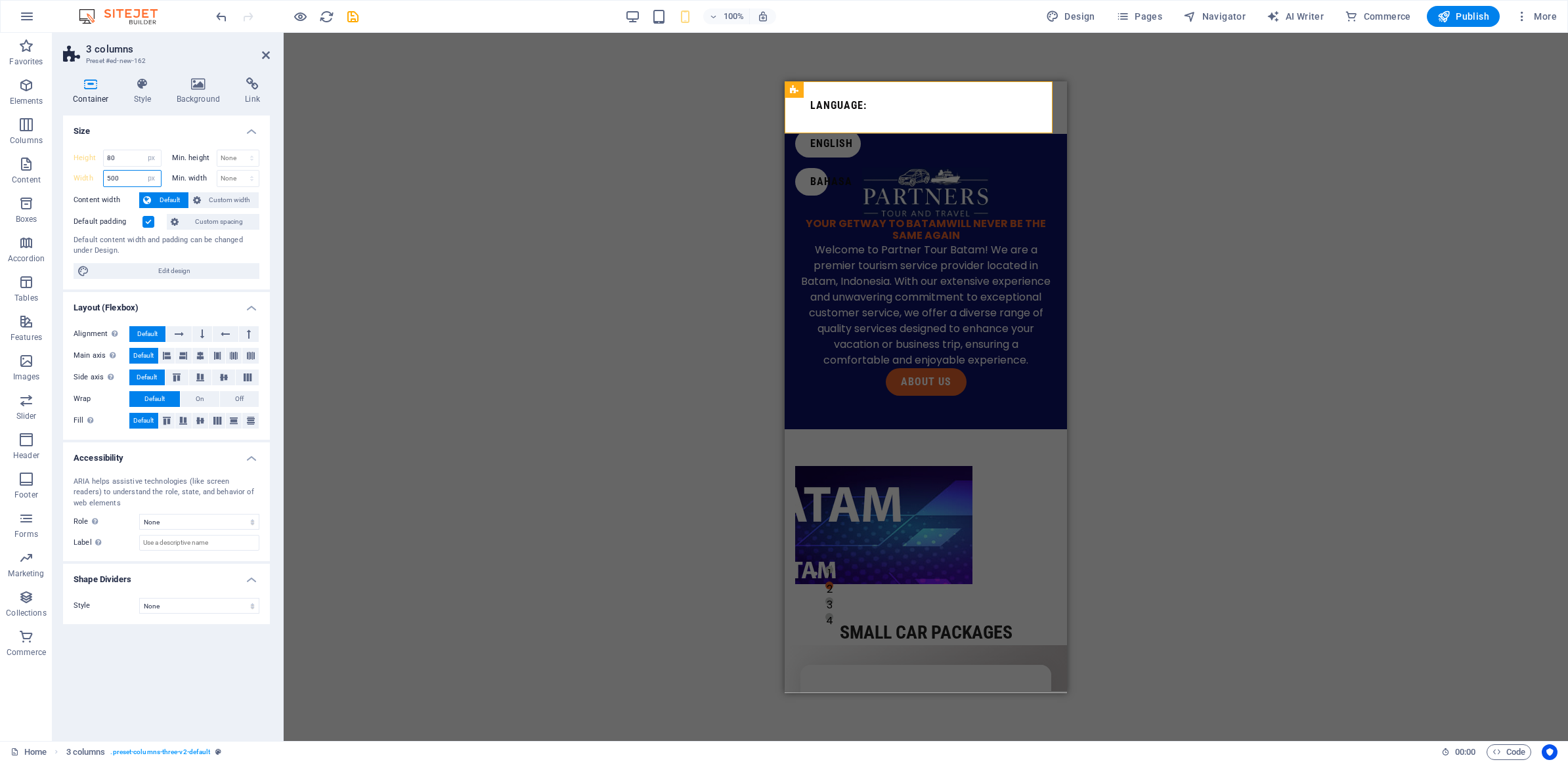 click on "500" at bounding box center [132, 179] 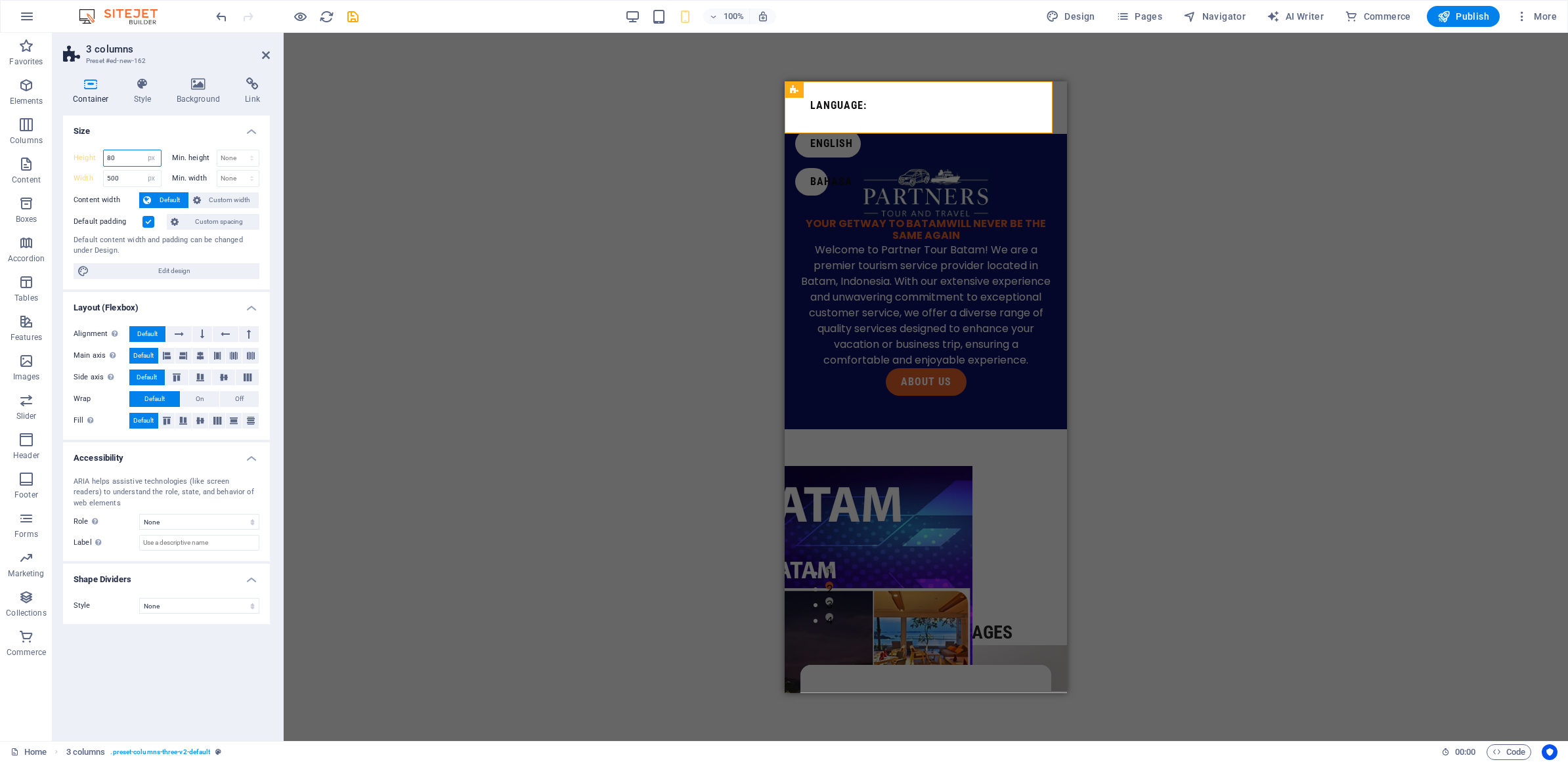 drag, startPoint x: 125, startPoint y: 154, endPoint x: 55, endPoint y: 144, distance: 70.71068 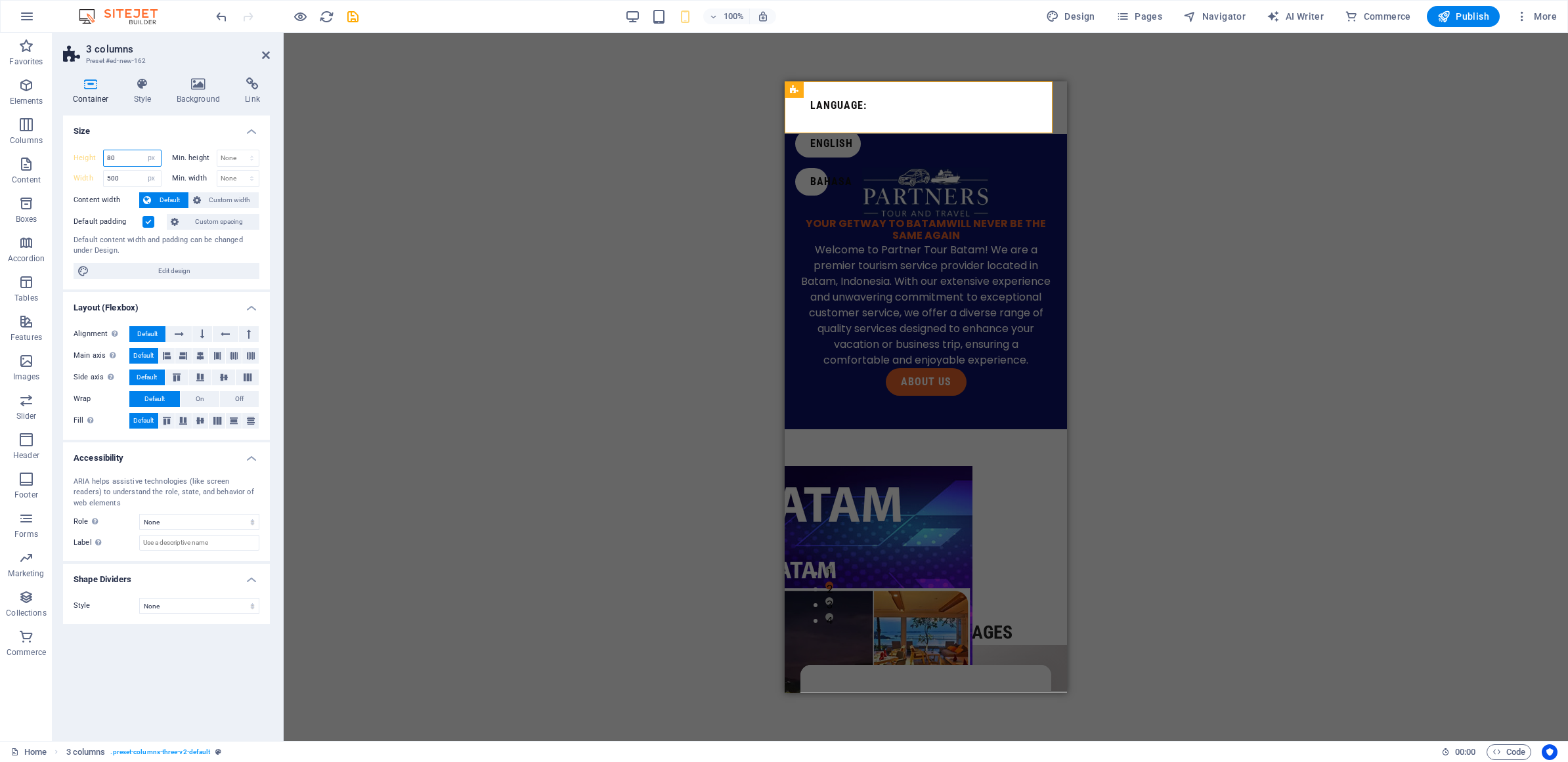 click on "Container Style Background Link Size Height 80 Default px rem % vh vw Min. height None px rem % vh vw Width 500 Default px rem % em vh vw Min. width None px rem % vh vw Content width Default Custom width Width Default px rem % em vh vw Min. width None px rem % vh vw Default padding Custom spacing Default content width and padding can be changed under Design. Edit design Layout (Flexbox) Alignment Determines the flex direction. Default Main axis Determine how elements should behave along the main axis inside this container (justify content). Default Side axis Control the vertical direction of the element inside of the container (align items). Default Wrap Default On Off Fill Controls the distances and direction of elements on the y-axis across several lines (align content). Default Accessibility ARIA helps assistive technologies (like screen readers) to understand the role, state, and behavior of web elements Role The ARIA role defines the purpose of an element.  None Alert Article Banner None" at bounding box center (166, 404) 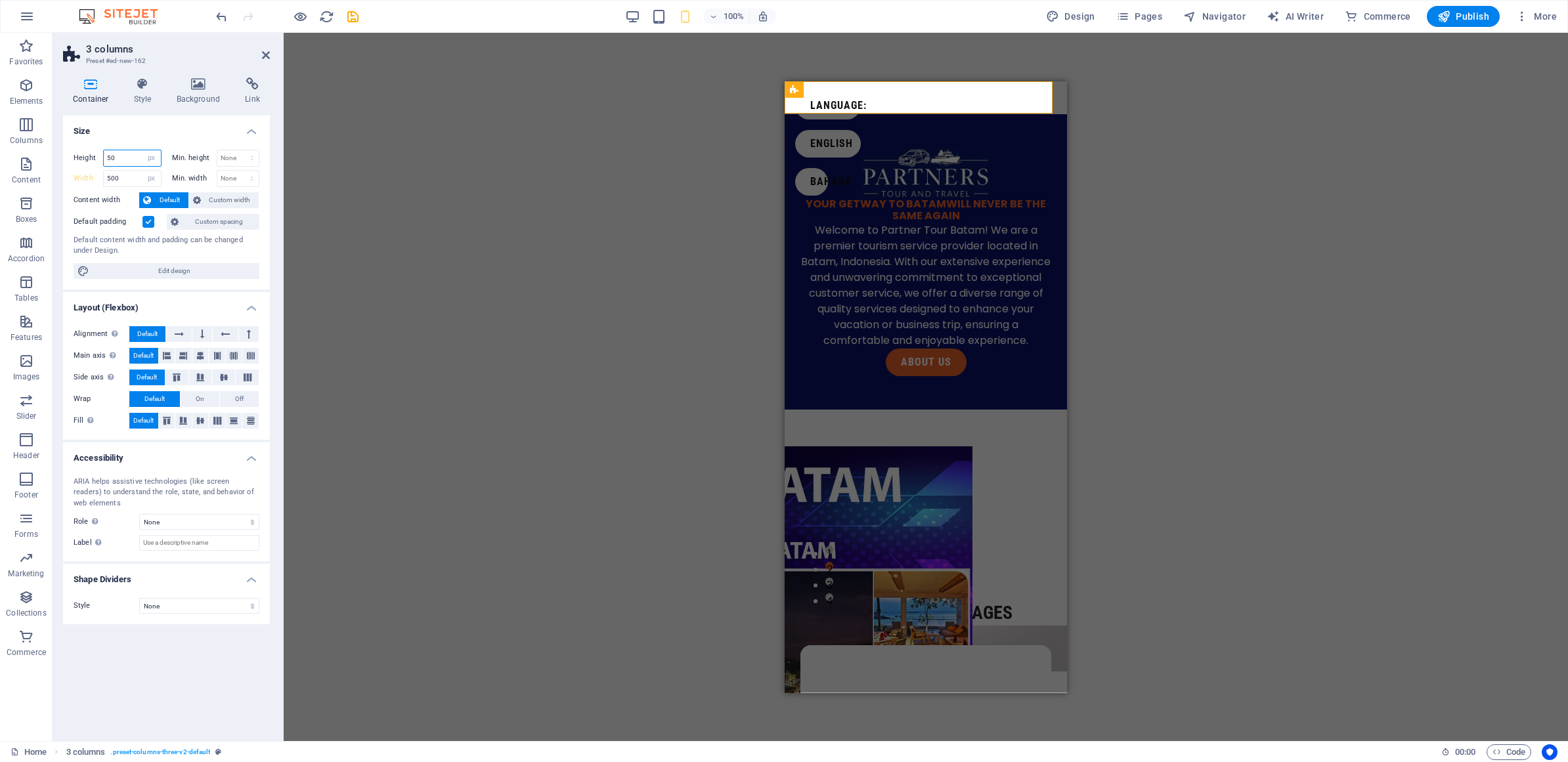drag, startPoint x: 120, startPoint y: 154, endPoint x: 72, endPoint y: 154, distance: 48 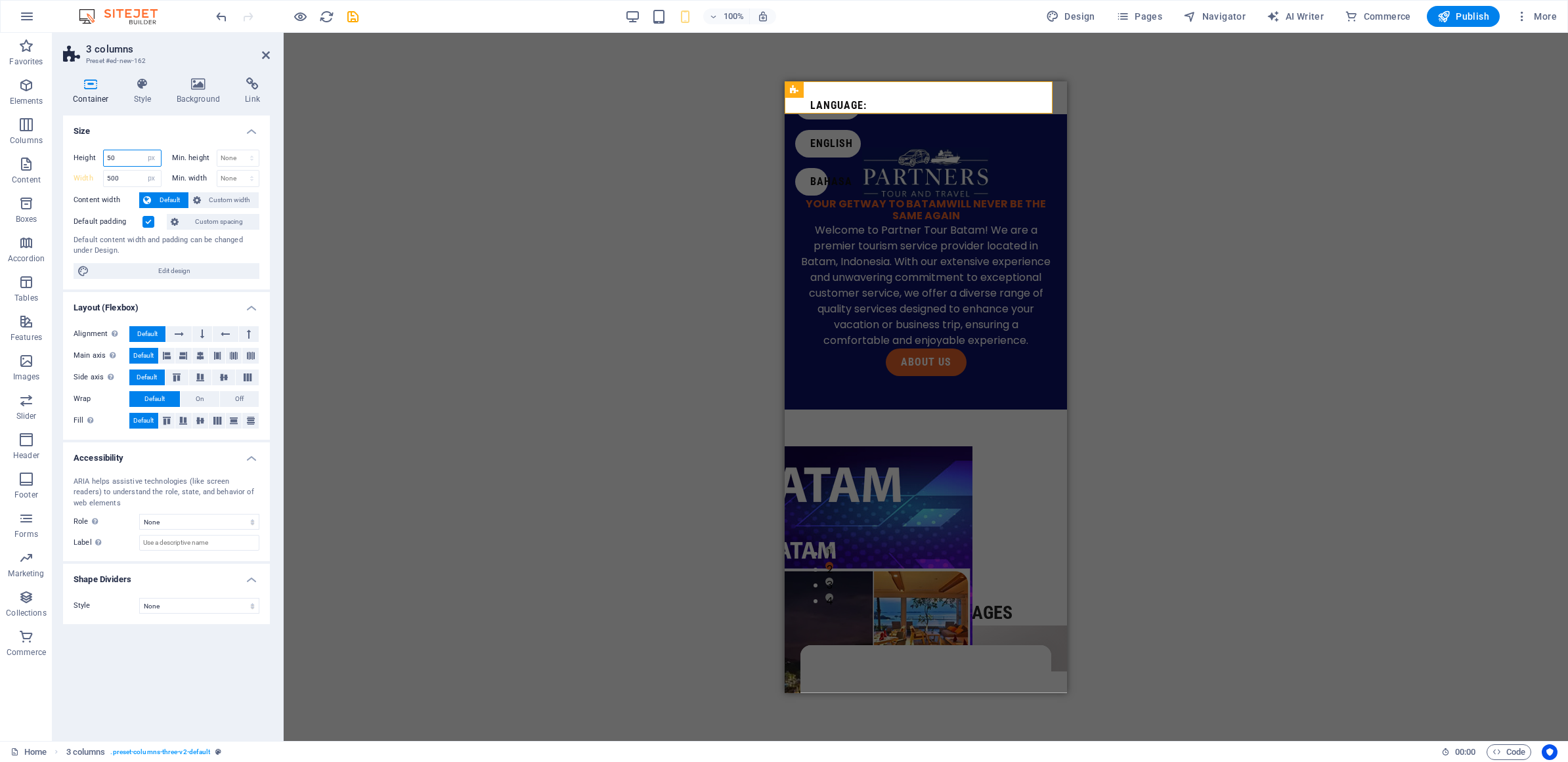 click on "Height 50 Default px rem % vh vw Min. height None px rem % vh vw Width 500 Default px rem % em vh vw Min. width None px rem % vh vw Content width Default Custom width Width Default px rem % em vh vw Min. width None px rem % vh vw Default padding Custom spacing Default content width and padding can be changed under Design. Edit design" at bounding box center (166, 214) 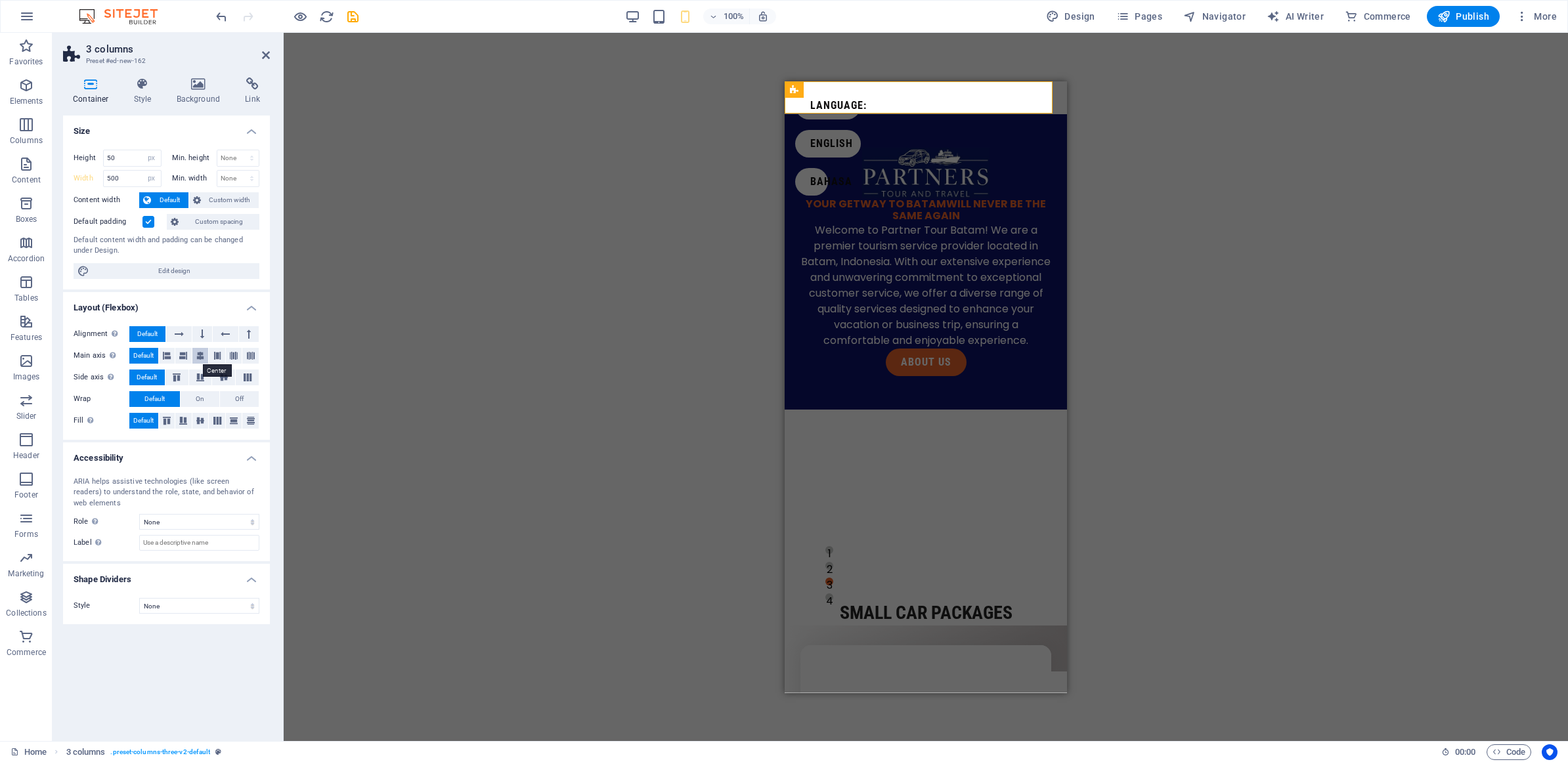 click at bounding box center [200, 356] 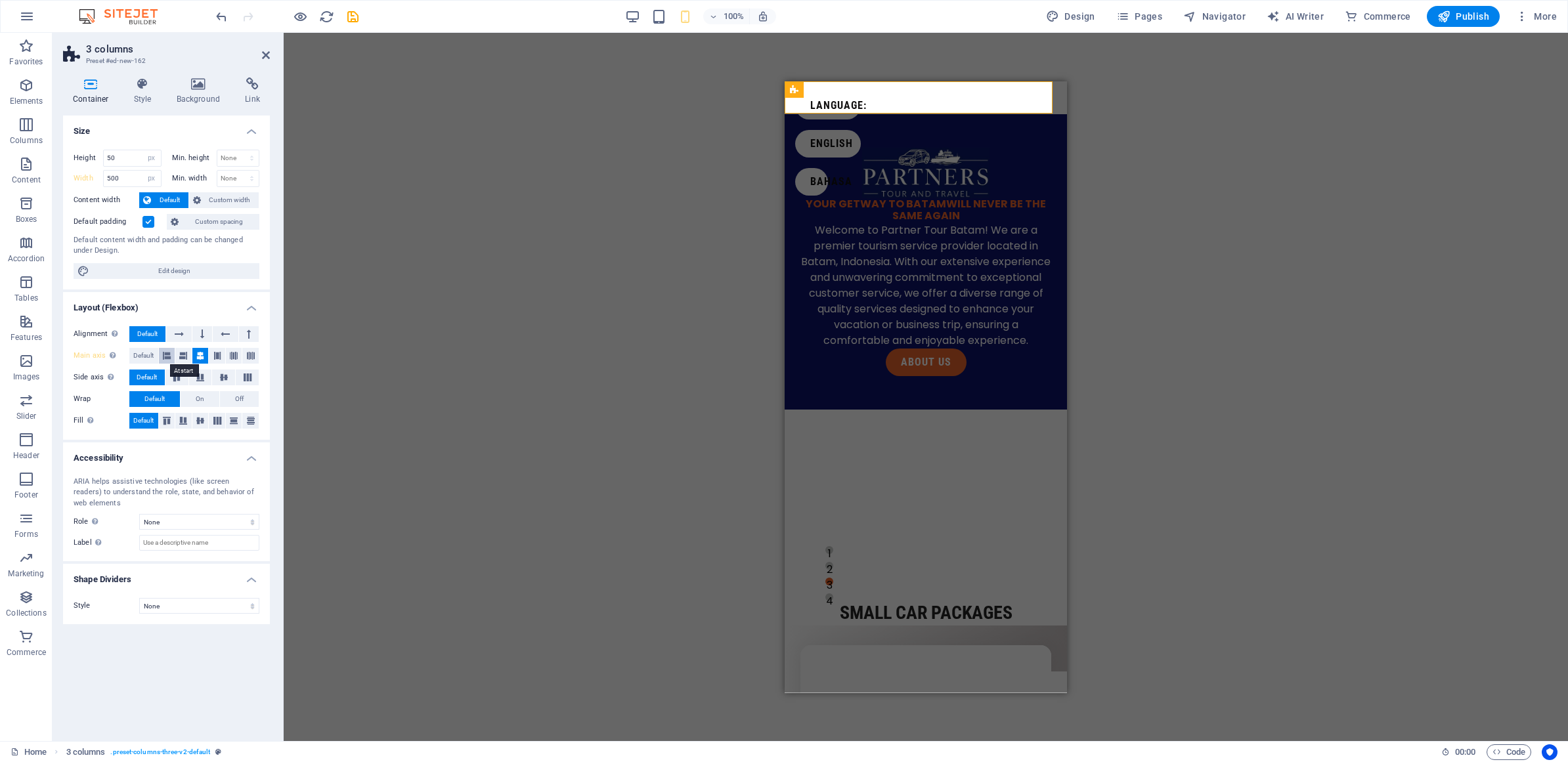 click at bounding box center (167, 356) 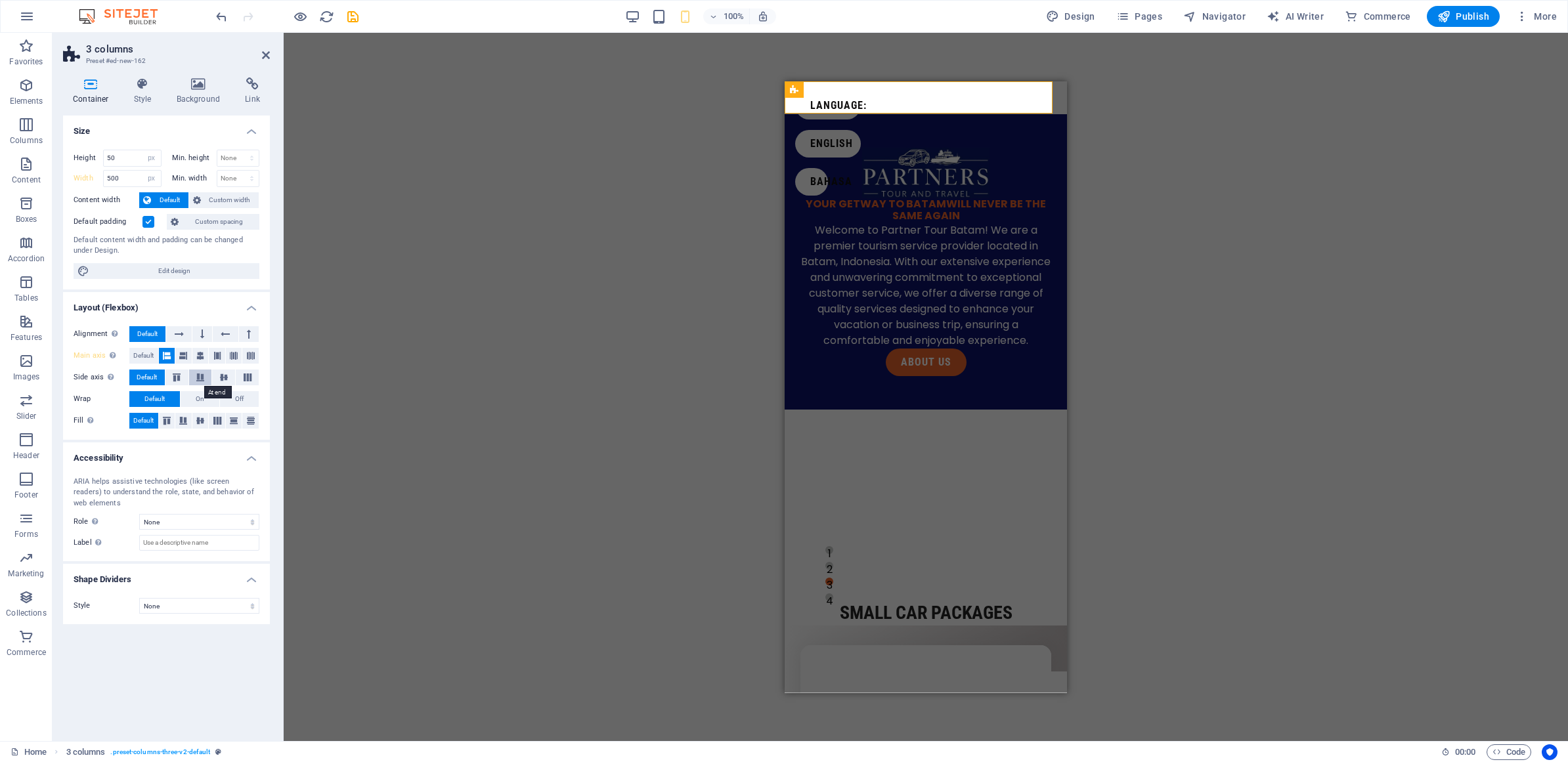 click at bounding box center (200, 377) 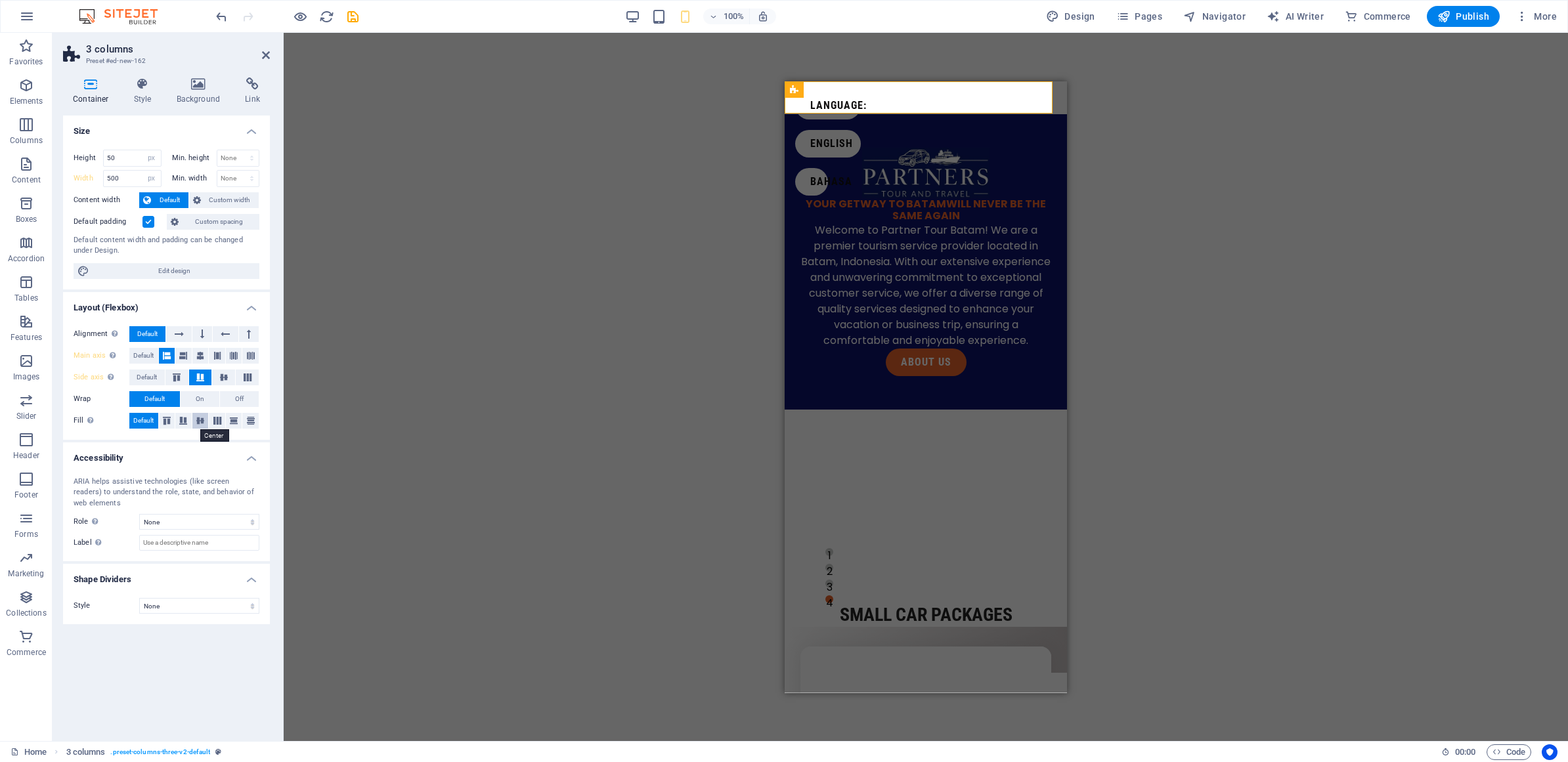 click at bounding box center [200, 421] 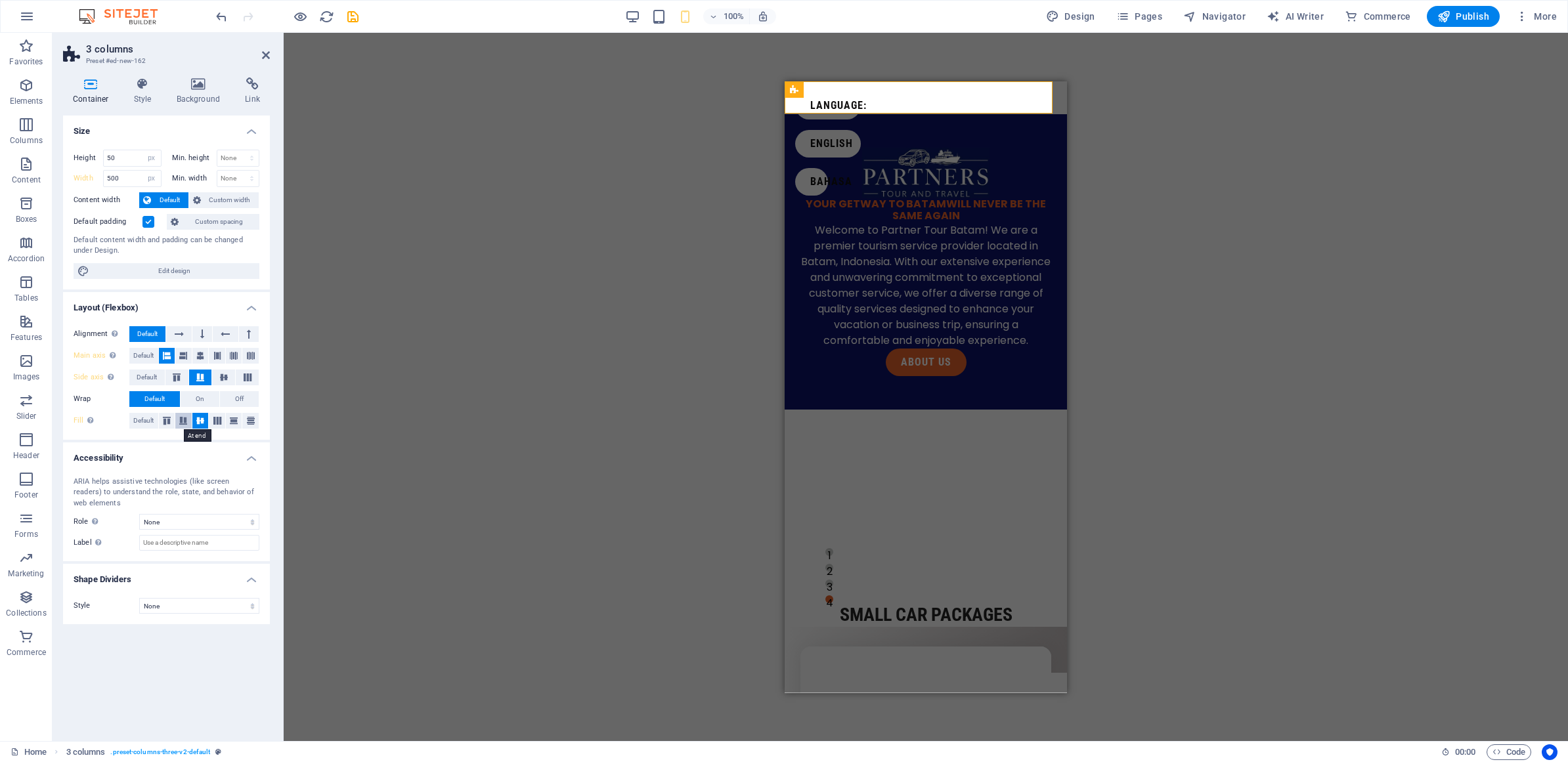 click at bounding box center [183, 421] 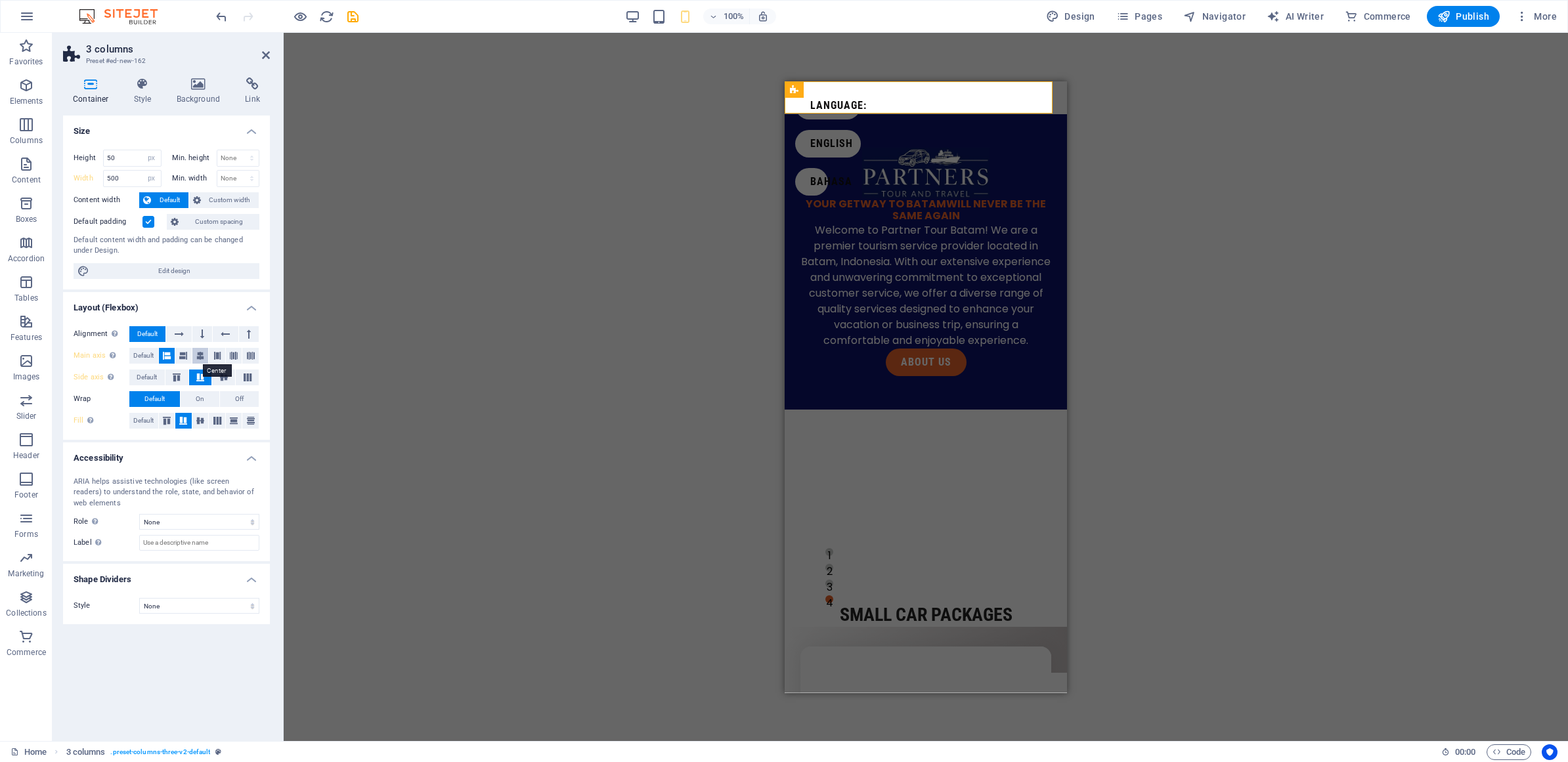 click at bounding box center [200, 356] 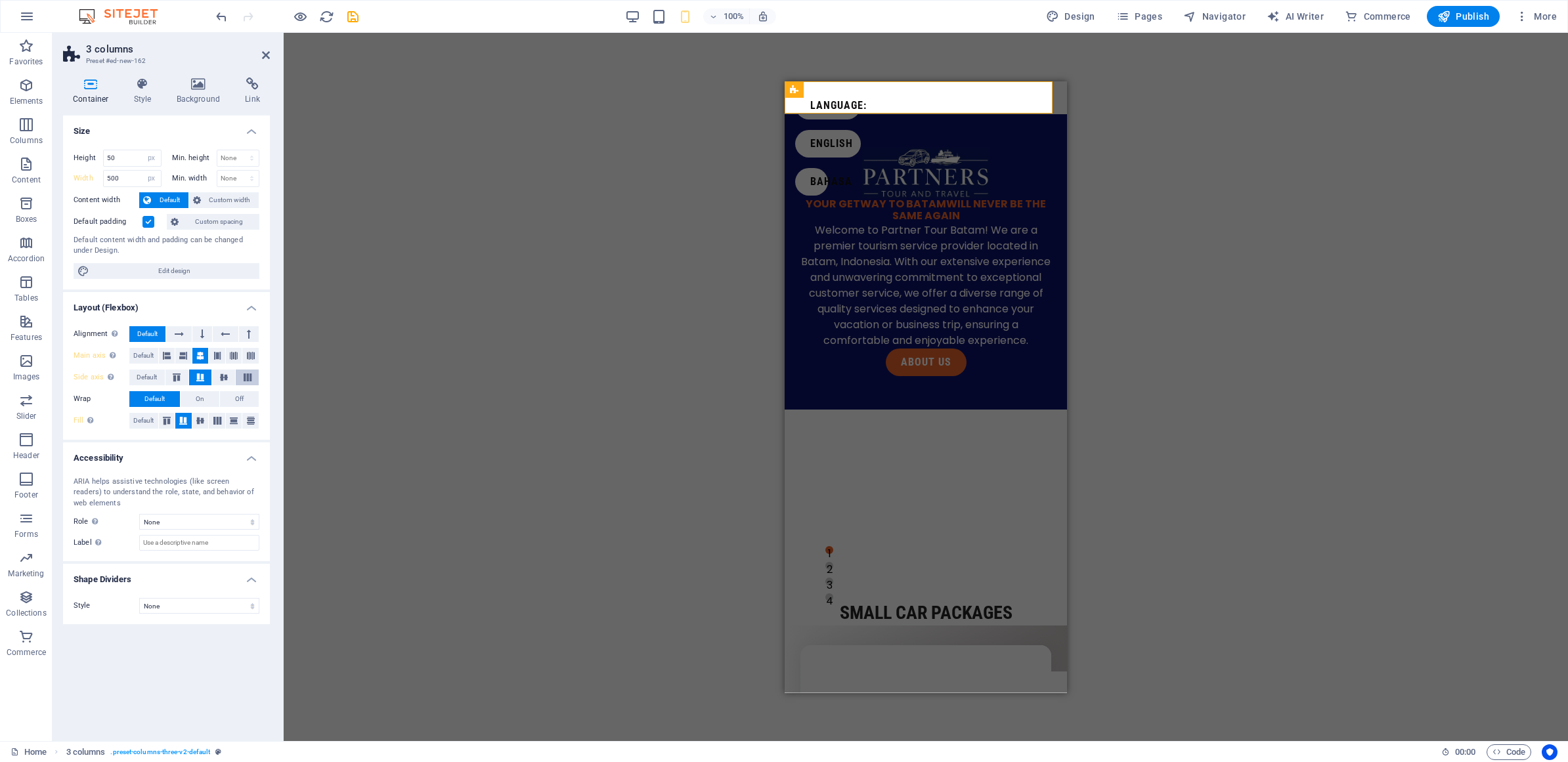 click at bounding box center (248, 377) 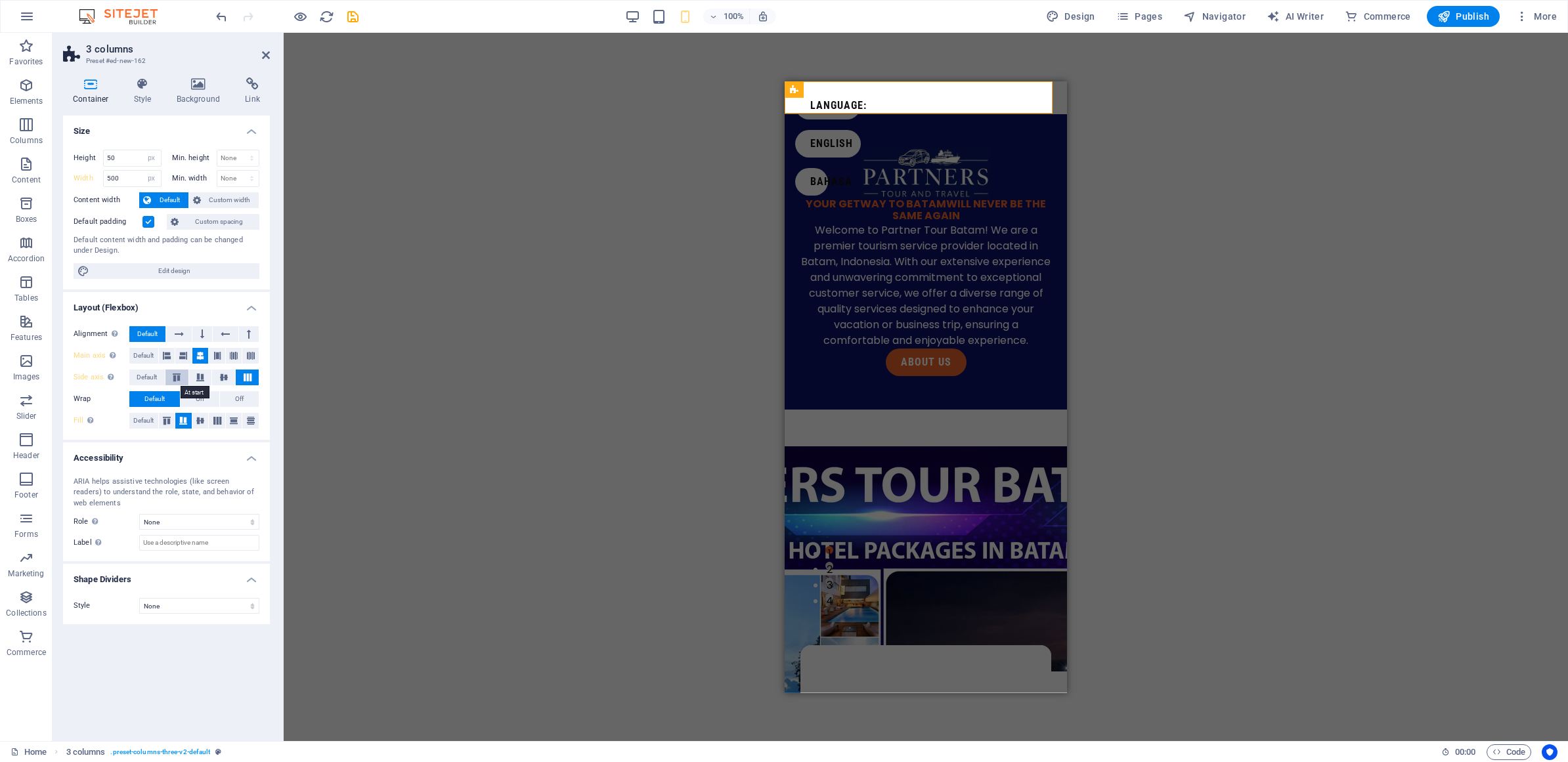 click at bounding box center (177, 377) 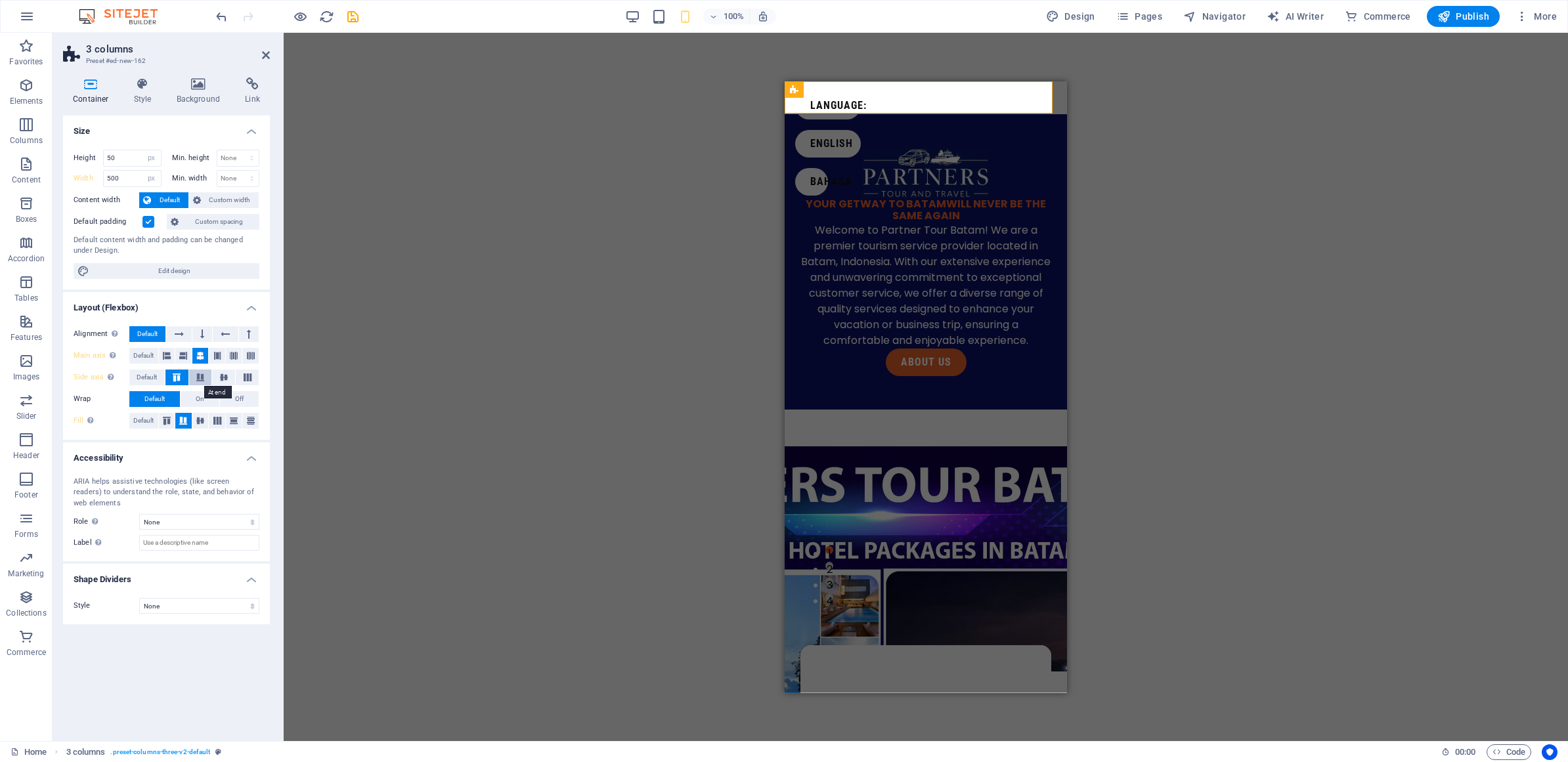 click at bounding box center (200, 377) 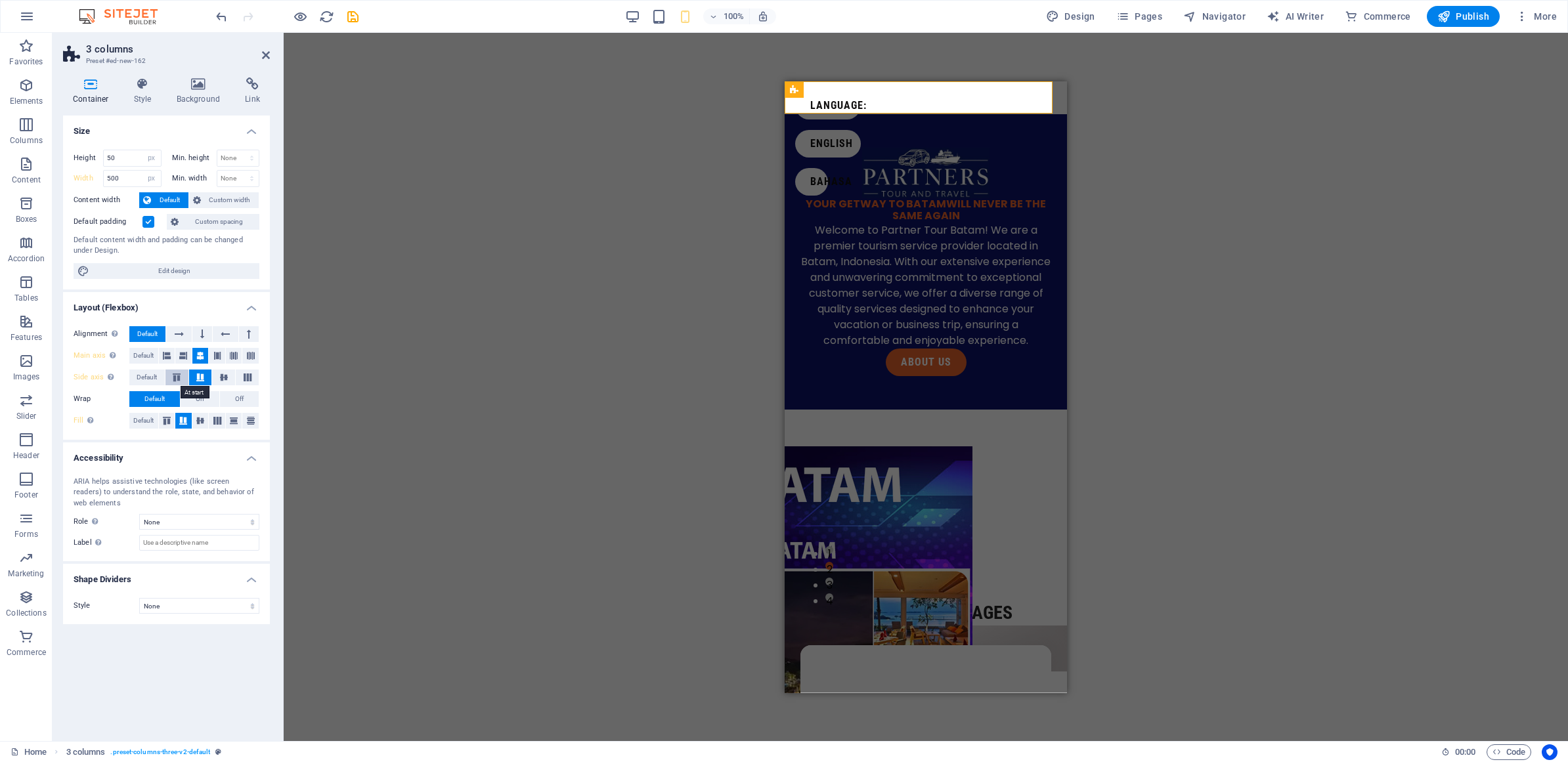 click at bounding box center (177, 377) 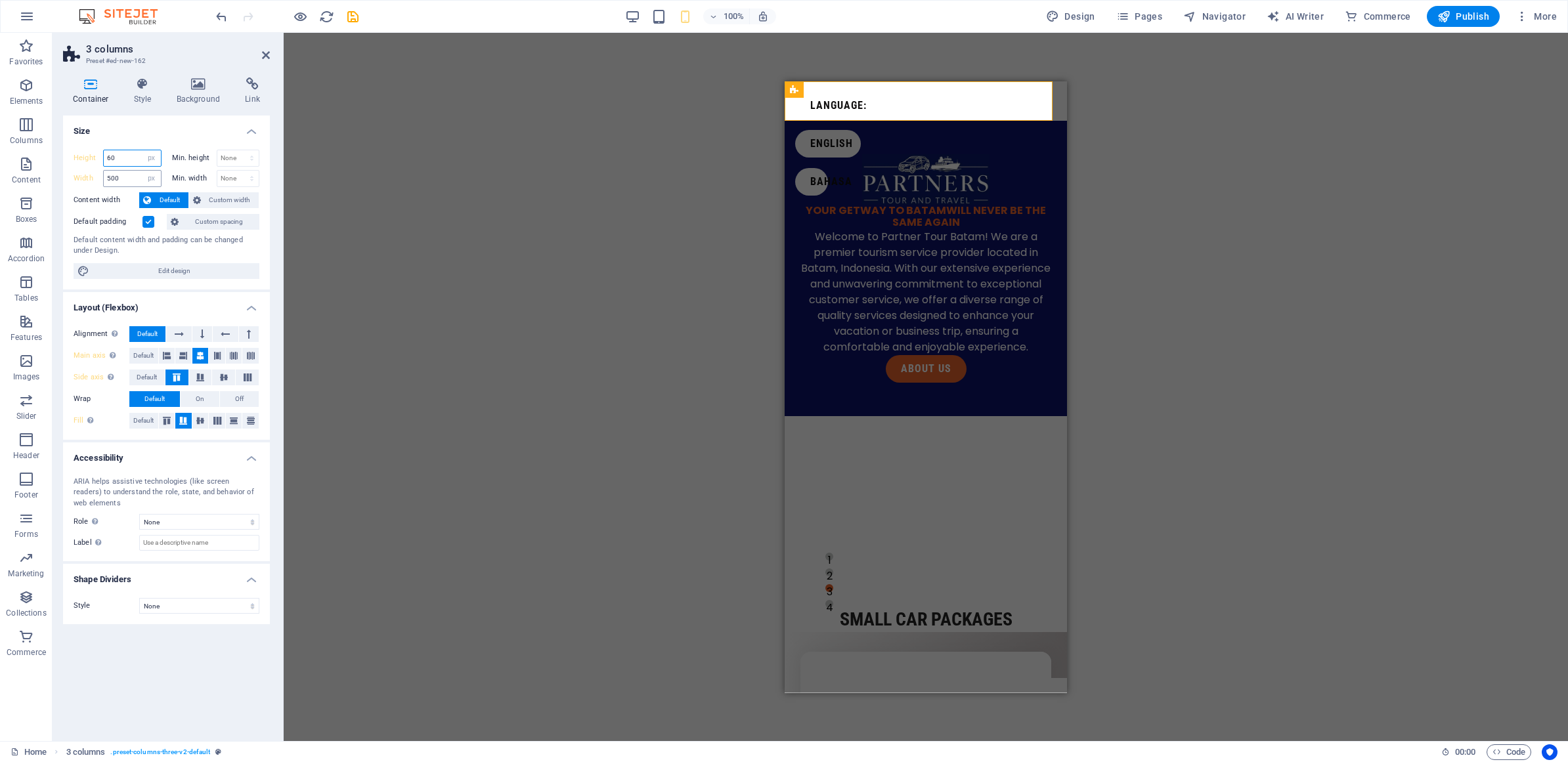 type on "60" 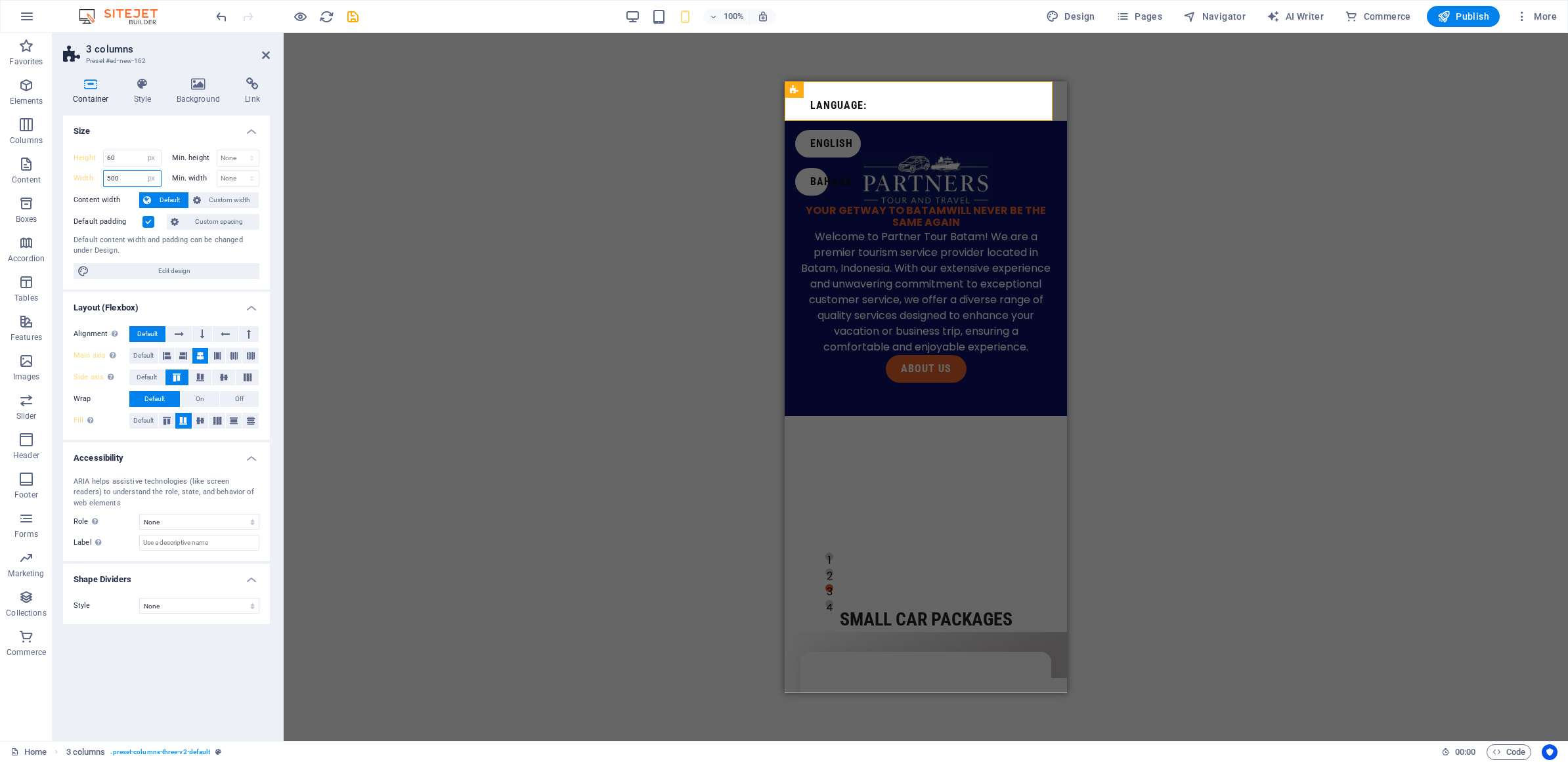 drag, startPoint x: 121, startPoint y: 176, endPoint x: 91, endPoint y: 176, distance: 30 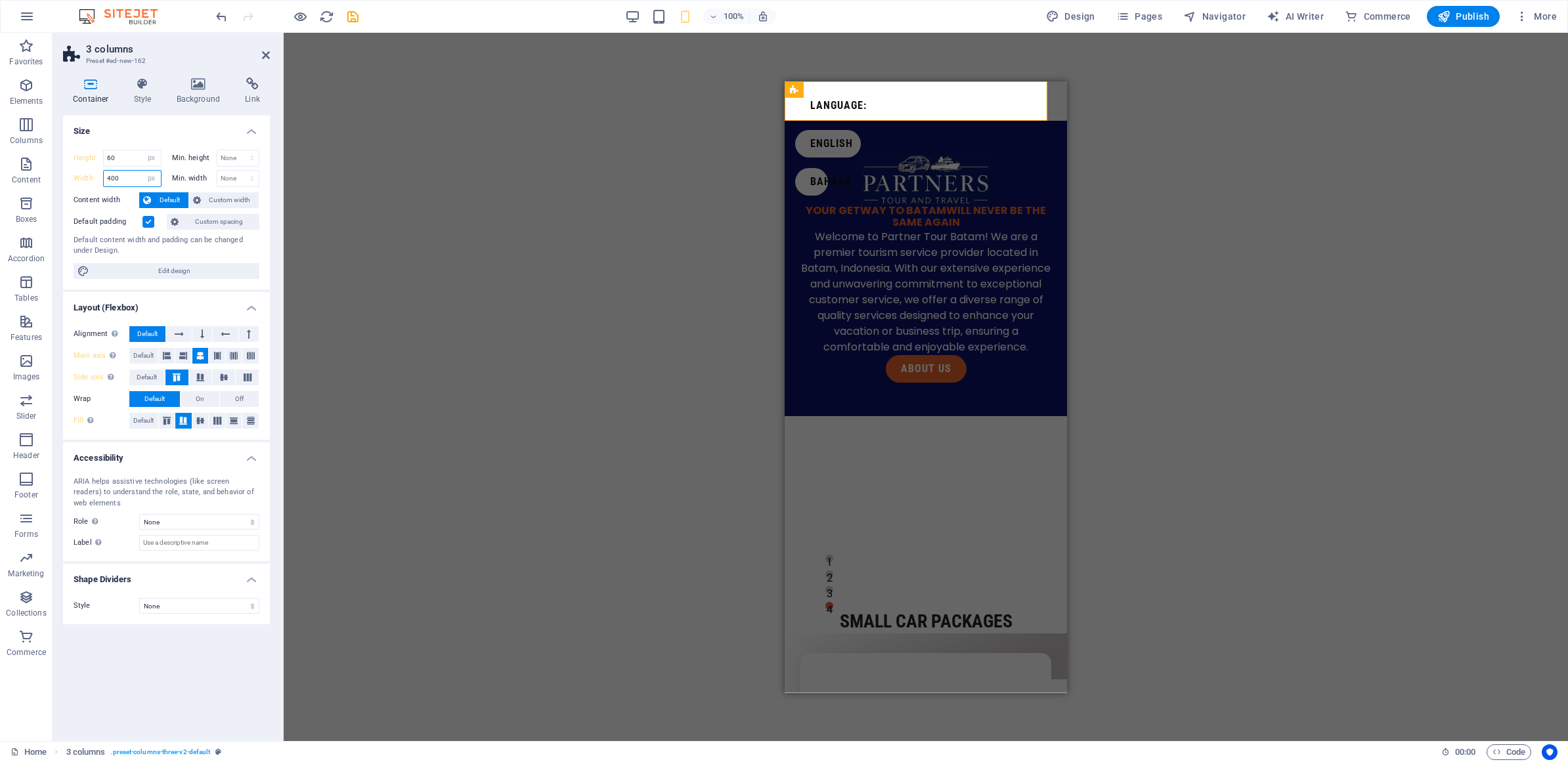 drag, startPoint x: 126, startPoint y: 181, endPoint x: 62, endPoint y: 178, distance: 64.07027 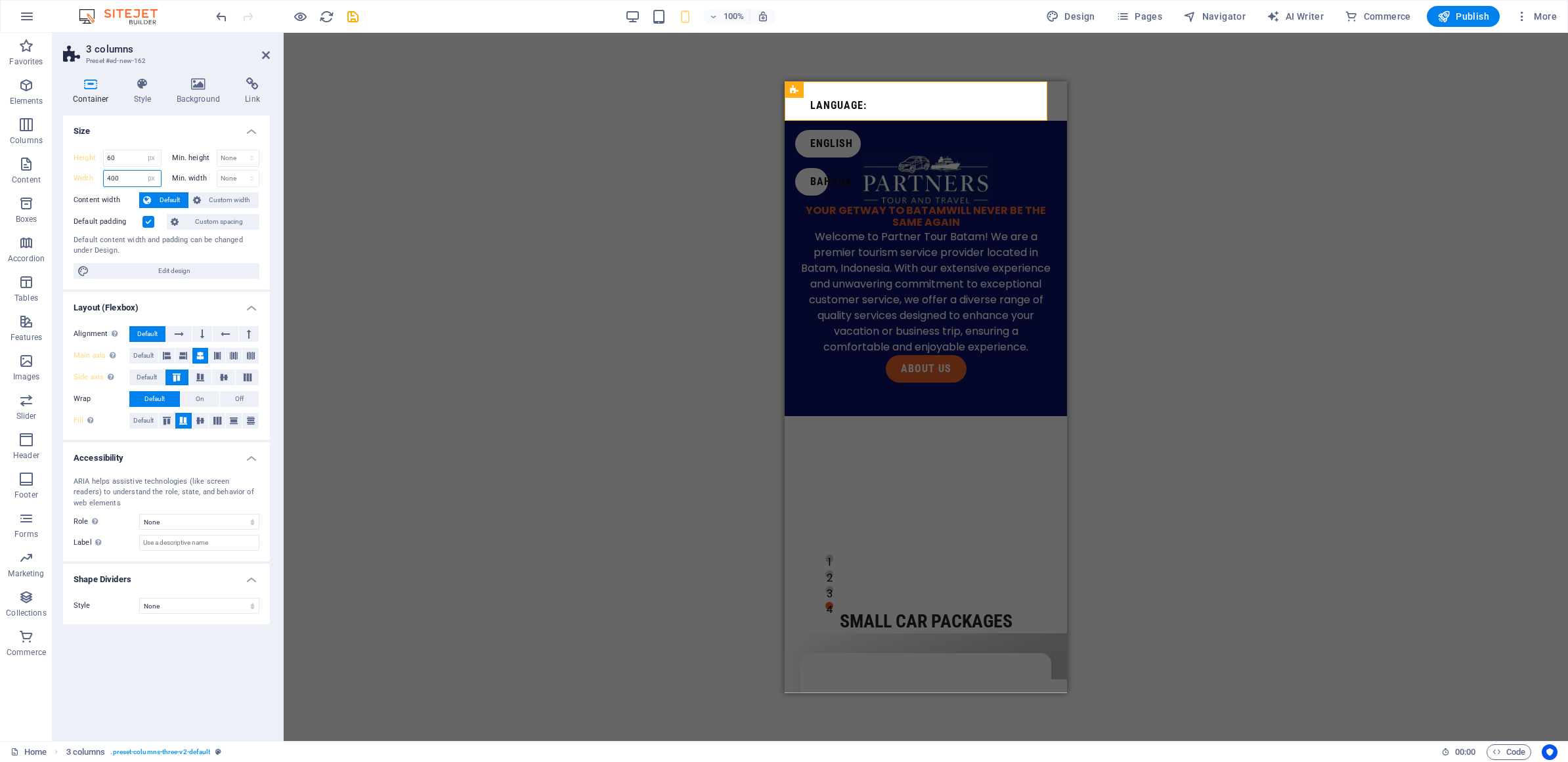 click on "Height 60 Default px rem % vh vw Min. height None px rem % vh vw Width 400 Default px rem % em vh vw Min. width None px rem % vh vw Content width Default Custom width Width Default px rem % em vh vw Min. width None px rem % vh vw Default padding Custom spacing Default content width and padding can be changed under Design. Edit design" at bounding box center [166, 214] 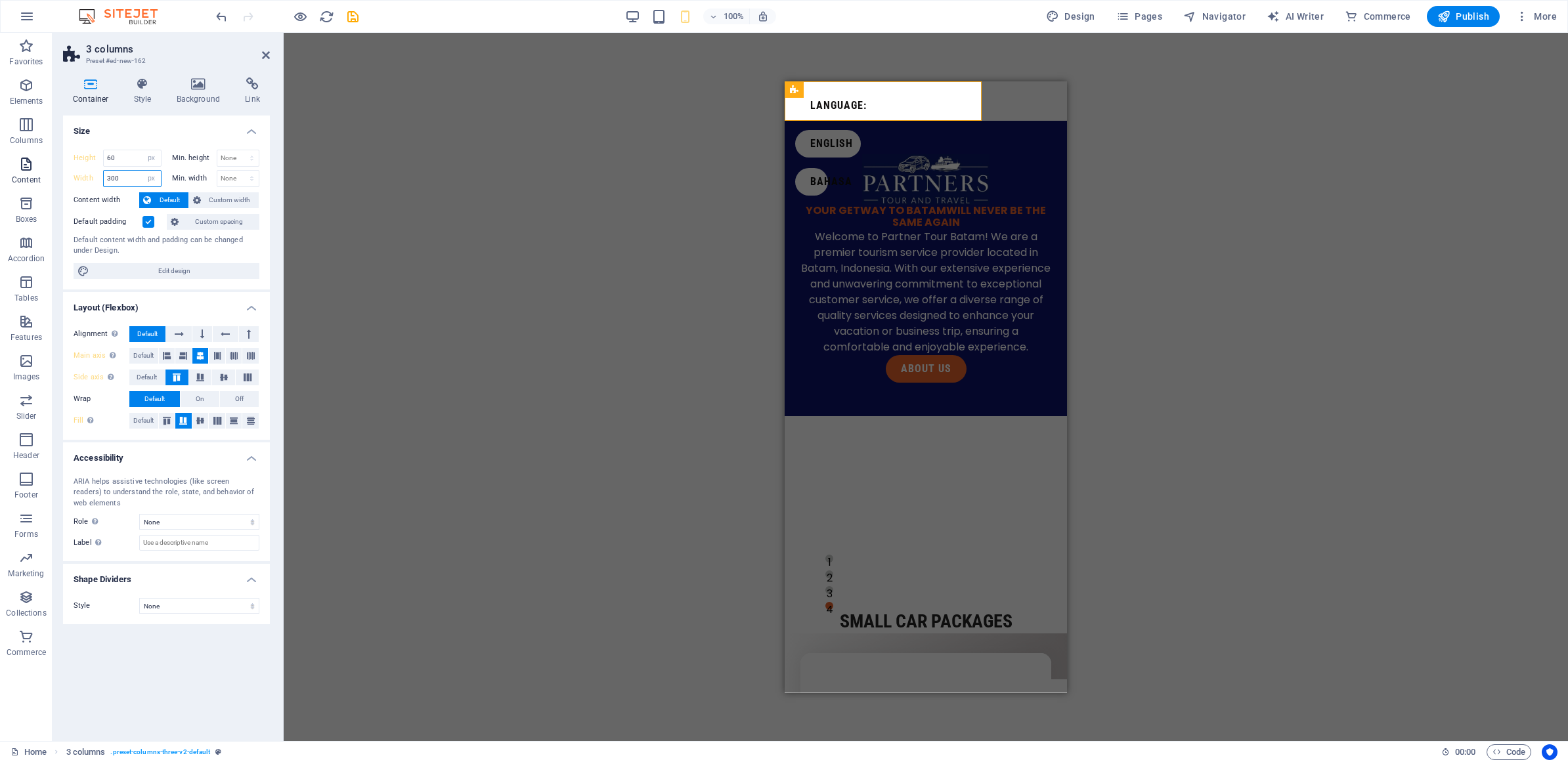 drag, startPoint x: 128, startPoint y: 177, endPoint x: 7, endPoint y: 171, distance: 121.1487 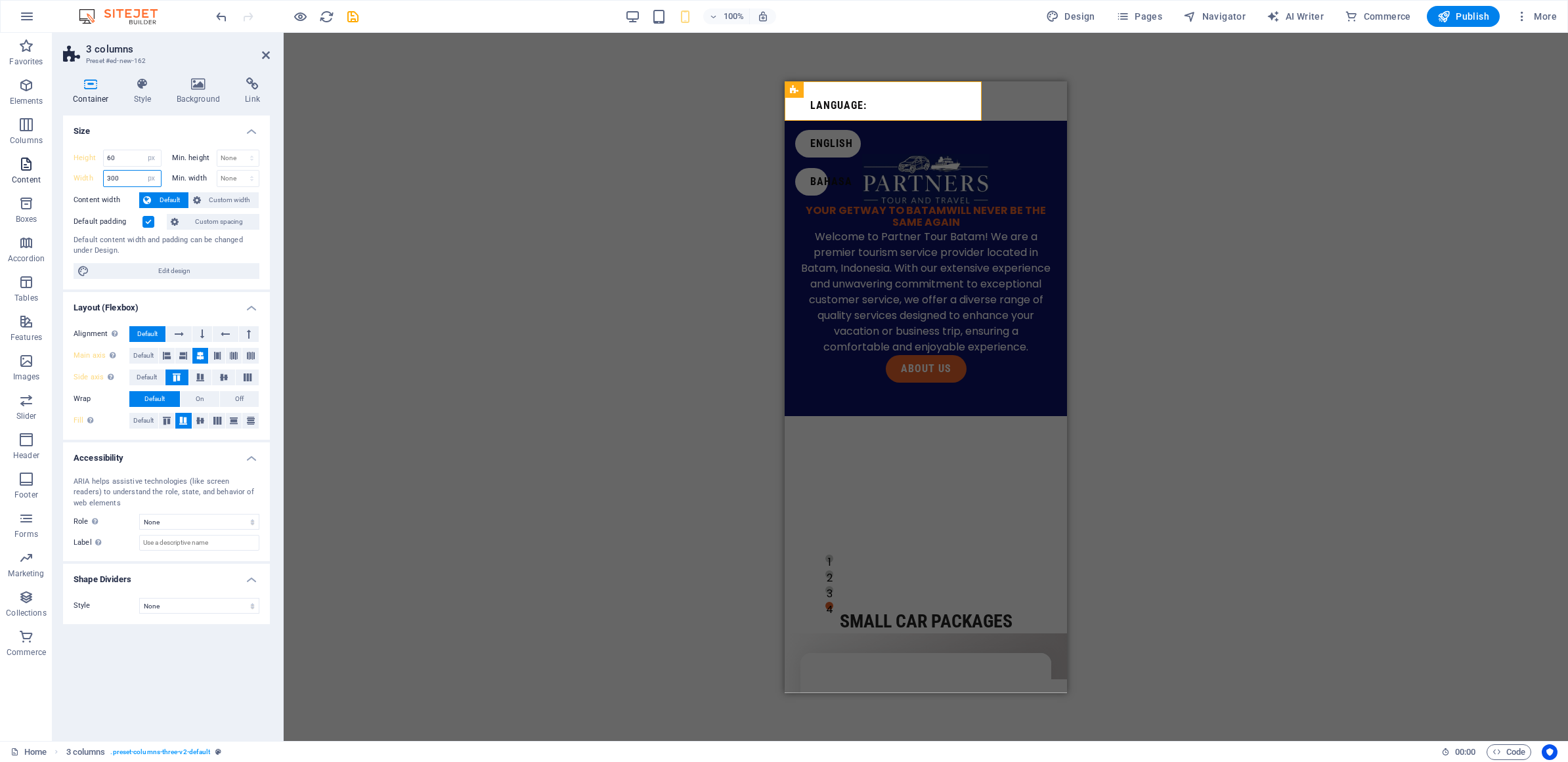 click on "Favorites Elements Columns Content Boxes Accordion Tables Features Images Slider Header Footer Forms Marketing Collections Commerce 3 columns Preset #ed-new-162
Container Style Background Link Size Height 60 Default px rem % vh vw Min. height None px rem % vh vw Width 300 Default px rem % em vh vw Min. width None px rem % vh vw Content width Default Custom width Width Default px rem % em vh vw Min. width None px rem % vh vw Default padding Custom spacing Default content width and padding can be changed under Design. Edit design Layout (Flexbox) Alignment Determines the flex direction. Default Main axis Determine how elements should behave along the main axis inside this container (justify content). Default Side axis Control the vertical direction of the element inside of the container (align items). Default Wrap Default On Off Fill Controls the distances and direction of elements on the y-axis across several lines (align content). Default Accessibility Role None Alert Article Banner Comment %" at bounding box center (784, 387) 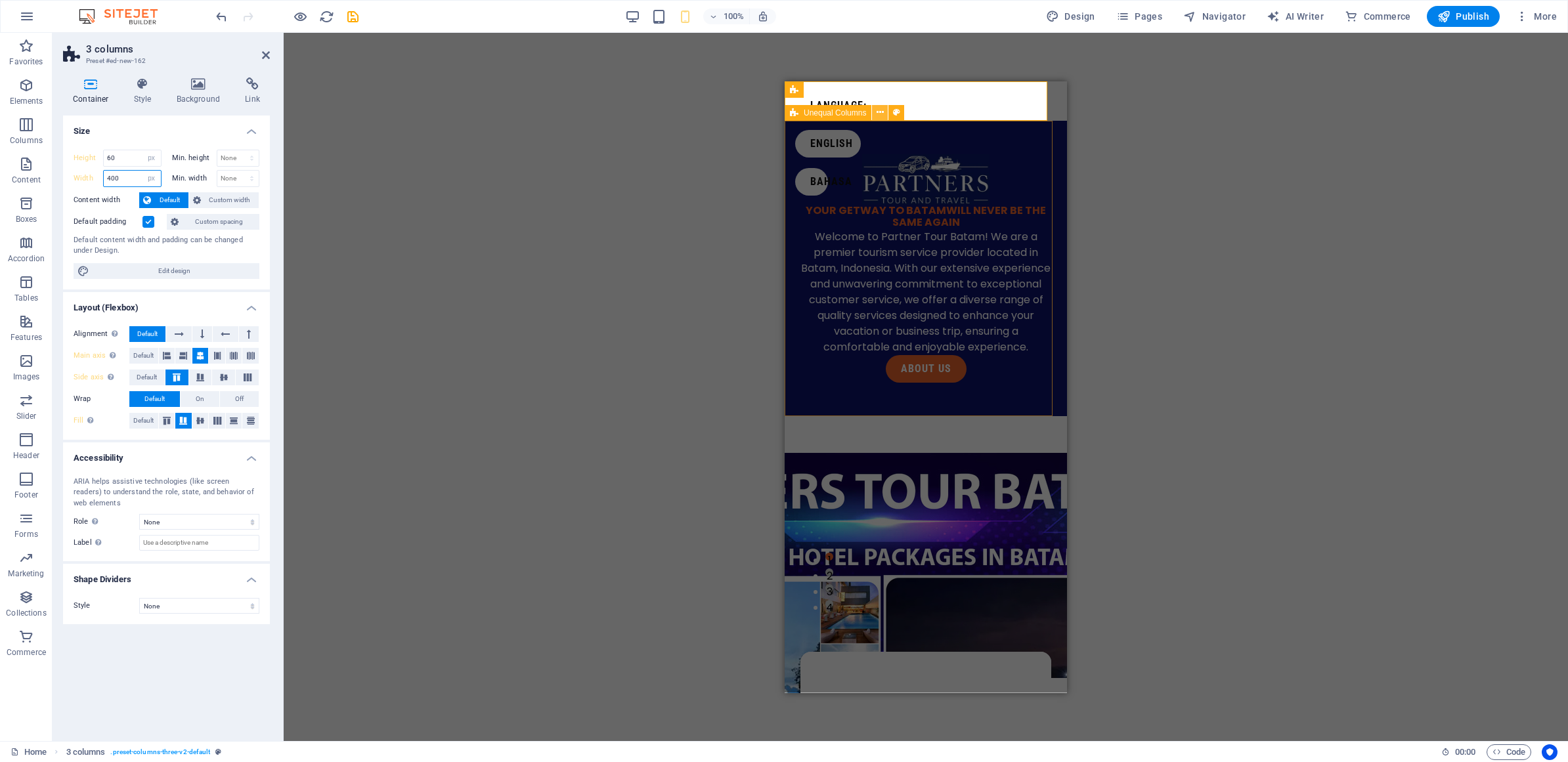 type on "400" 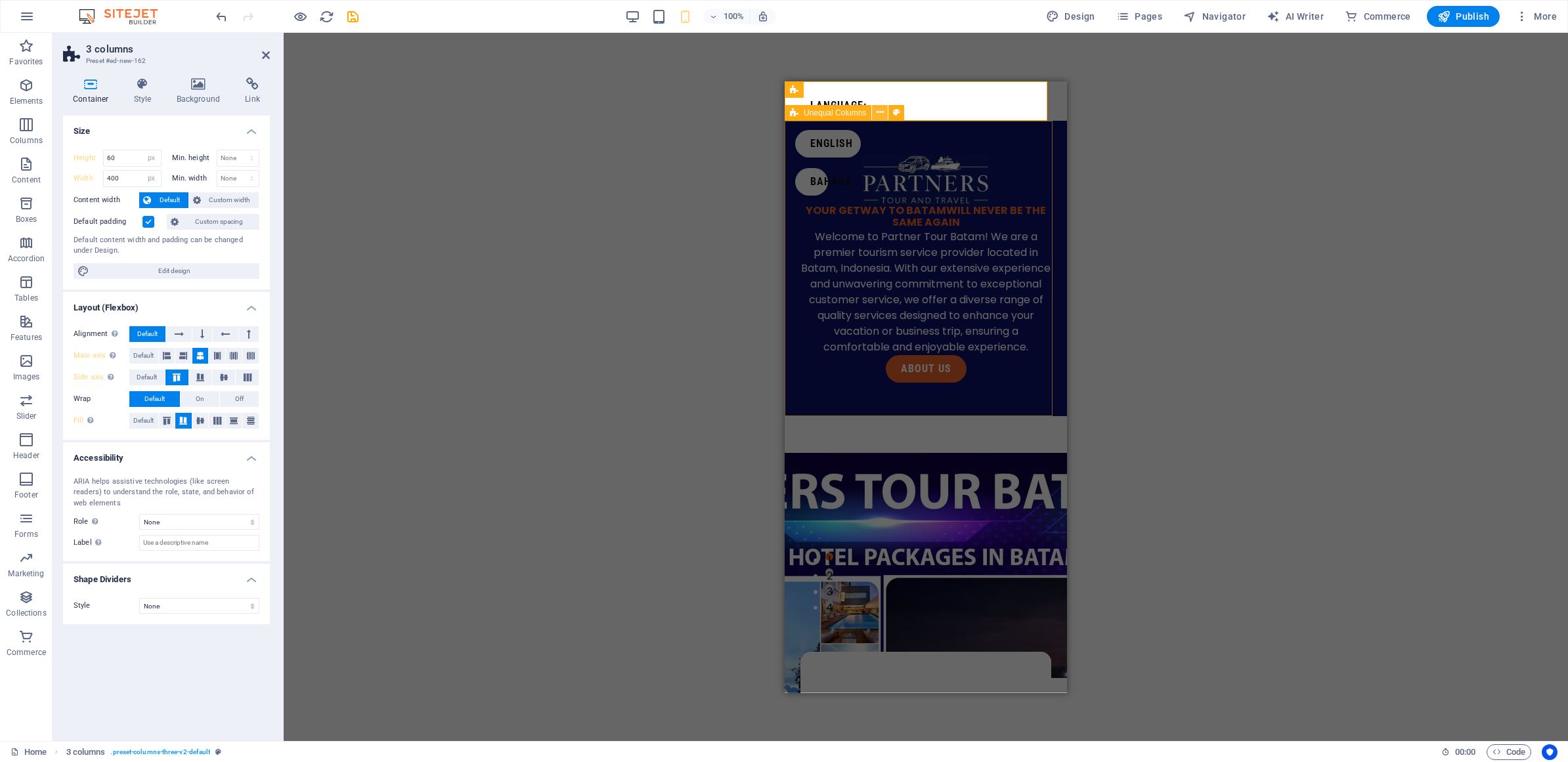 click at bounding box center (880, 112) 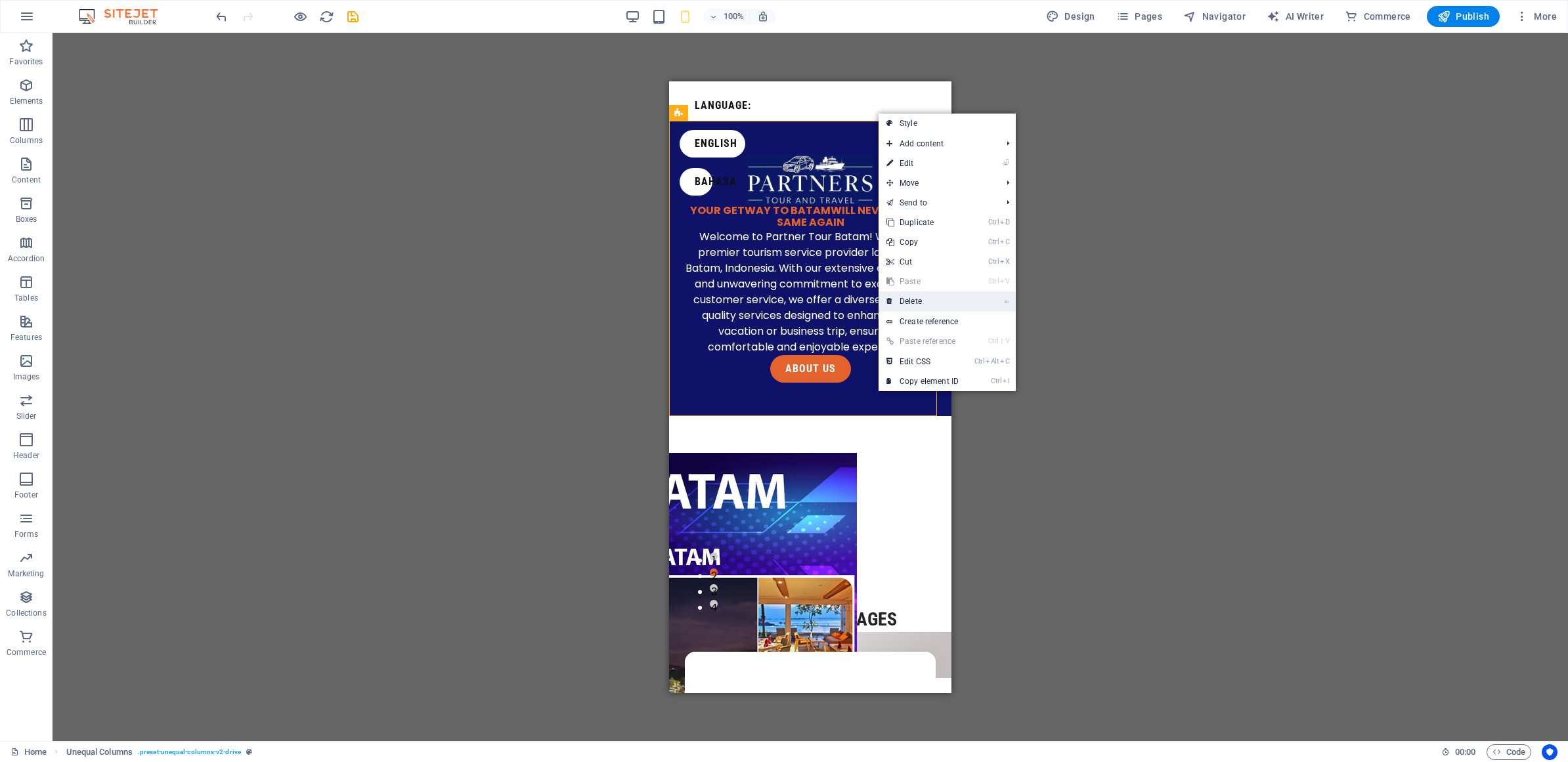 click on "⌦  Delete" at bounding box center (923, 301) 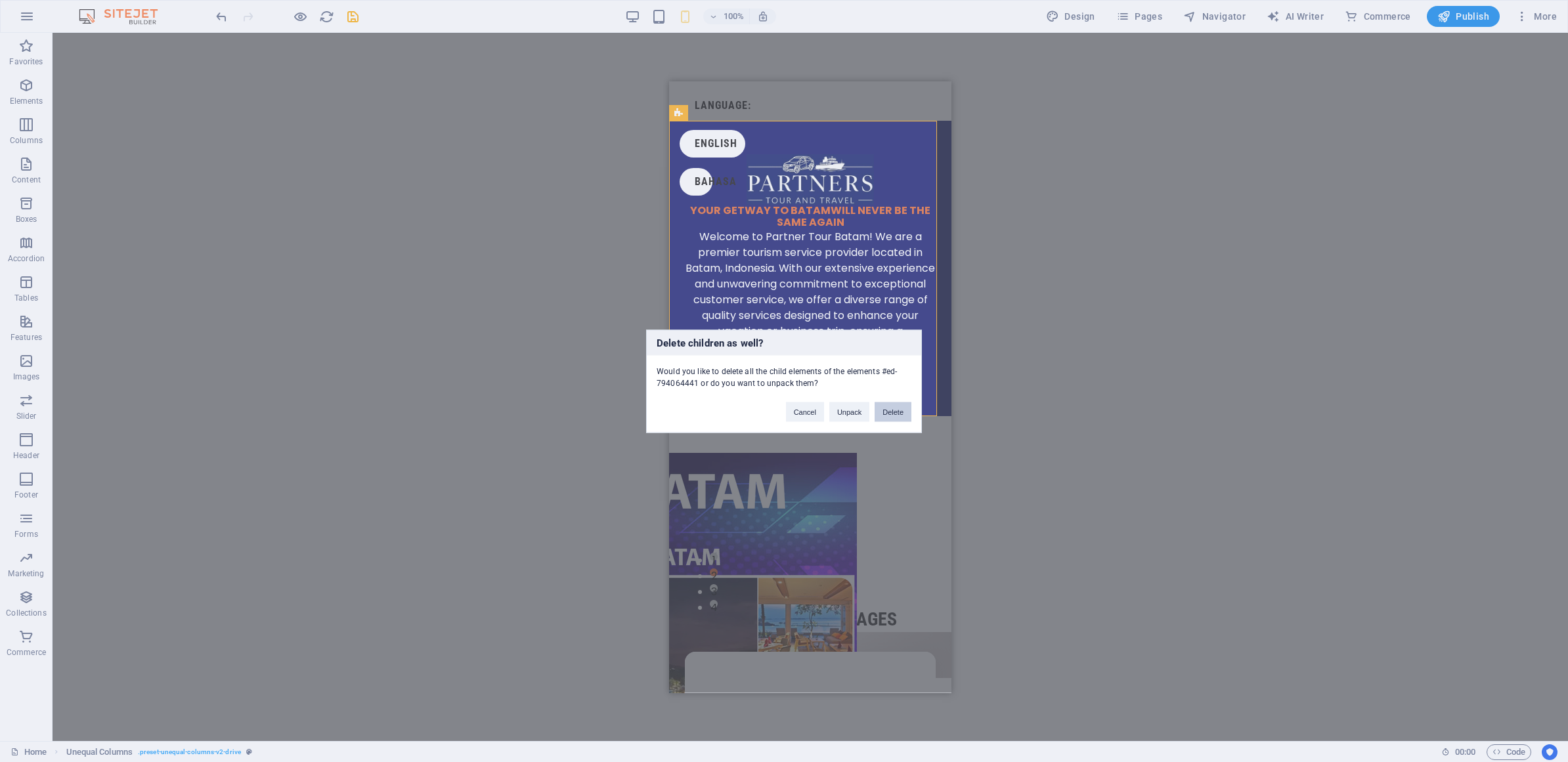 click on "Delete" at bounding box center [893, 412] 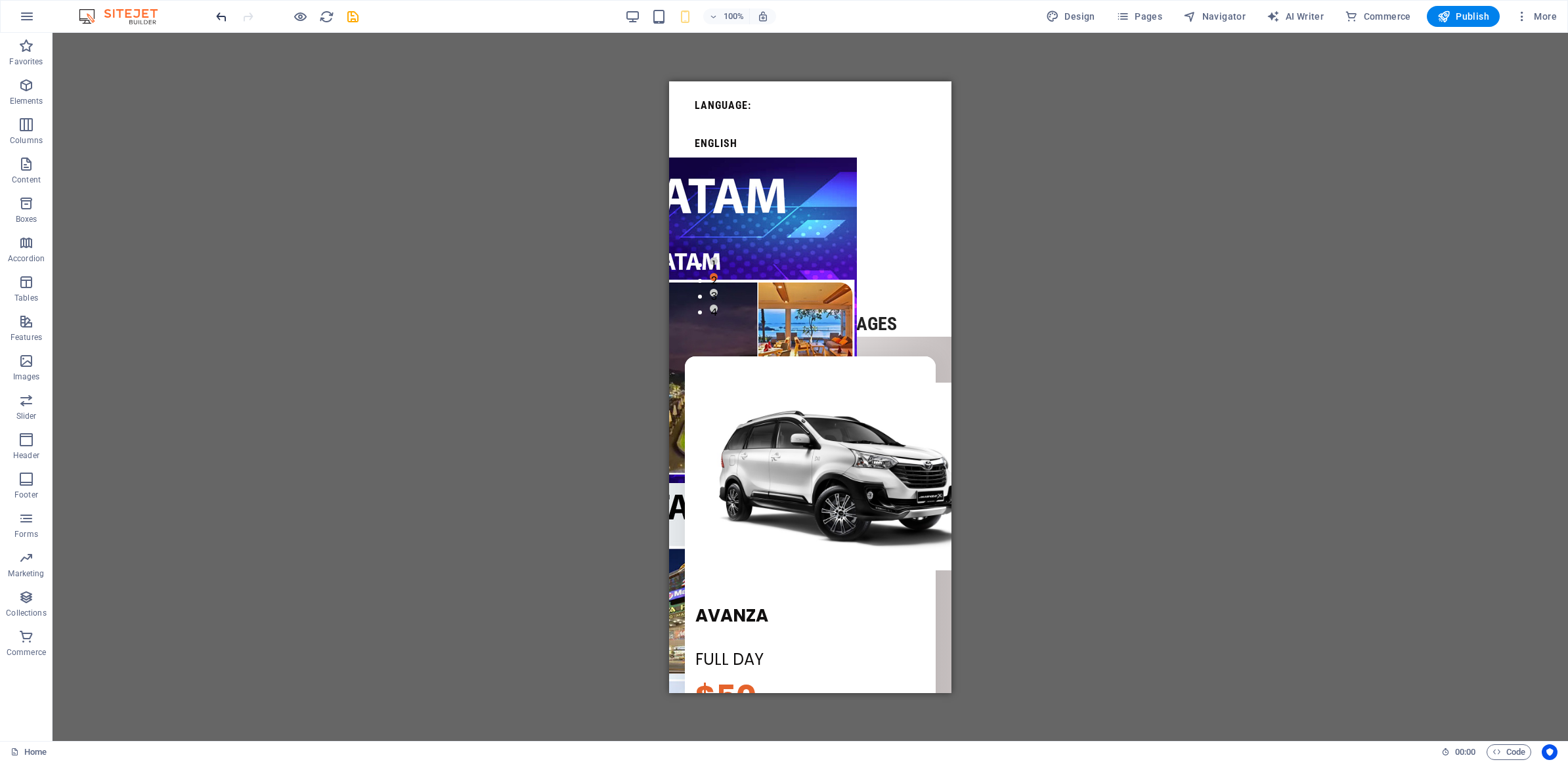 click at bounding box center [221, 16] 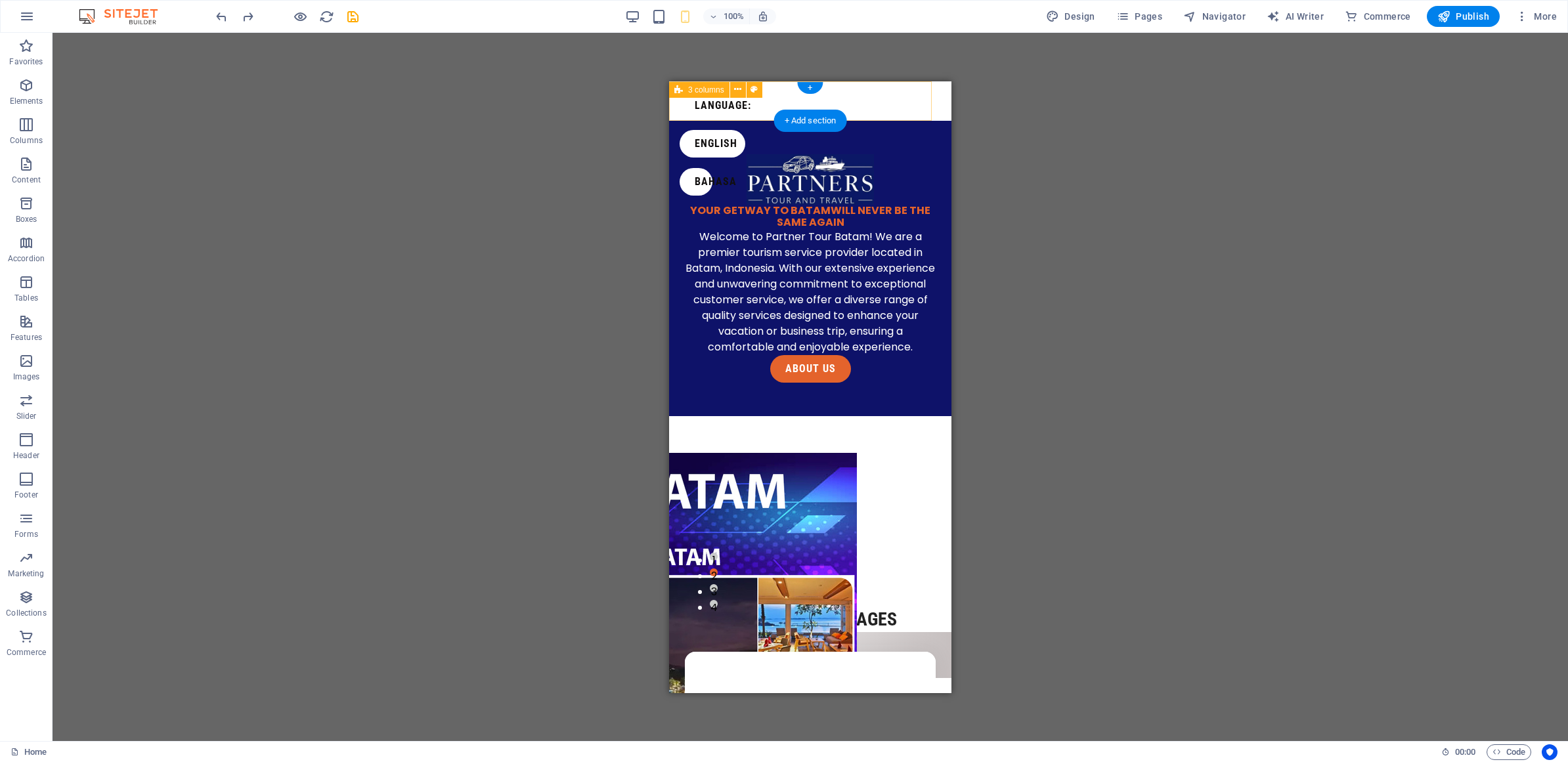 click on "Language: english BAHASA" at bounding box center [800, 100] 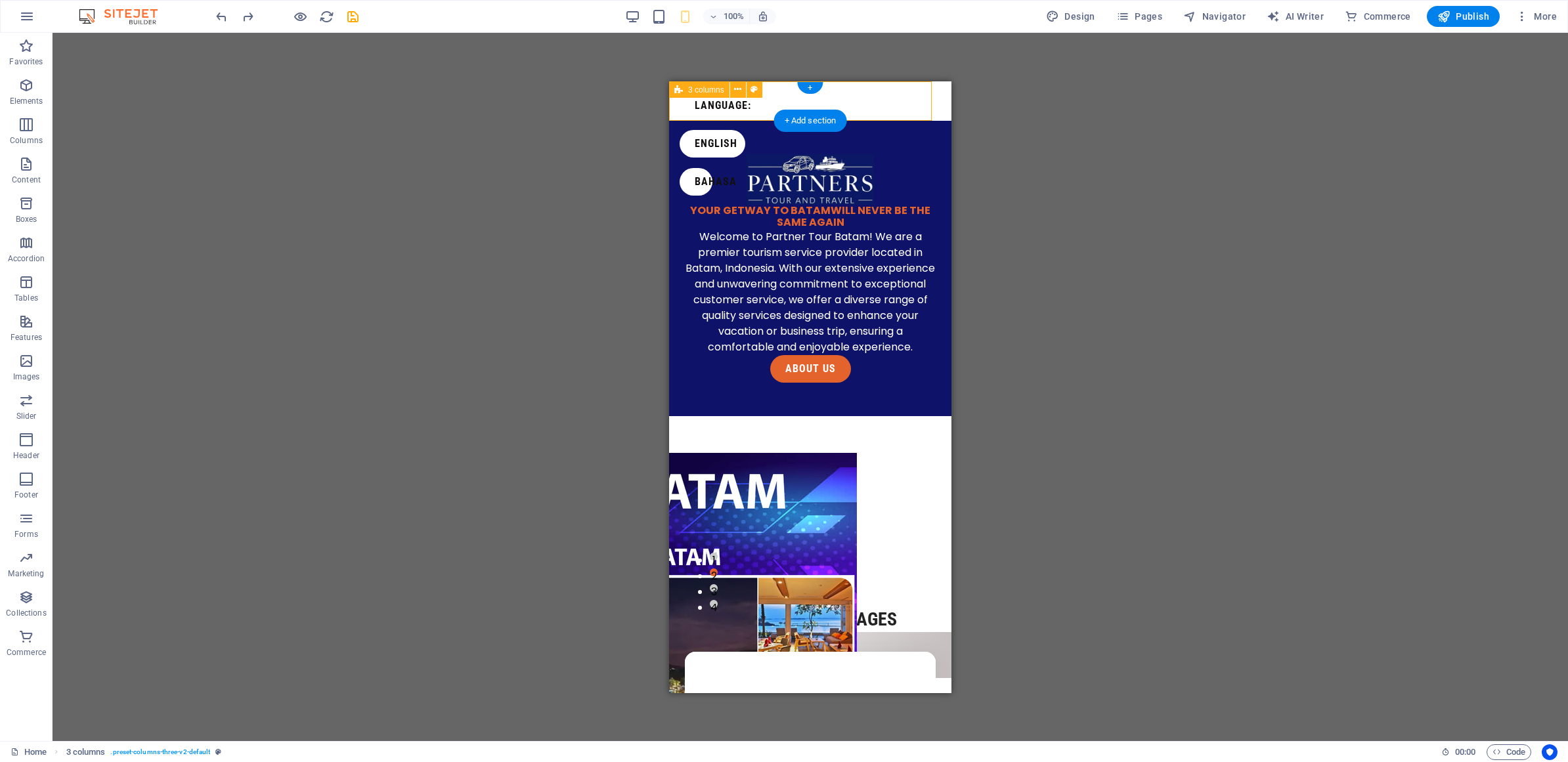 click on "Language: english BAHASA" at bounding box center (800, 100) 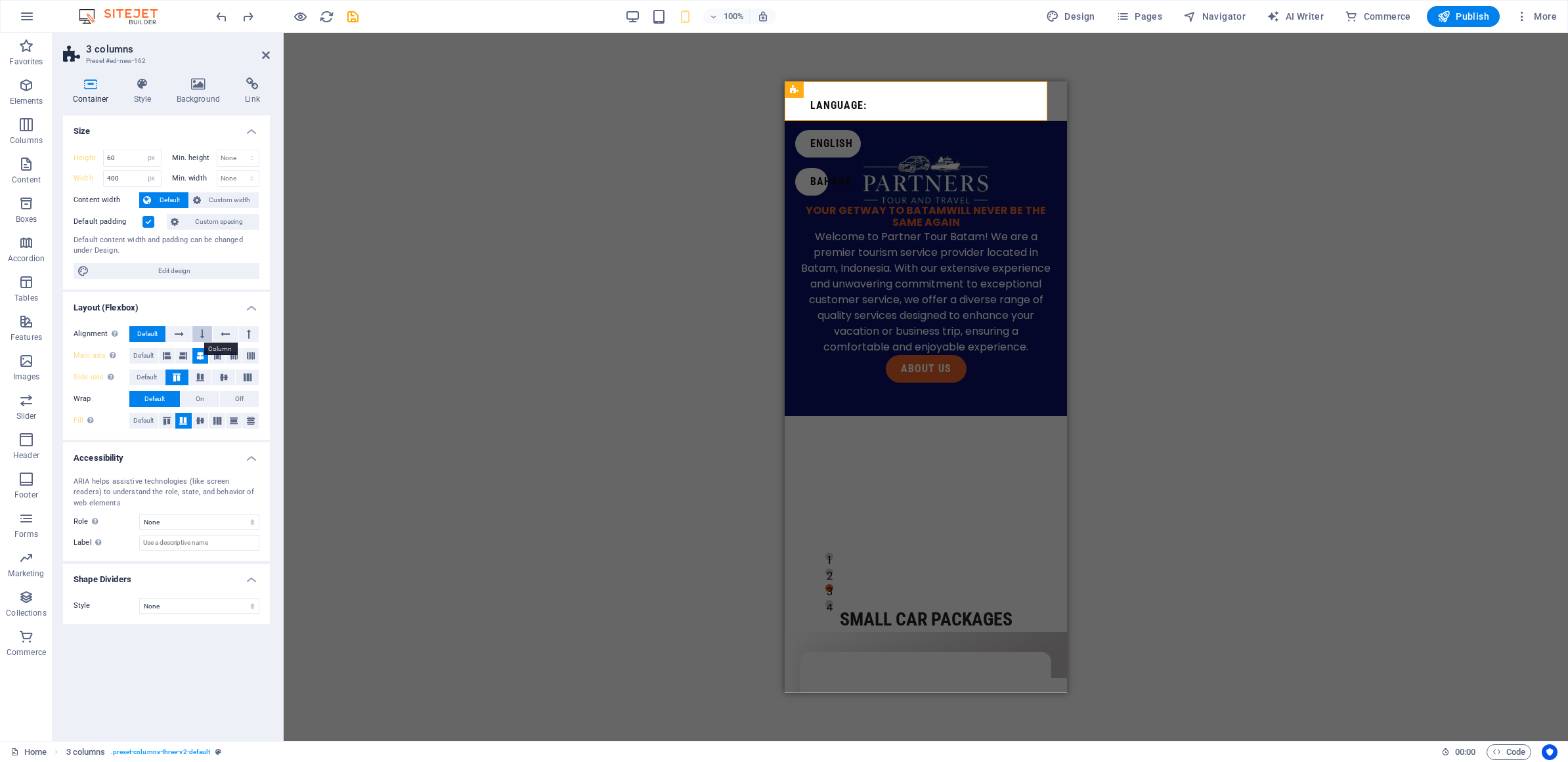 click at bounding box center [202, 334] 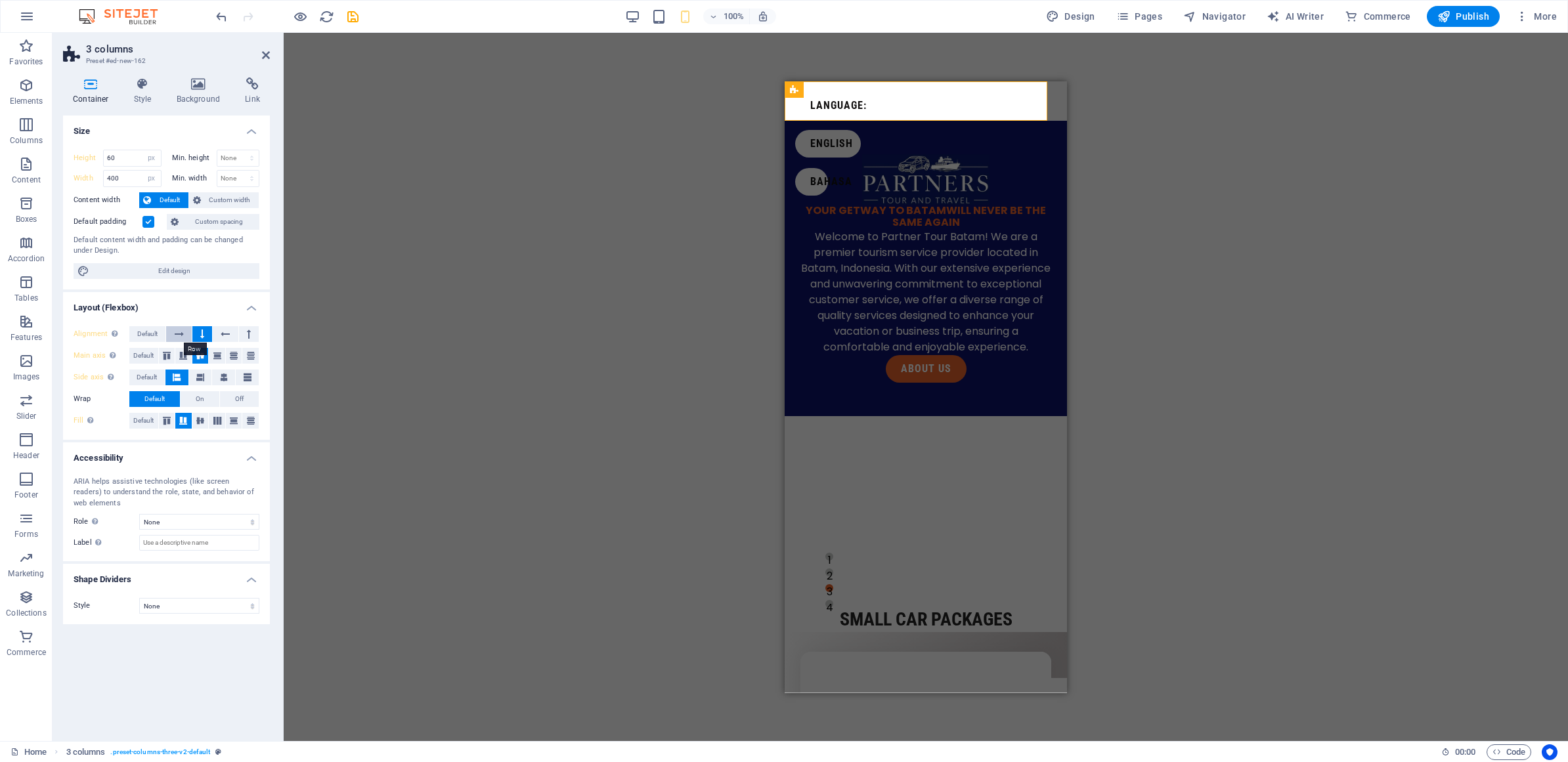click at bounding box center (179, 334) 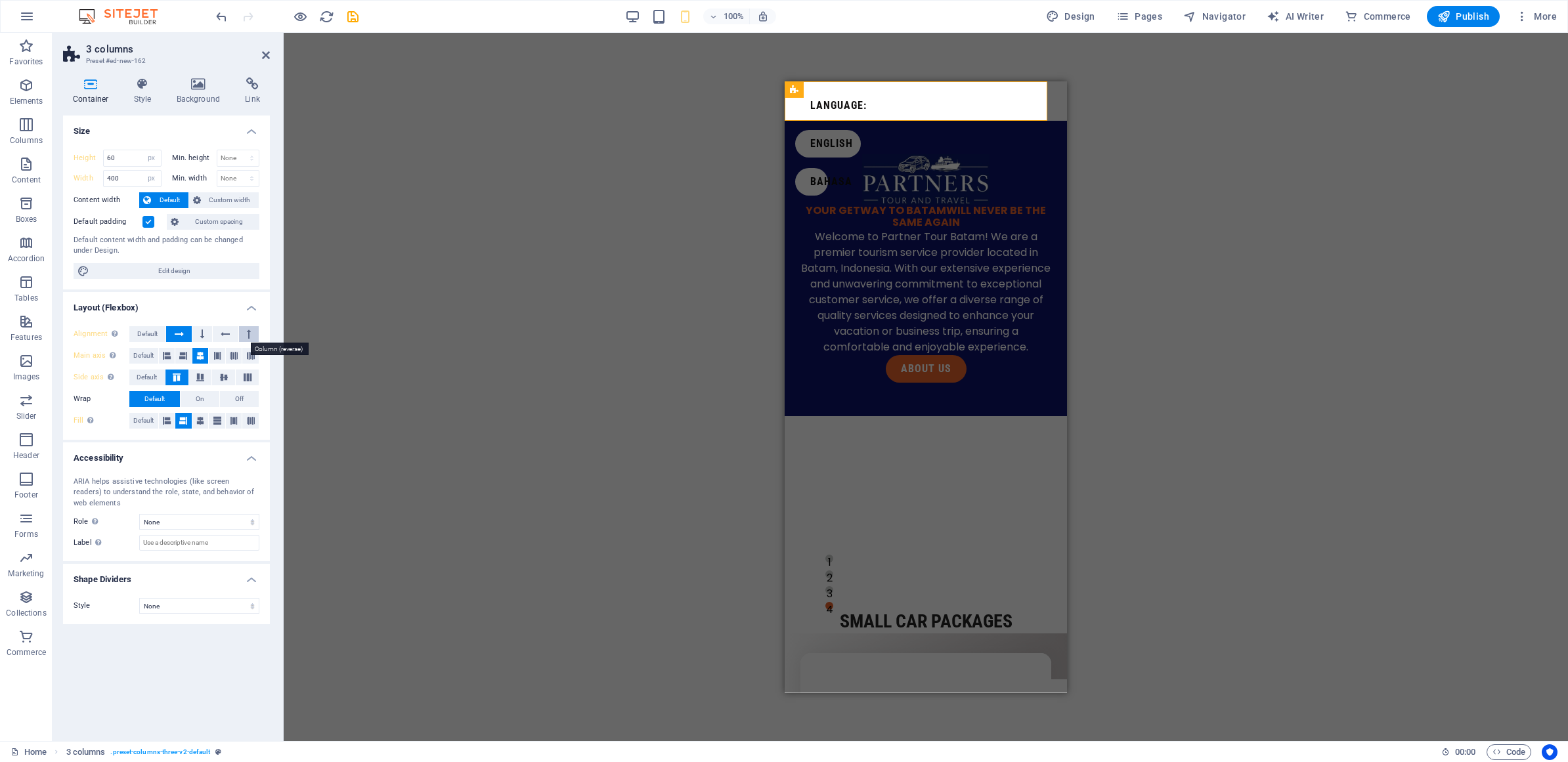 click at bounding box center [249, 334] 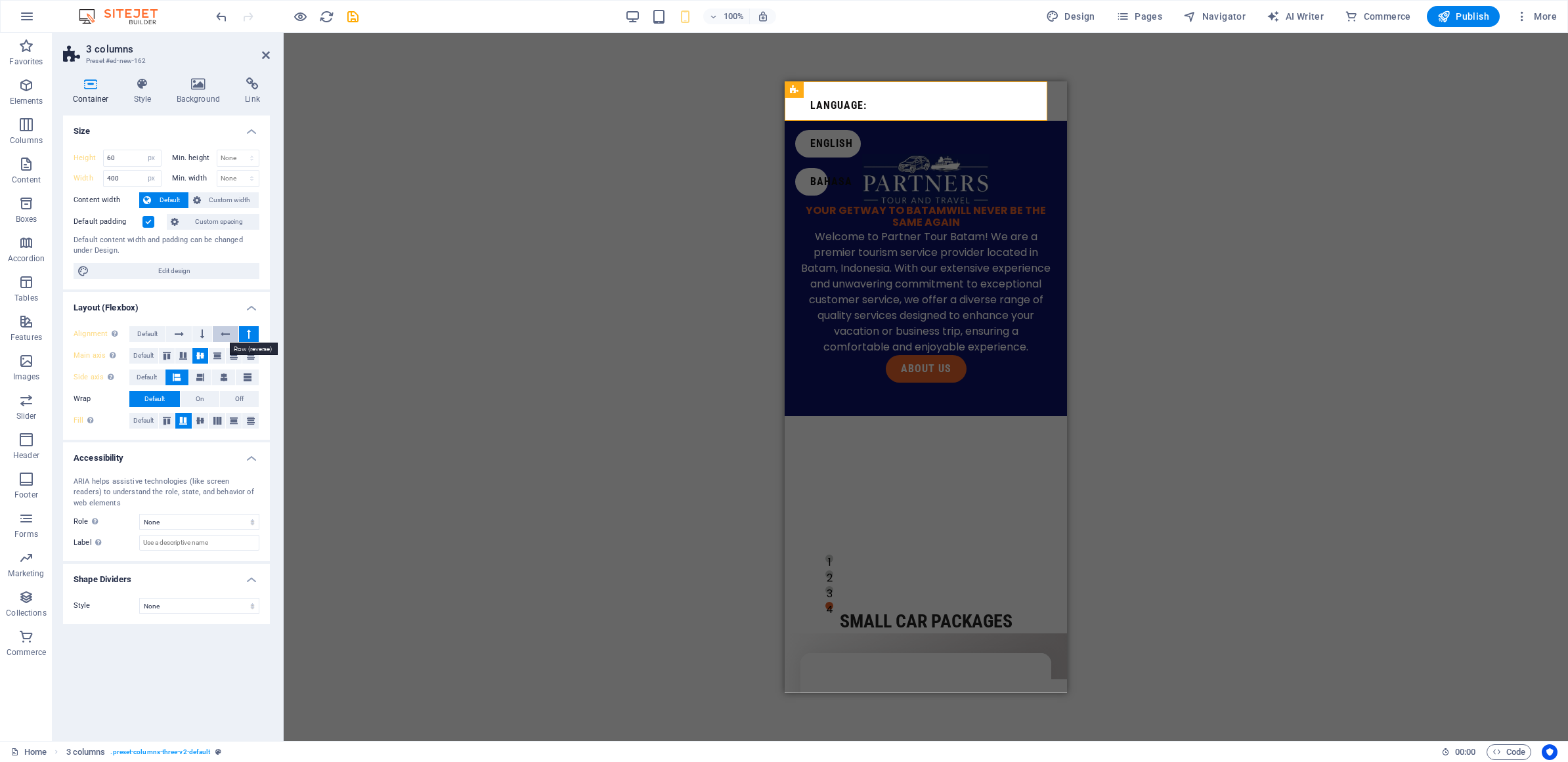 click at bounding box center (225, 334) 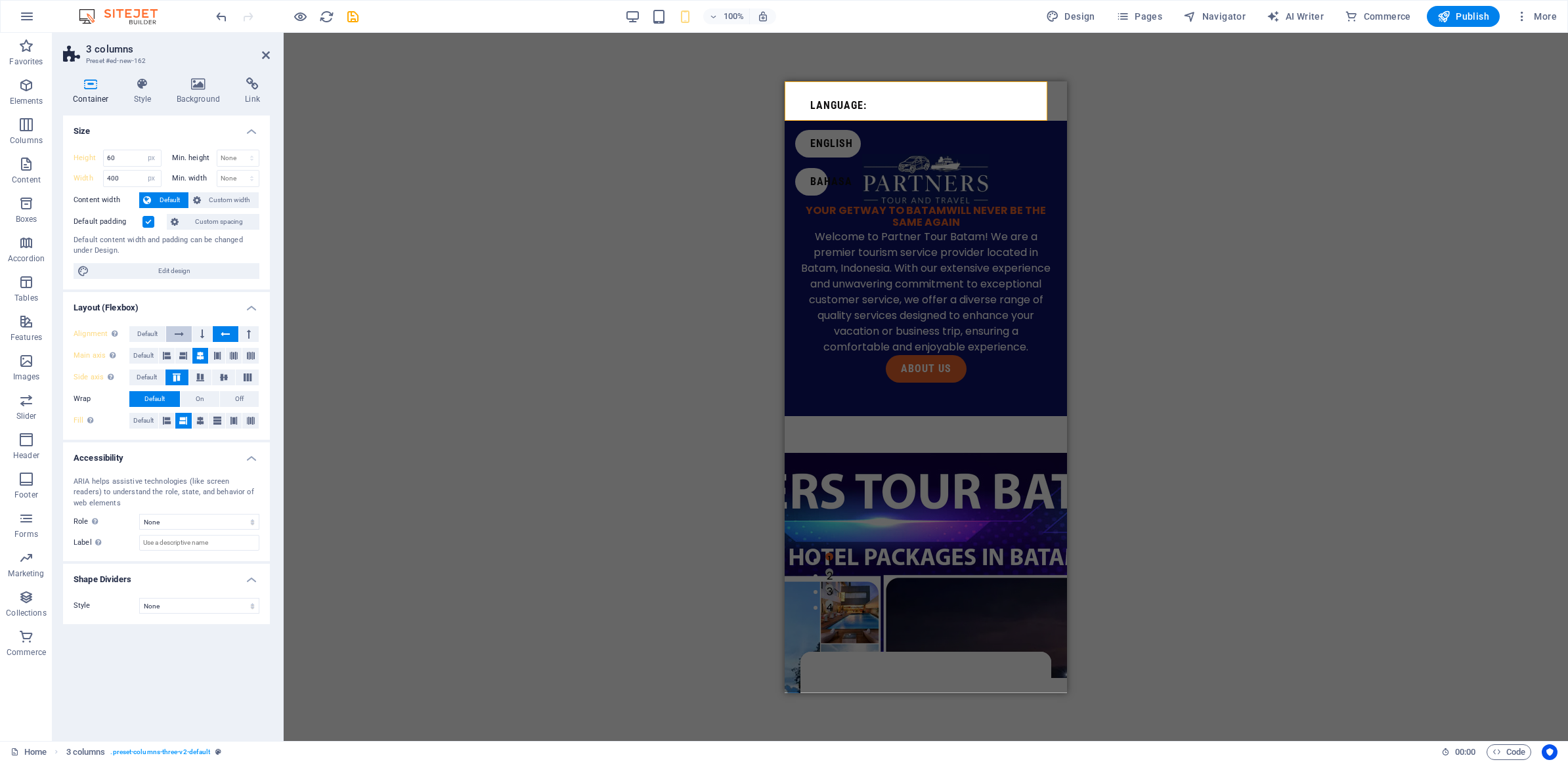 click at bounding box center (179, 334) 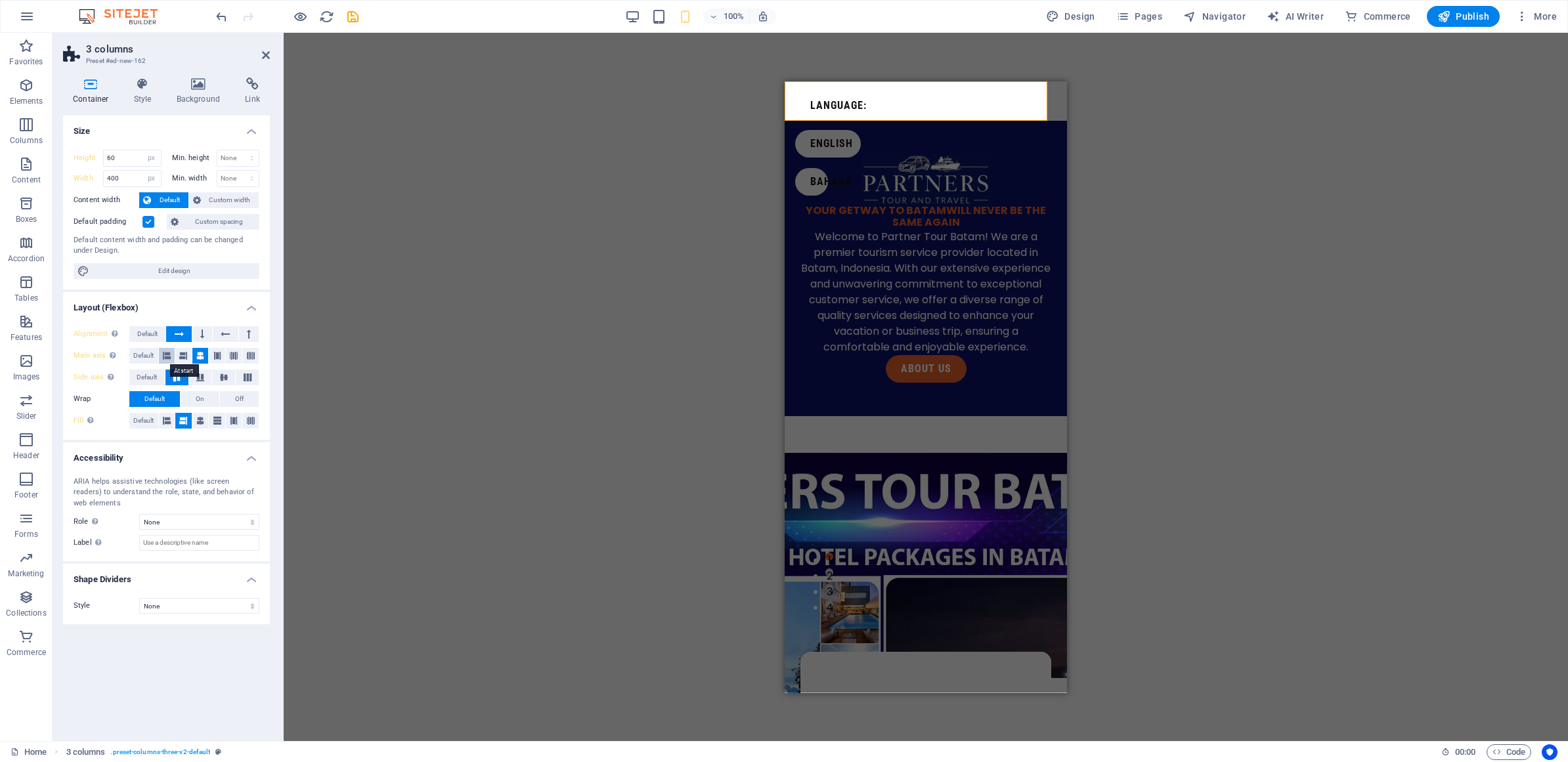 click at bounding box center (167, 356) 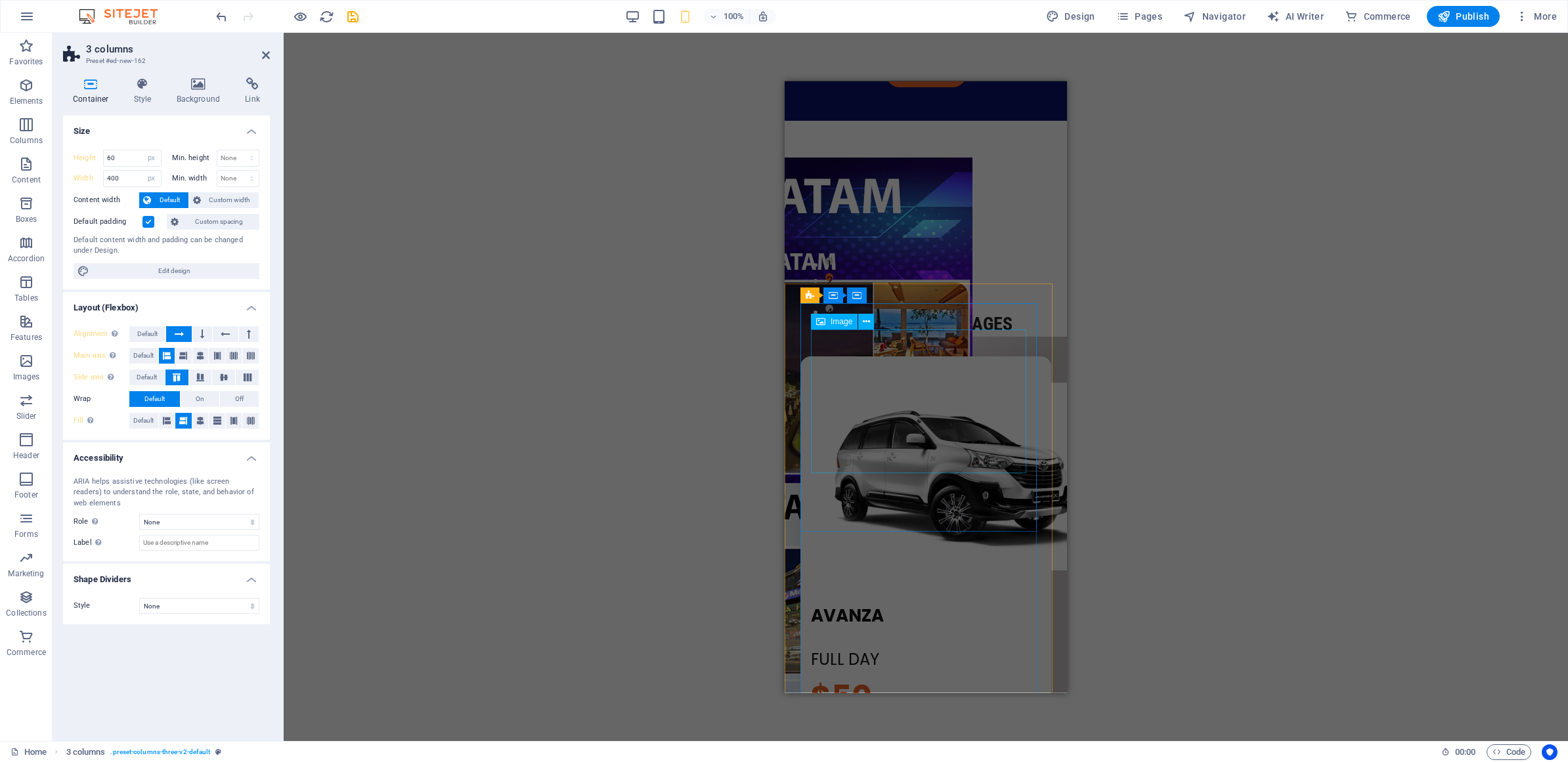 scroll, scrollTop: 0, scrollLeft: 0, axis: both 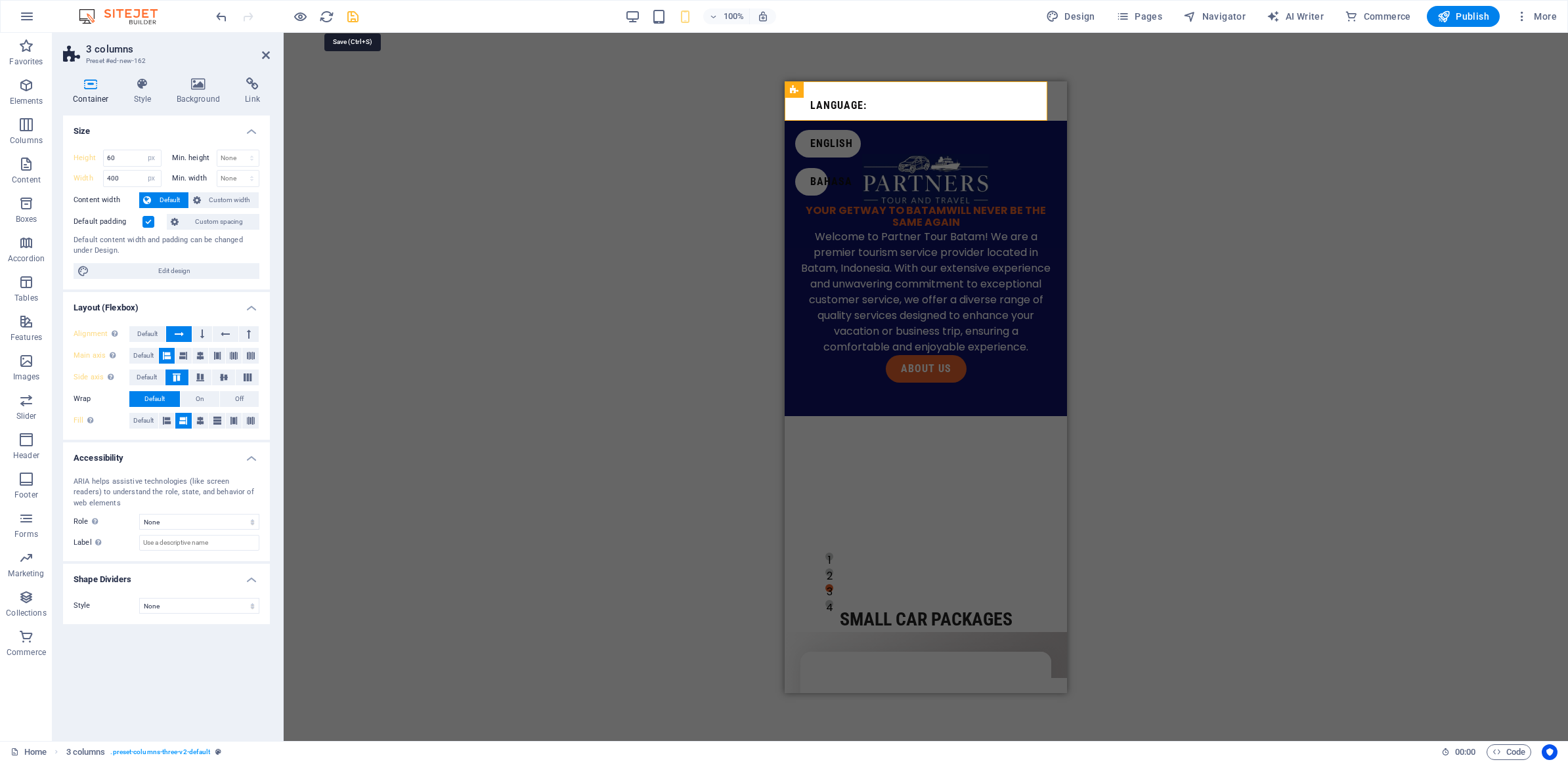 click at bounding box center [353, 16] 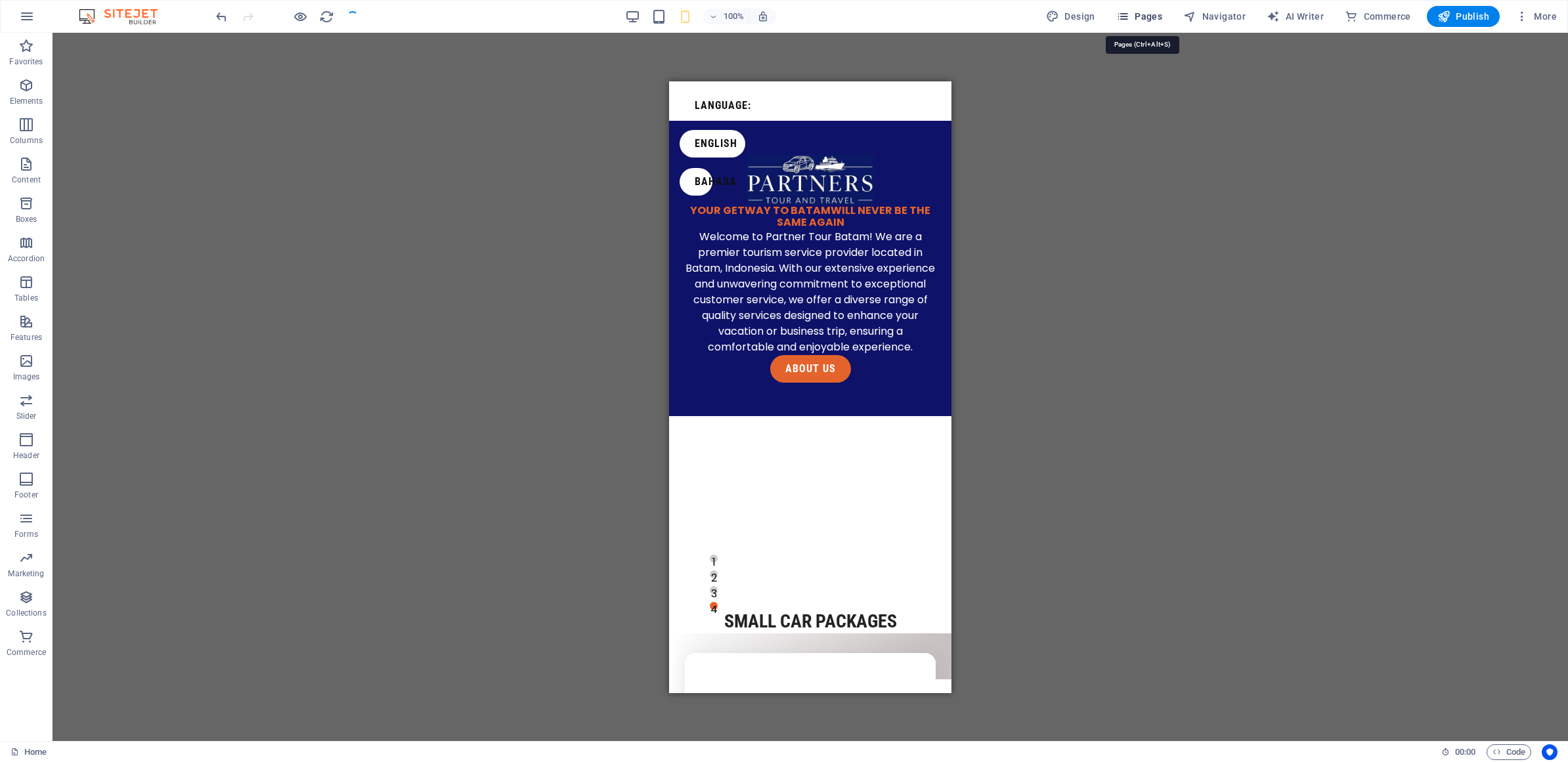click on "Pages" at bounding box center [1139, 16] 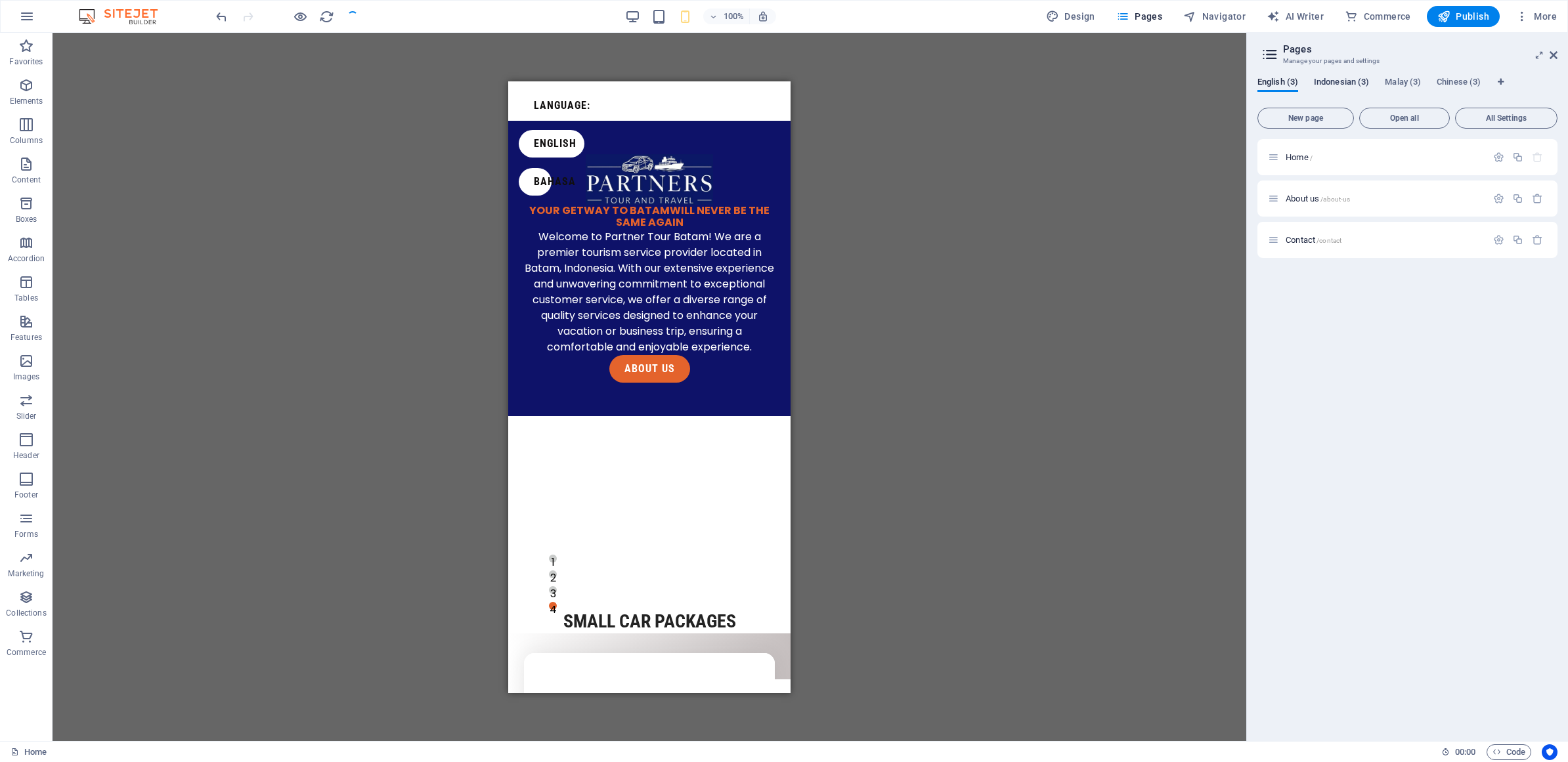 click on "Indonesian (3)" at bounding box center (1341, 83) 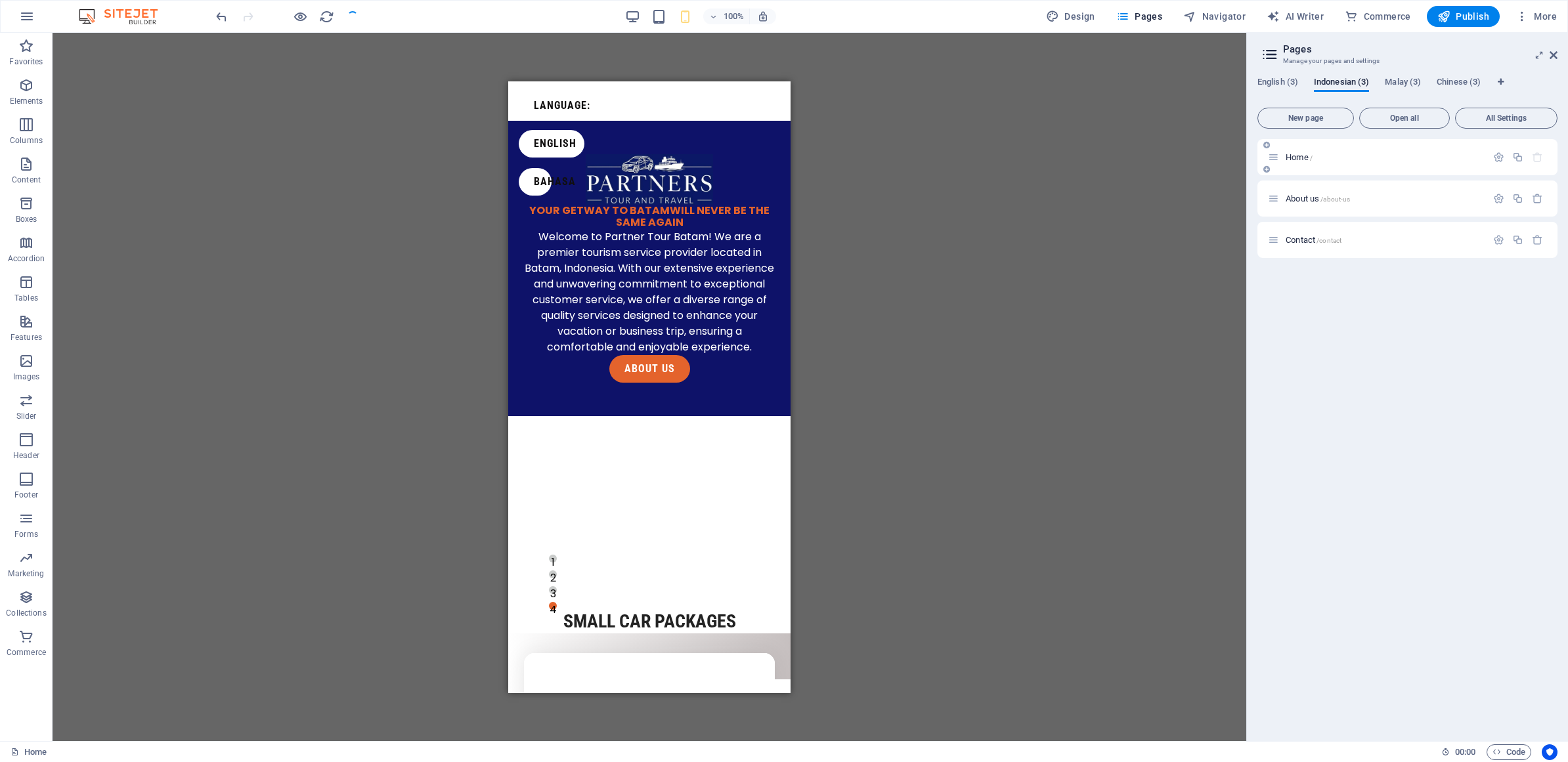 click on "Home /" at bounding box center [1377, 157] 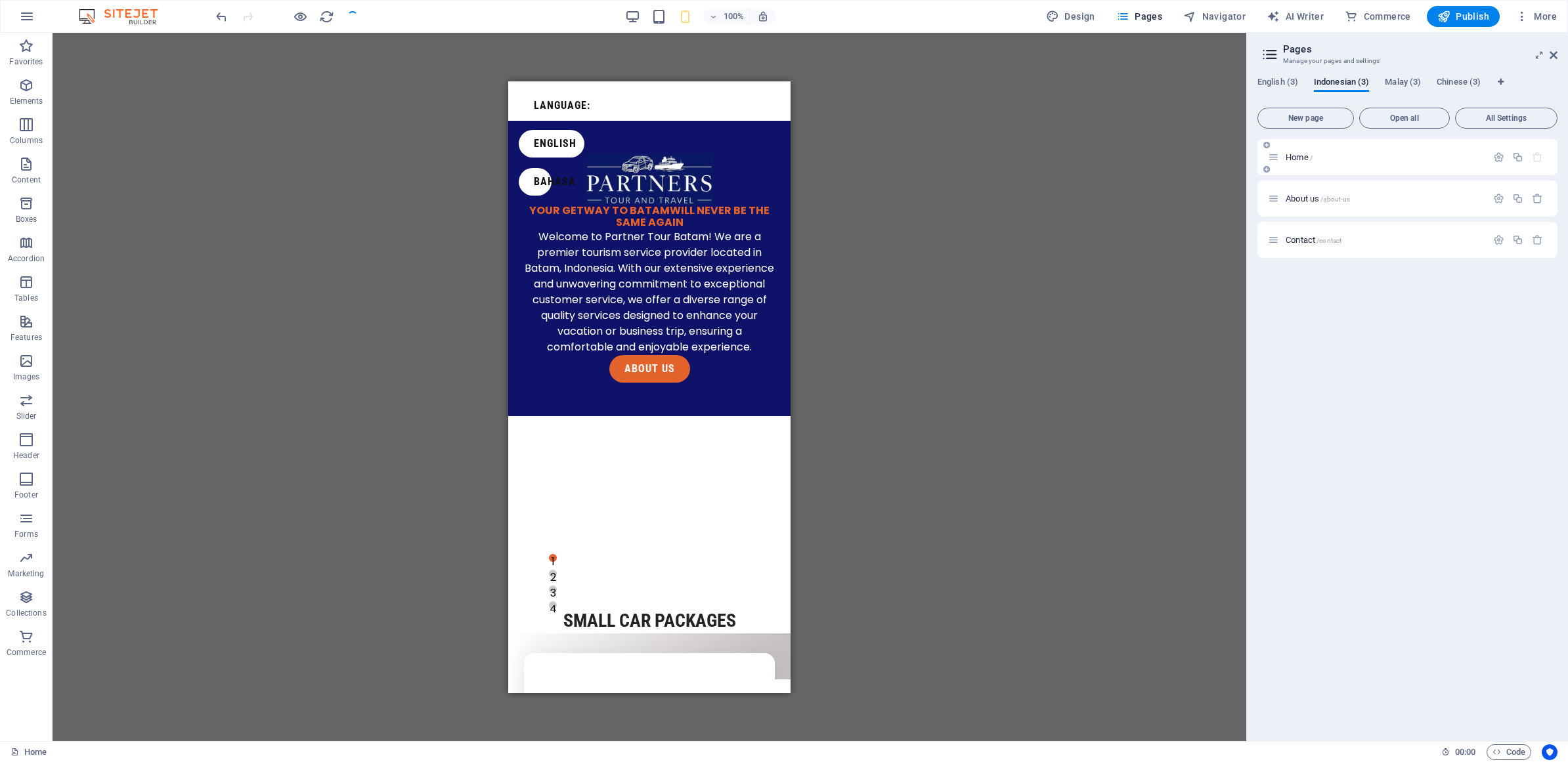 click on "Home /" at bounding box center [1377, 157] 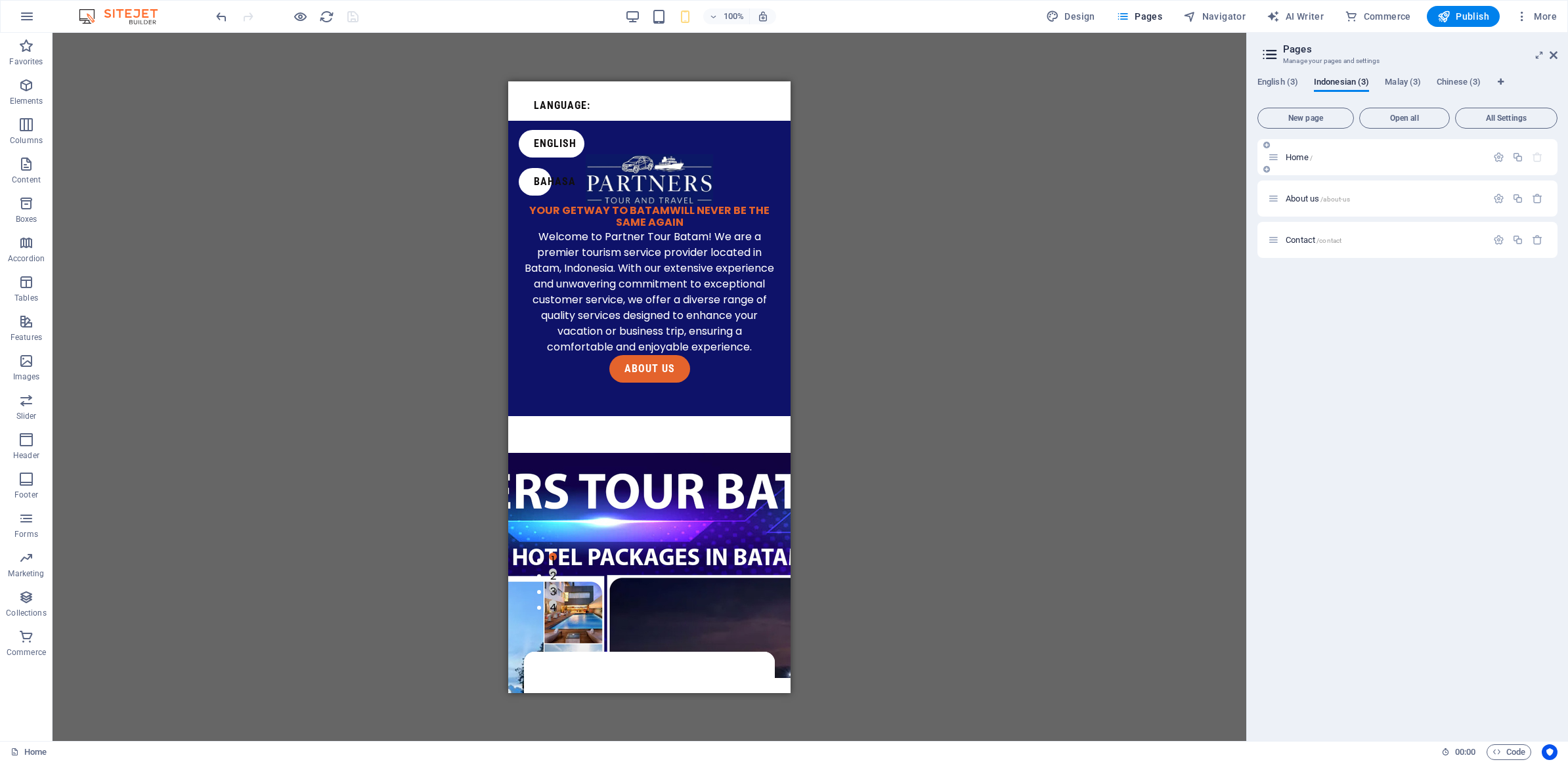 click on "Home /" at bounding box center [1299, 157] 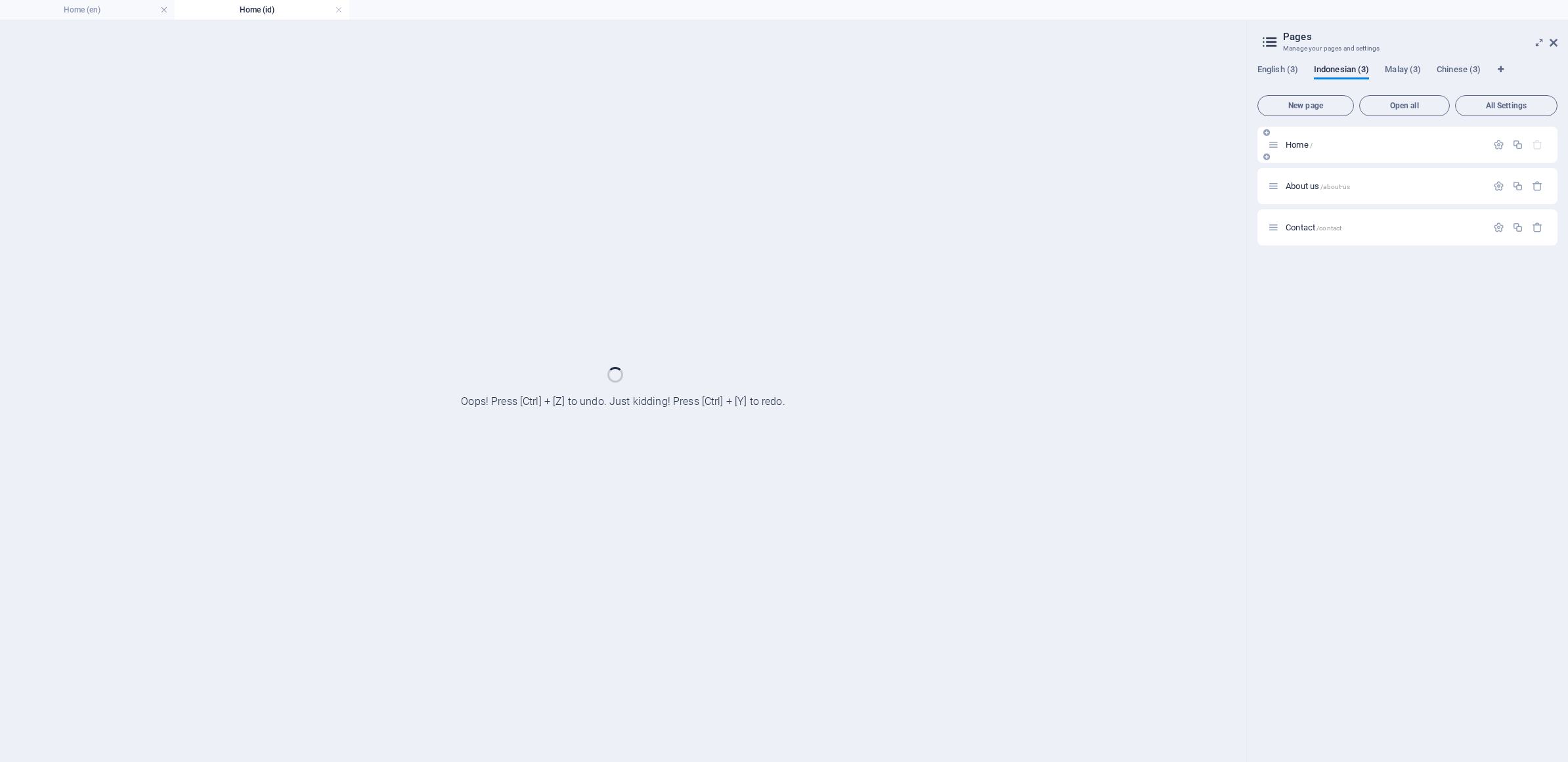 click on "Home /" at bounding box center (1407, 144) 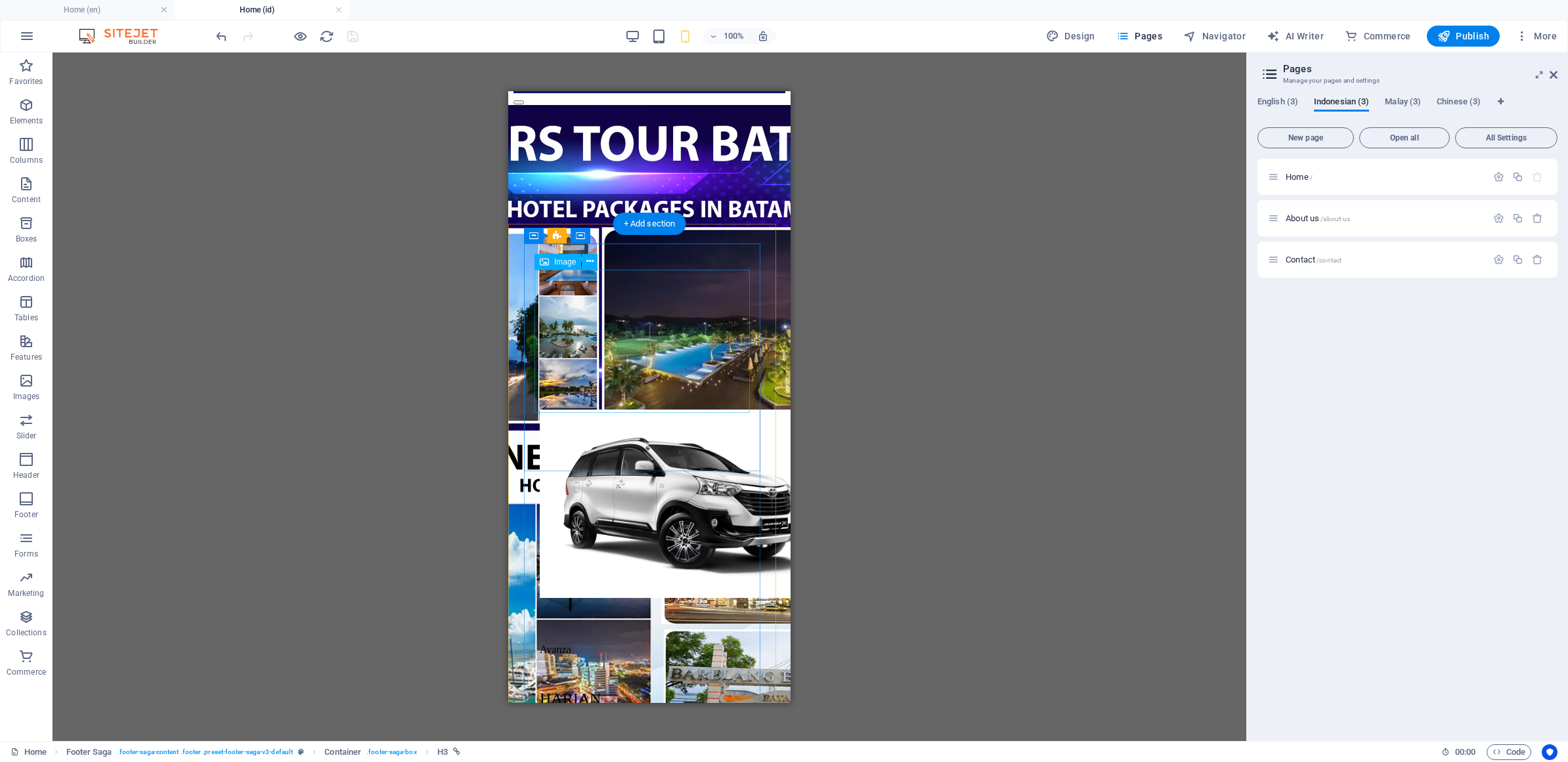 scroll, scrollTop: 0, scrollLeft: 0, axis: both 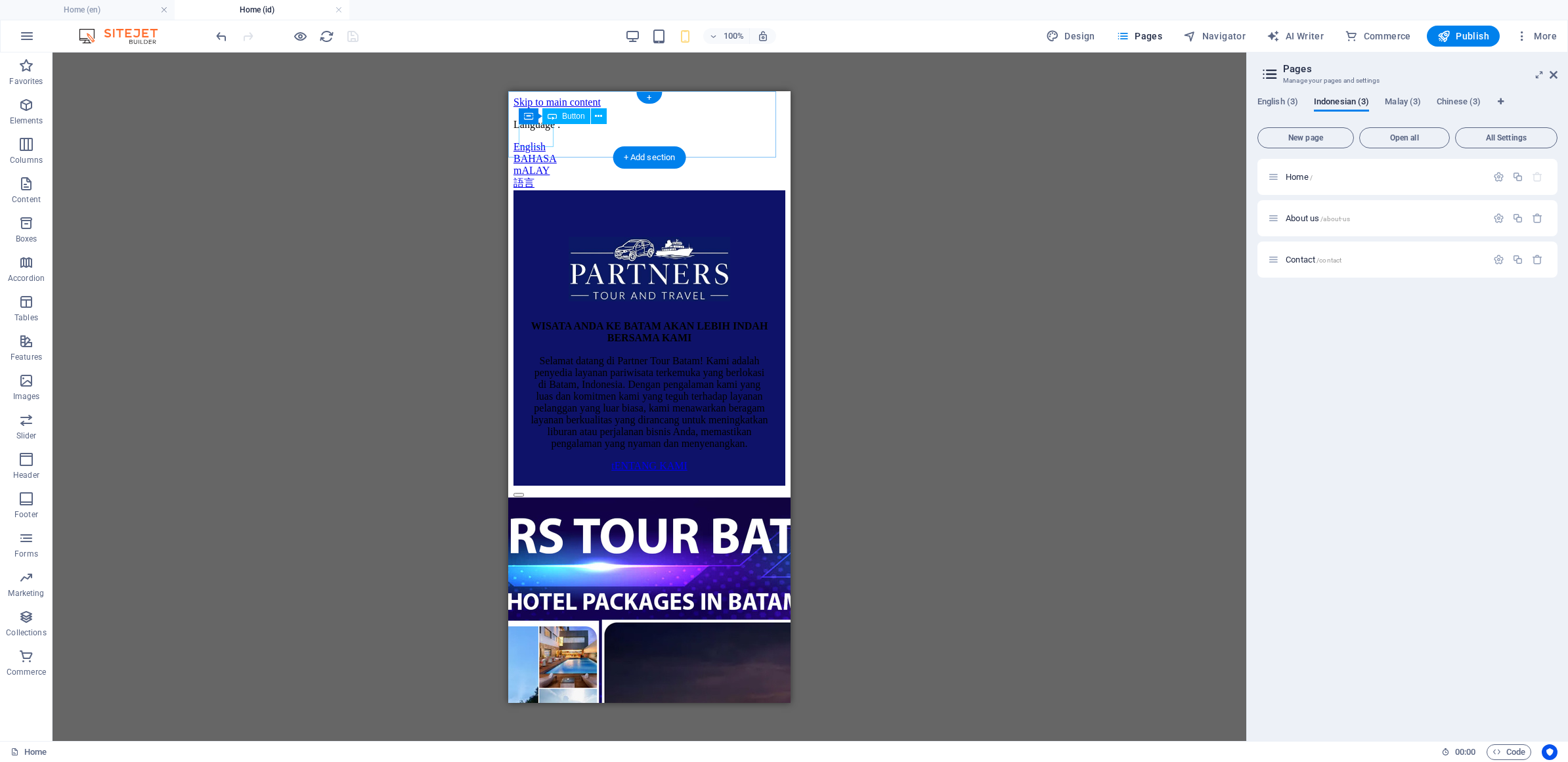 click on "語言" at bounding box center (649, 182) 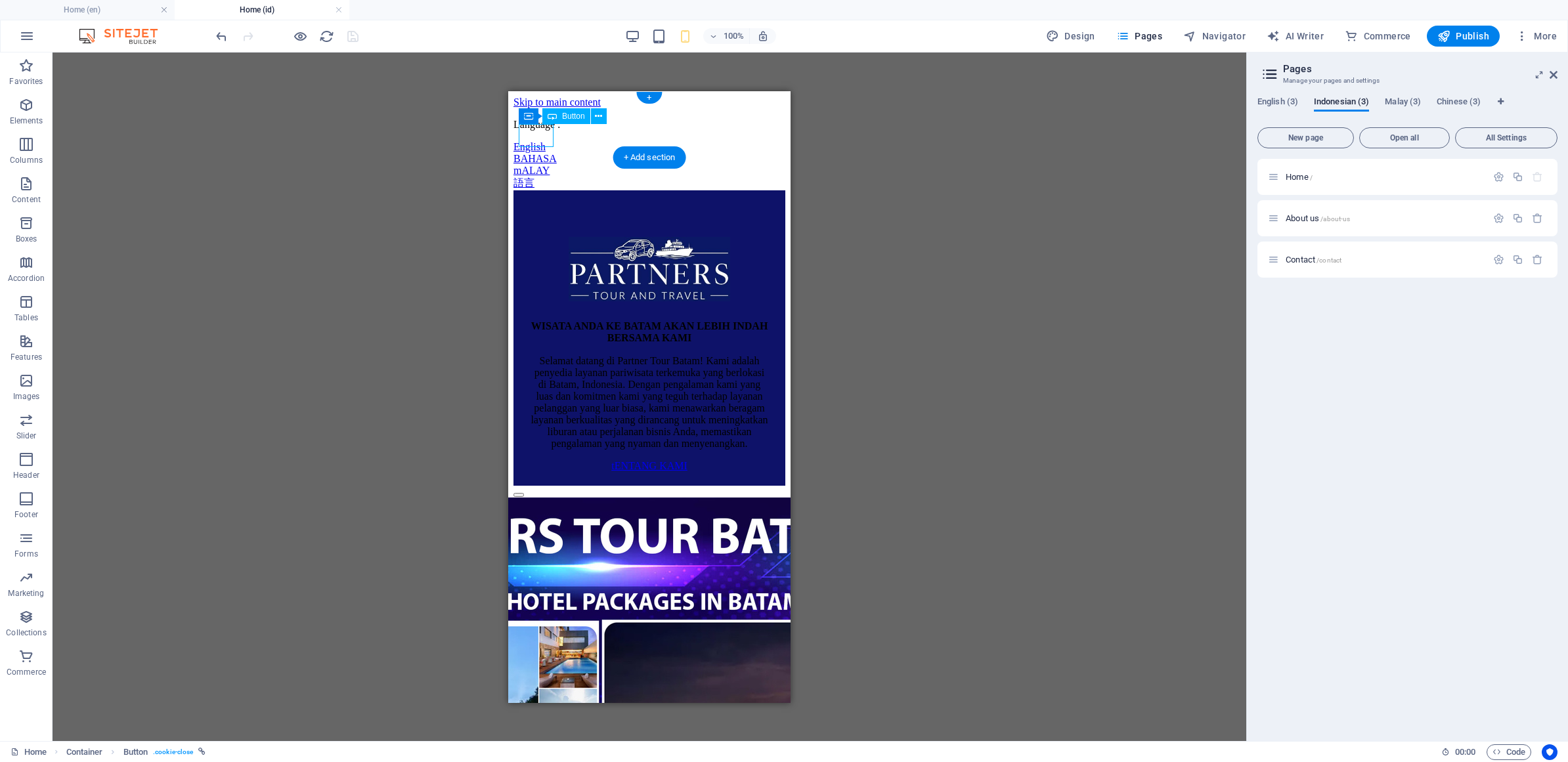 click on "語言" at bounding box center [649, 182] 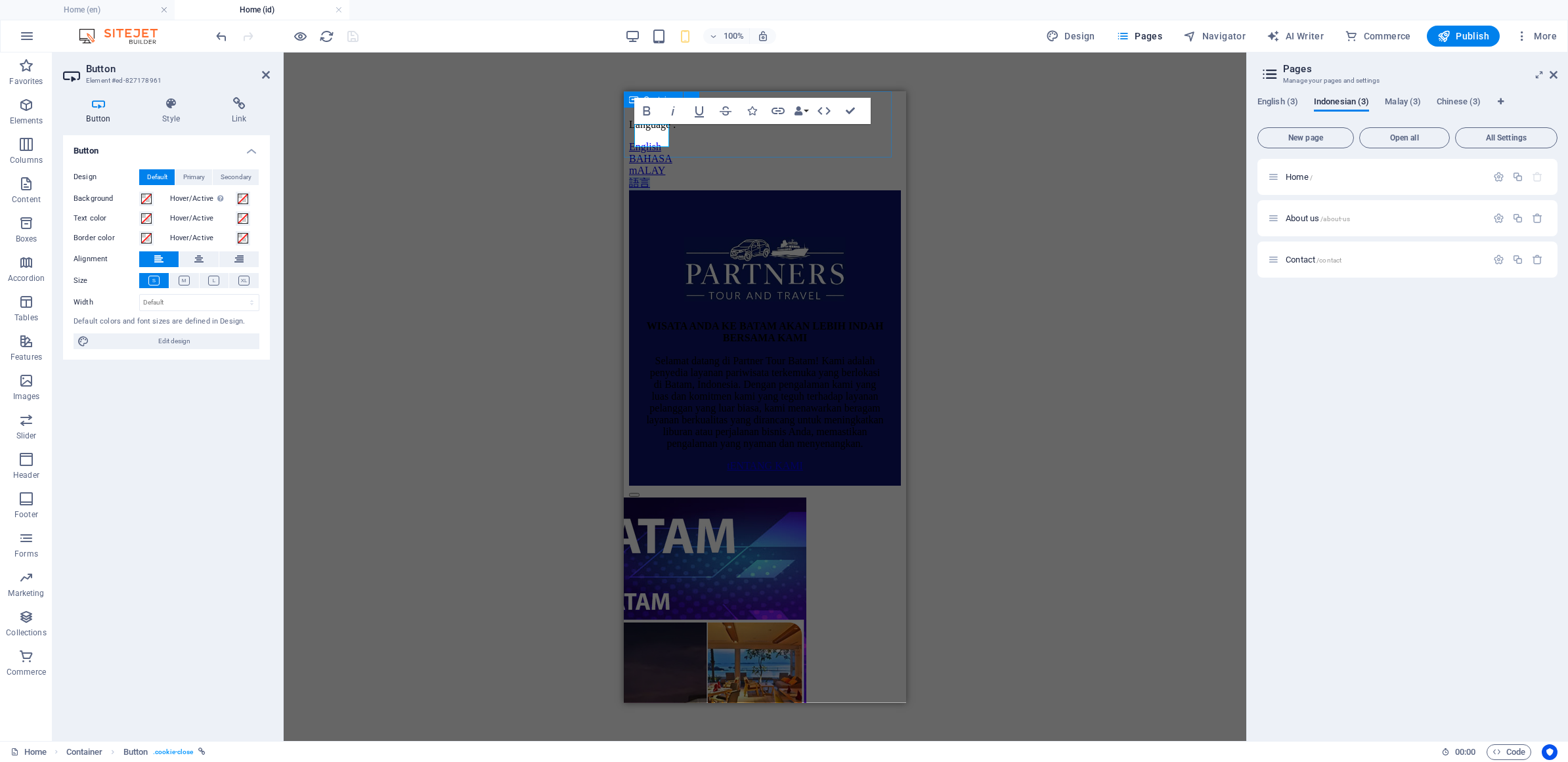 click on "Language : English BAHASA mALAY 語言" at bounding box center (765, 154) 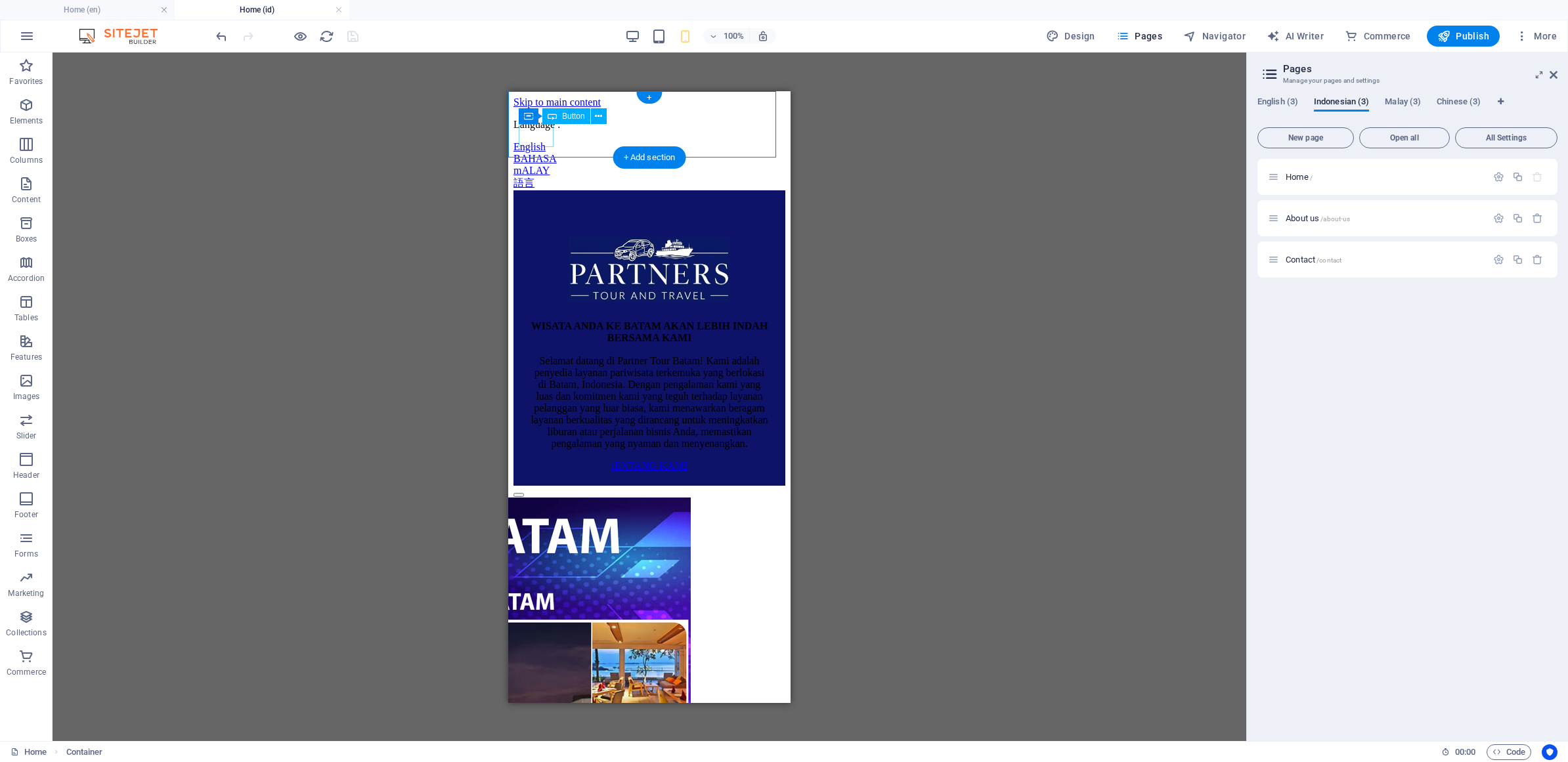 click on "語言" at bounding box center [649, 182] 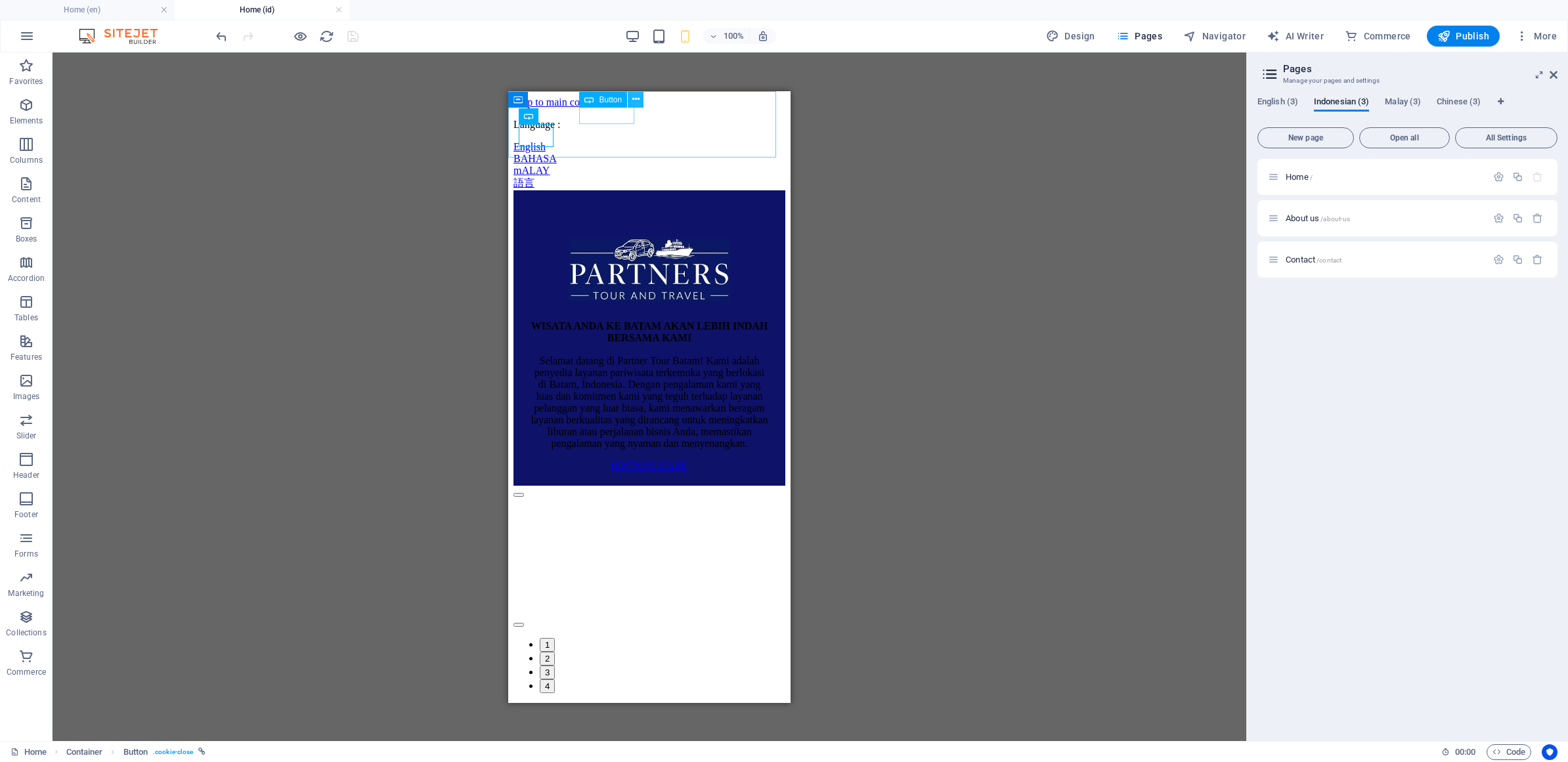 click at bounding box center (636, 99) 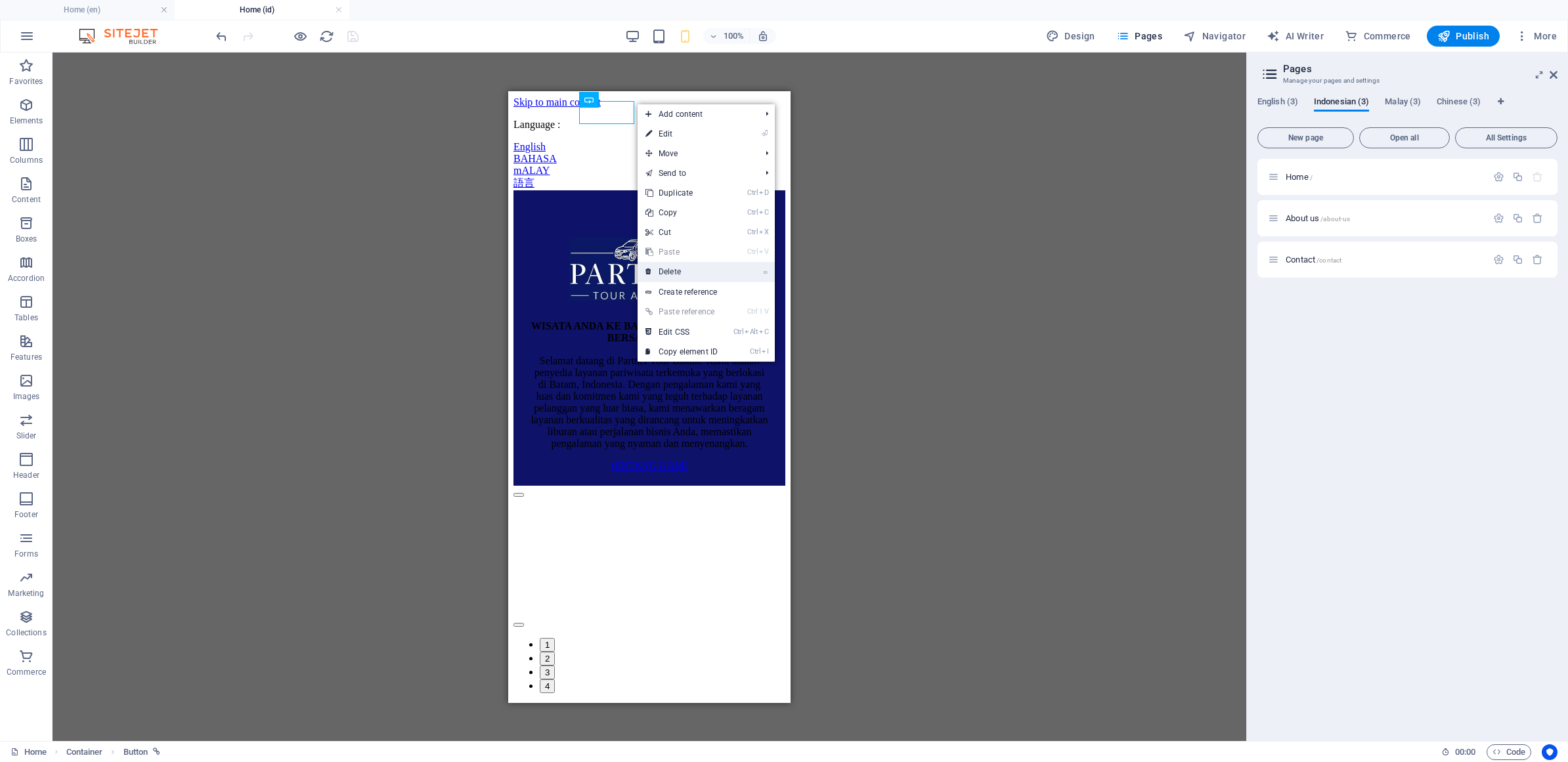 click on "⌦  Delete" at bounding box center (682, 272) 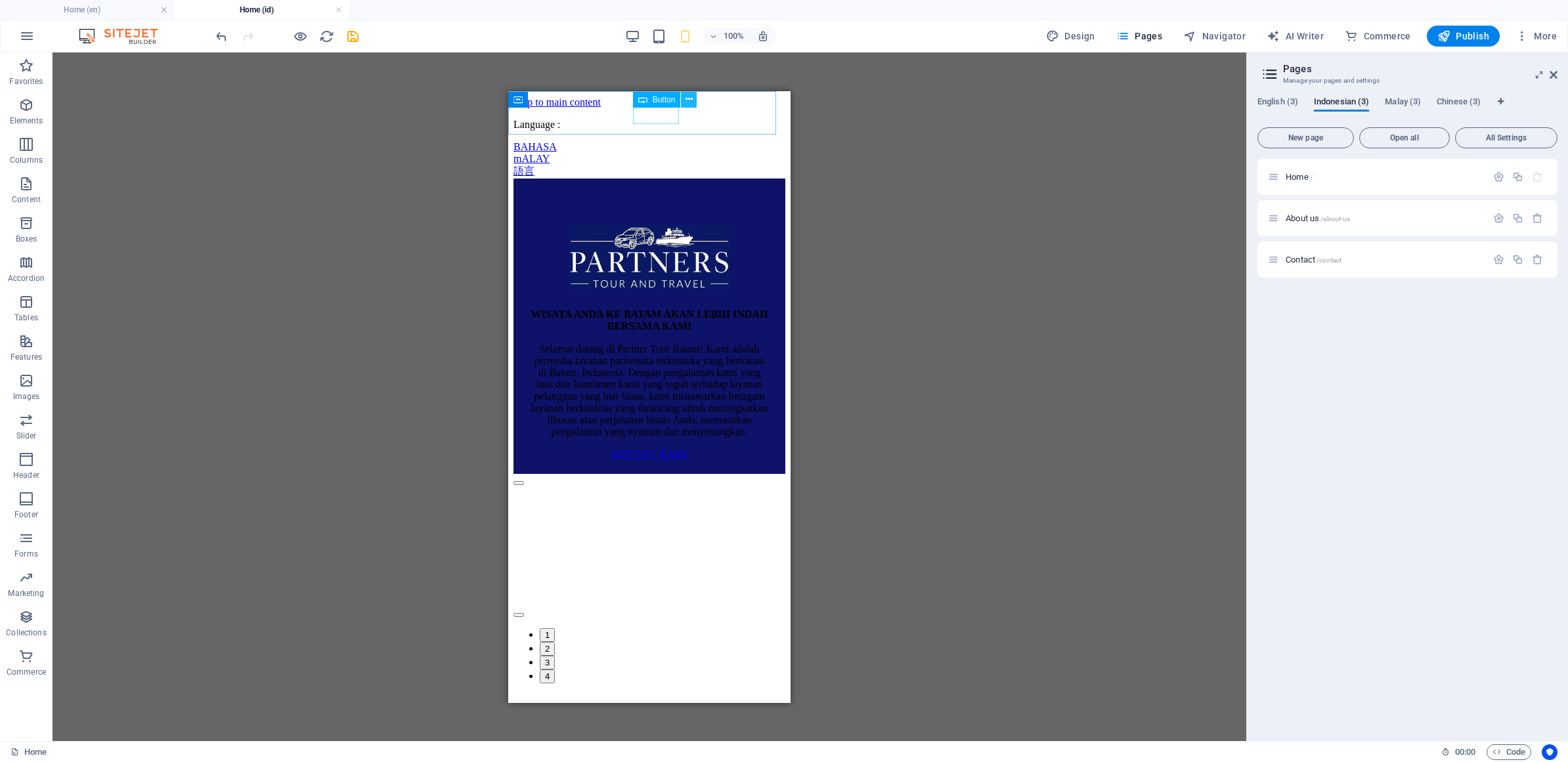 click at bounding box center [689, 100] 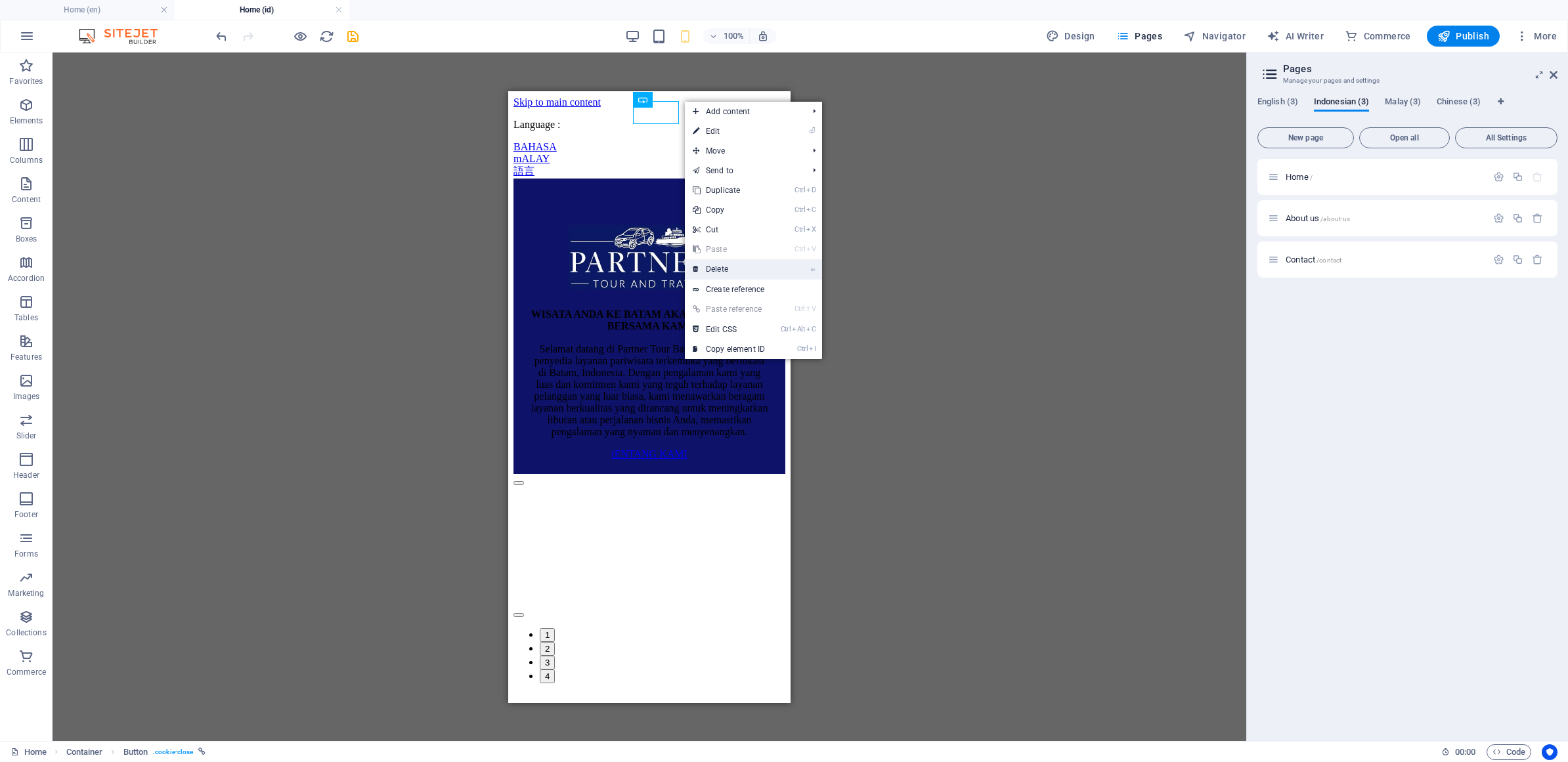 click on "⌦  Delete" at bounding box center (729, 269) 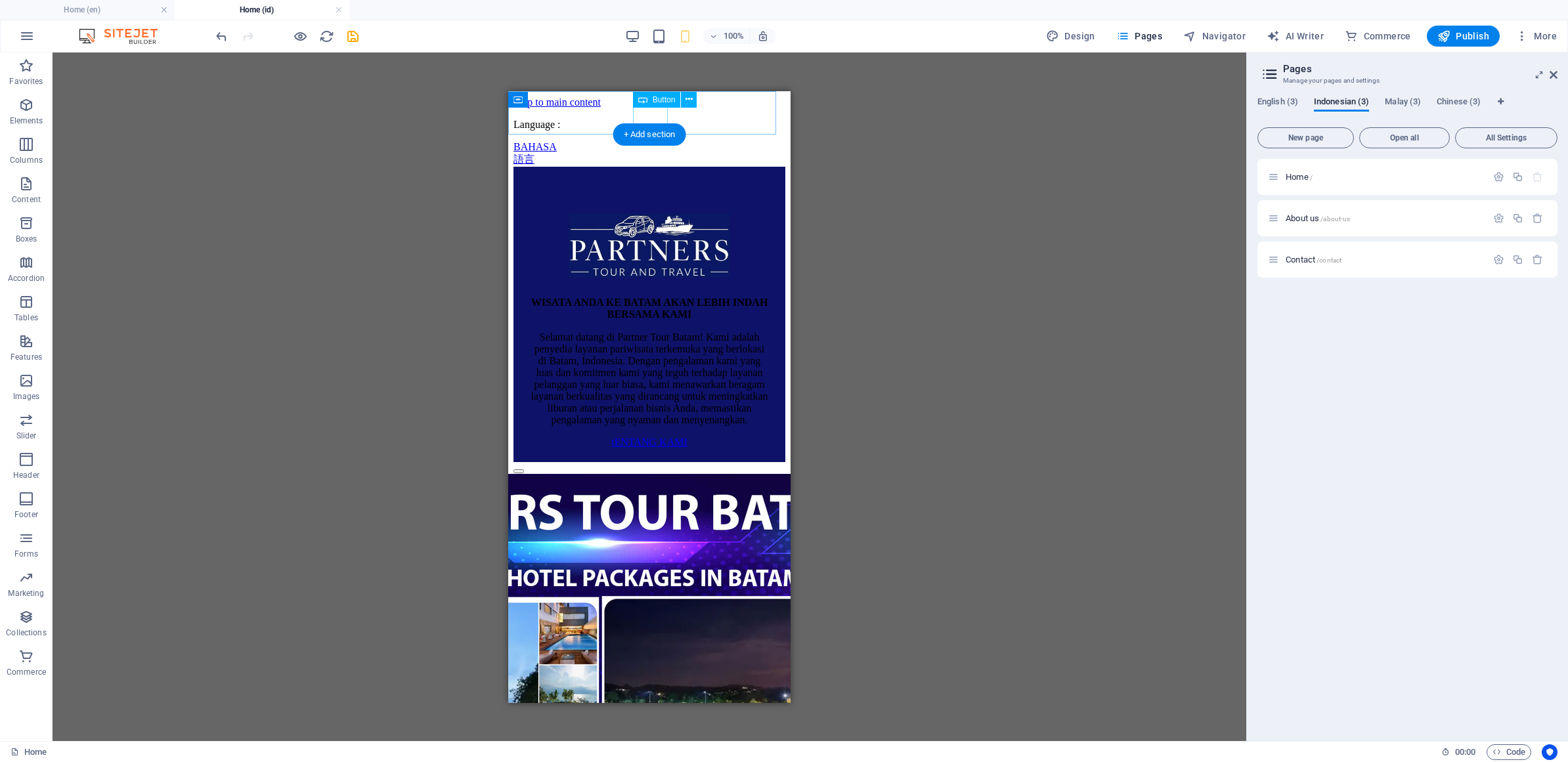 click on "語言" at bounding box center (649, 159) 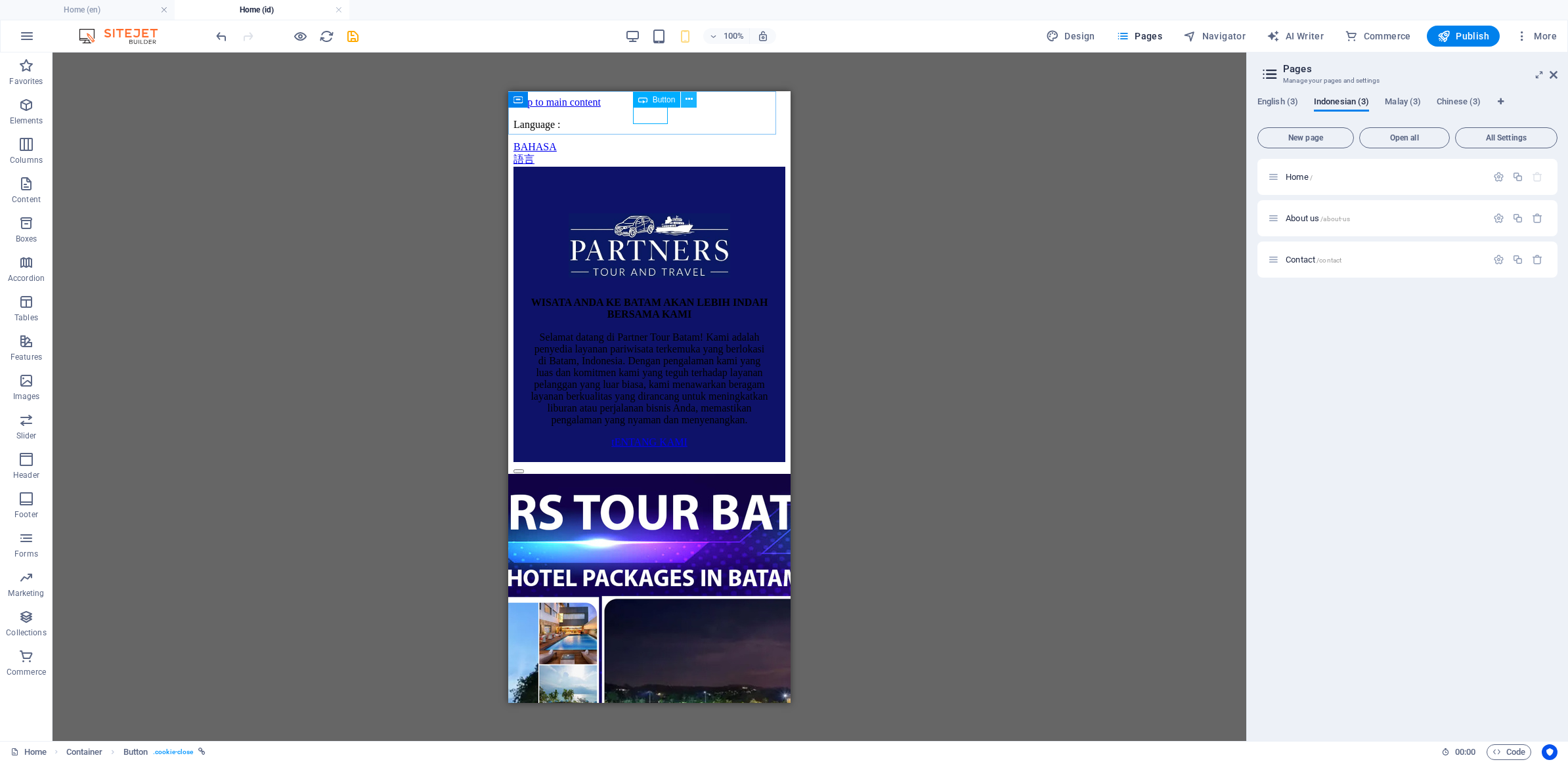 click at bounding box center (689, 99) 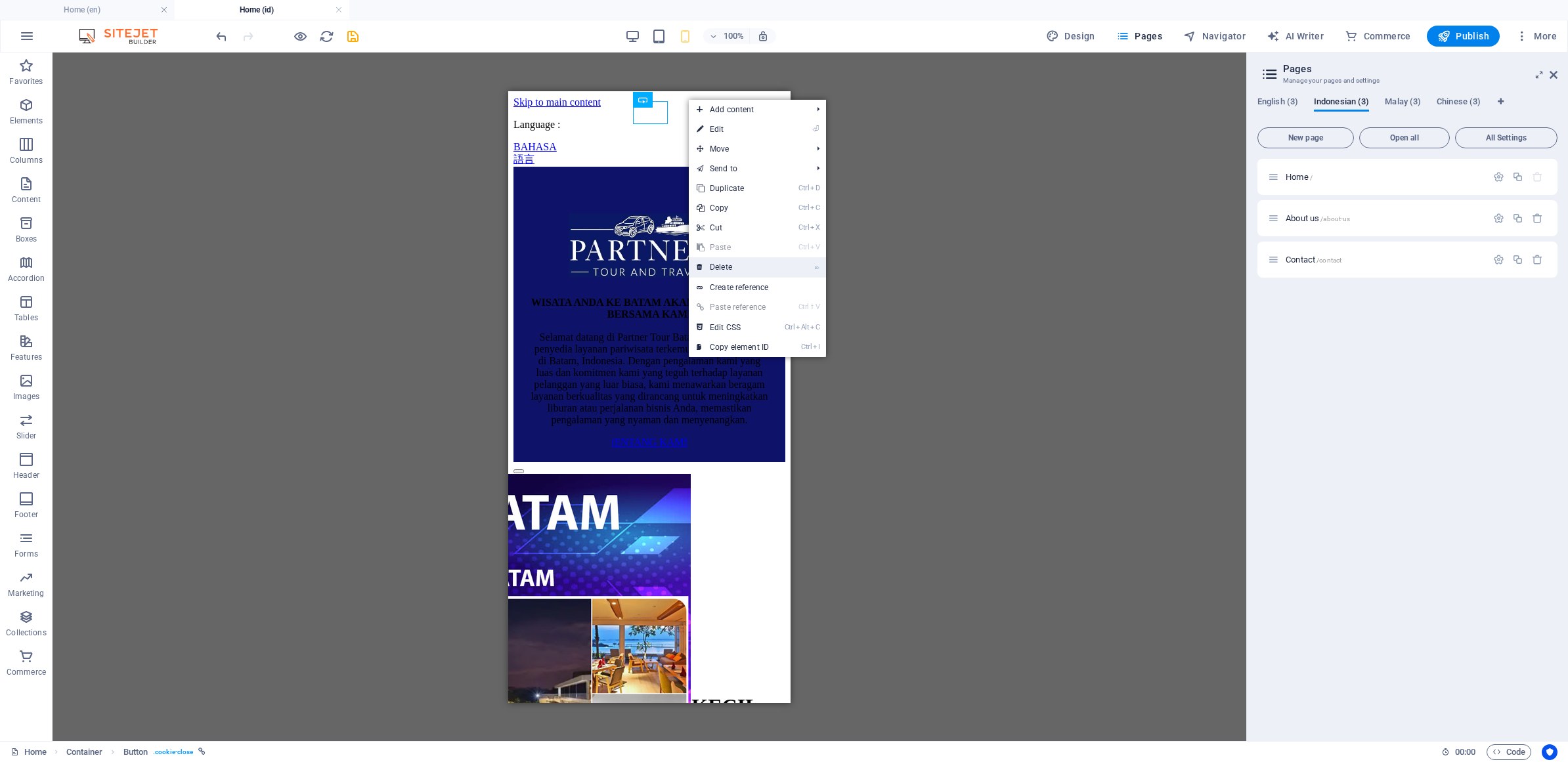 click on "⌦  Delete" at bounding box center (733, 267) 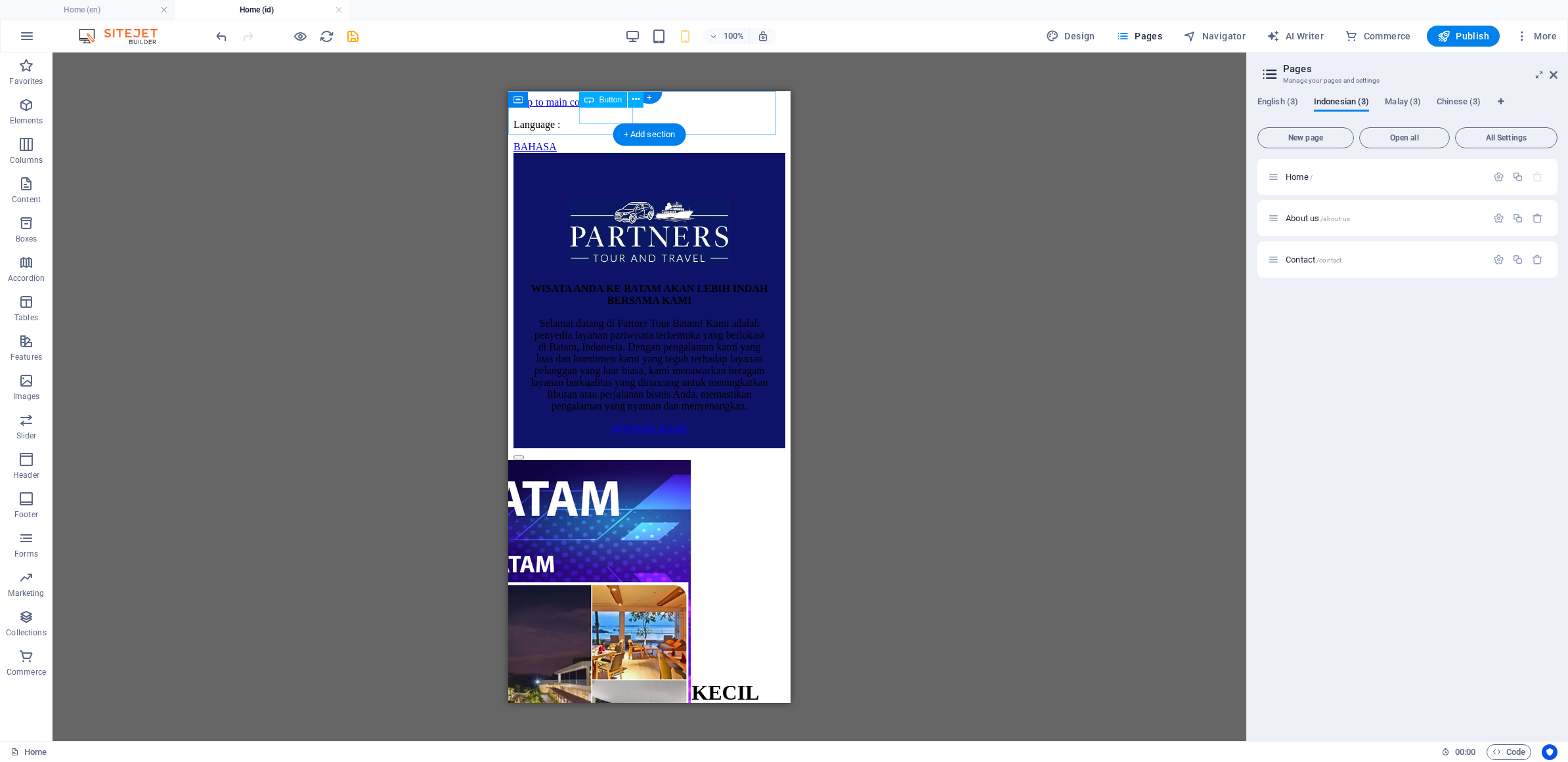 click on "BAHASA" at bounding box center [649, 146] 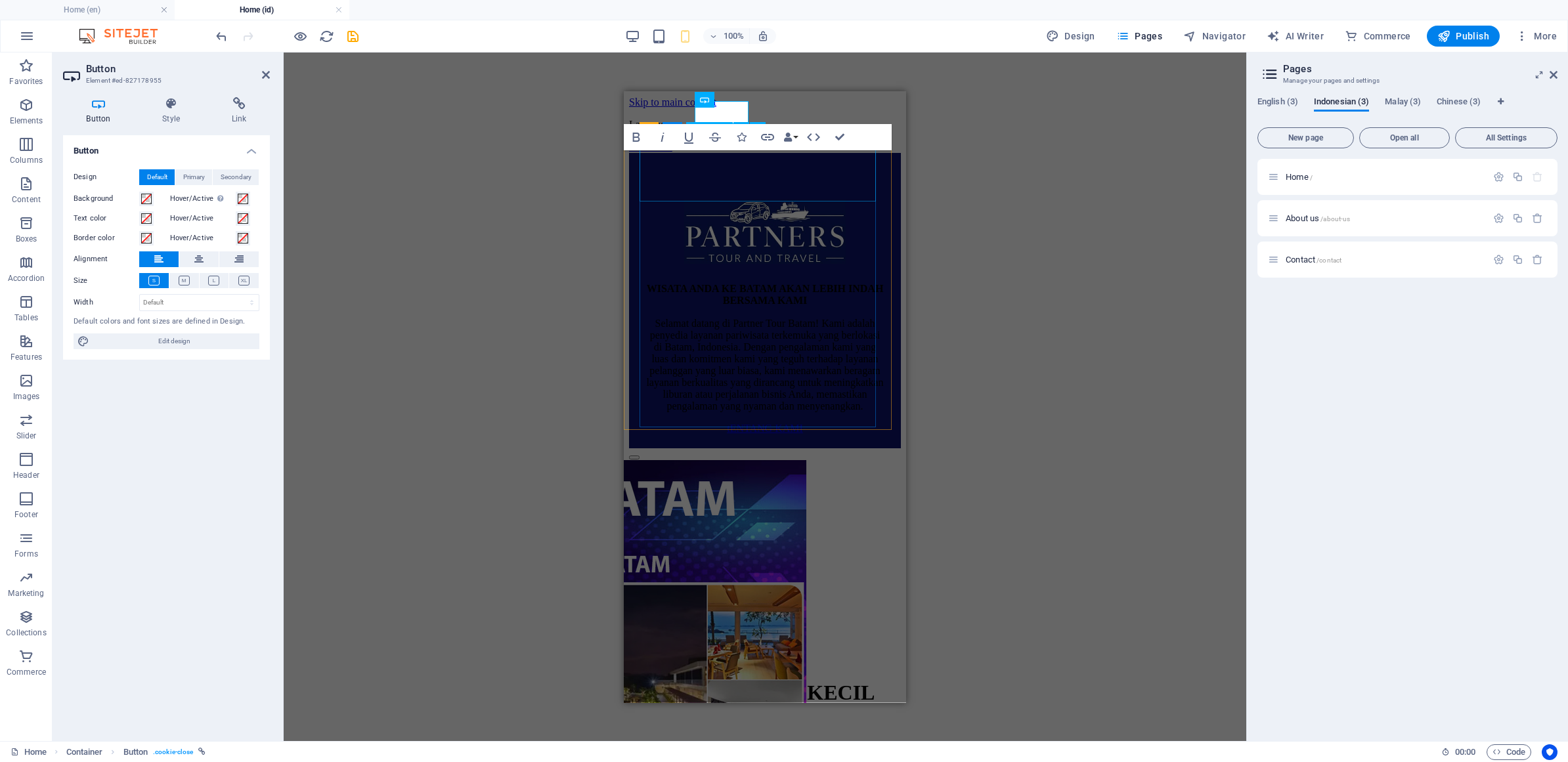 type 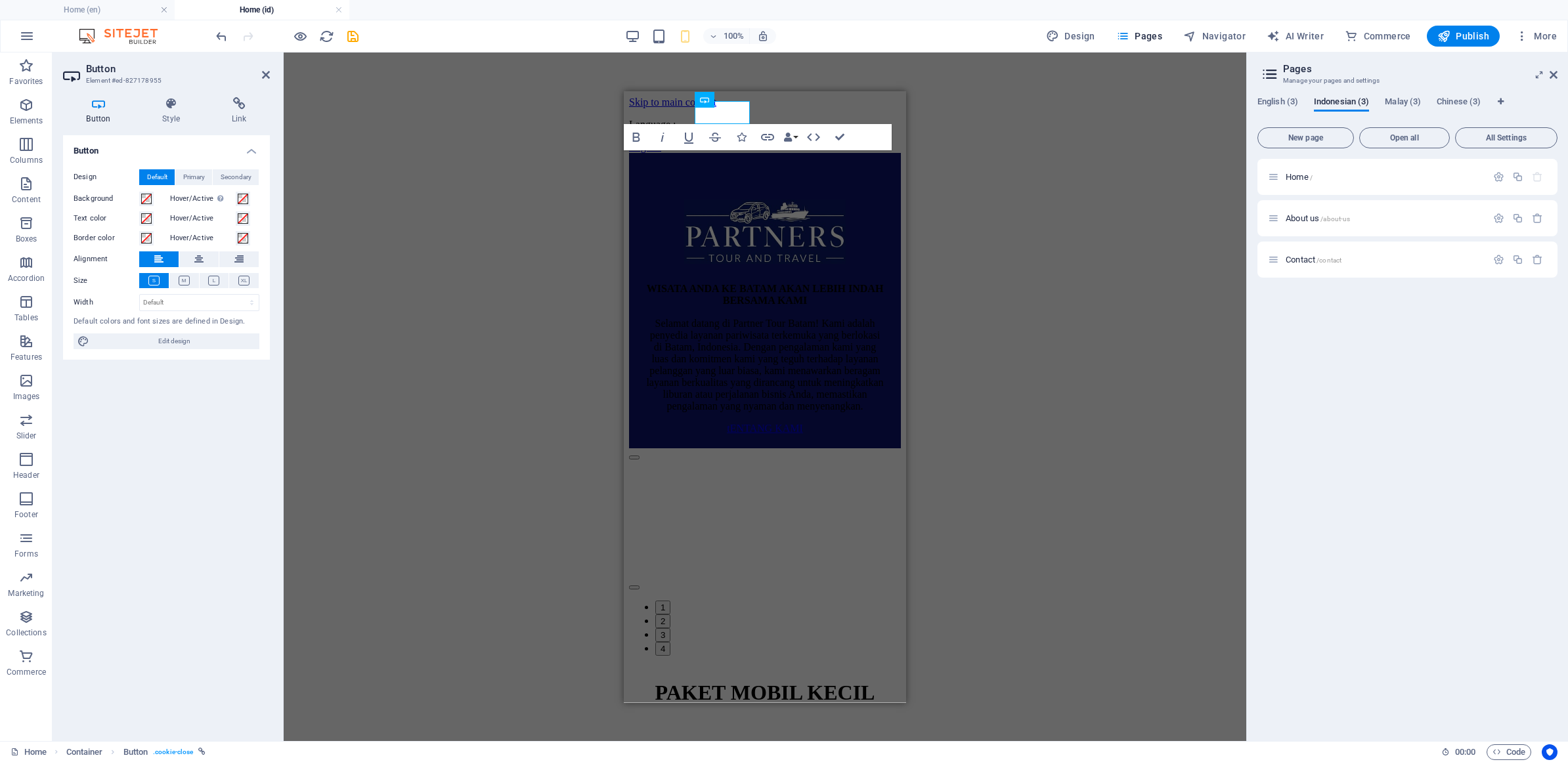 click on "H3   Footer Saga   Container   Spacer   Container   Container   Logo   Text   Spacer   Plans   Plans   Container   Container   Button   Text   Spacer   Spacer   Spacer   Spacer   Image   Container   Container   Plans   Container   Container   Image   Container   Container   Plans   Container   Spacer   Spacer   Container   Plans   Container   Image   Container   Plans   Plans   Container   Spacer   Spacer   Container   Image   Button   Plans   Container   Container   Container   Image   Container   Button   Plans   Container   Container   Container   Plans   Container   Spacer   Image   Text   Spacer   Plans   Plans   Container   Container   Spacer   Container   Container   Image   Container   Container   Spacer   Container   Spacer   Container   Image   Container   Plans   Container   Plans   Container   Spacer   Container   Plans   Container   Image   Image slider on background   Image slider   Image slider on background   Text   Unequal Columns   Container   Container   Image   Button" at bounding box center (765, 396) 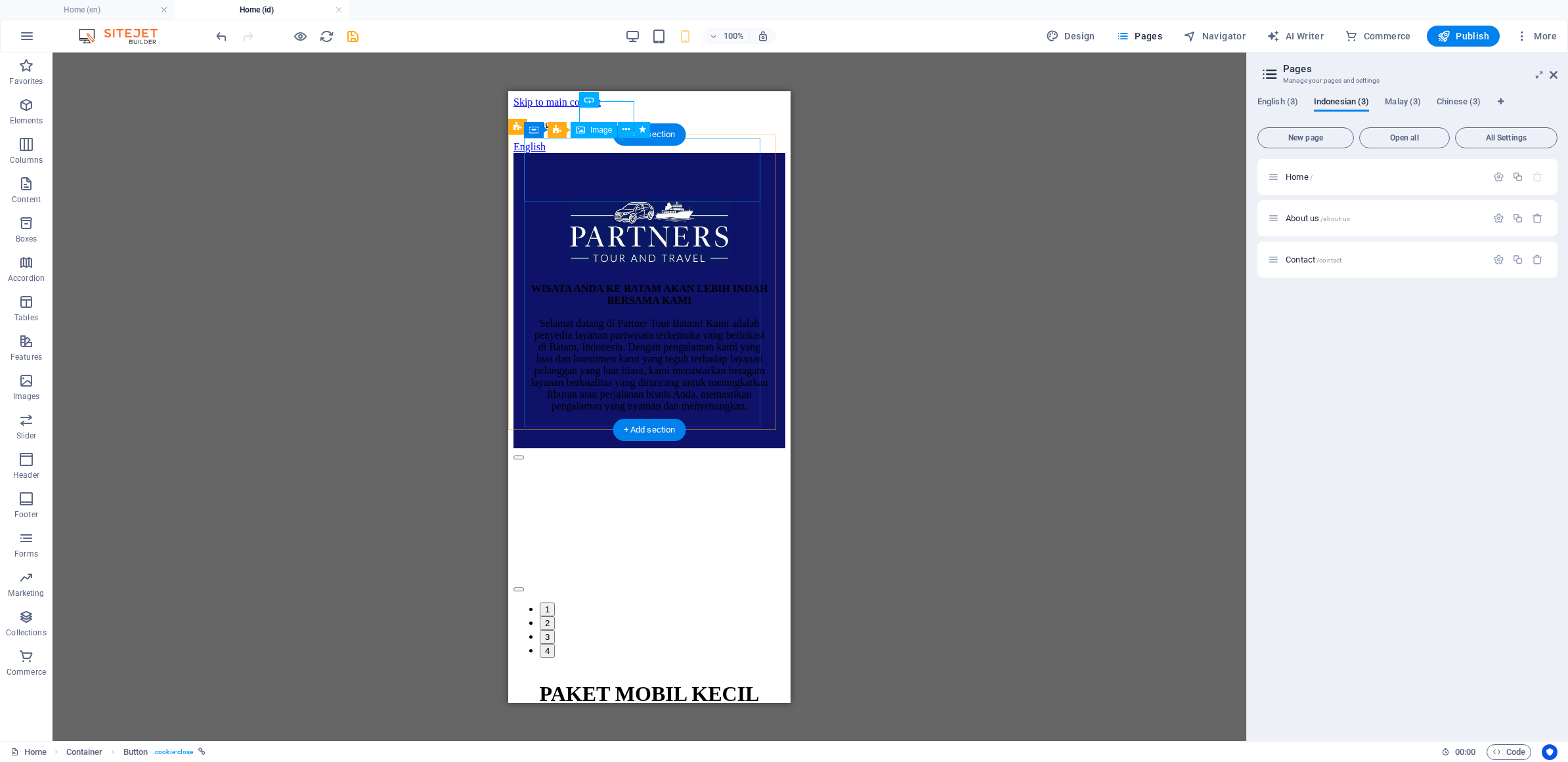 click at bounding box center [649, 233] 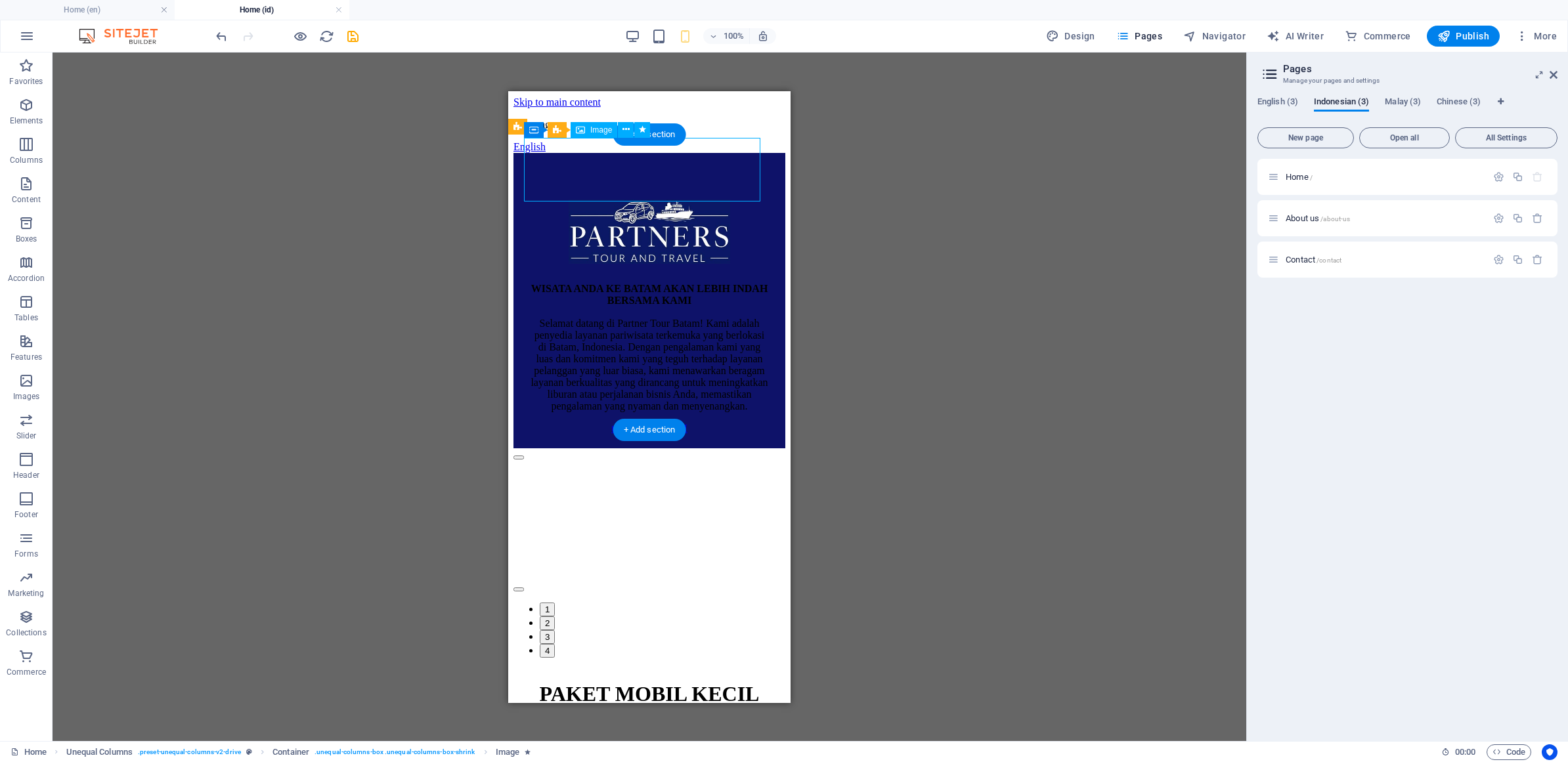 click at bounding box center [649, 233] 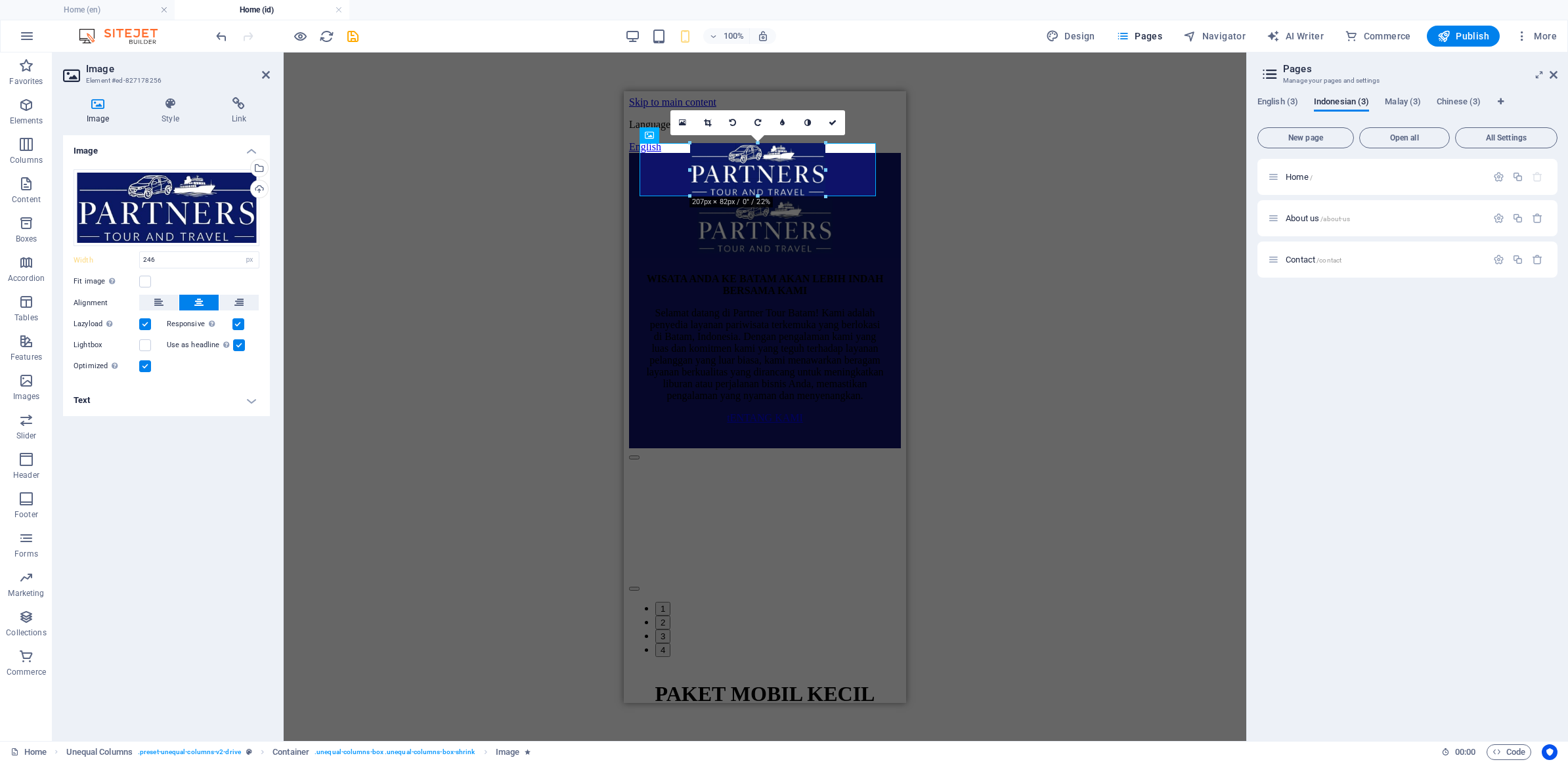 drag, startPoint x: 757, startPoint y: 203, endPoint x: 139, endPoint y: 101, distance: 626.36092 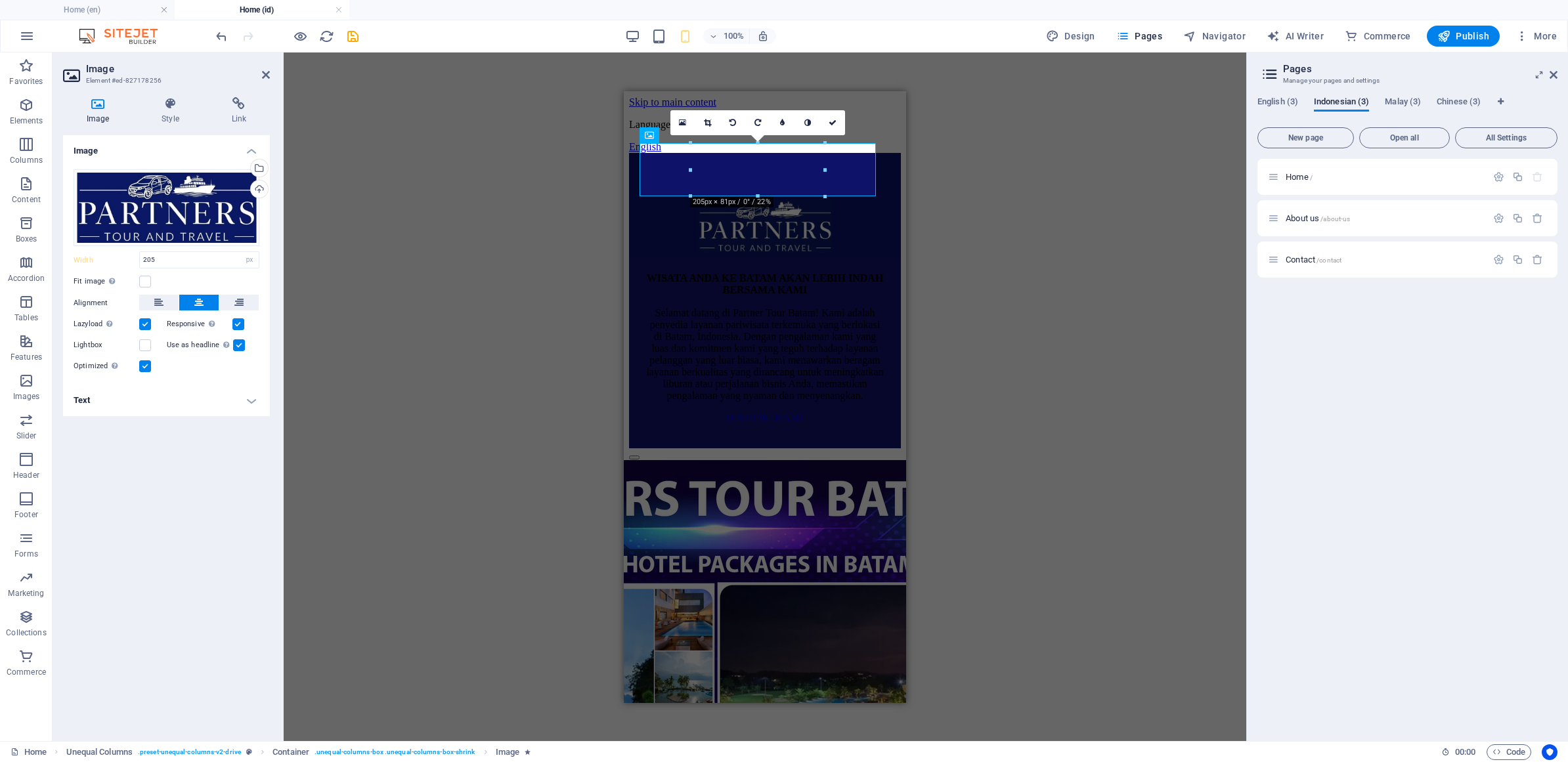 click on "H3   Footer Saga   Container   Spacer   Container   Container   Logo   Text   Spacer   Plans   Plans   Container   Container   Button   Text   Spacer   Spacer   Spacer   Spacer   Image   Container   Container   Plans   Container   Container   Image   Container   Container   Plans   Container   Spacer   Spacer   Container   Plans   Container   Image   Container   Plans   Plans   Container   Spacer   Spacer   Container   Image   Button   Plans   Container   Container   Container   Image   Container   Button   Plans   Container   Container   Container   Plans   Container   Spacer   Image   Text   Spacer   Plans   Plans   Container   Container   Spacer   Container   Container   Image   Container   Container   Spacer   Container   Spacer   Container   Image   Container   Plans   Container   Plans   Container   Spacer   Container   Plans   Container   Image   Image slider on background   Image slider   Image slider on background   Text   Unequal Columns   Container   Container   Unequal Columns" at bounding box center (765, 396) 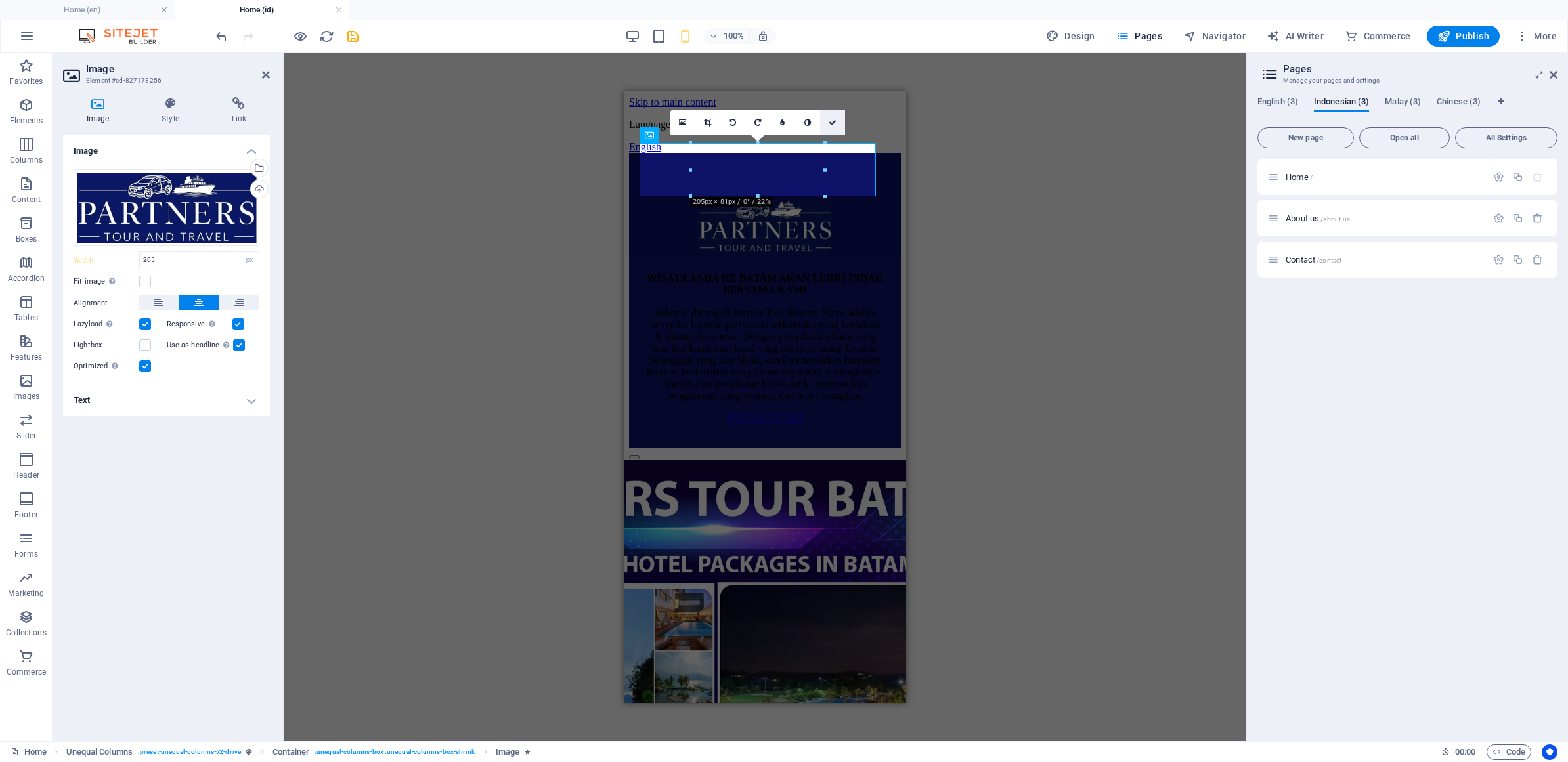 click at bounding box center (833, 123) 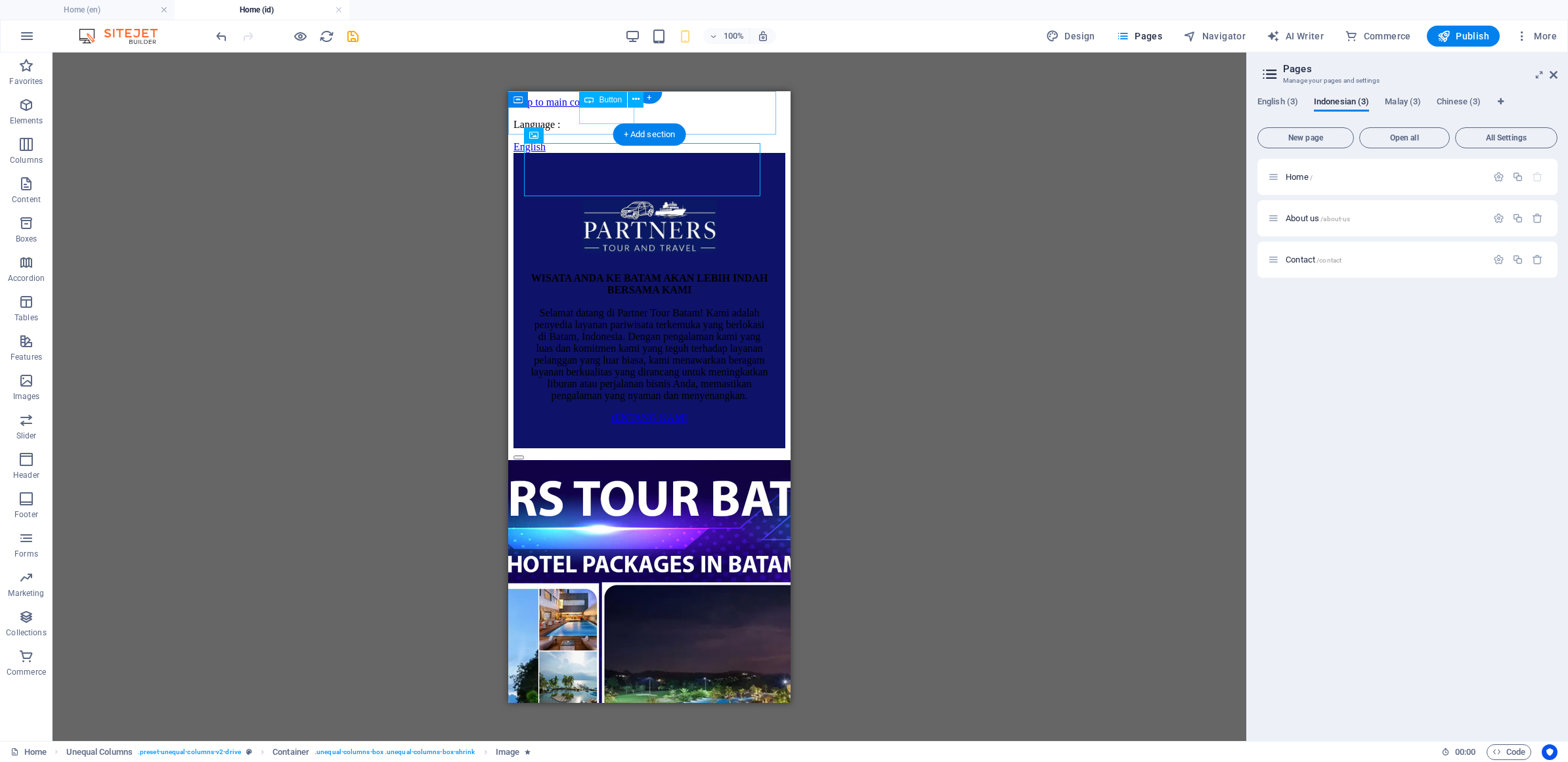 click on "English" at bounding box center (649, 146) 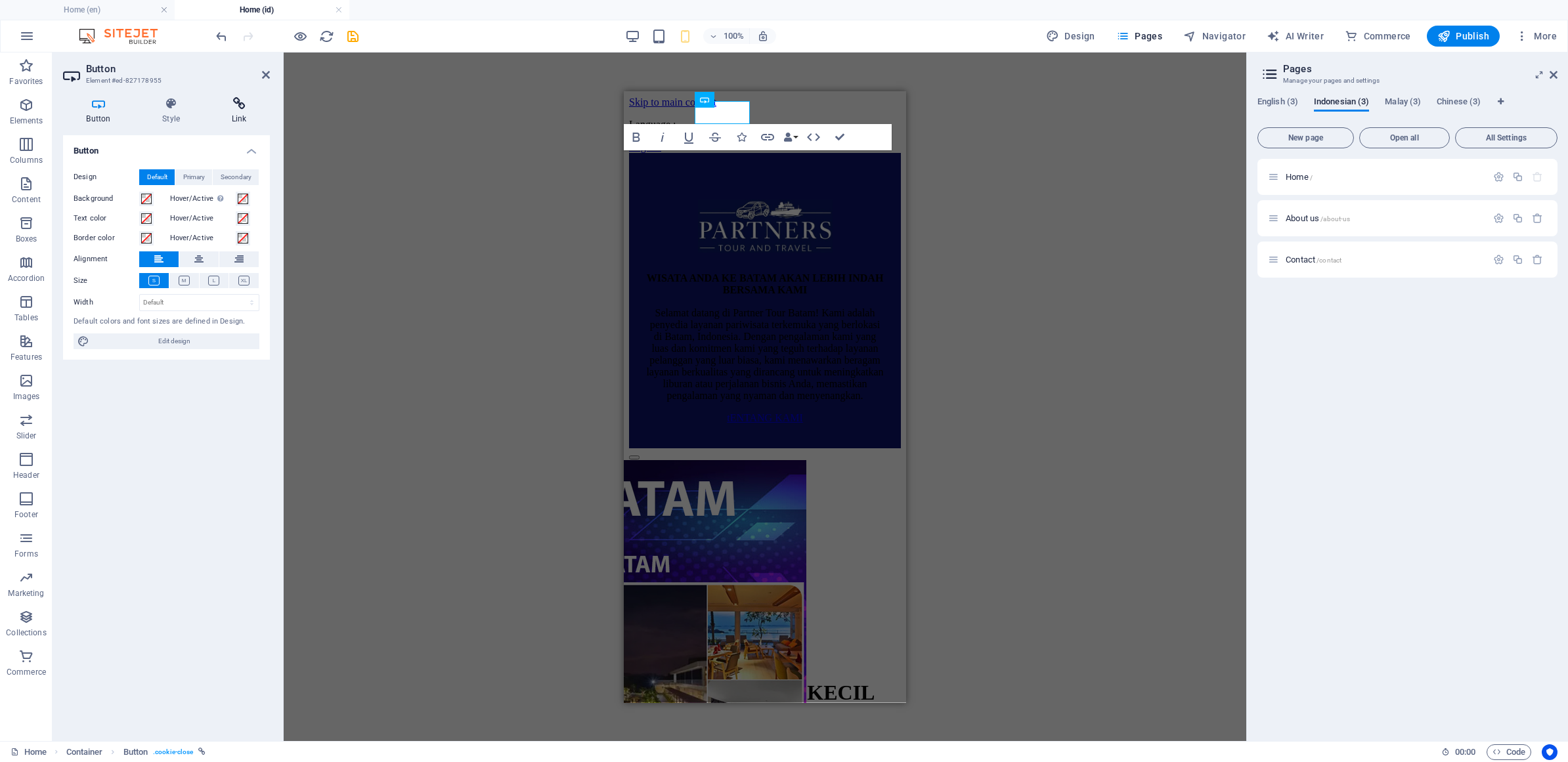 click at bounding box center (239, 104) 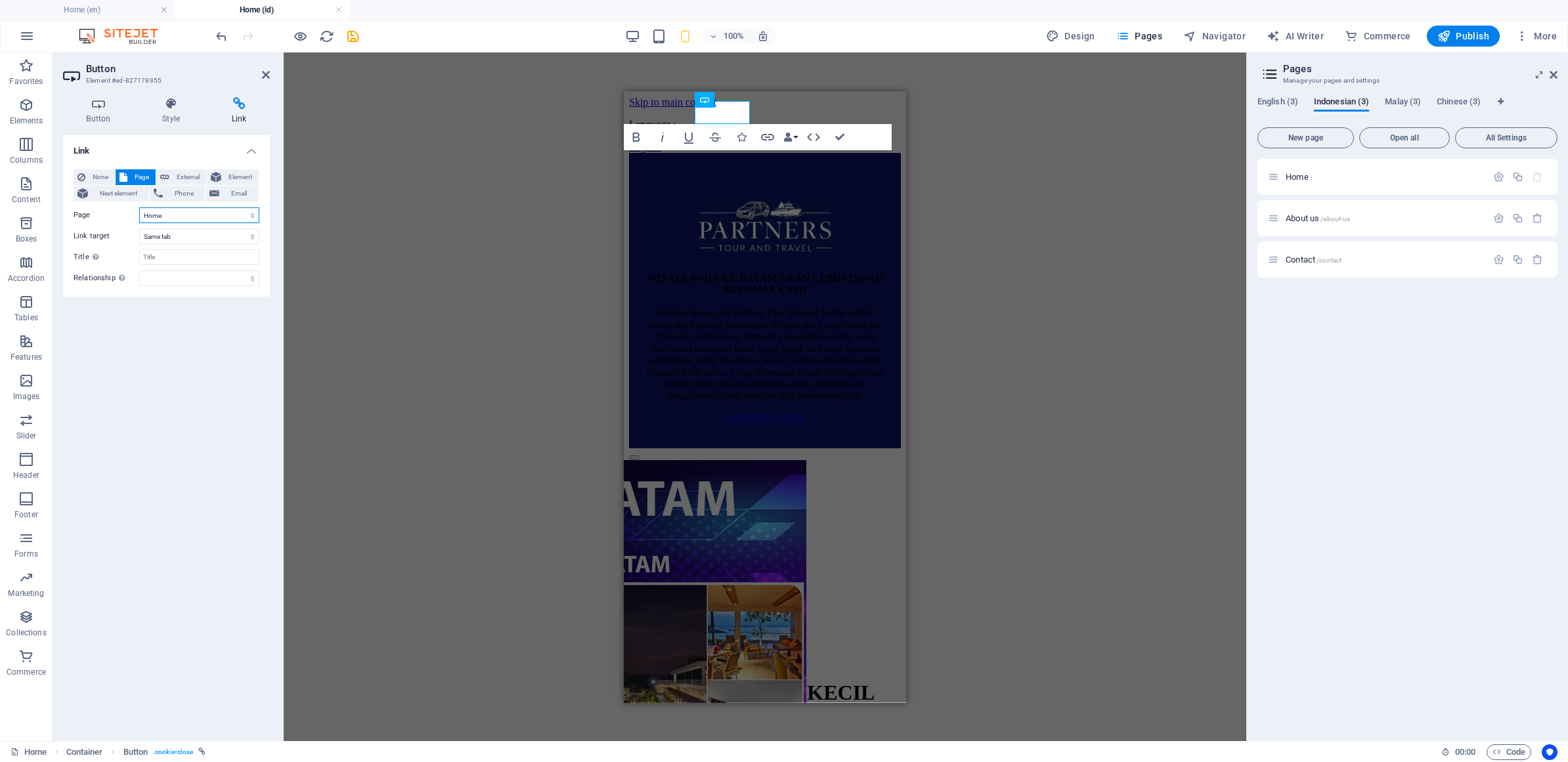 click on "Home About us Contact Home About us Contact Home About us Contact Home About us Contact" at bounding box center [199, 215] 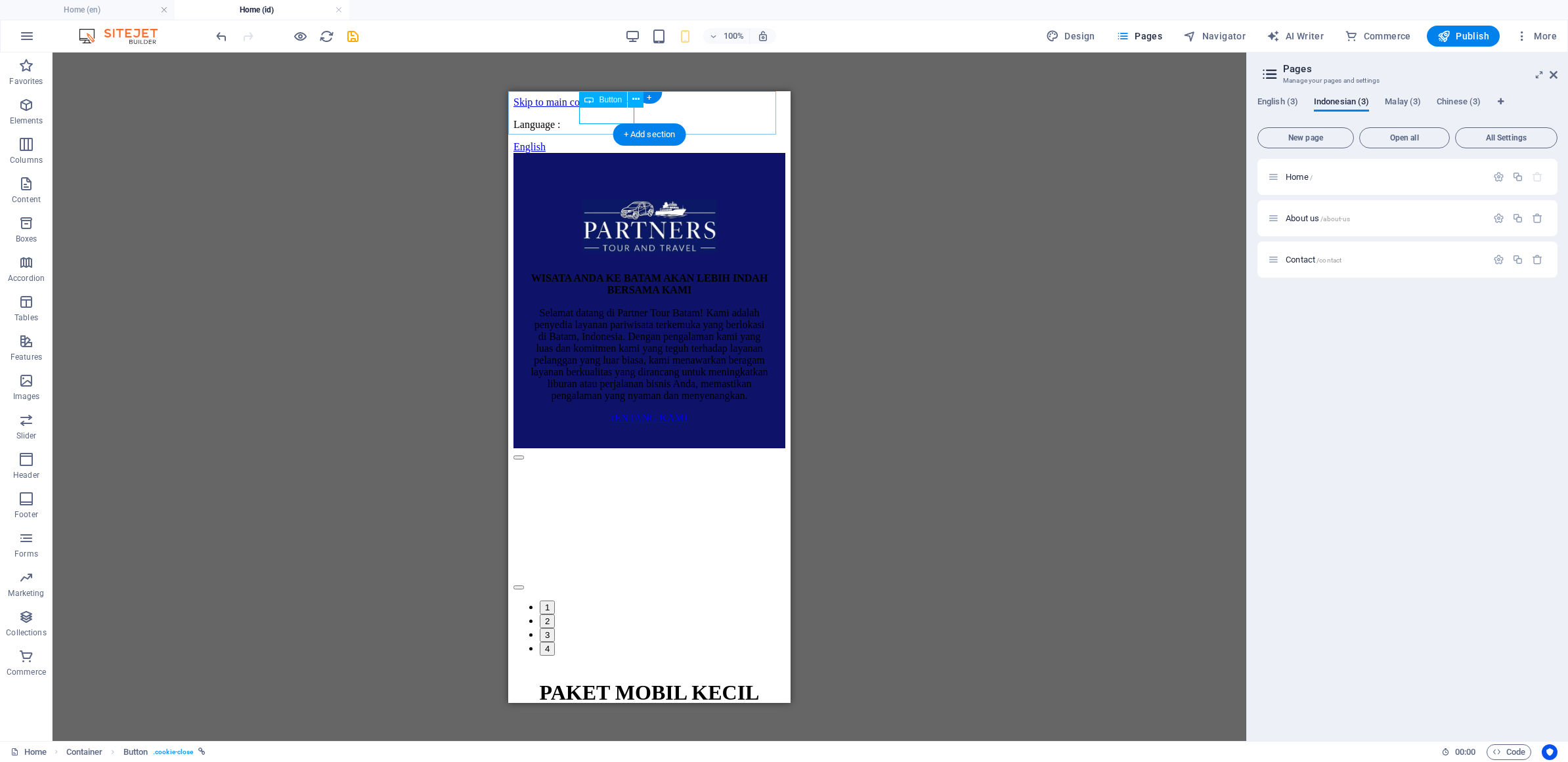 click on "English" at bounding box center [649, 146] 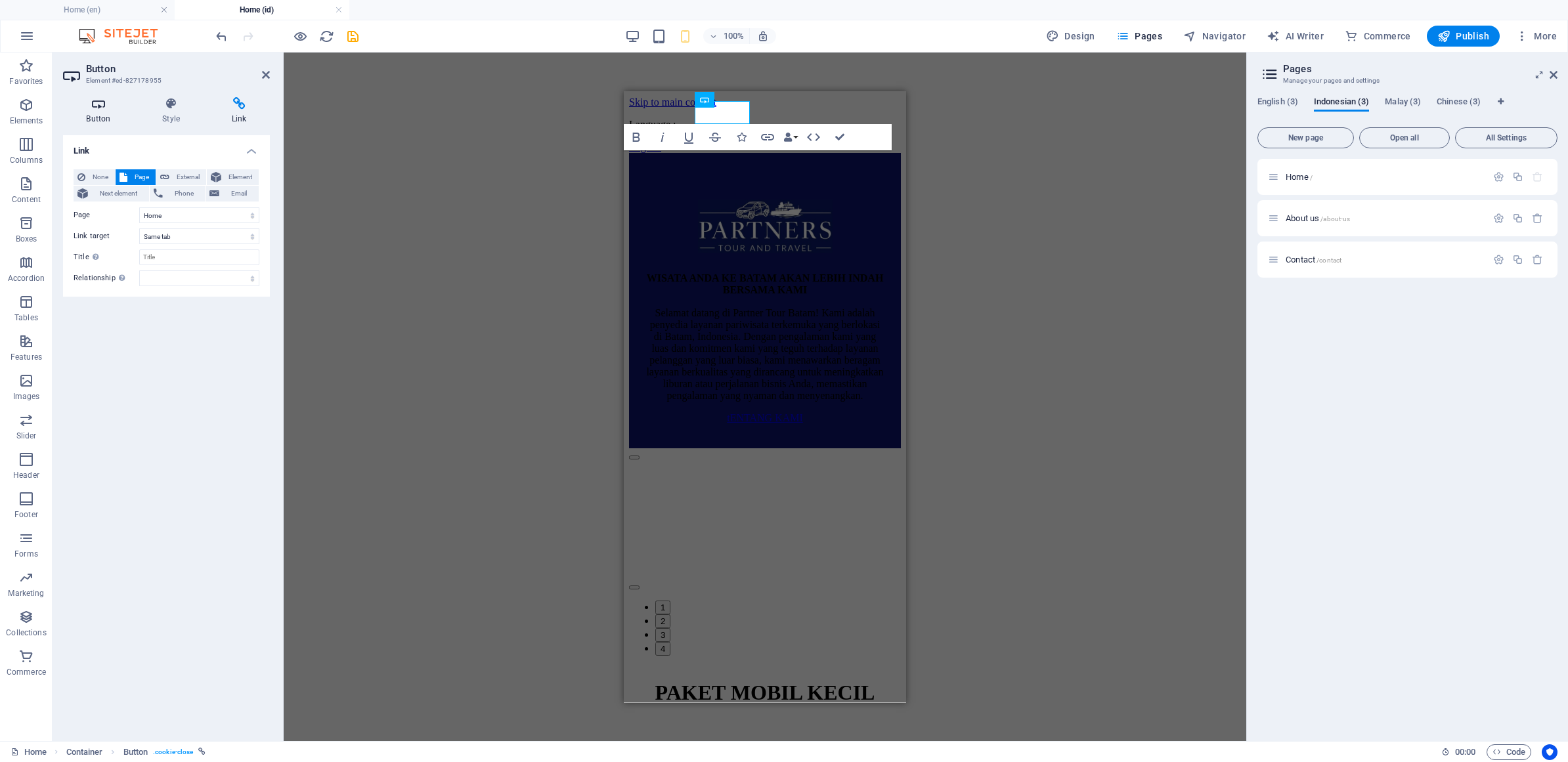 click on "Button" at bounding box center [101, 111] 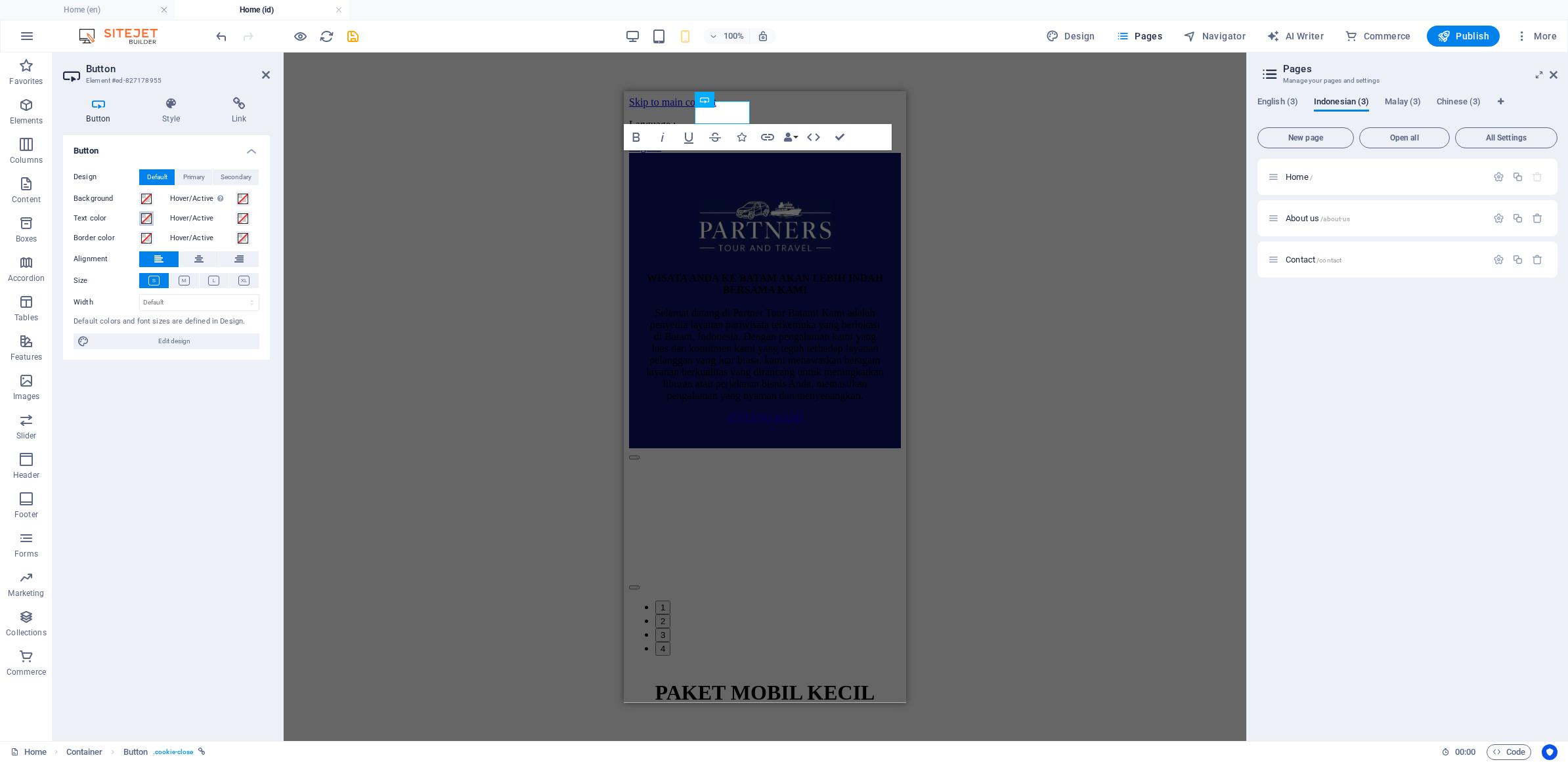 click at bounding box center (146, 219) 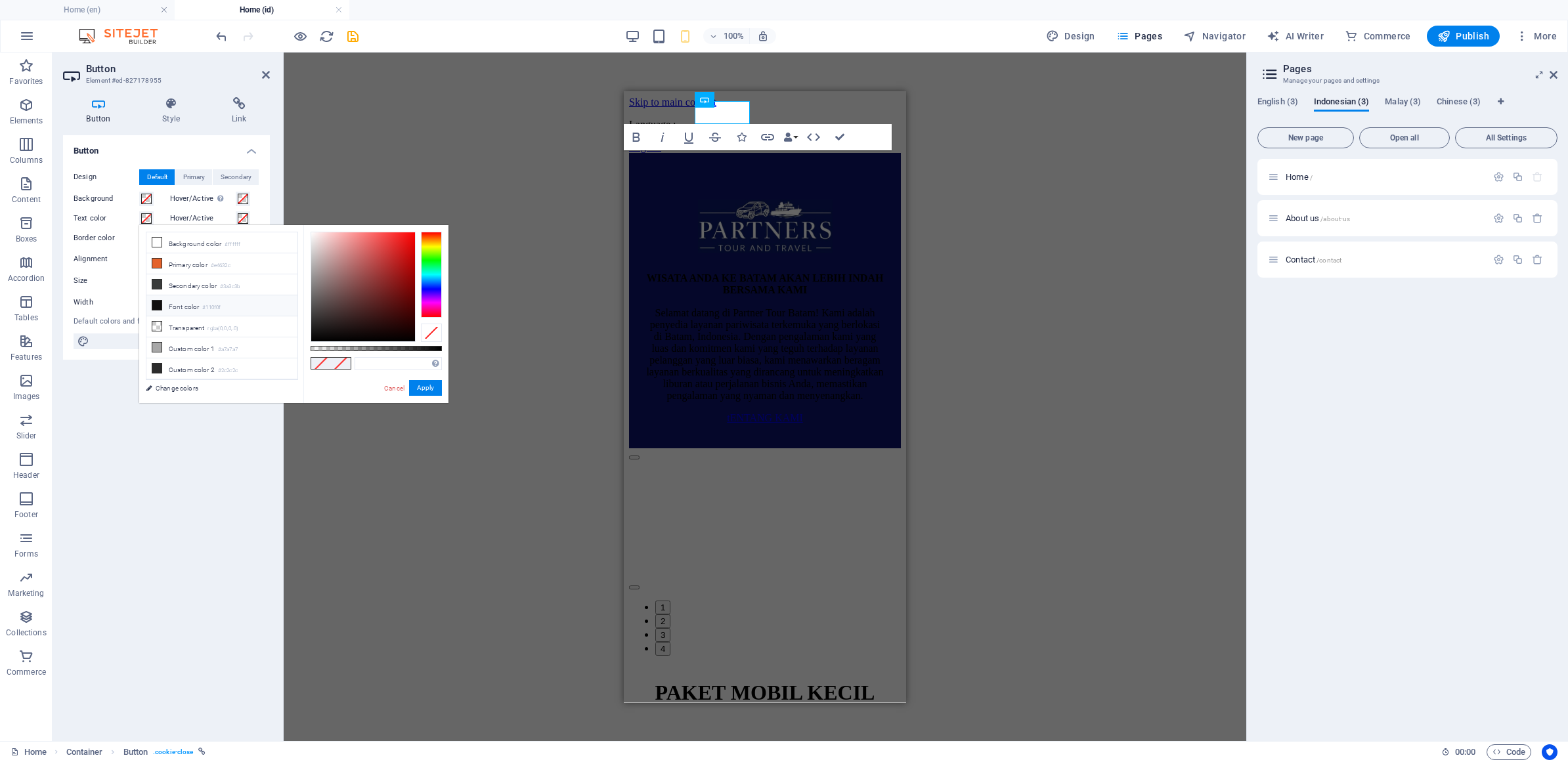 click at bounding box center [157, 305] 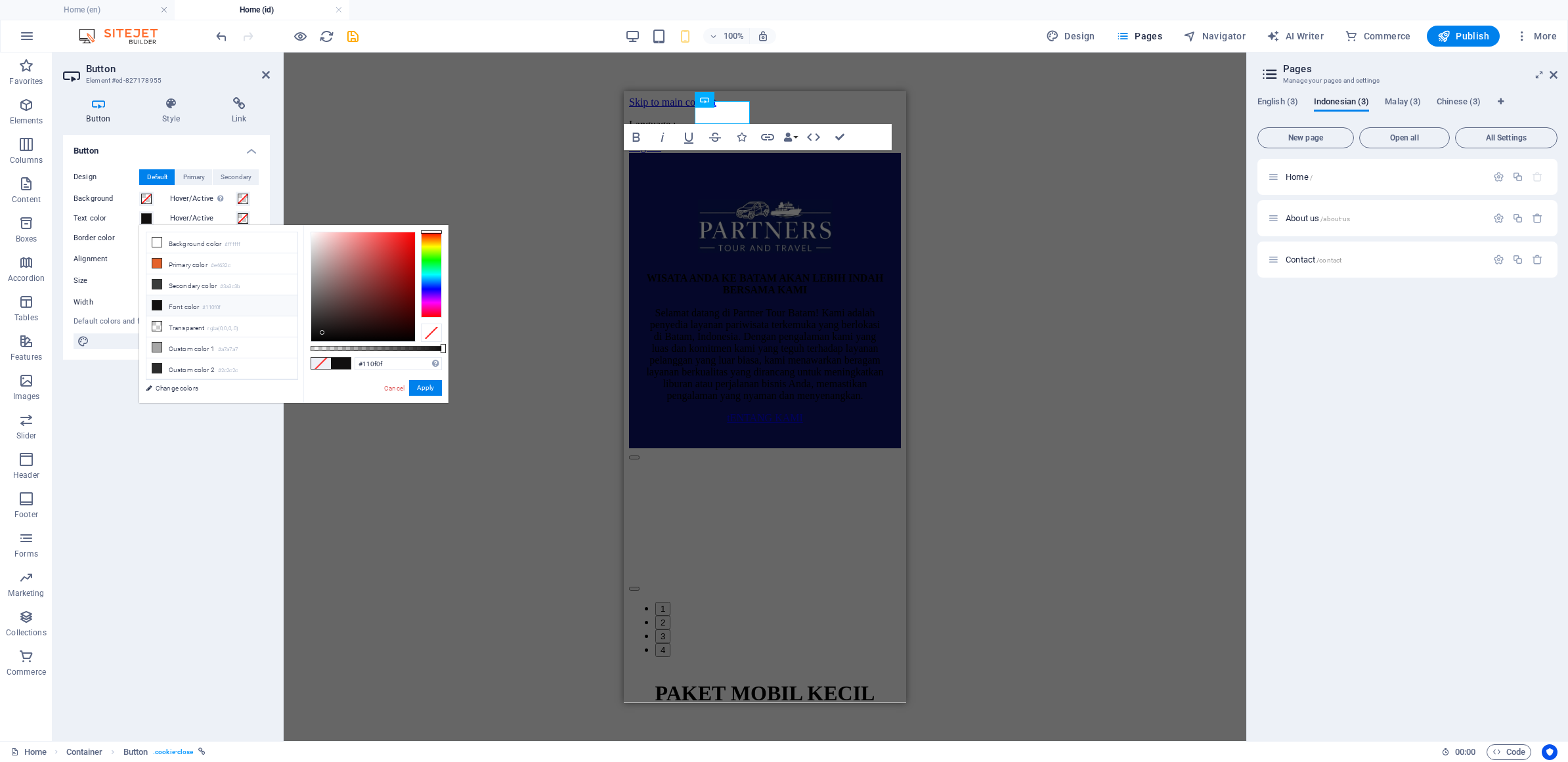 click on "Cancel Apply" at bounding box center [412, 388] 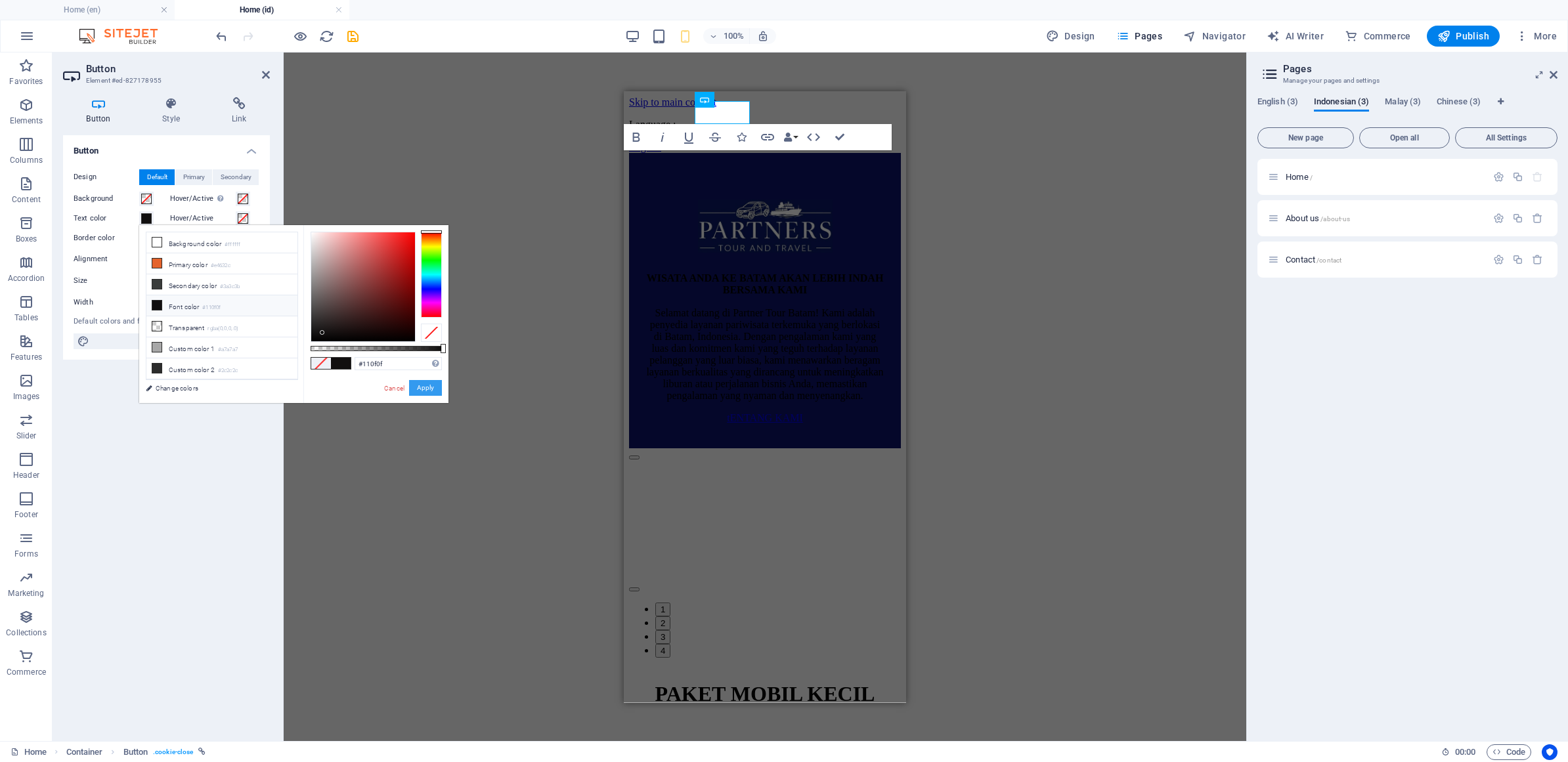 click on "Apply" at bounding box center [425, 388] 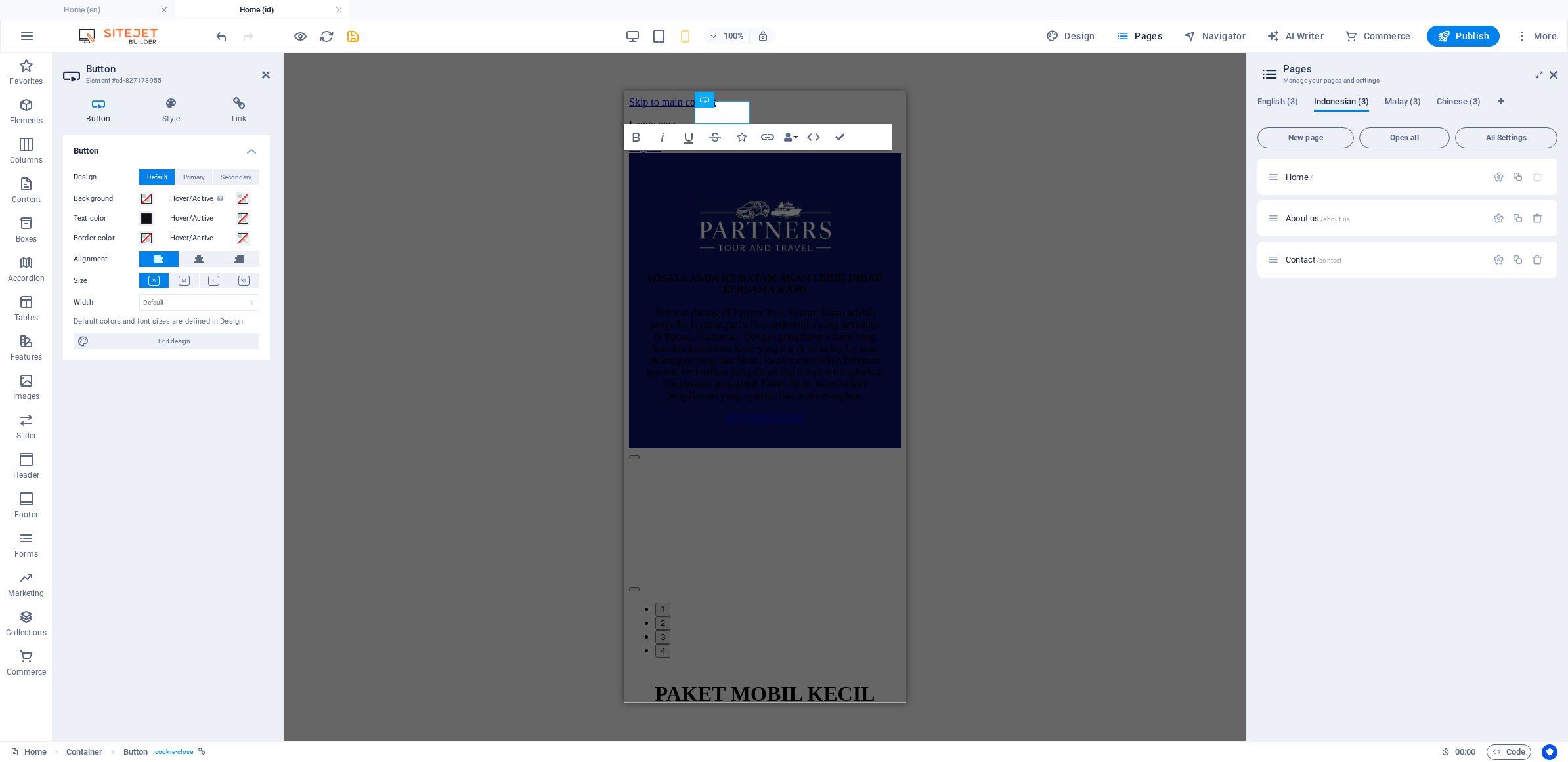 click on "Background" at bounding box center (118, 199) 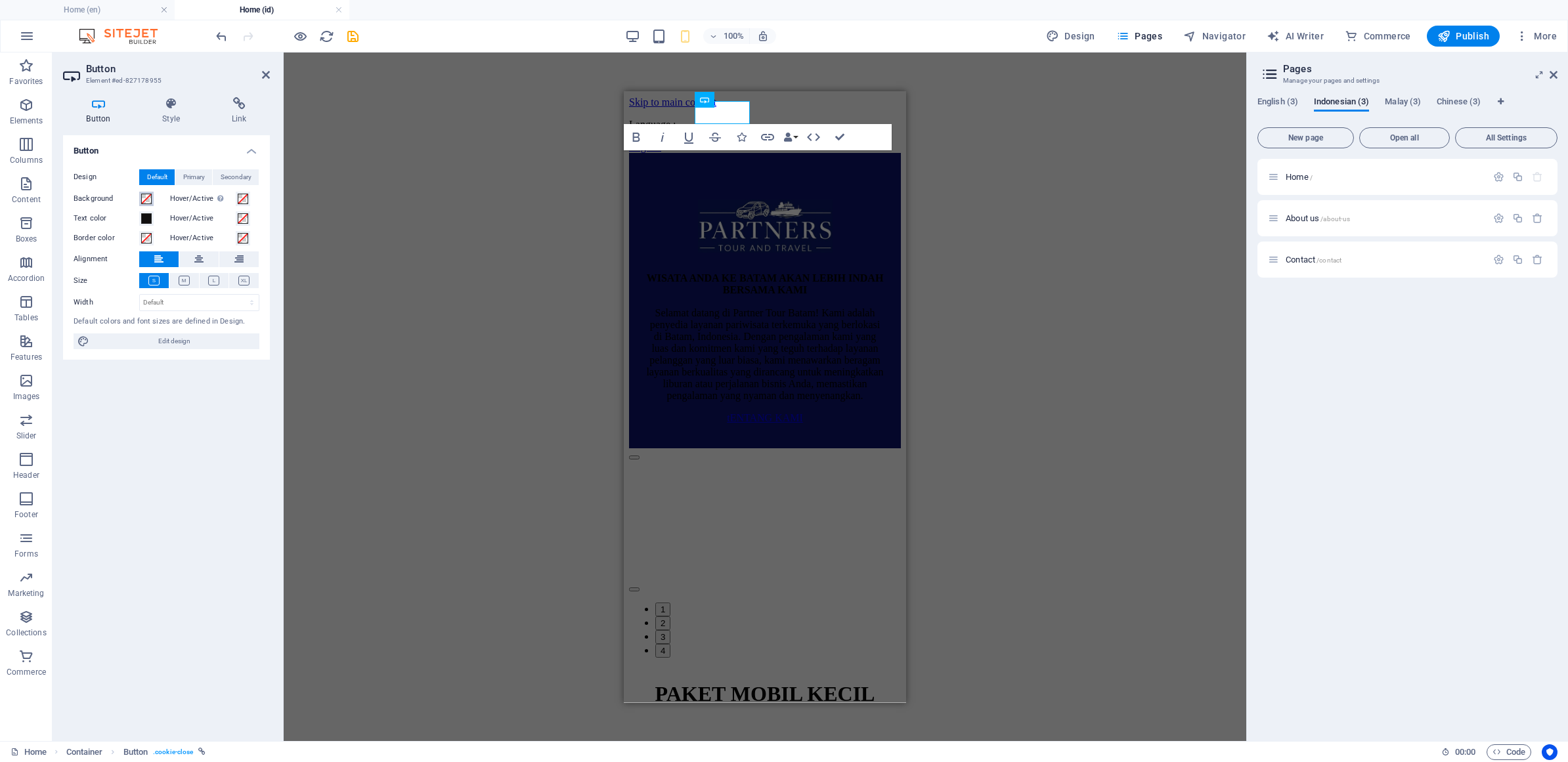click at bounding box center [146, 199] 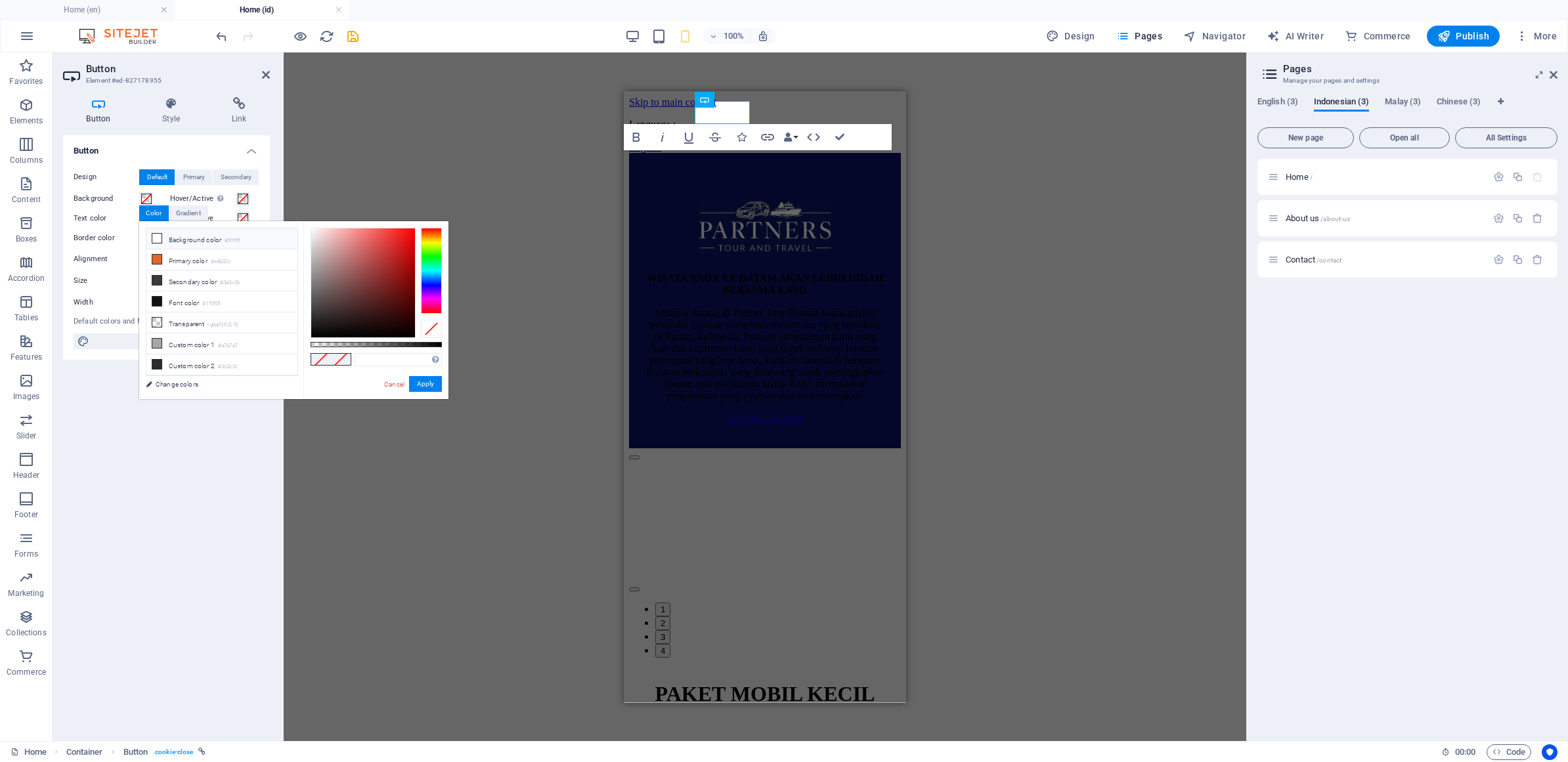 click on "Background color
#ffffff" at bounding box center [222, 239] 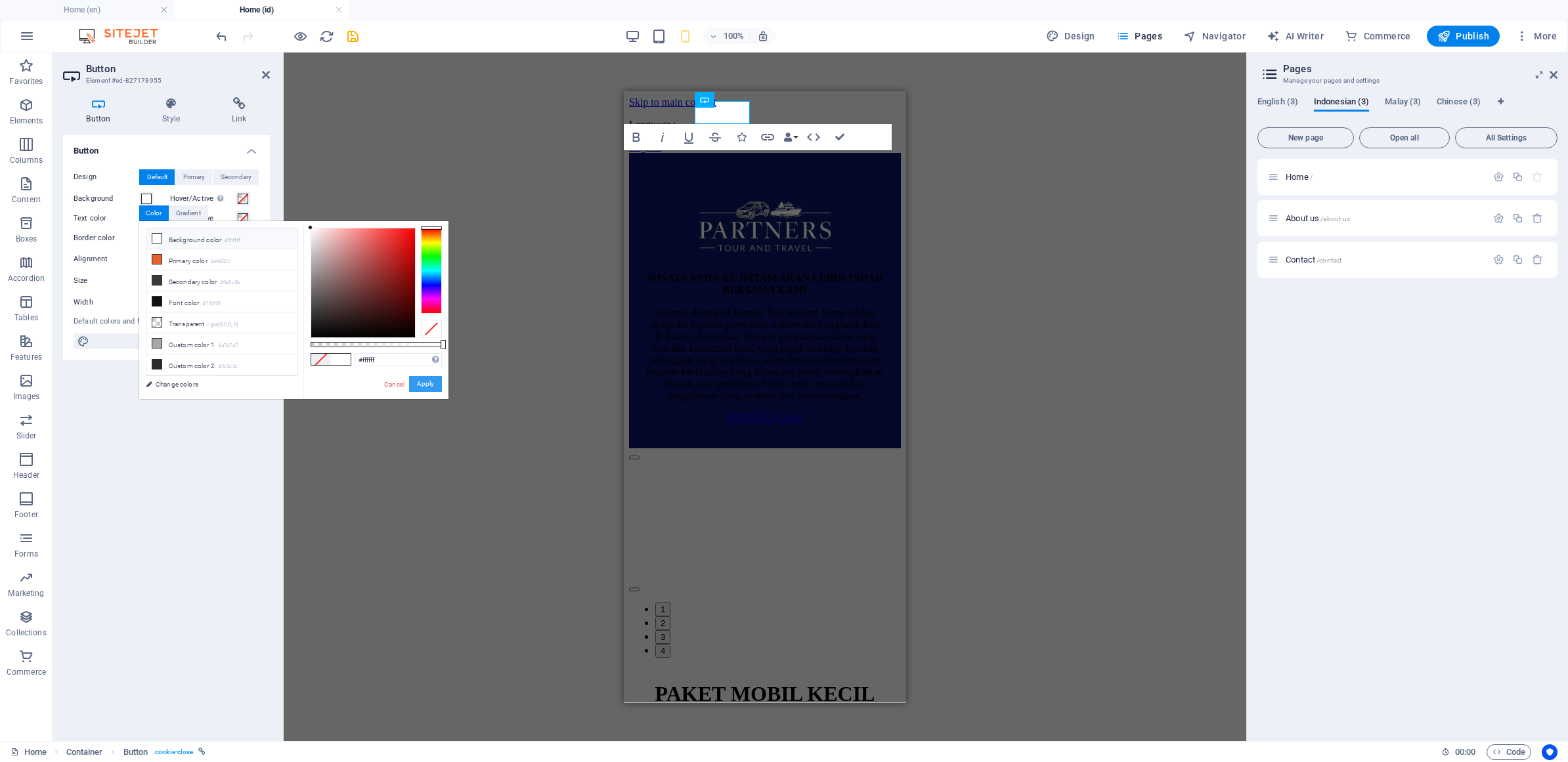 click on "Apply" at bounding box center (425, 384) 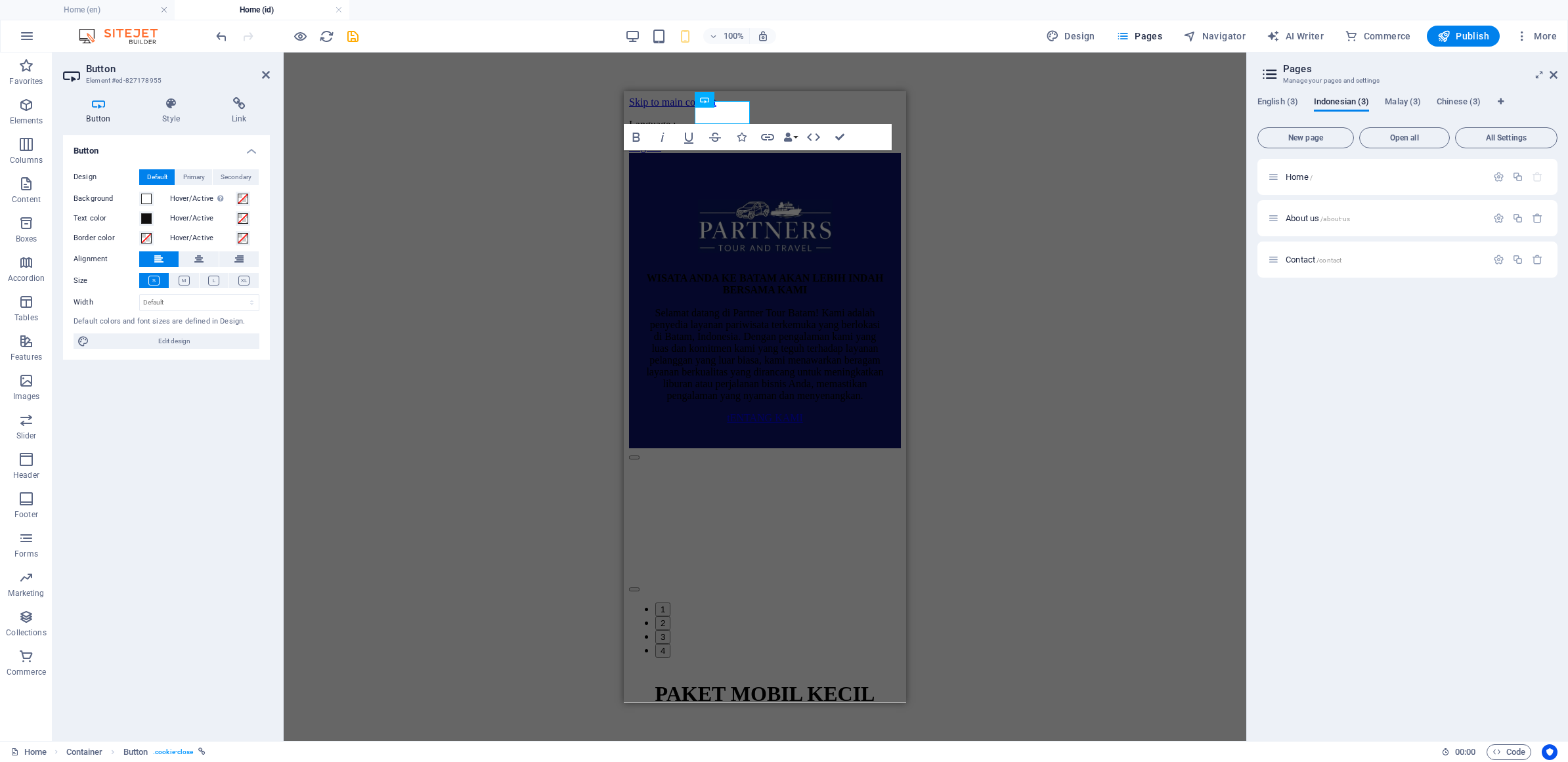 click on "H3   Footer Saga   Container   Spacer   Container   Container   Logo   Text   Spacer   Plans   Plans   Container   Container   Button   Text   Spacer   Spacer   Spacer   Spacer   Image   Container   Container   Plans   Container   Container   Image   Container   Container   Plans   Container   Spacer   Spacer   Container   Plans   Container   Image   Container   Plans   Plans   Container   Spacer   Spacer   Container   Image   Button   Plans   Container   Container   Container   Image   Container   Button   Plans   Container   Container   Container   Plans   Container   Spacer   Image   Text   Spacer   Plans   Plans   Container   Container   Spacer   Container   Container   Image   Container   Container   Spacer   Container   Spacer   Container   Image   Container   Plans   Container   Plans   Container   Spacer   Container   Plans   Container   Image   Image slider on background   Image slider   Image slider on background   Text   Unequal Columns   Container   Container   Unequal Columns" at bounding box center (765, 396) 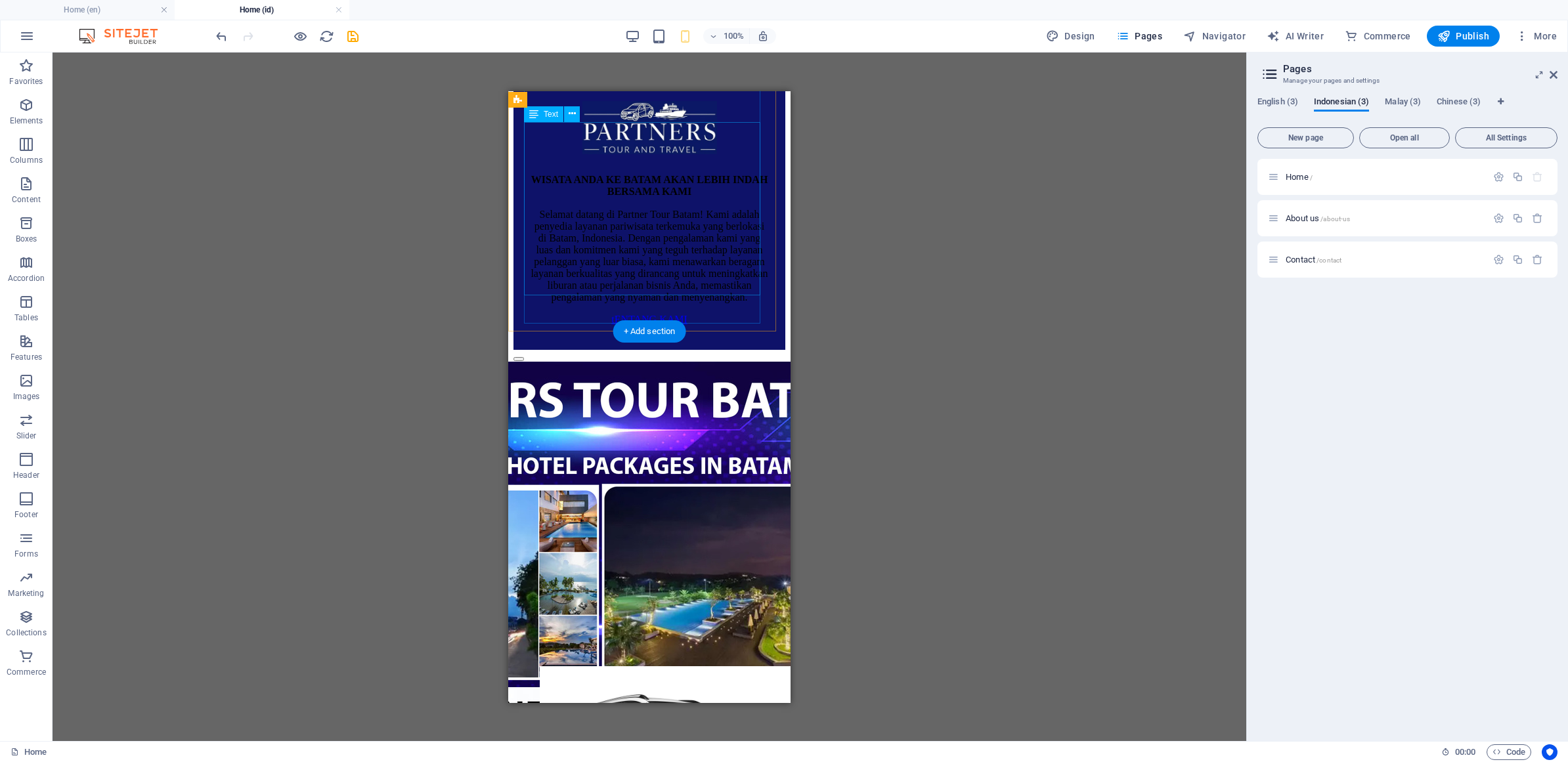 scroll, scrollTop: 0, scrollLeft: 0, axis: both 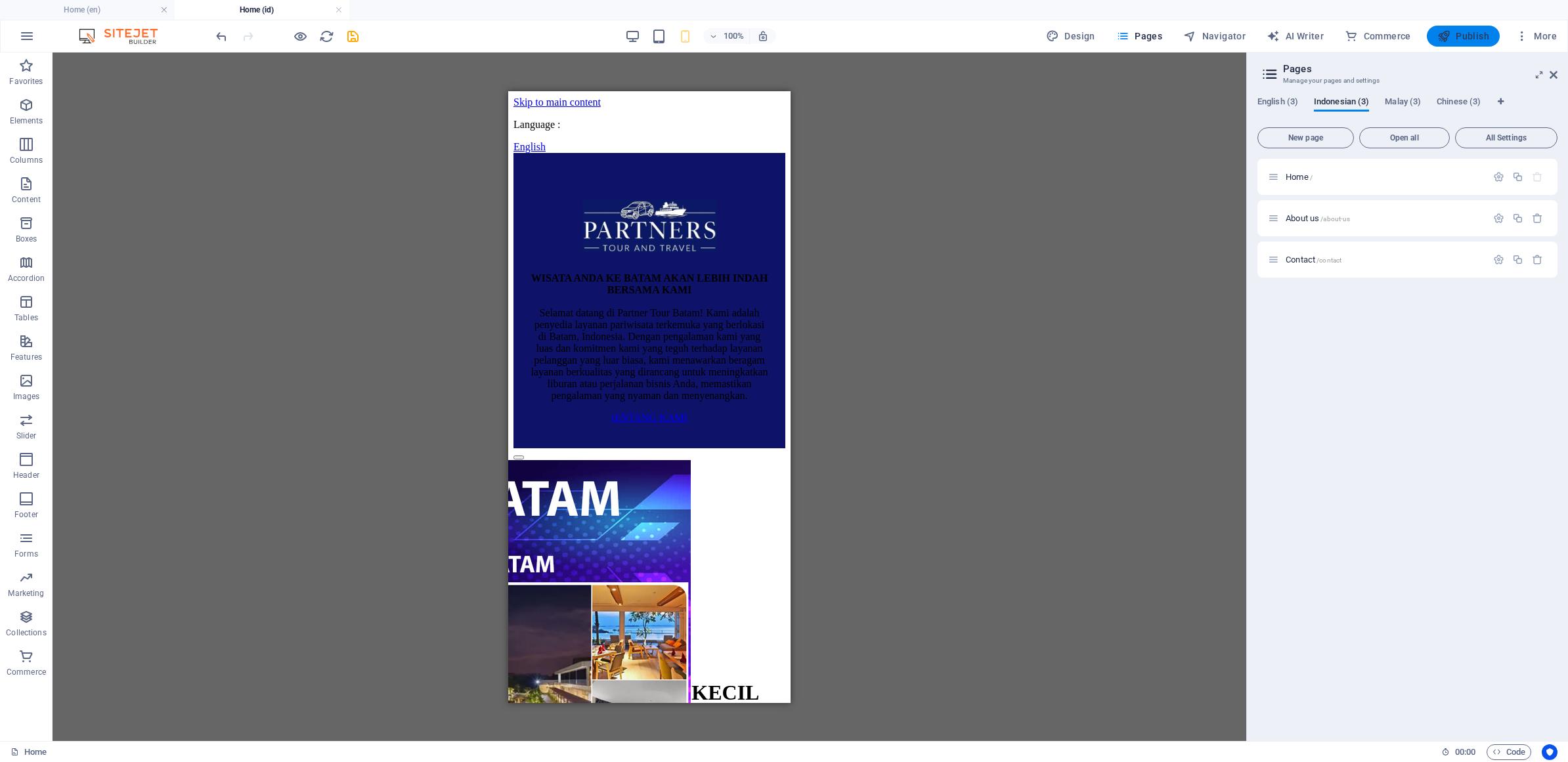click on "Publish" at bounding box center [1463, 36] 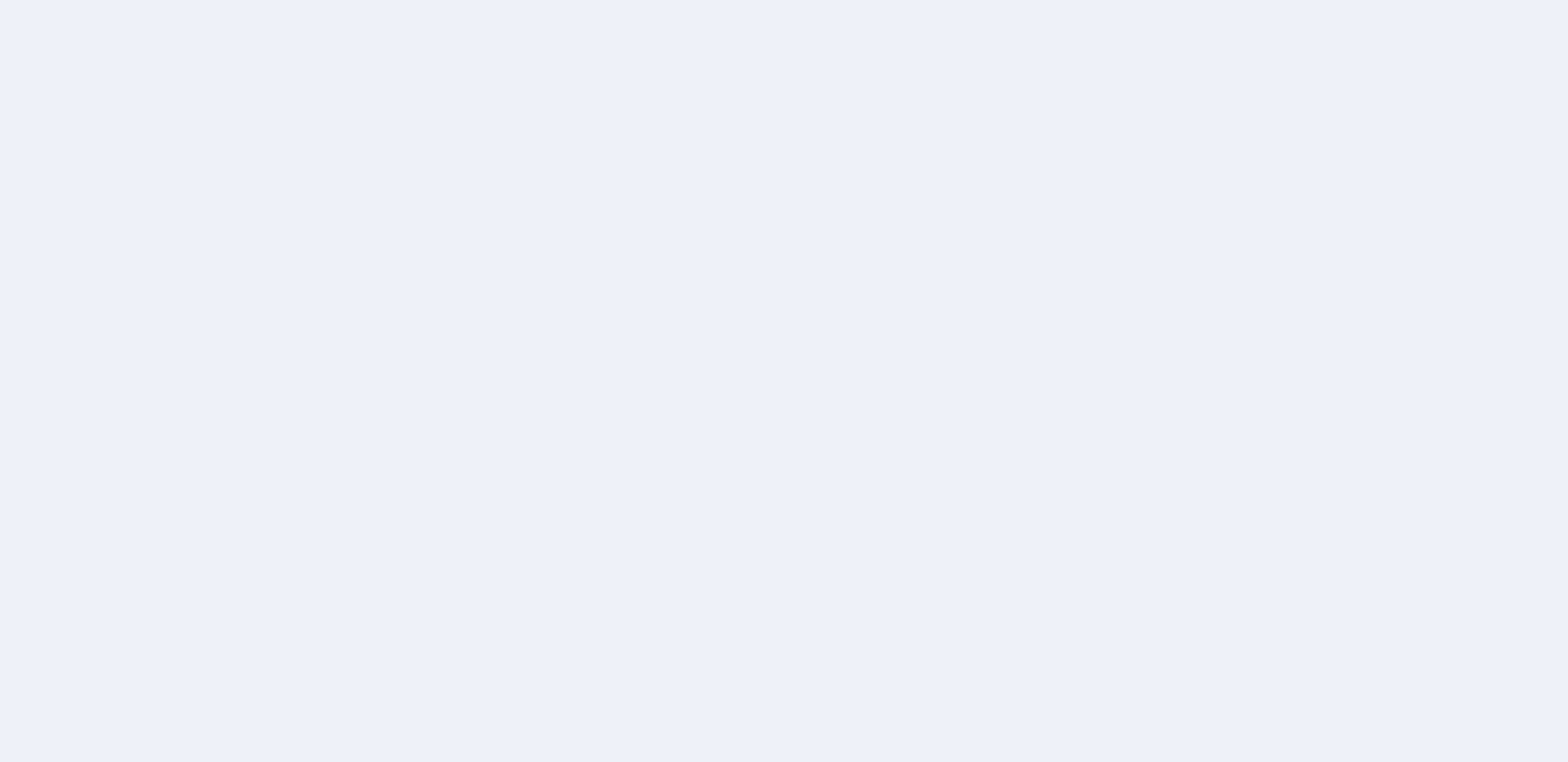 scroll, scrollTop: 0, scrollLeft: 0, axis: both 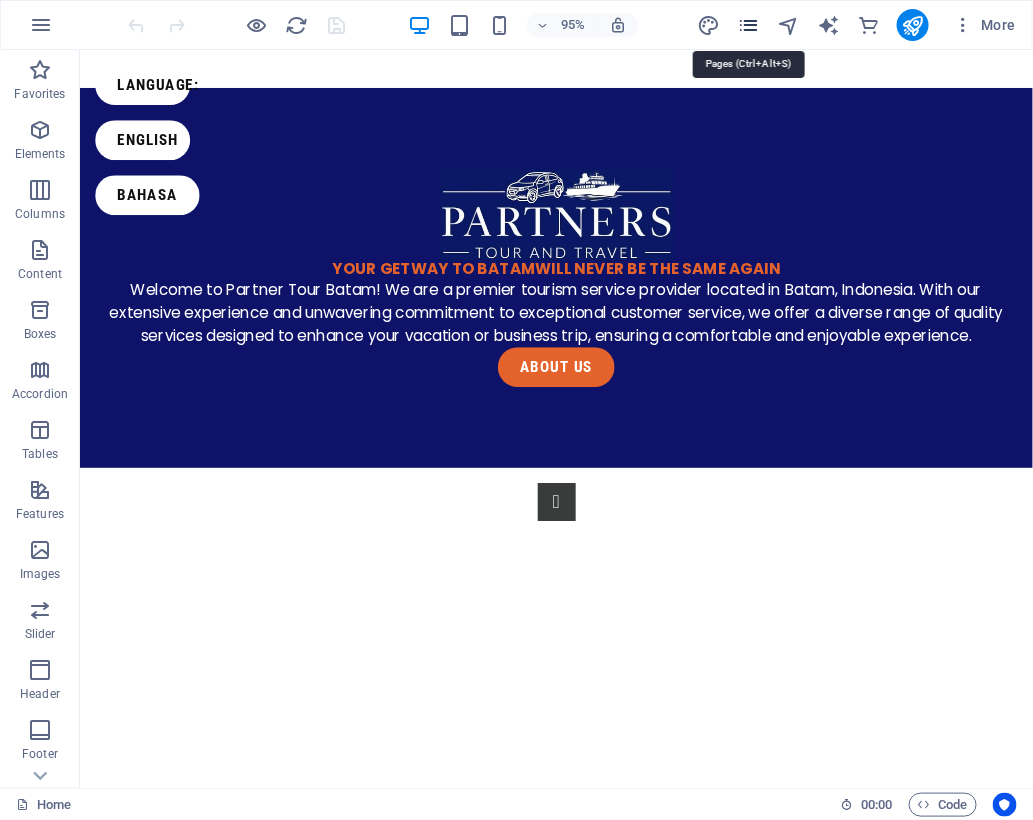 click at bounding box center [748, 25] 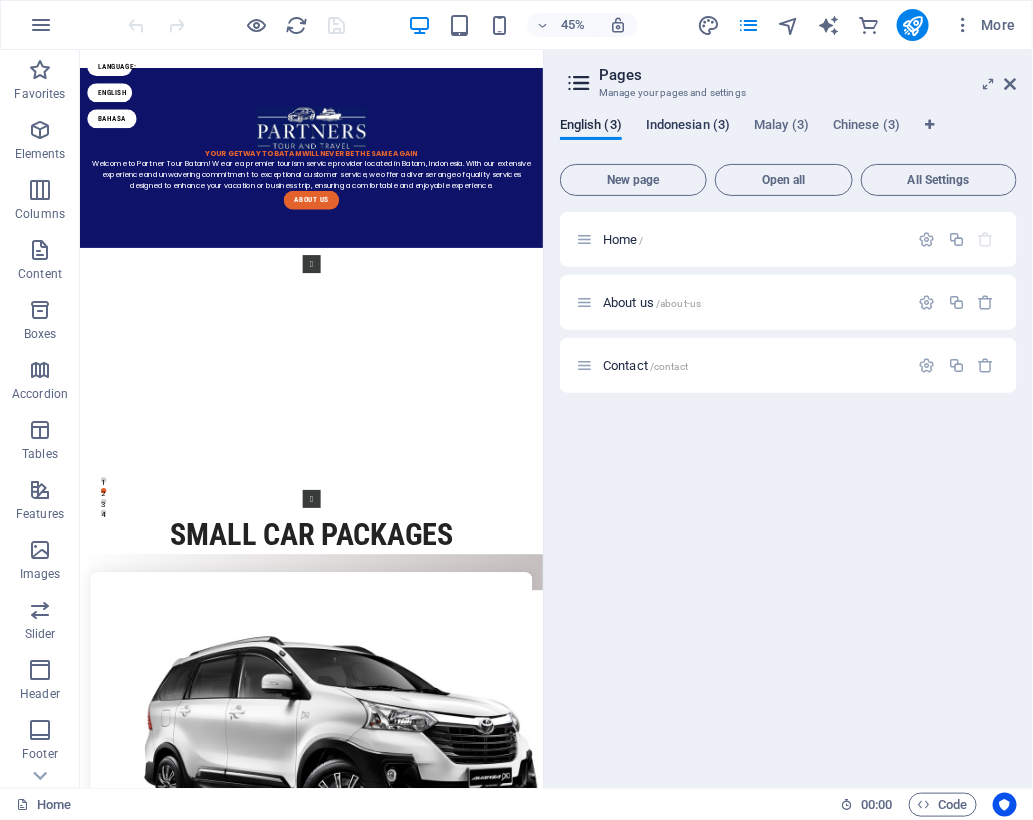 click on "Indonesian (3)" at bounding box center (688, 127) 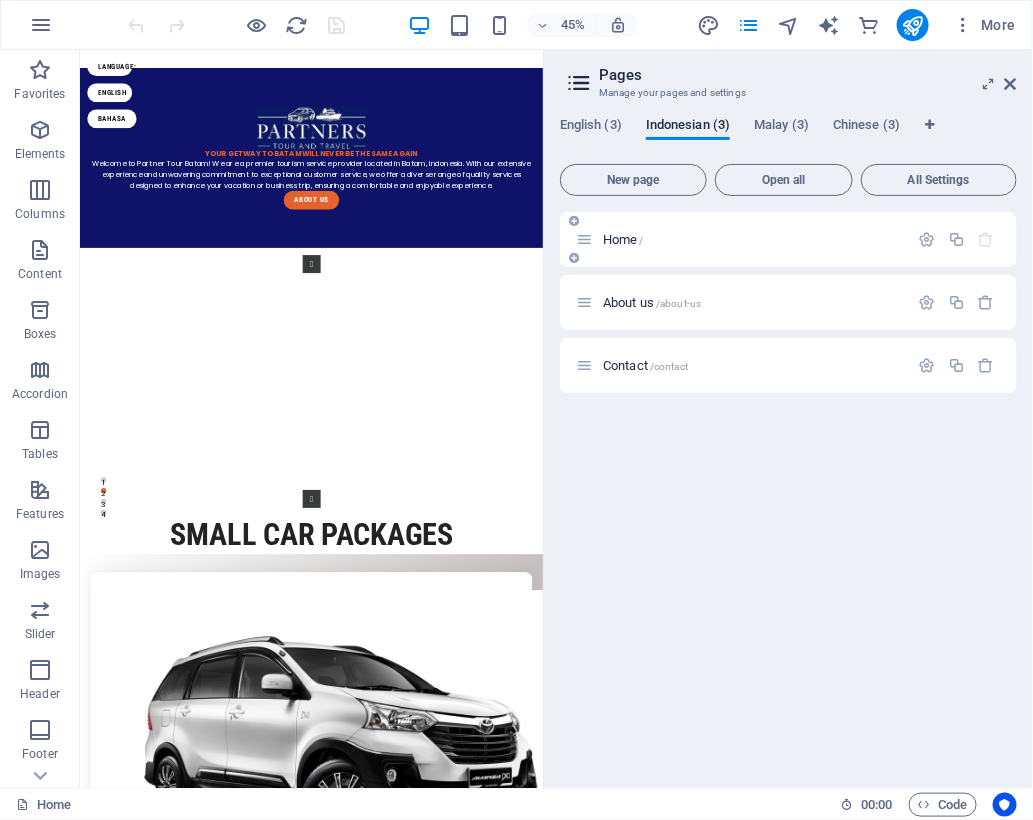 click on "Home /" at bounding box center (753, 239) 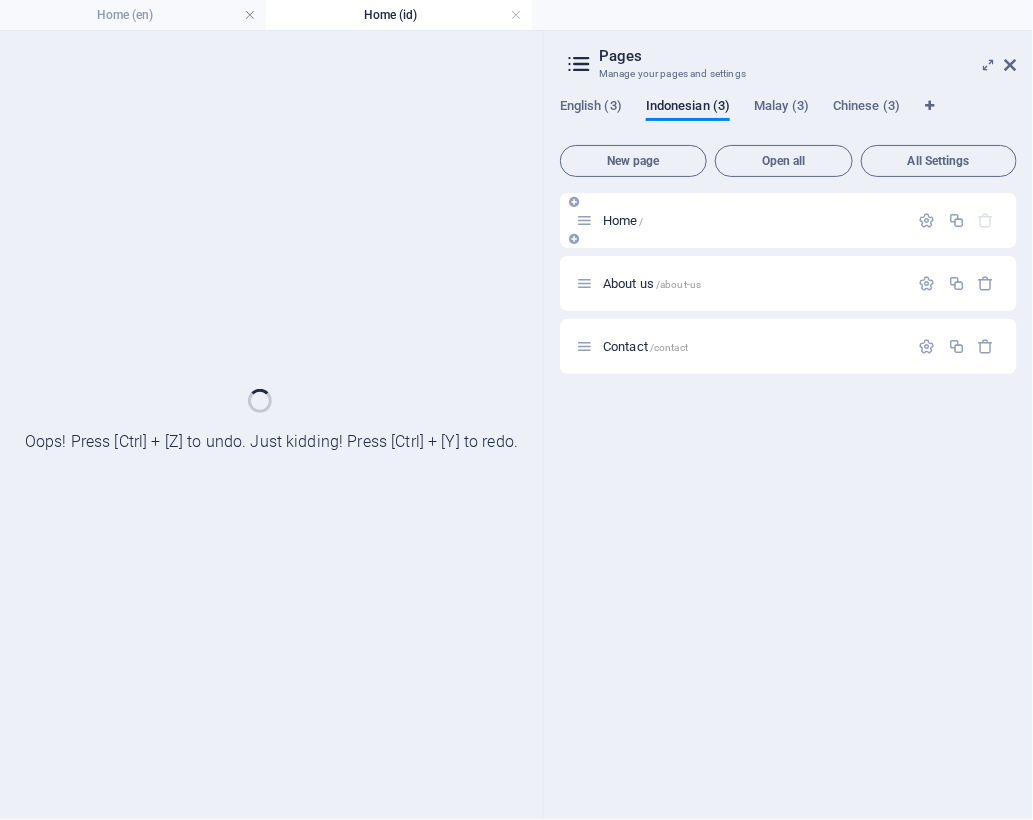 click on "Home /" at bounding box center (788, 220) 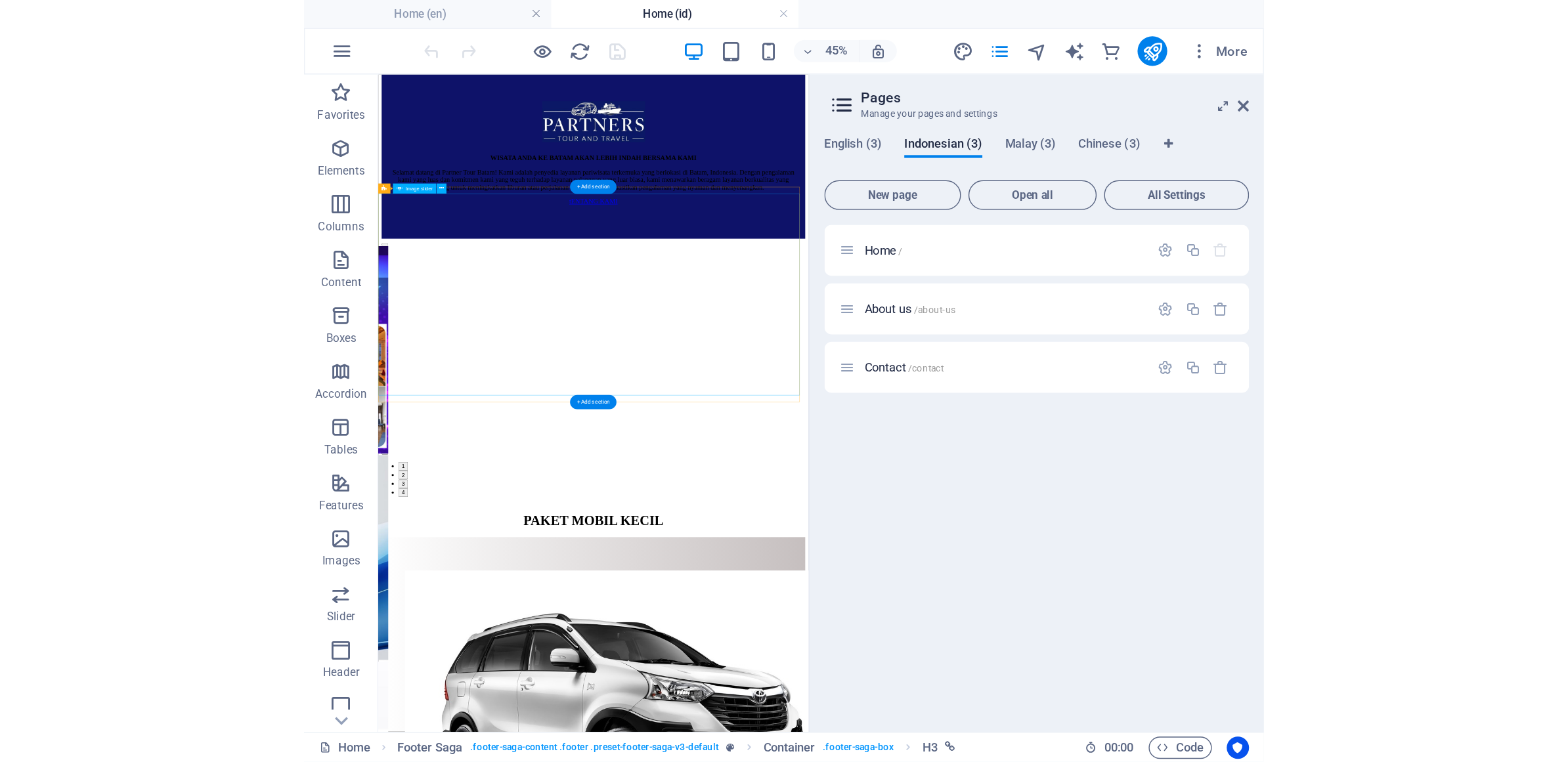 scroll, scrollTop: 0, scrollLeft: 0, axis: both 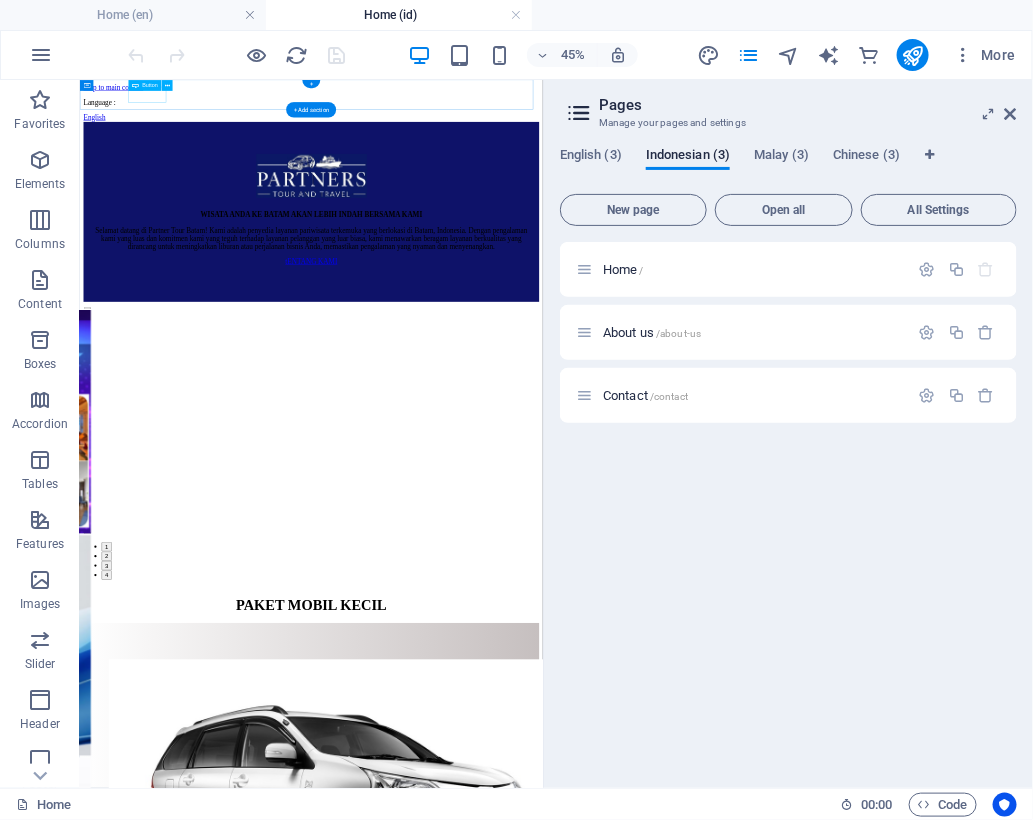 click on "English" at bounding box center (593, 164) 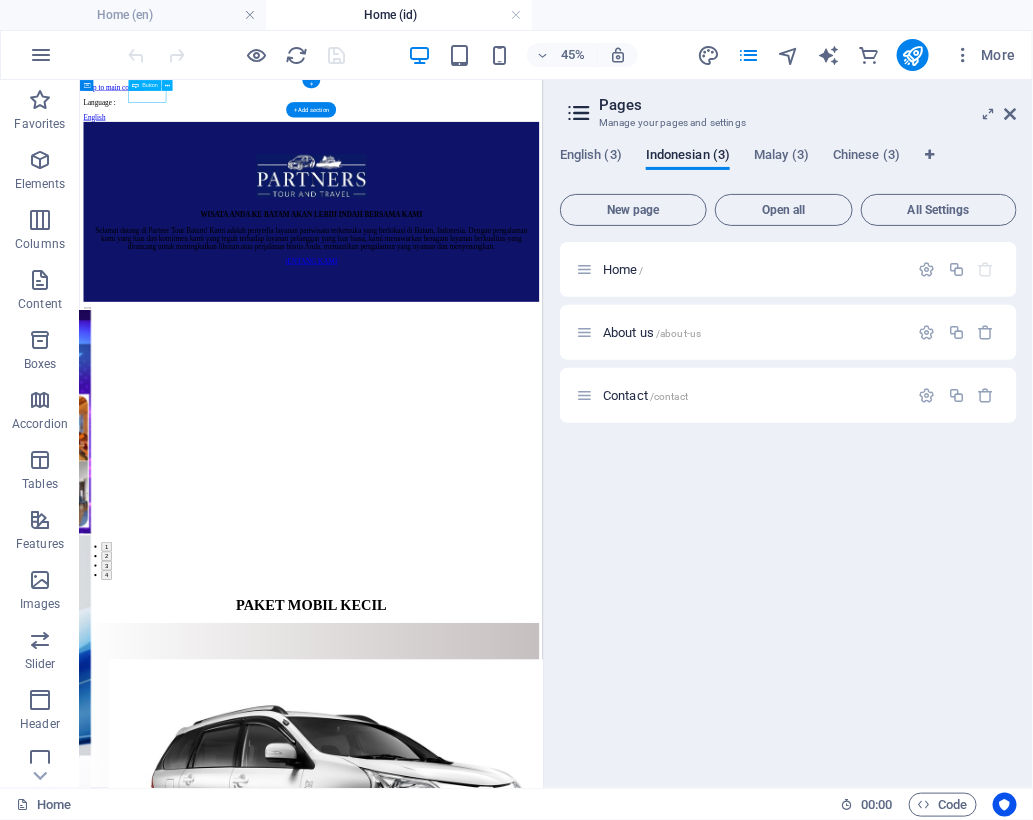 click on "English" at bounding box center [593, 164] 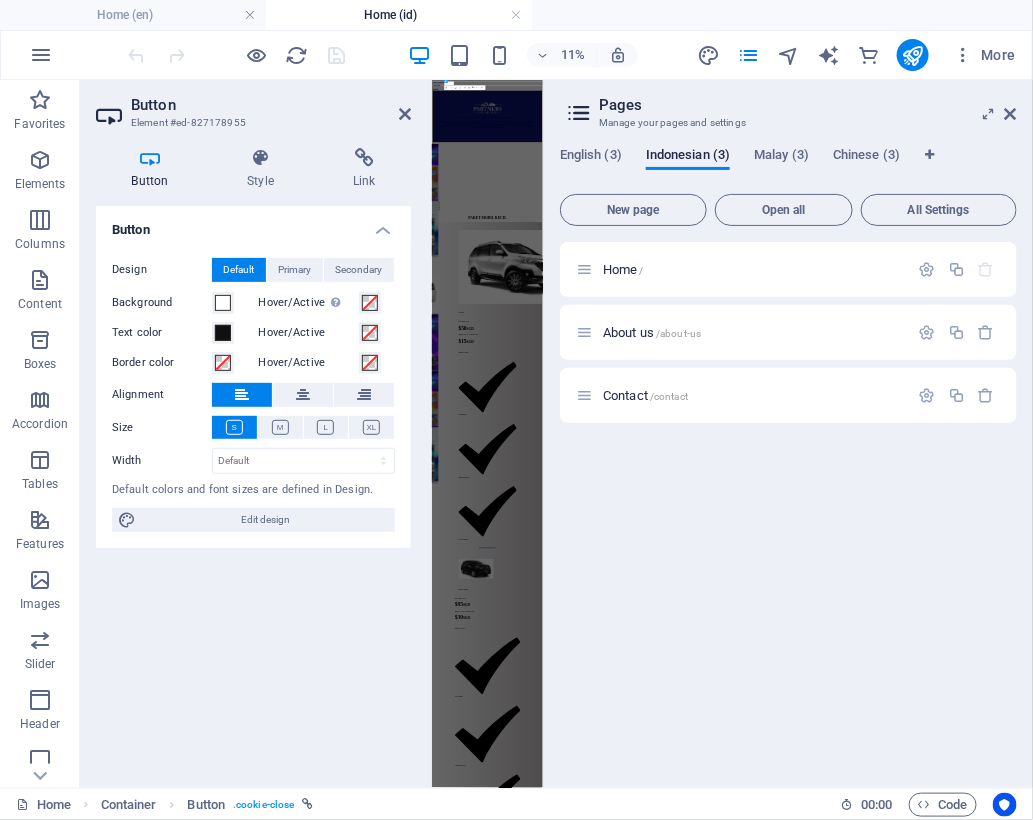 click on "Button" at bounding box center (154, 169) 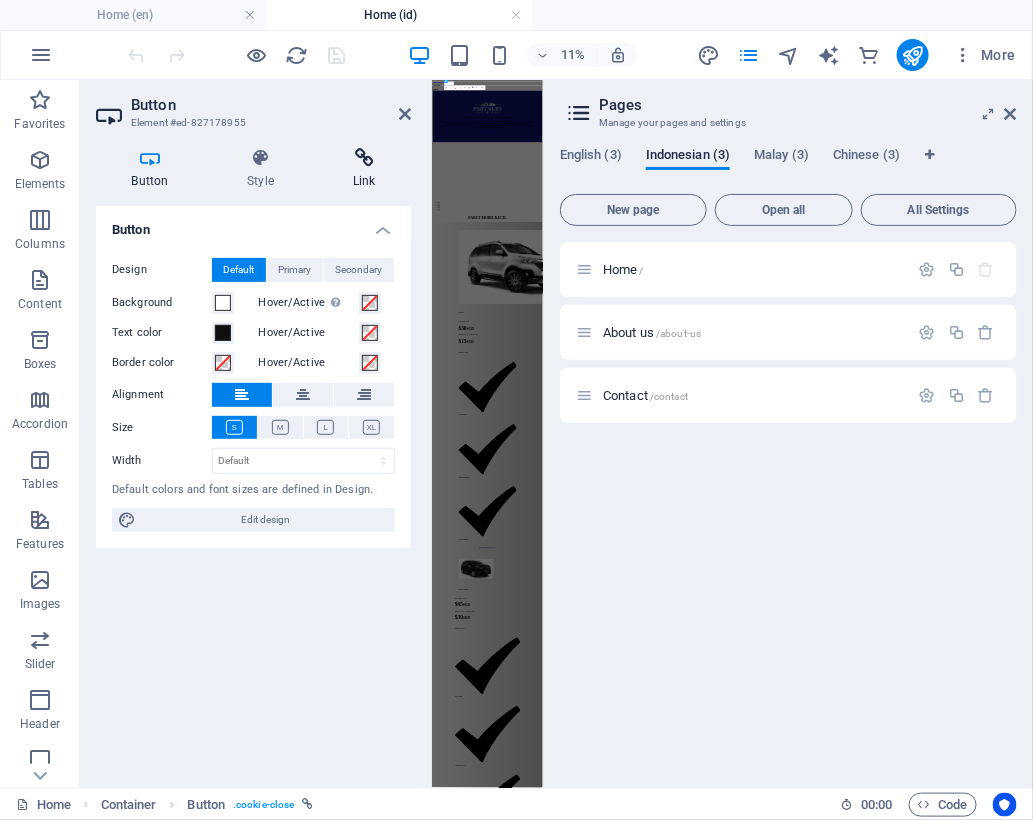click on "Link" at bounding box center [364, 169] 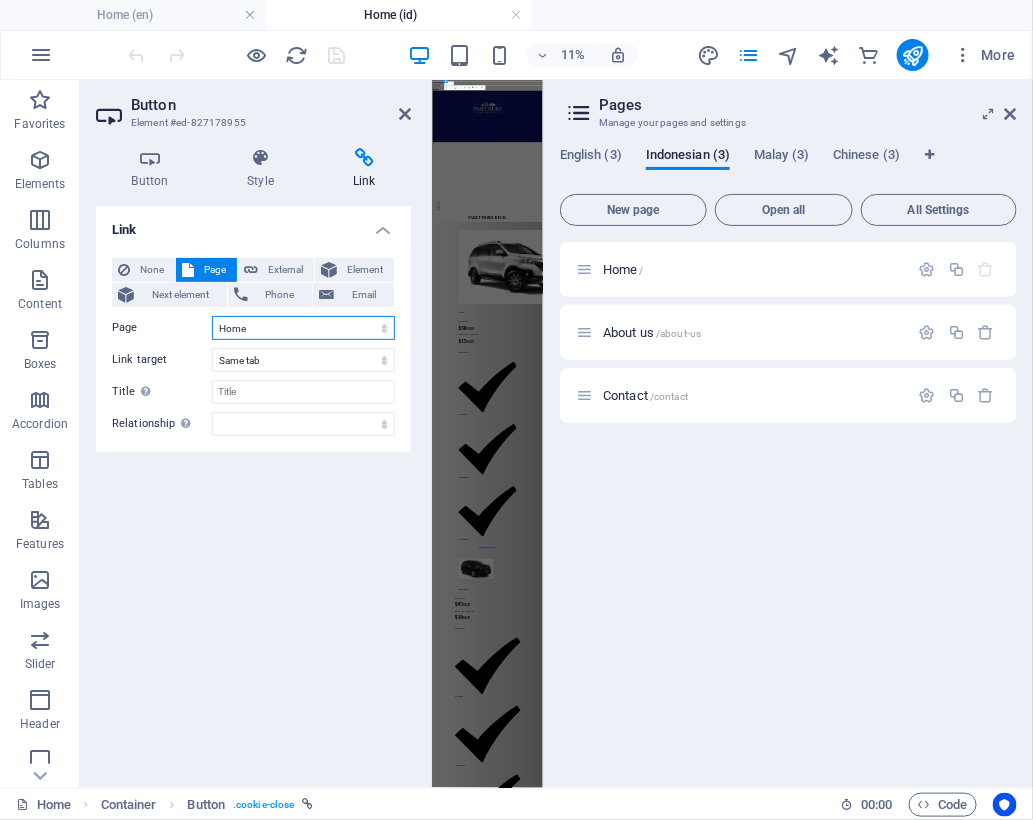 click on "Home About us Contact Home About us Contact Home About us Contact Home About us Contact" at bounding box center [303, 328] 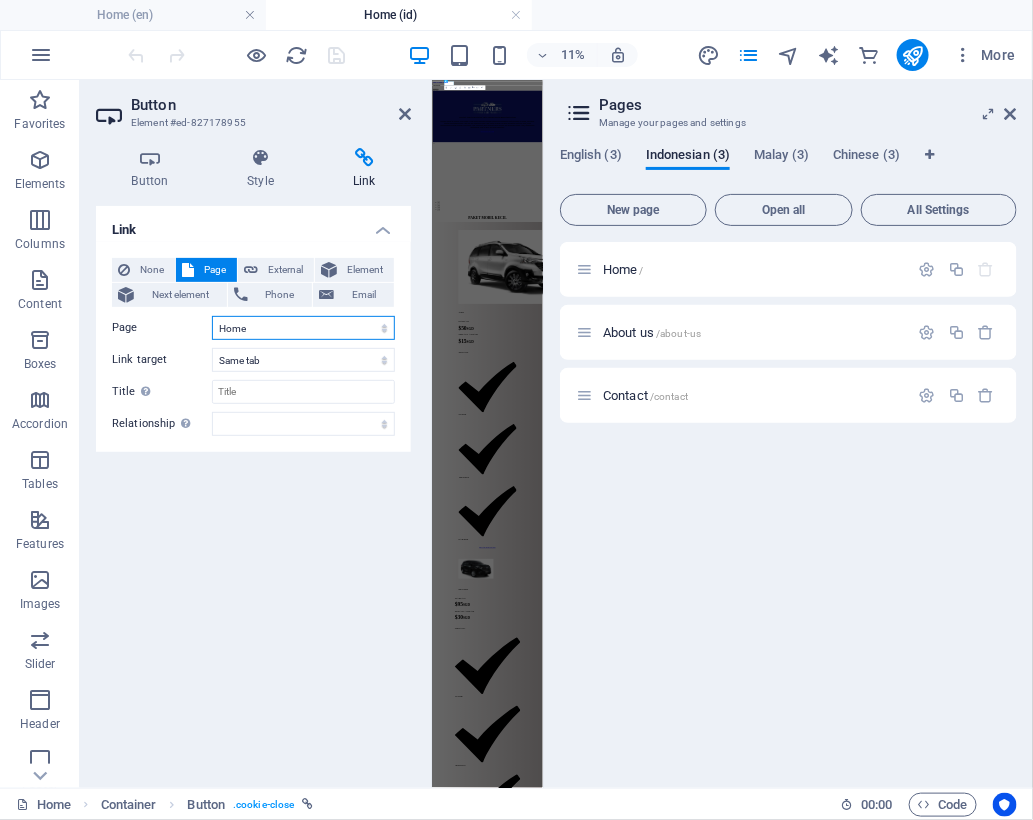 click on "Home About us Contact Home About us Contact Home About us Contact Home About us Contact" at bounding box center [303, 328] 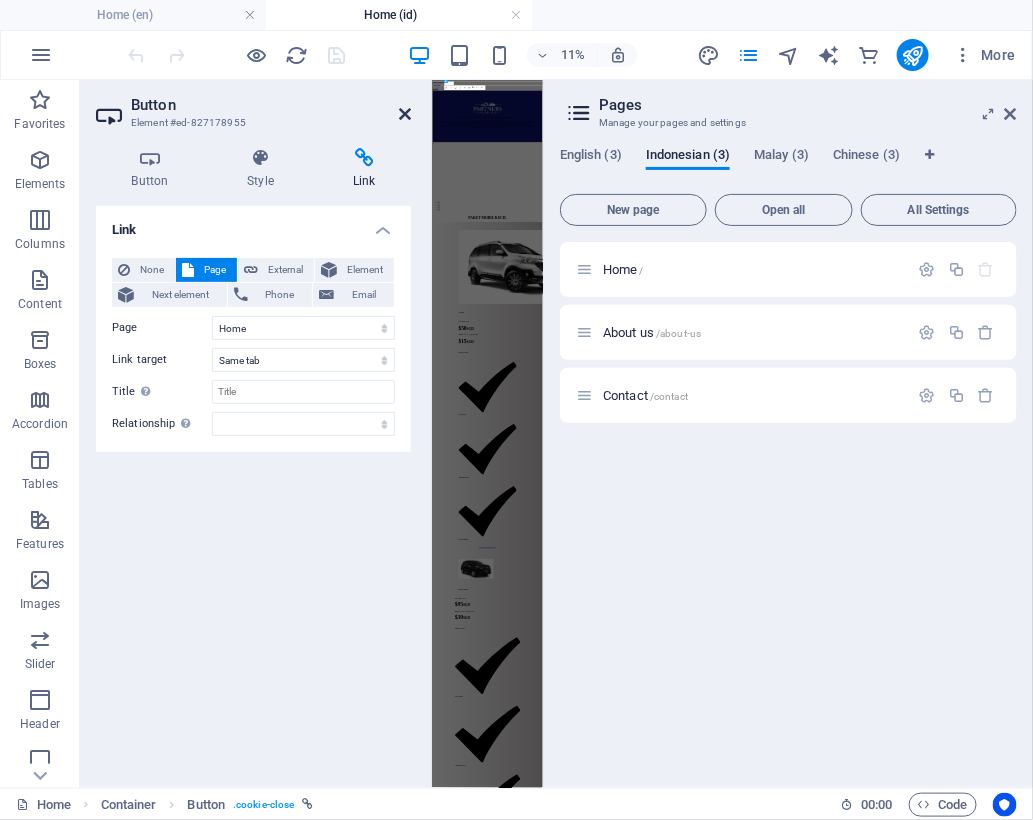 click at bounding box center [405, 114] 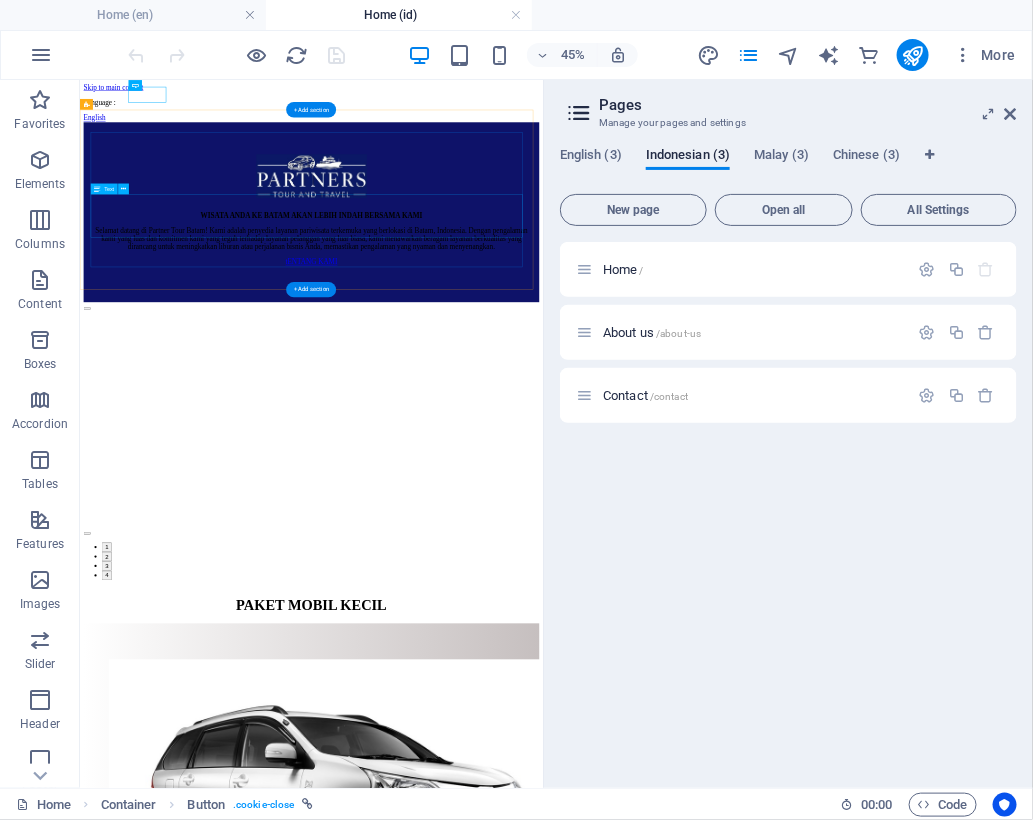 click on "Selamat datang di Partner Tour Batam! Kami adalah penyedia layanan pariwisata terkemuka yang berlokasi di Batam, Indonesia. Dengan pengalaman kami yang luas dan komitmen kami yang teguh terhadap layanan pelanggan yang luar biasa, kami menawarkan beragam layanan berkualitas yang dirancang untuk meningkatkan liburan atau perjalanan bisnis Anda, memastikan pengalaman yang nyaman dan menyenangkan." at bounding box center (593, 432) 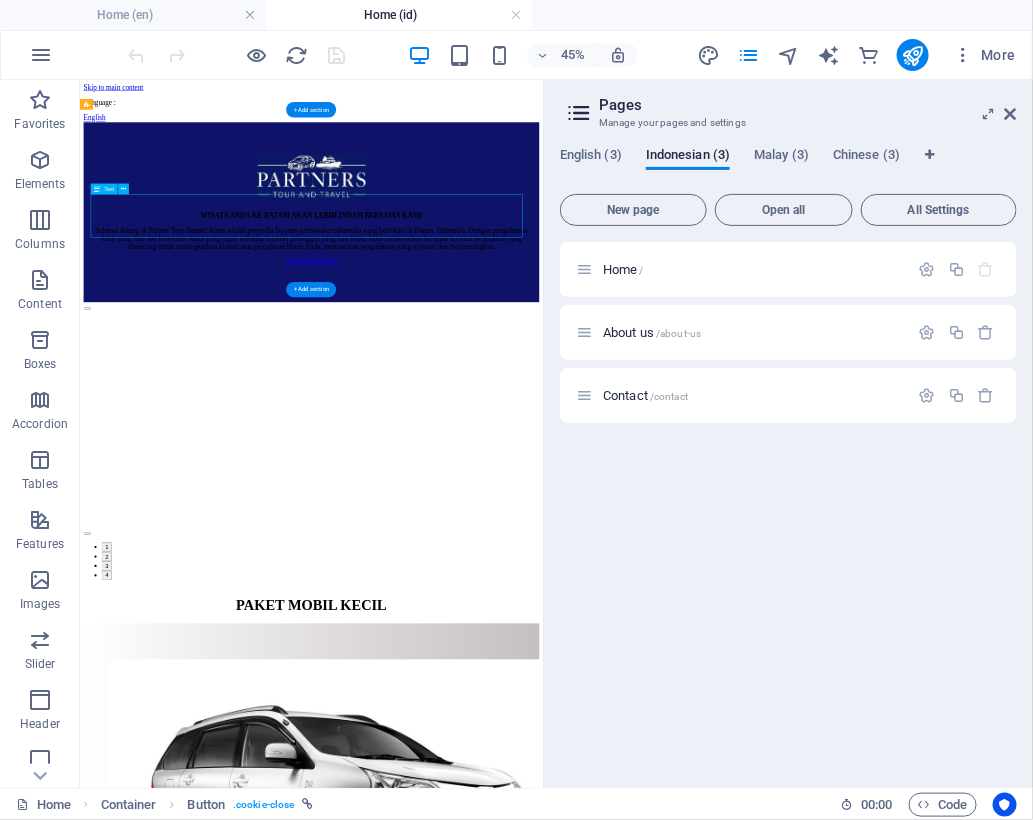 click on "Selamat datang di Partner Tour Batam! Kami adalah penyedia layanan pariwisata terkemuka yang berlokasi di Batam, Indonesia. Dengan pengalaman kami yang luas dan komitmen kami yang teguh terhadap layanan pelanggan yang luar biasa, kami menawarkan beragam layanan berkualitas yang dirancang untuk meningkatkan liburan atau perjalanan bisnis Anda, memastikan pengalaman yang nyaman dan menyenangkan." at bounding box center (593, 432) 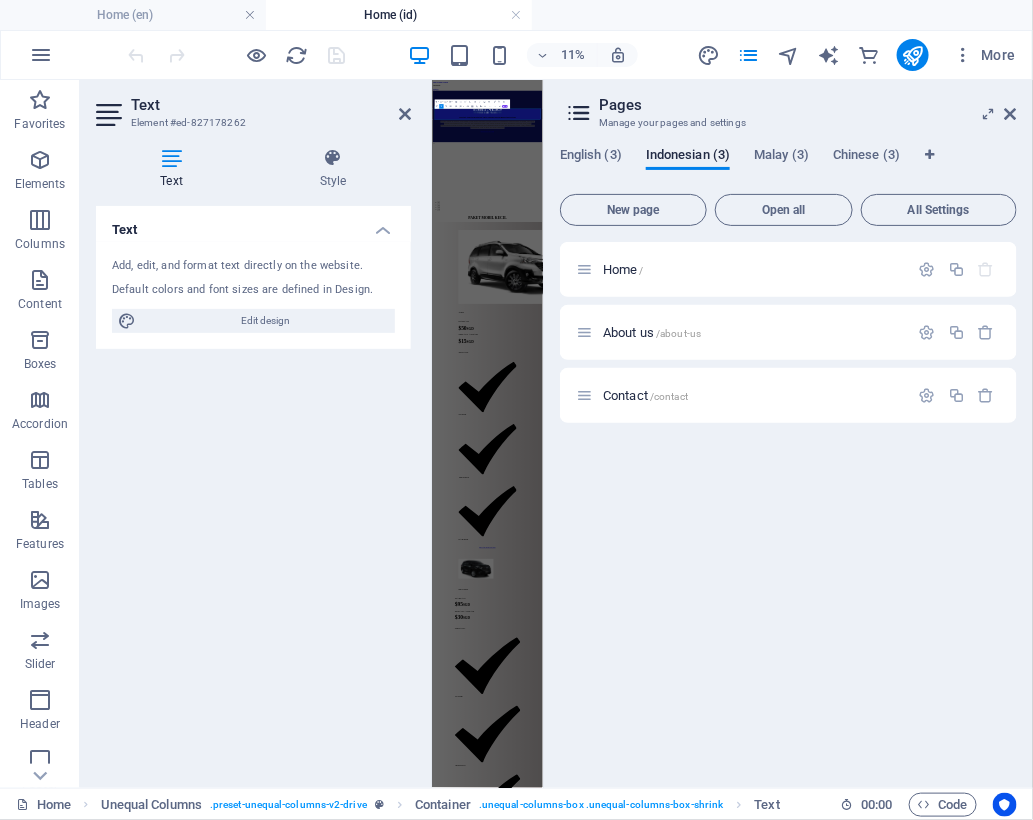 click on "Pages Manage your pages and settings English (3) Indonesian (3) Malay (3) Chinese (3) New page Open all All Settings Home / About us /about-us Contact /contact" at bounding box center (788, 434) 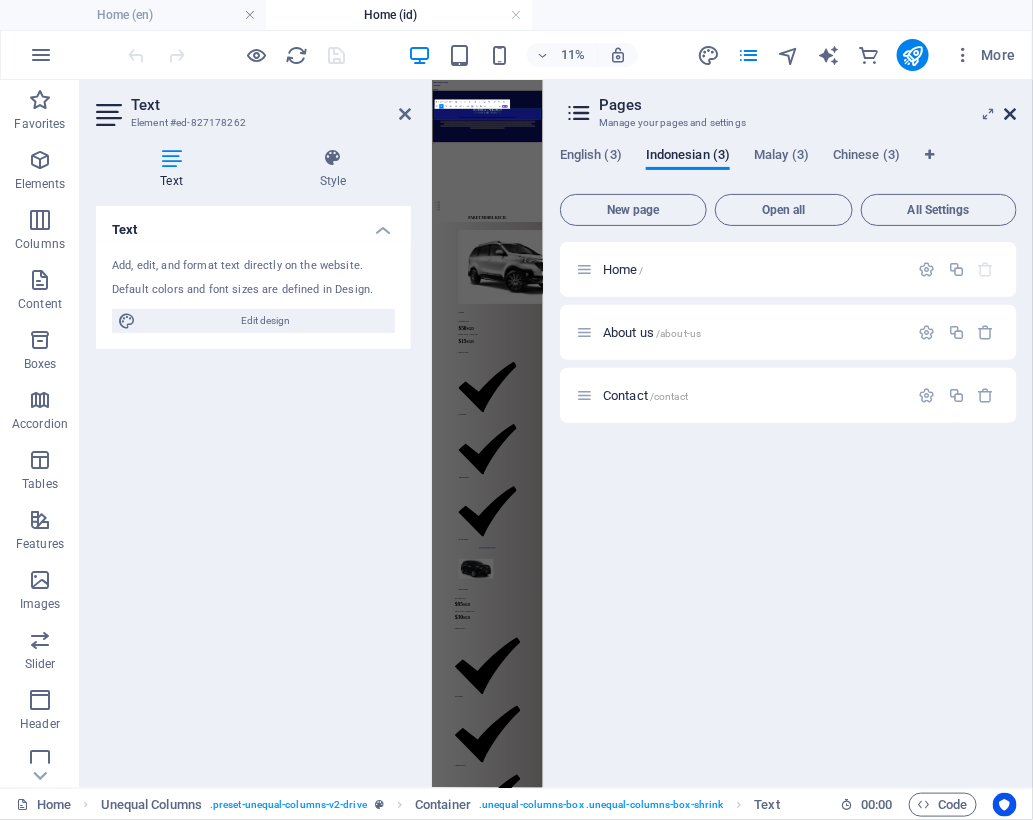 click at bounding box center (1011, 114) 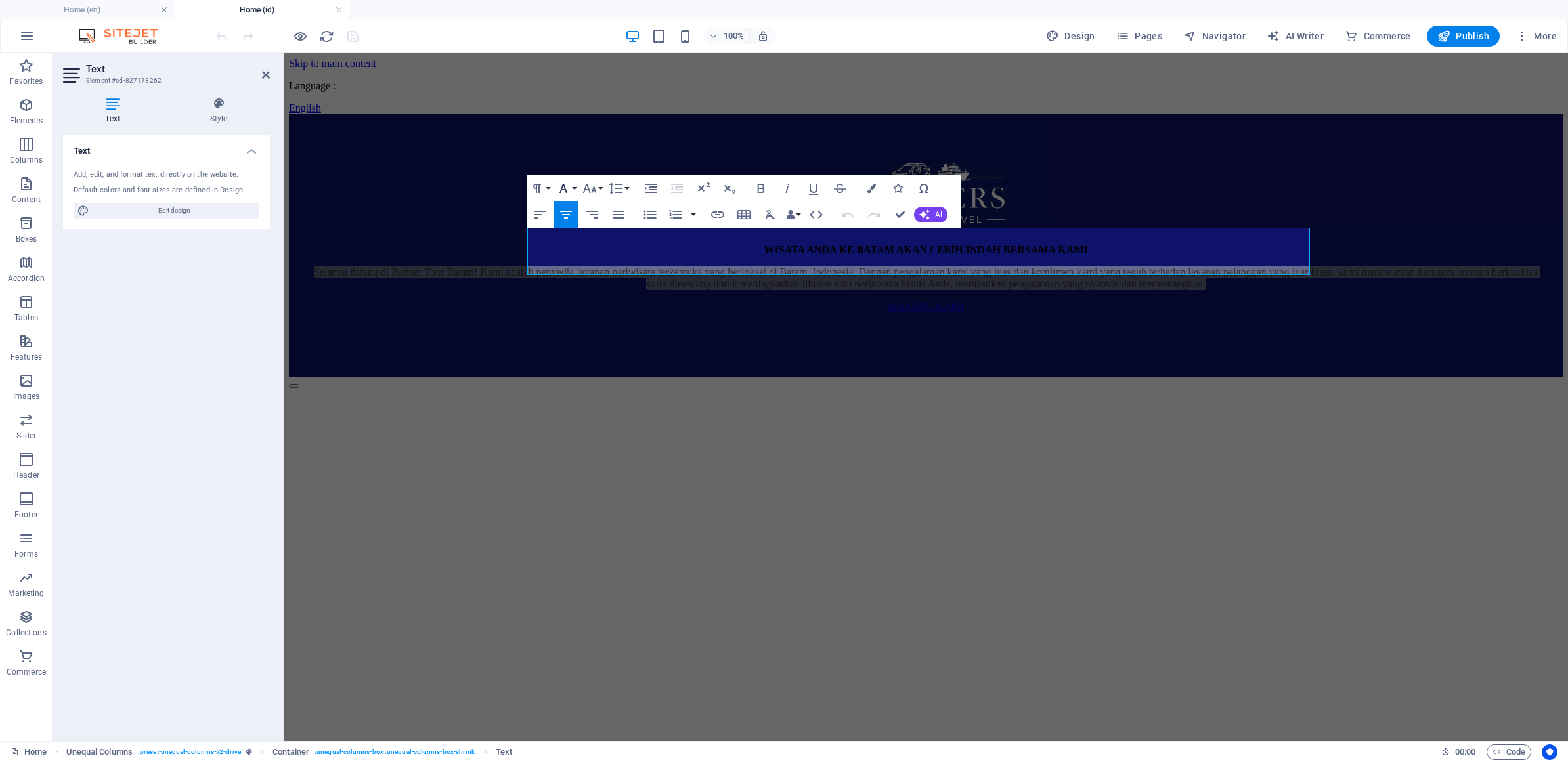 click on "Font Family" at bounding box center [566, 188] 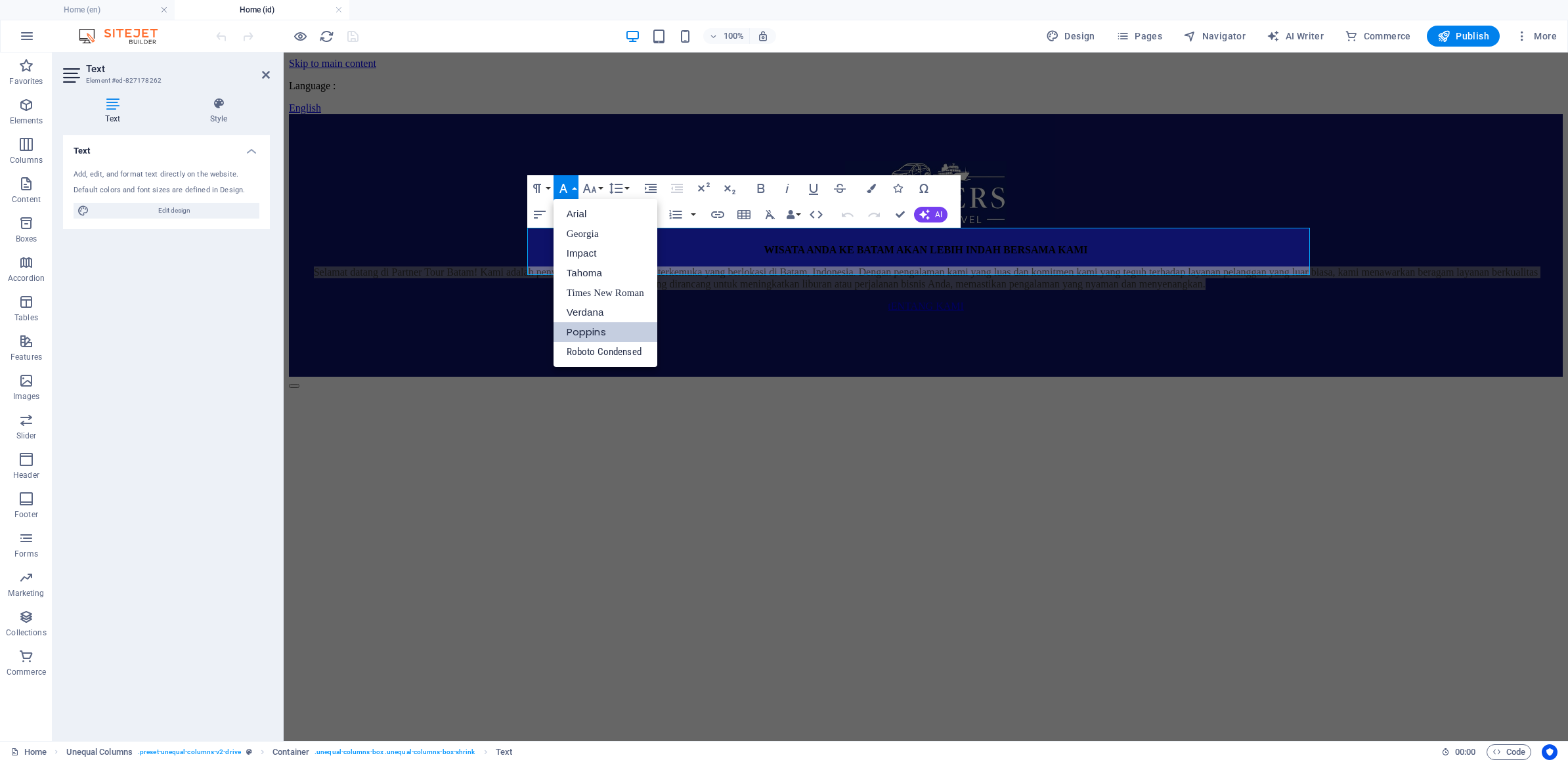scroll, scrollTop: 0, scrollLeft: 0, axis: both 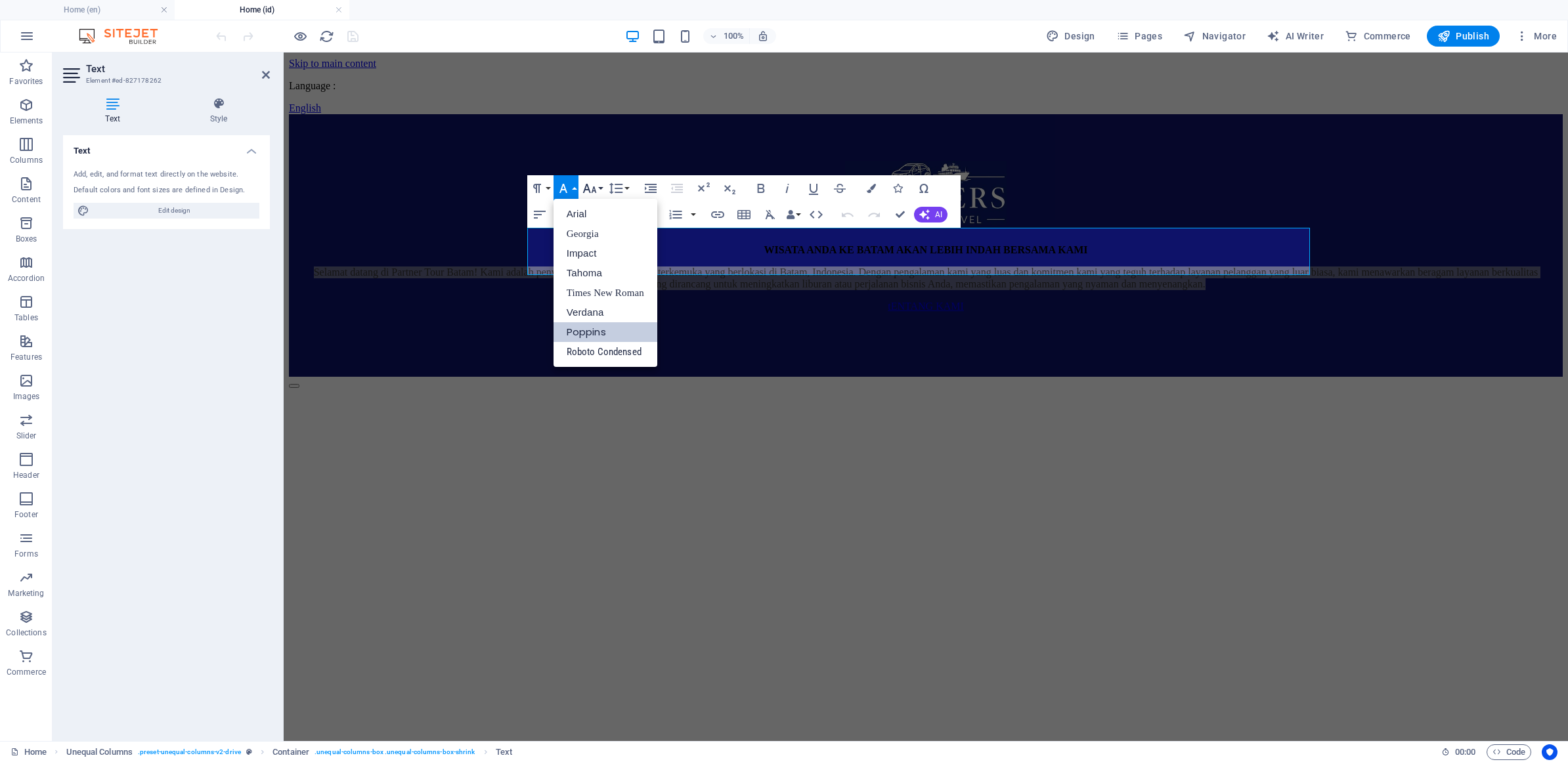 click 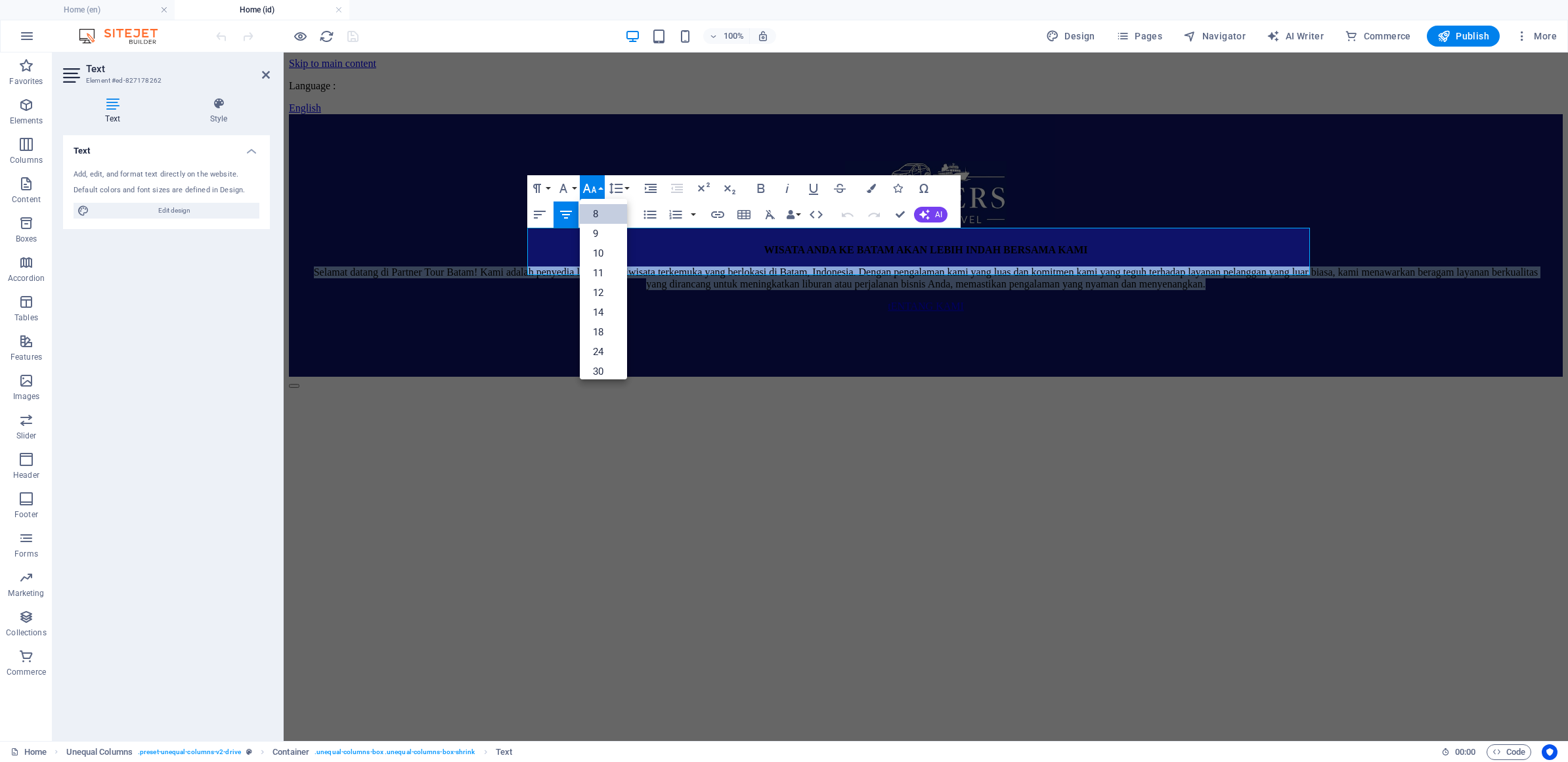 click on "8" at bounding box center [603, 214] 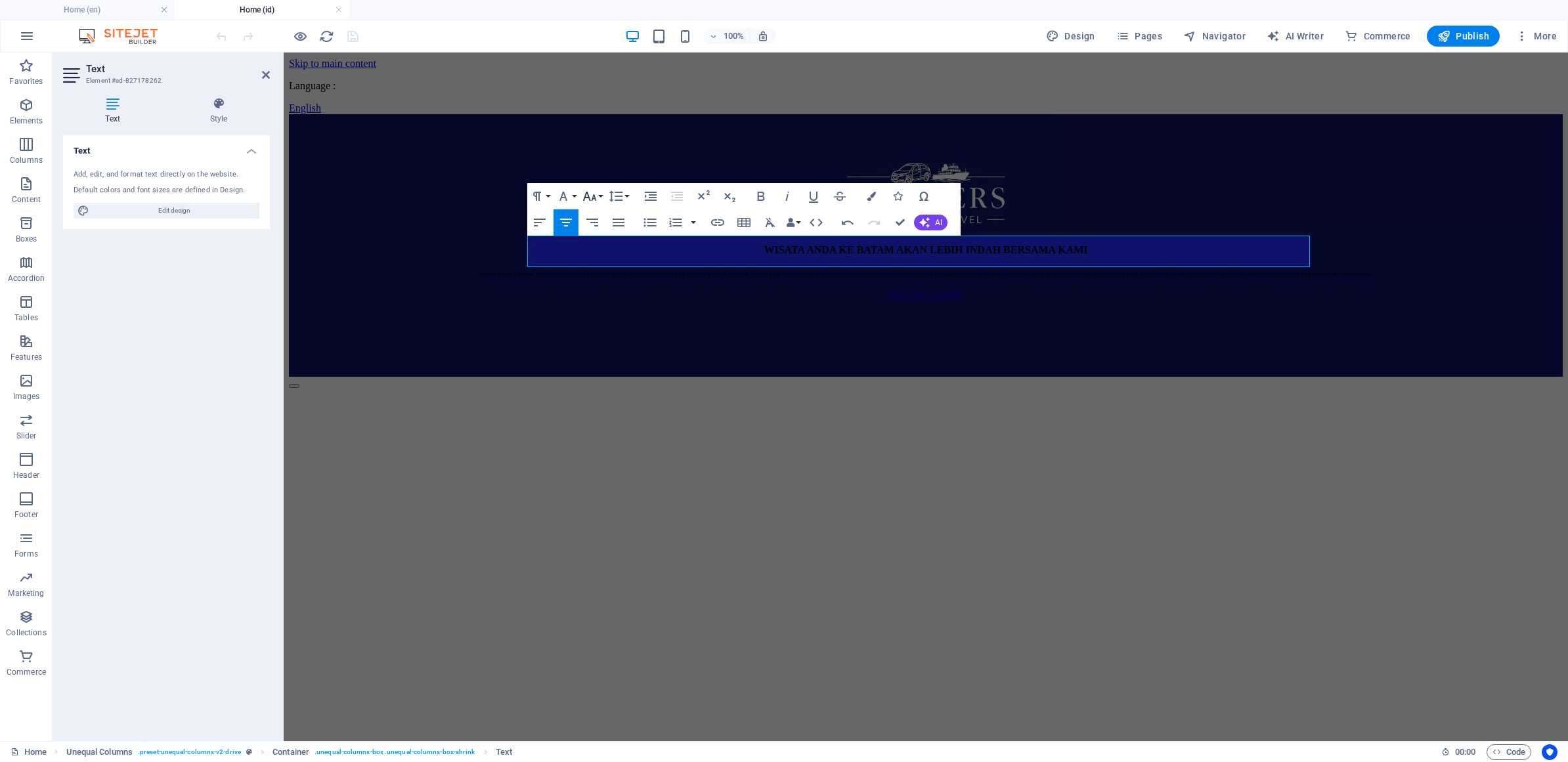 click on "Font Size" at bounding box center [592, 196] 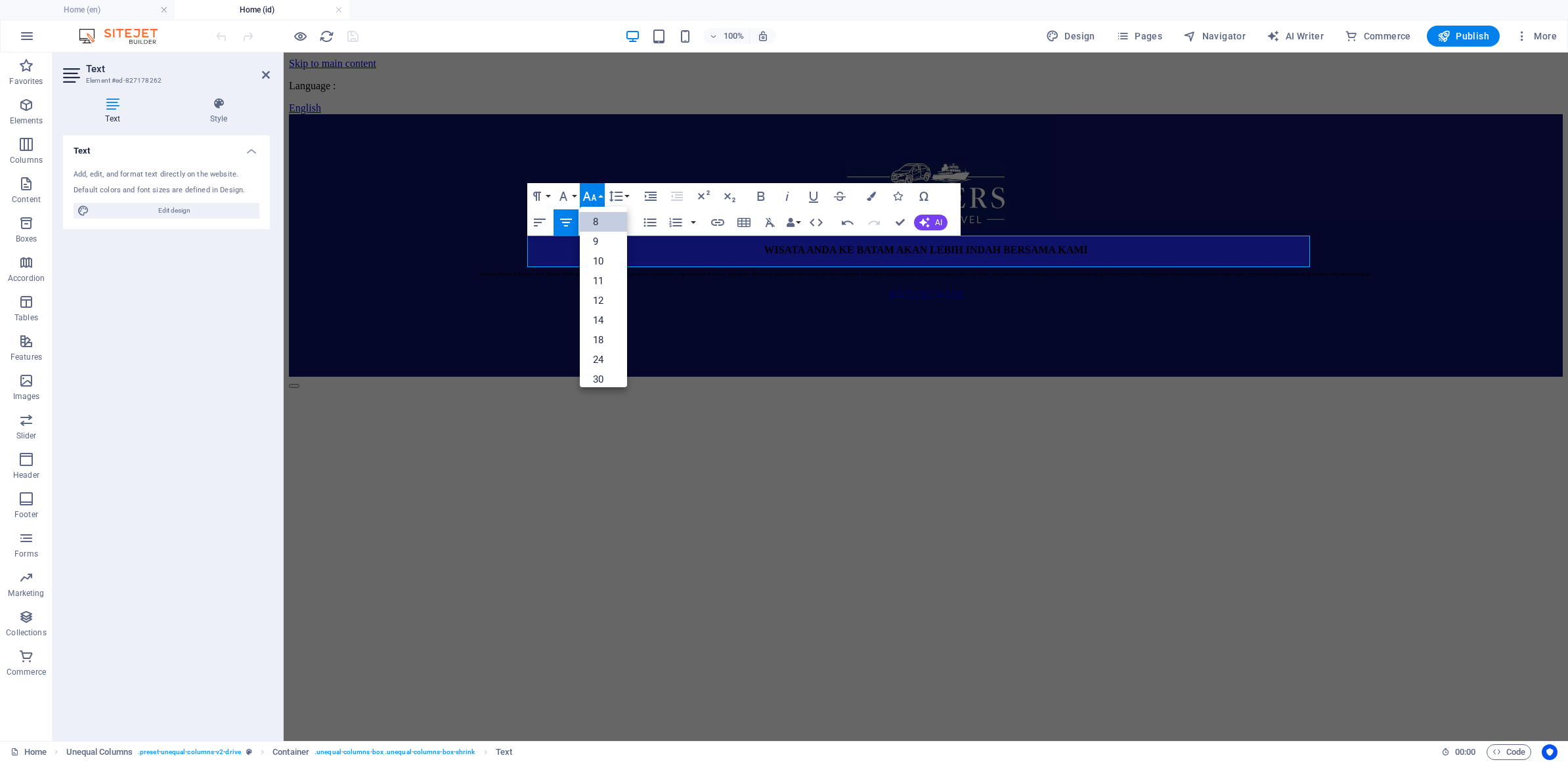 scroll, scrollTop: 14, scrollLeft: 0, axis: vertical 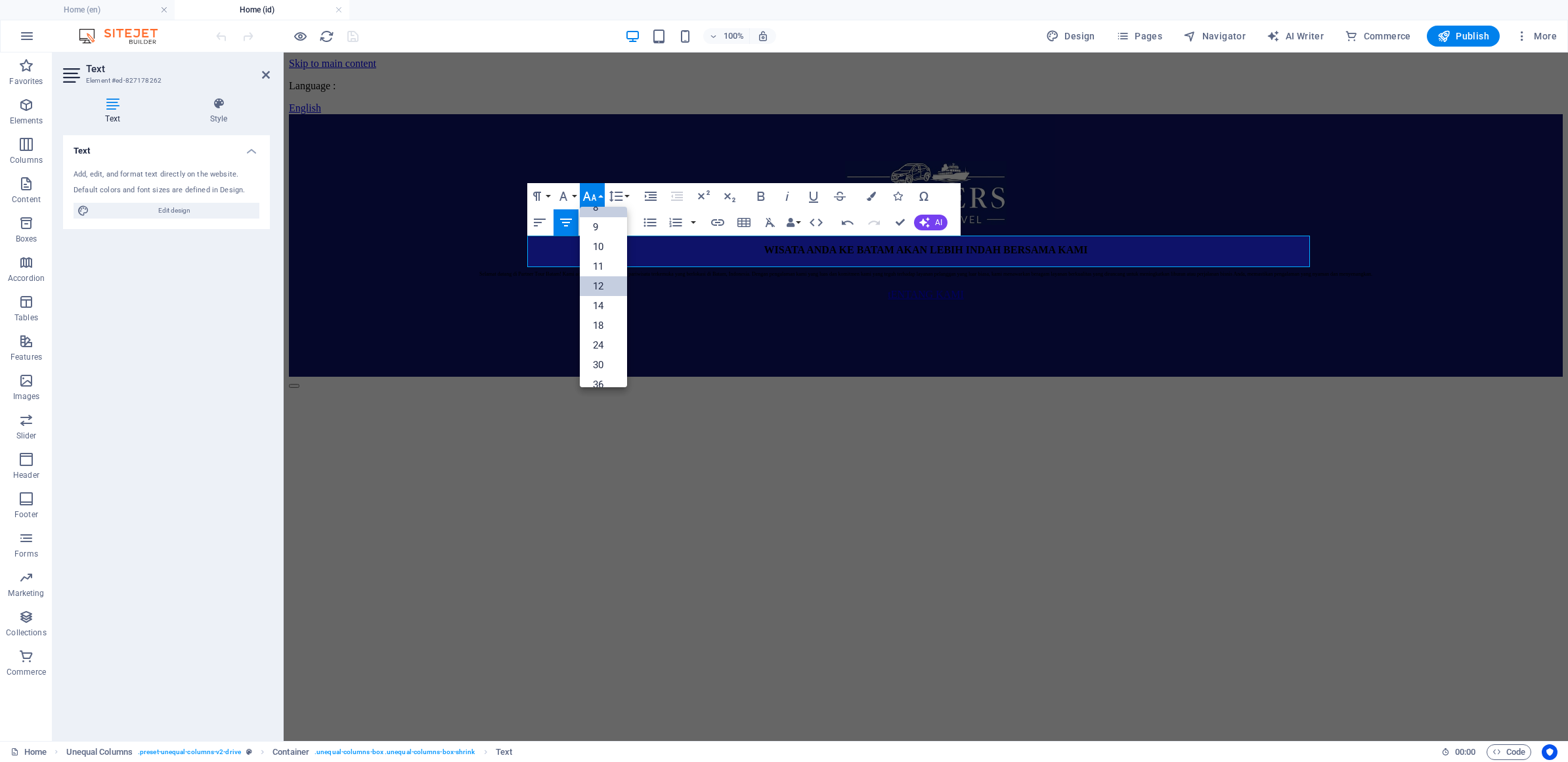 click on "12" at bounding box center (603, 286) 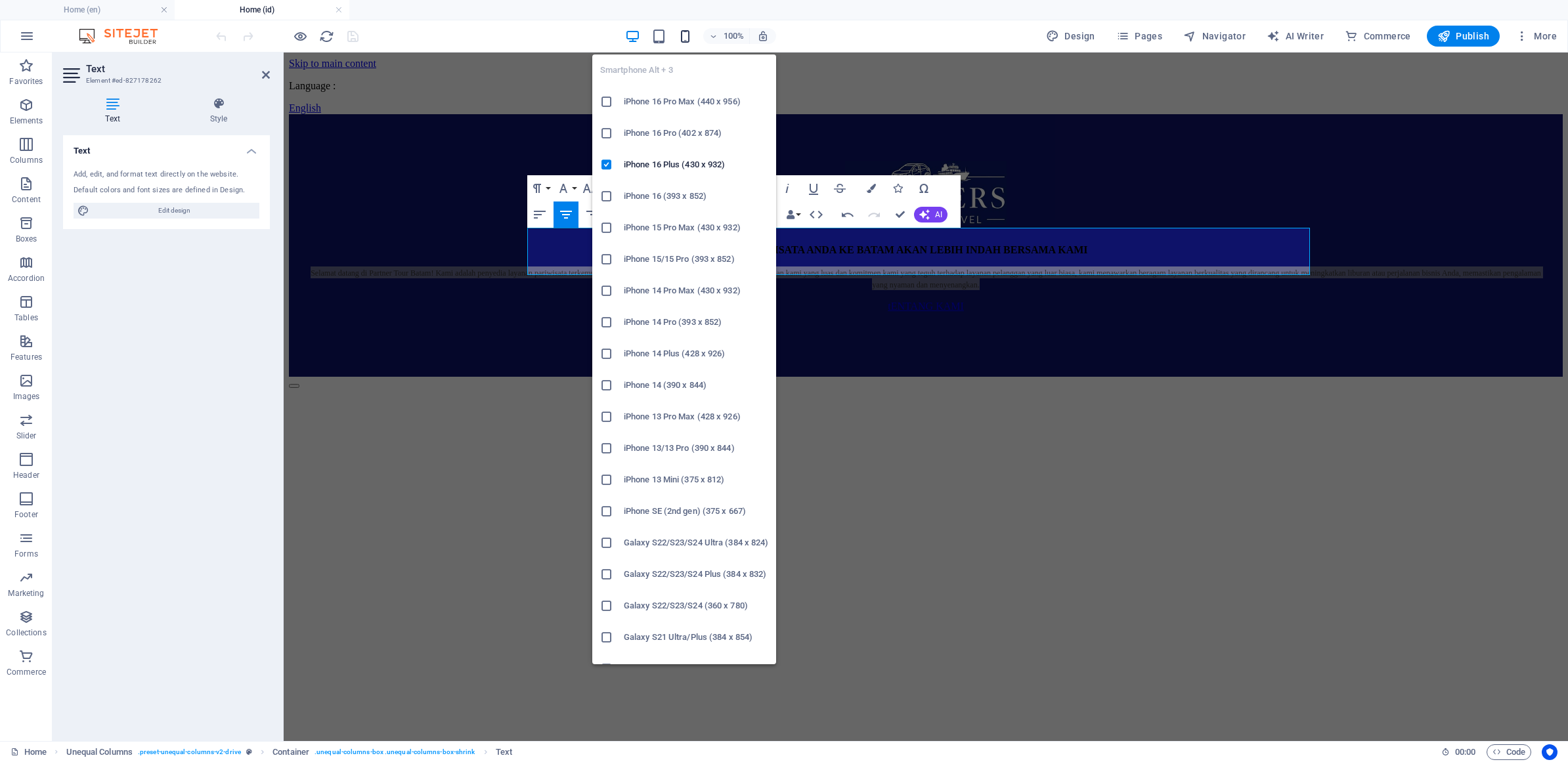 click at bounding box center [685, 36] 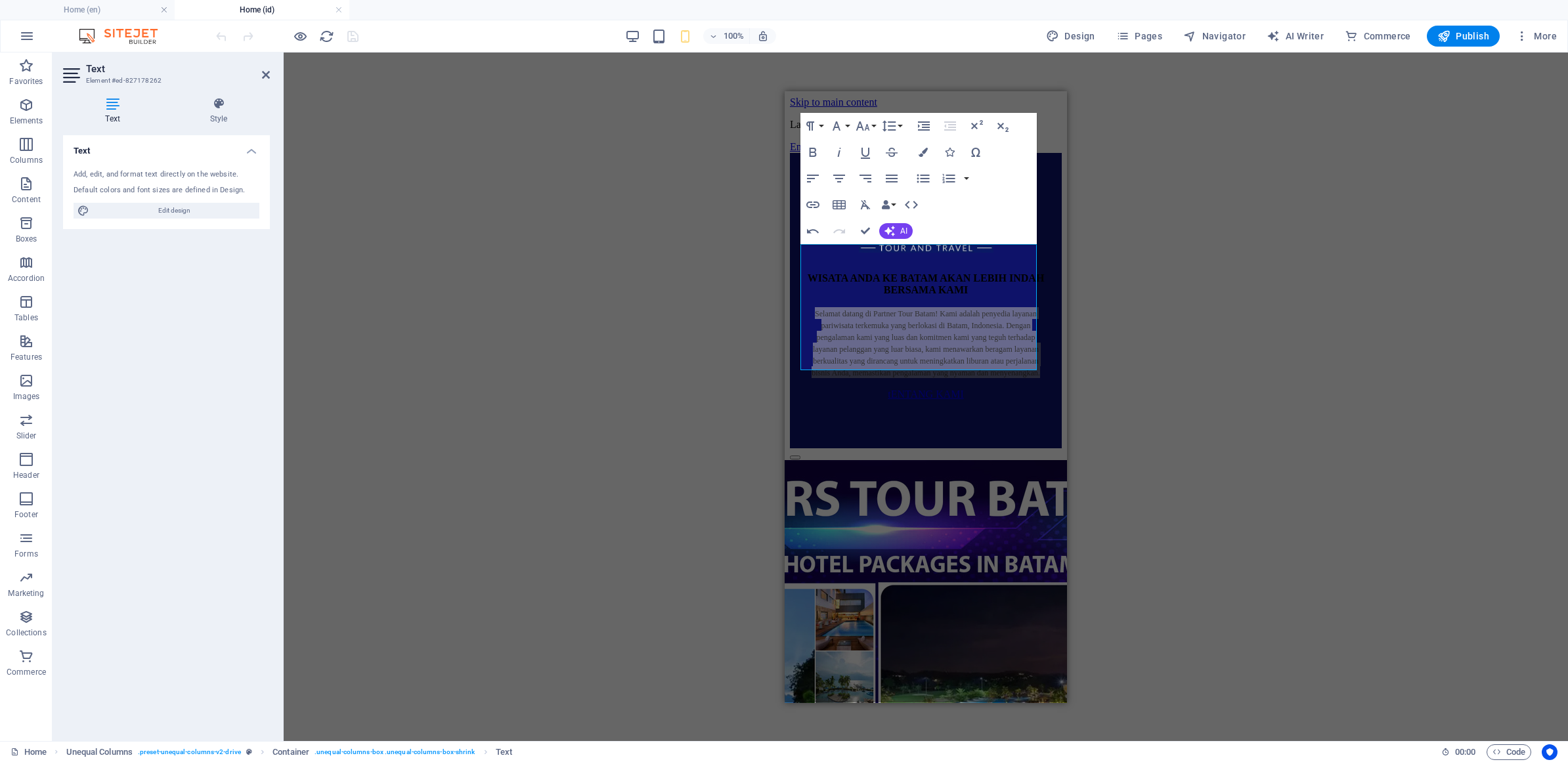 click on "Drag here to replace the existing content. Press “Ctrl” if you want to create a new element.
H3   Footer Saga   Container   Image   Unequal Columns   Container   Image   Plans   Container   Container   Container   Spacer   Text   Plans   Container   Container   Container   Image   Button   Container   Container   Text   Spacer   Text   Spacer   Spacer   Text   Container   Text   Text   Container   Spacer   Container   Image   Text   Plans   Container   Button   Text   Container   Text   Text   Text   Text   Spacer   Container   Image   Container   Container   Text   Image slider on background   Image slider   Image slider on background   Button   Text   Button   Container Paragraph Format Normal Heading 1 Heading 2 Heading 3 Heading 4 Heading 5 Heading 6 Code Font Family Arial Georgia Impact Tahoma Times New Roman Verdana Poppins Roboto Condensed Font Size 8 9 10 11 12 14 18 24 30 36 48 60 72 96 Line Height Default Single 1.15 1.5 Double Increase Indent Decrease Indent Superscript Bold" at bounding box center (926, 396) 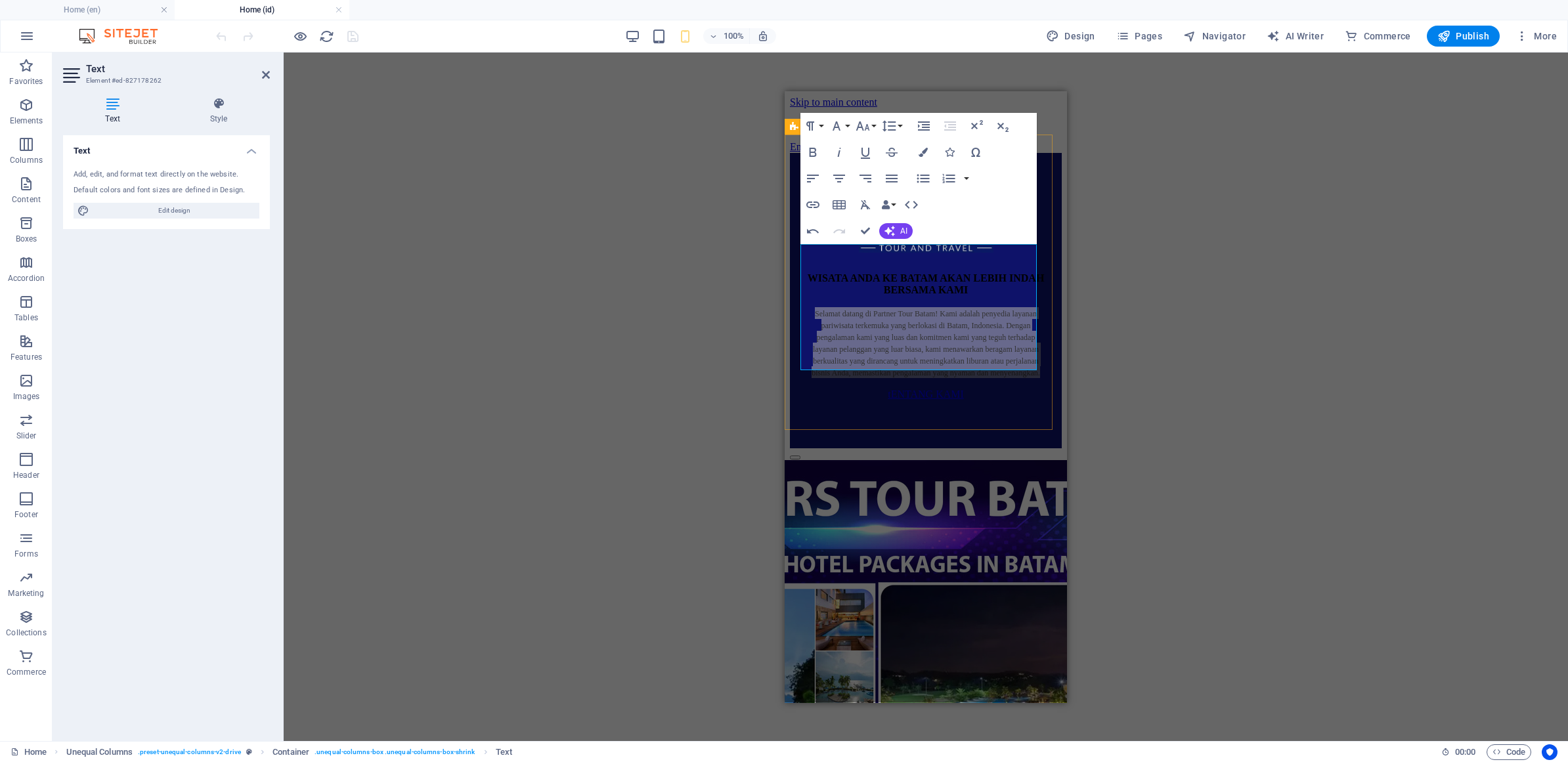 click on "WISATA ANDA KE BATAM AKAN LEBIH INDAH BERSAMA KAMI Selamat datang di Partner Tour Batam! Kami adalah penyedia layanan pariwisata terkemuka yang berlokasi di Batam, Indonesia. Dengan pengalaman kami yang luas dan komitmen kami yang teguh terhadap layanan pelanggan yang luar biasa, kami menawarkan beragam layanan berkualitas yang dirancang untuk meningkatkan liburan atau perjalanan bisnis Anda, memastikan pengalaman yang nyaman dan menyenangkan. tENTANG KAMI" at bounding box center [926, 300] 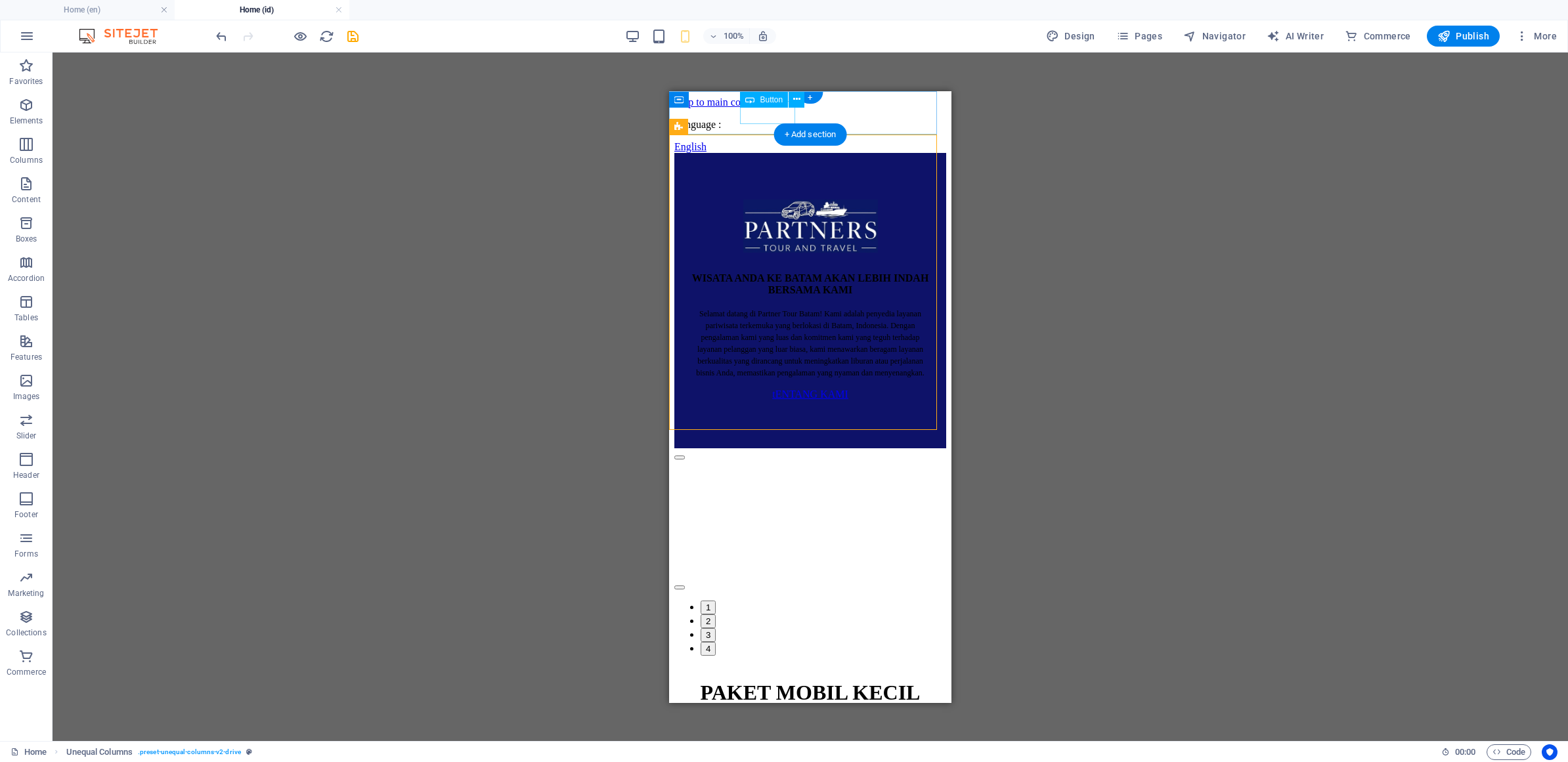 click on "English" at bounding box center (810, 146) 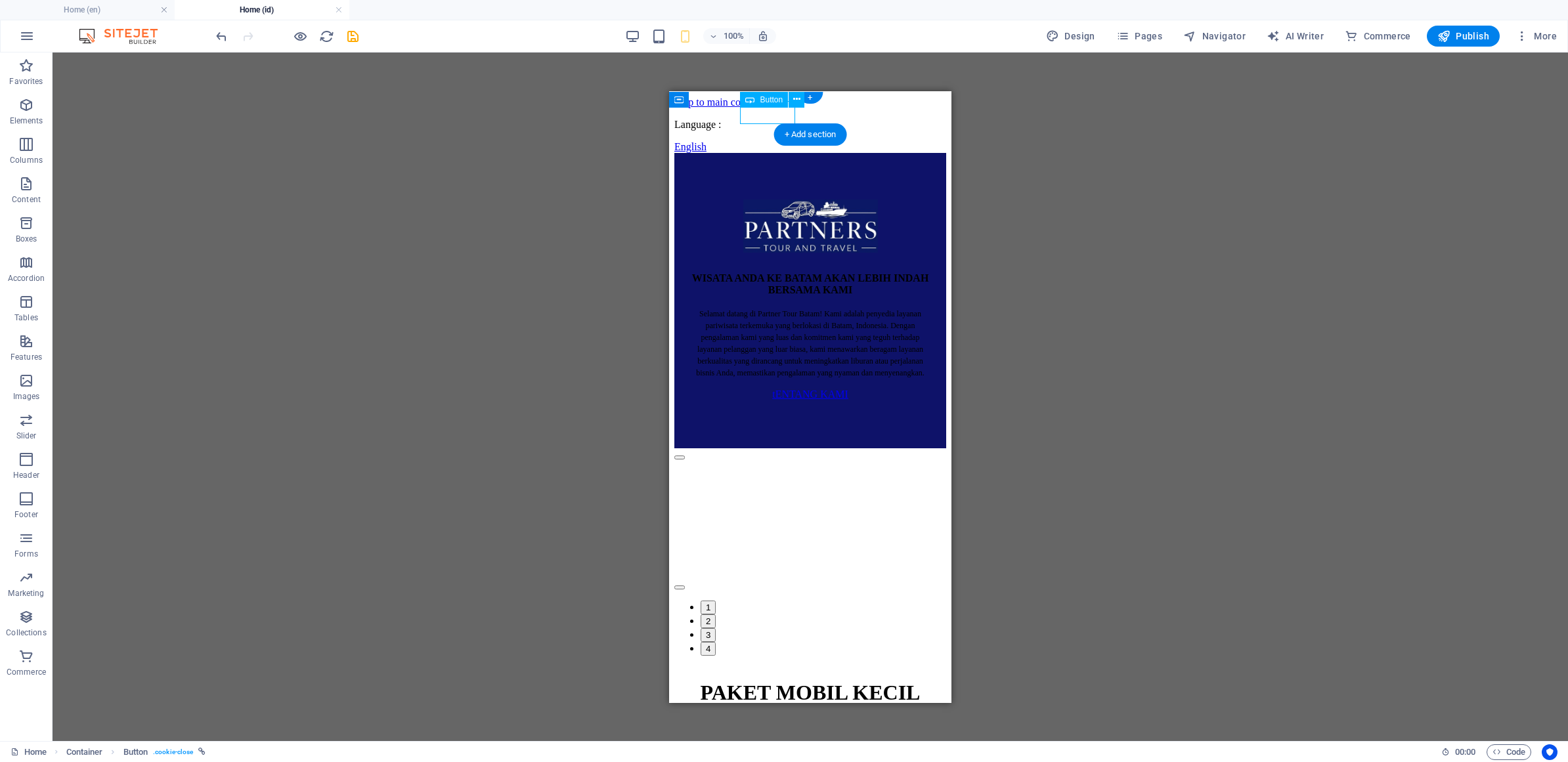 click on "English" at bounding box center [810, 146] 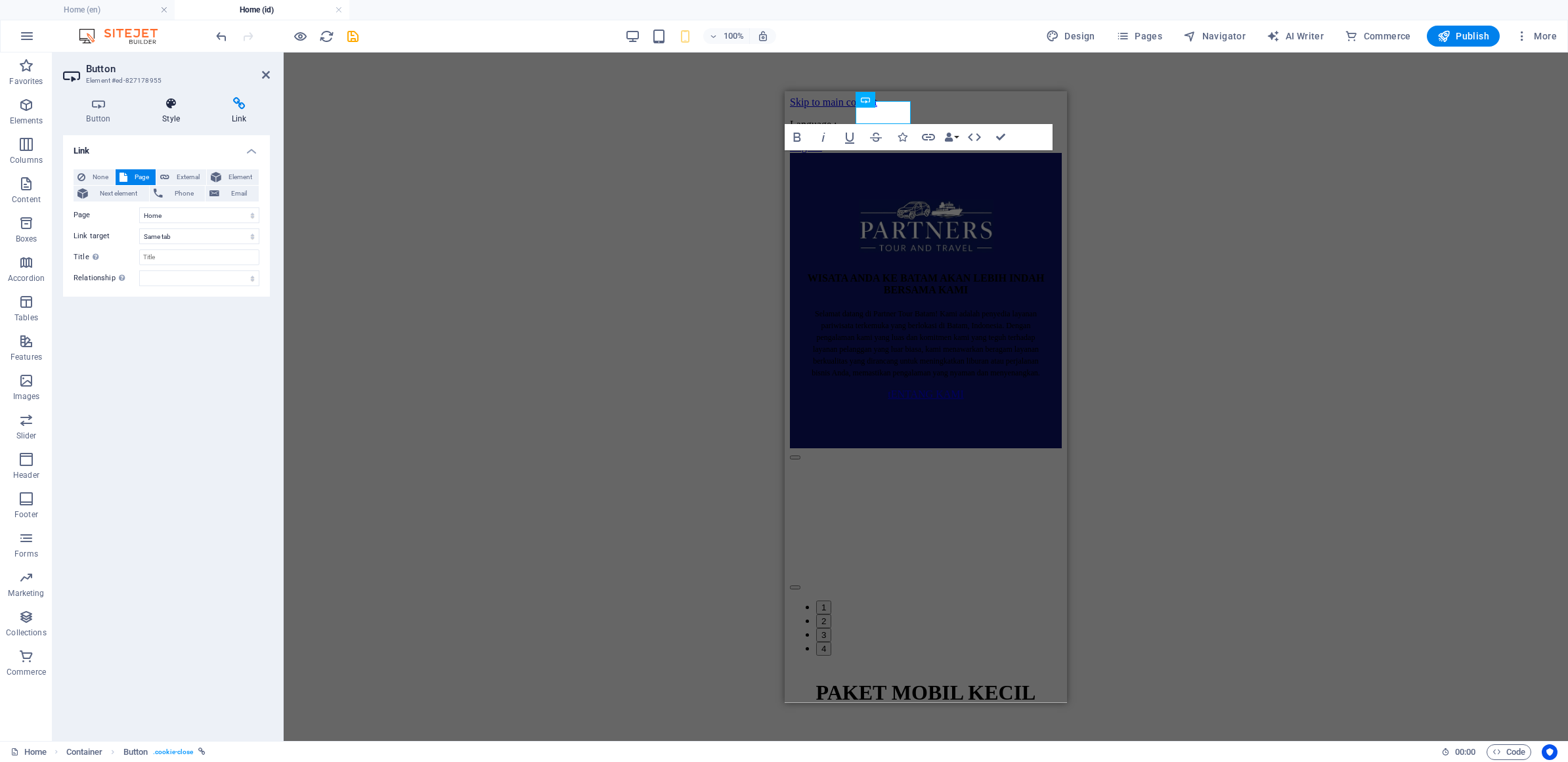 click on "Style" at bounding box center [174, 111] 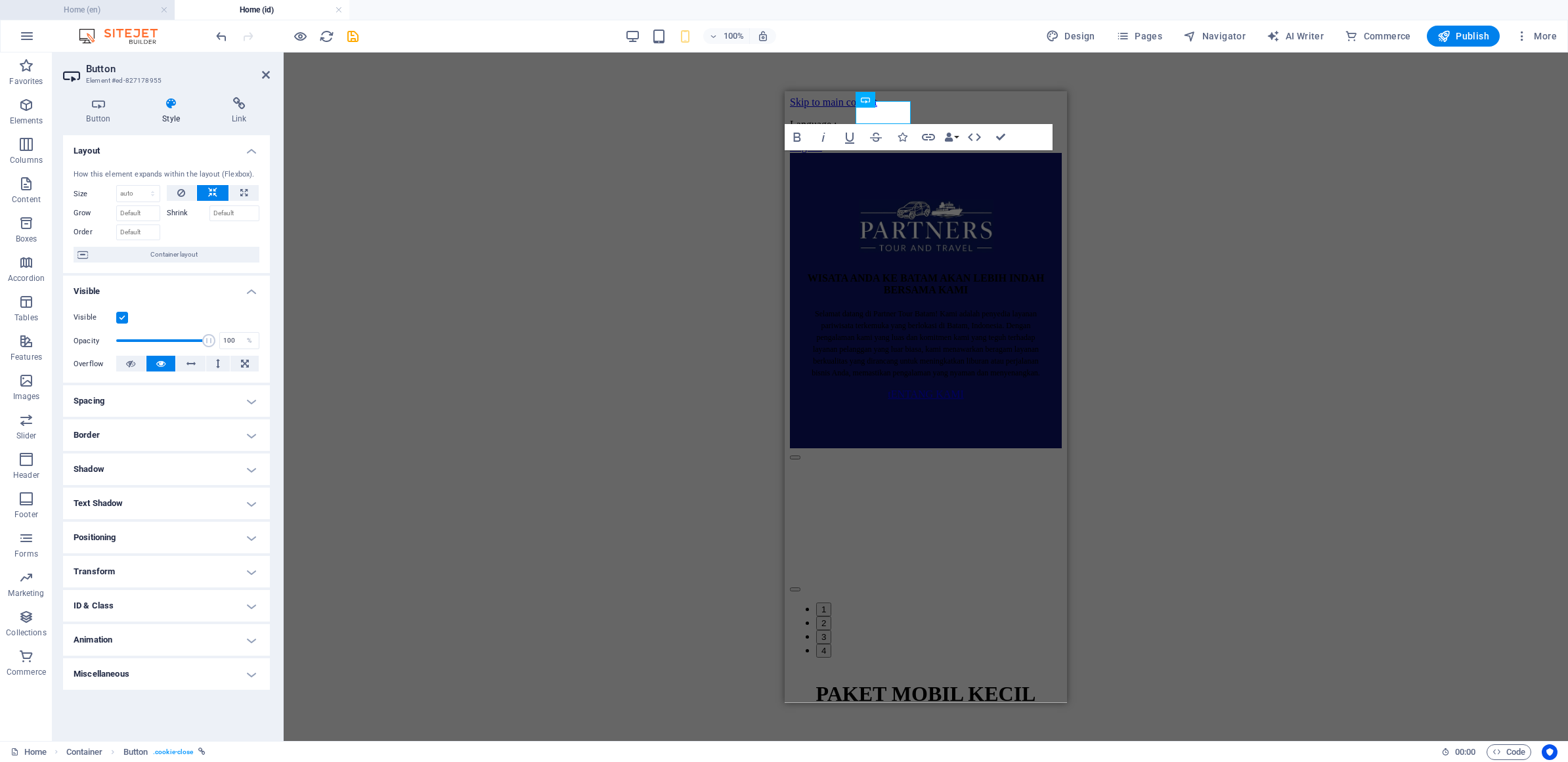 click on "Home (en)" at bounding box center [87, 10] 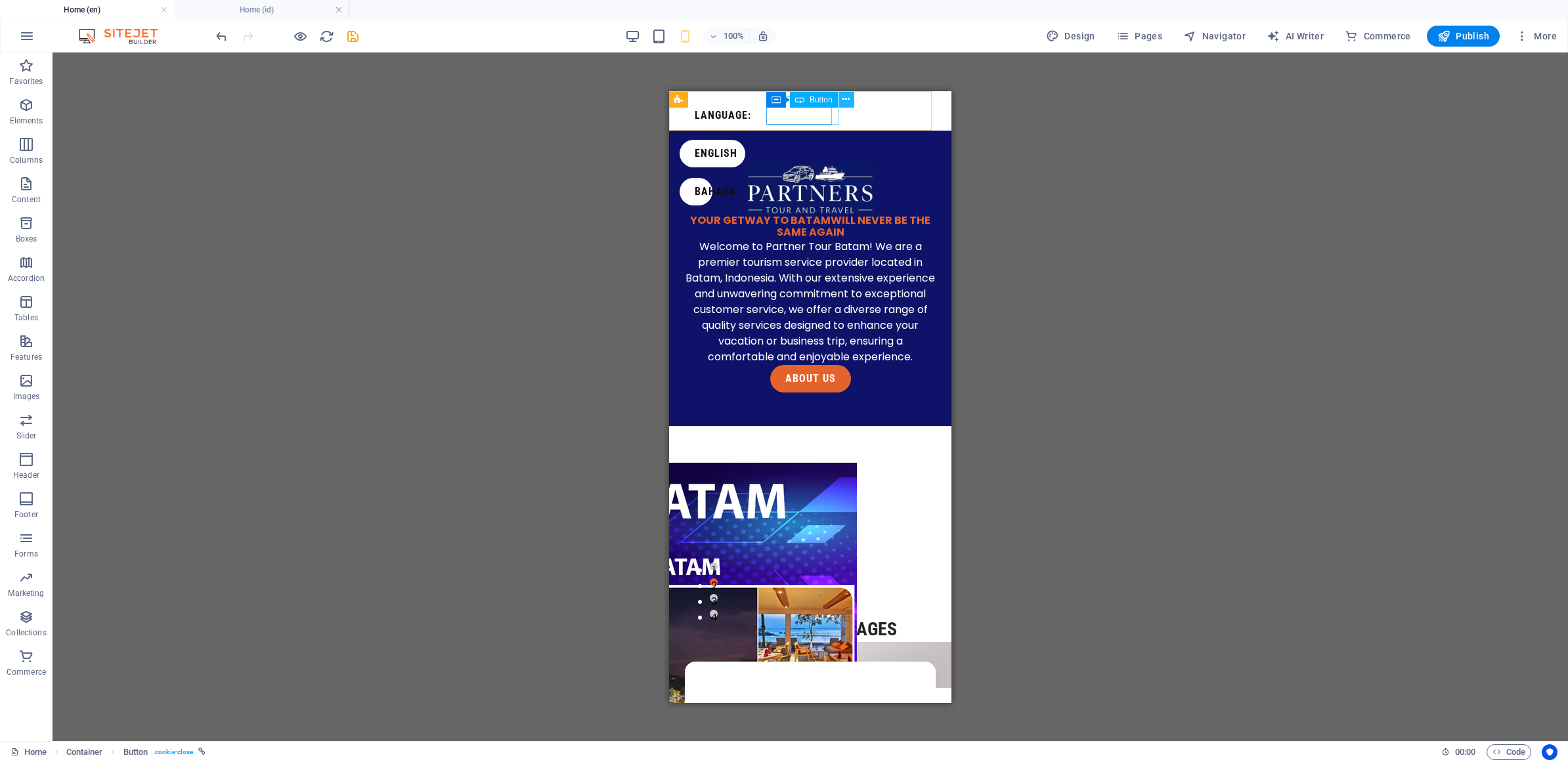 click at bounding box center (846, 99) 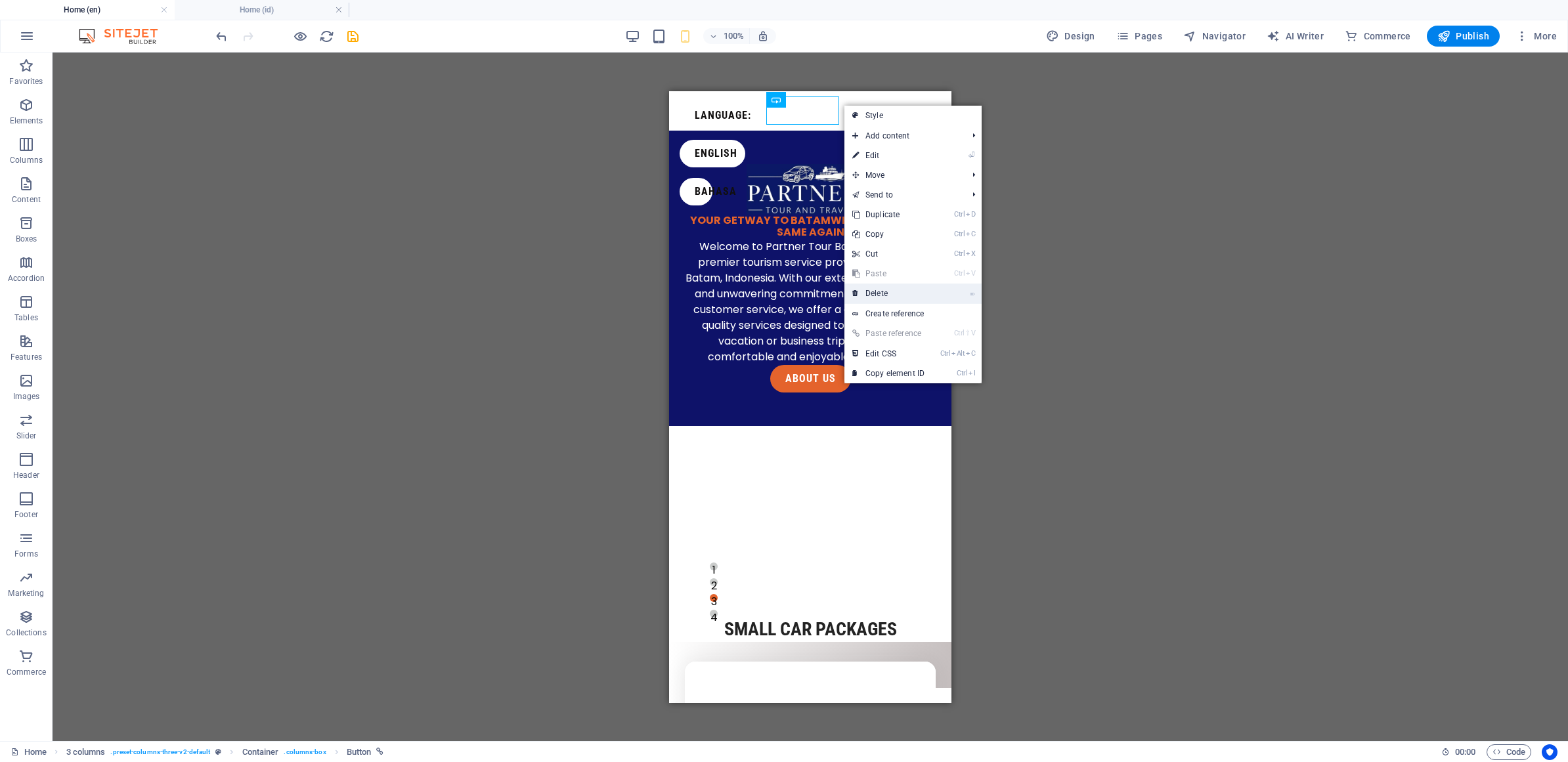 click on "⌦  Delete" at bounding box center (888, 293) 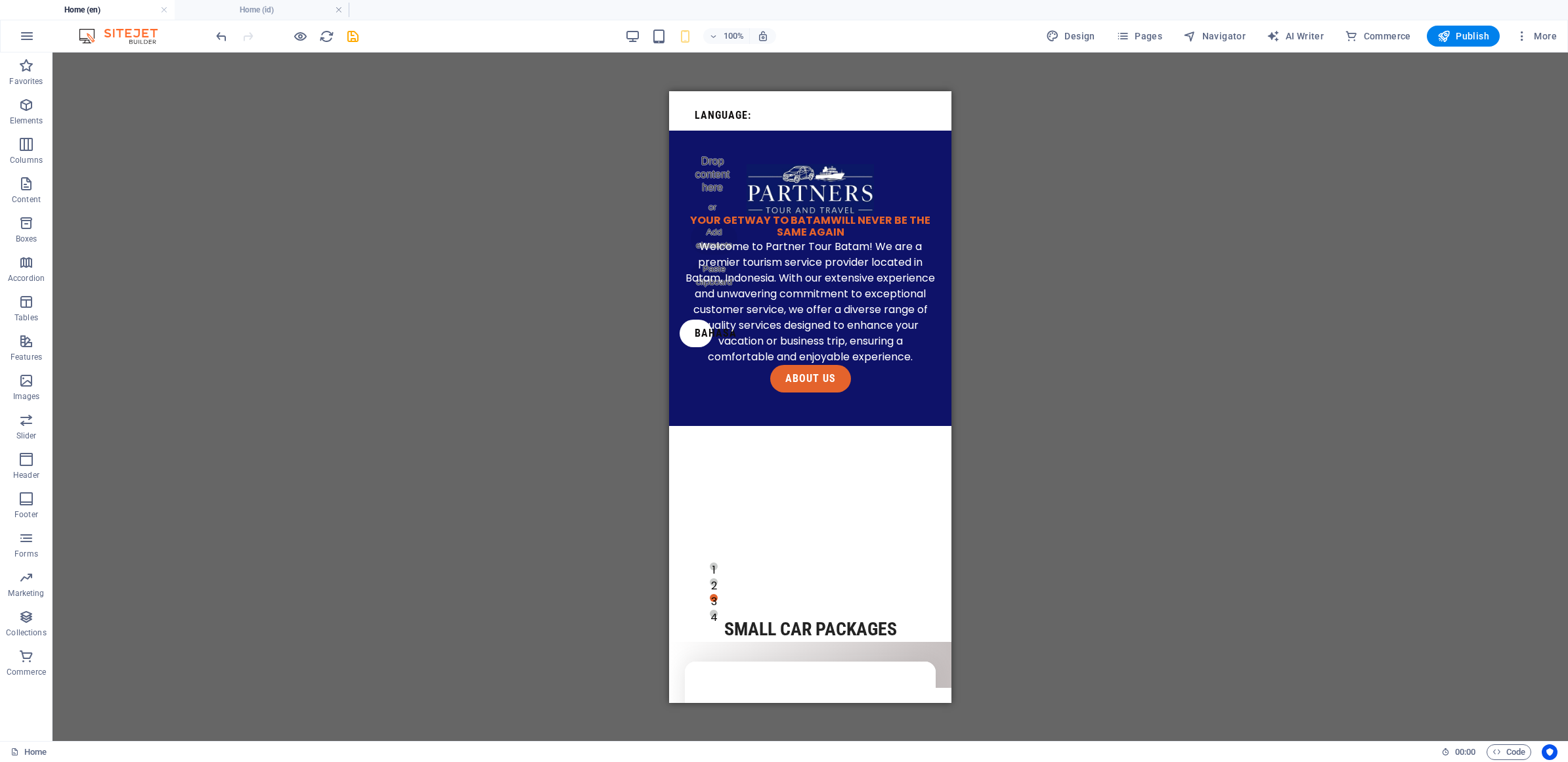 click at bounding box center (287, 36) 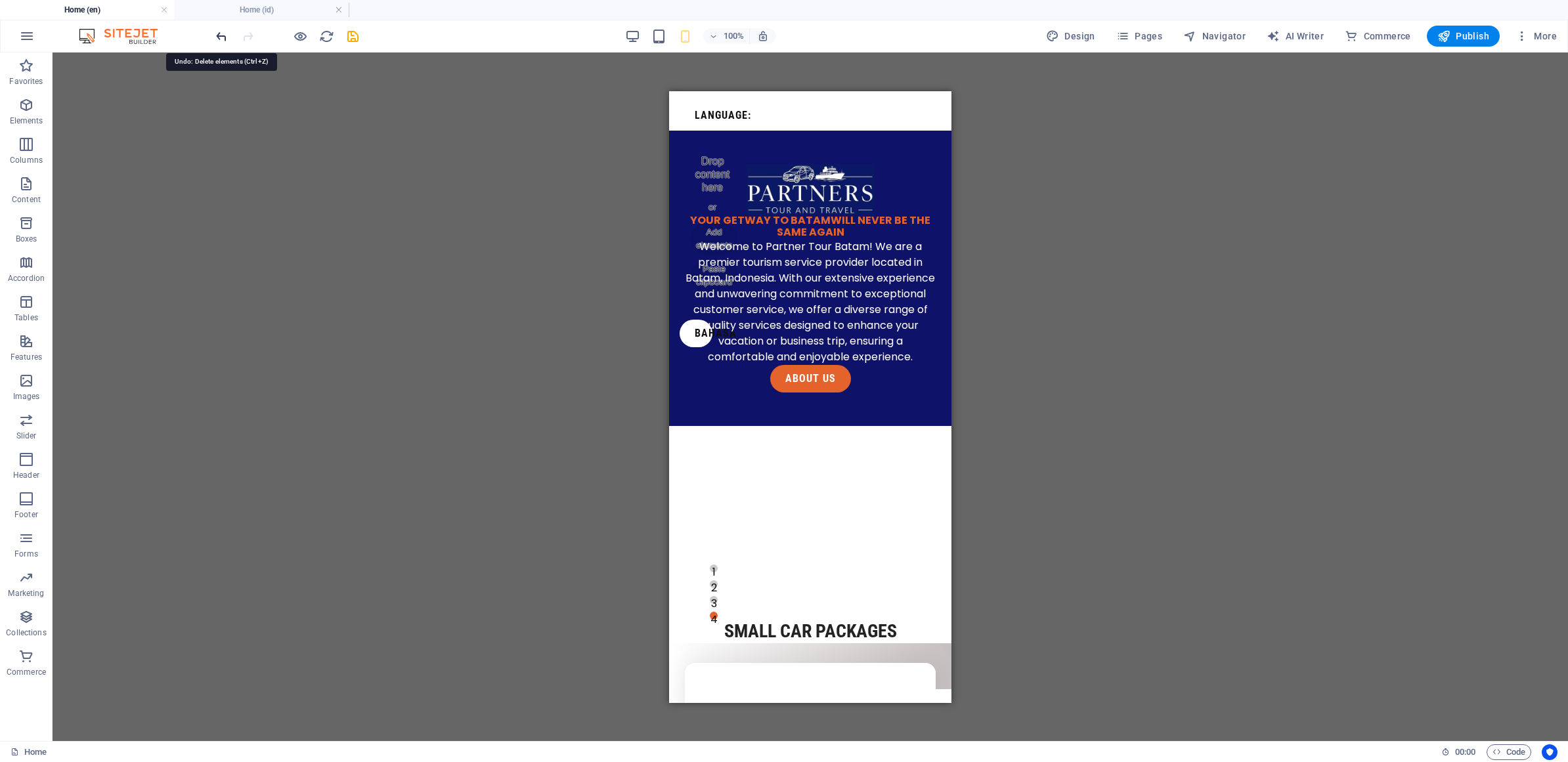 click at bounding box center [221, 36] 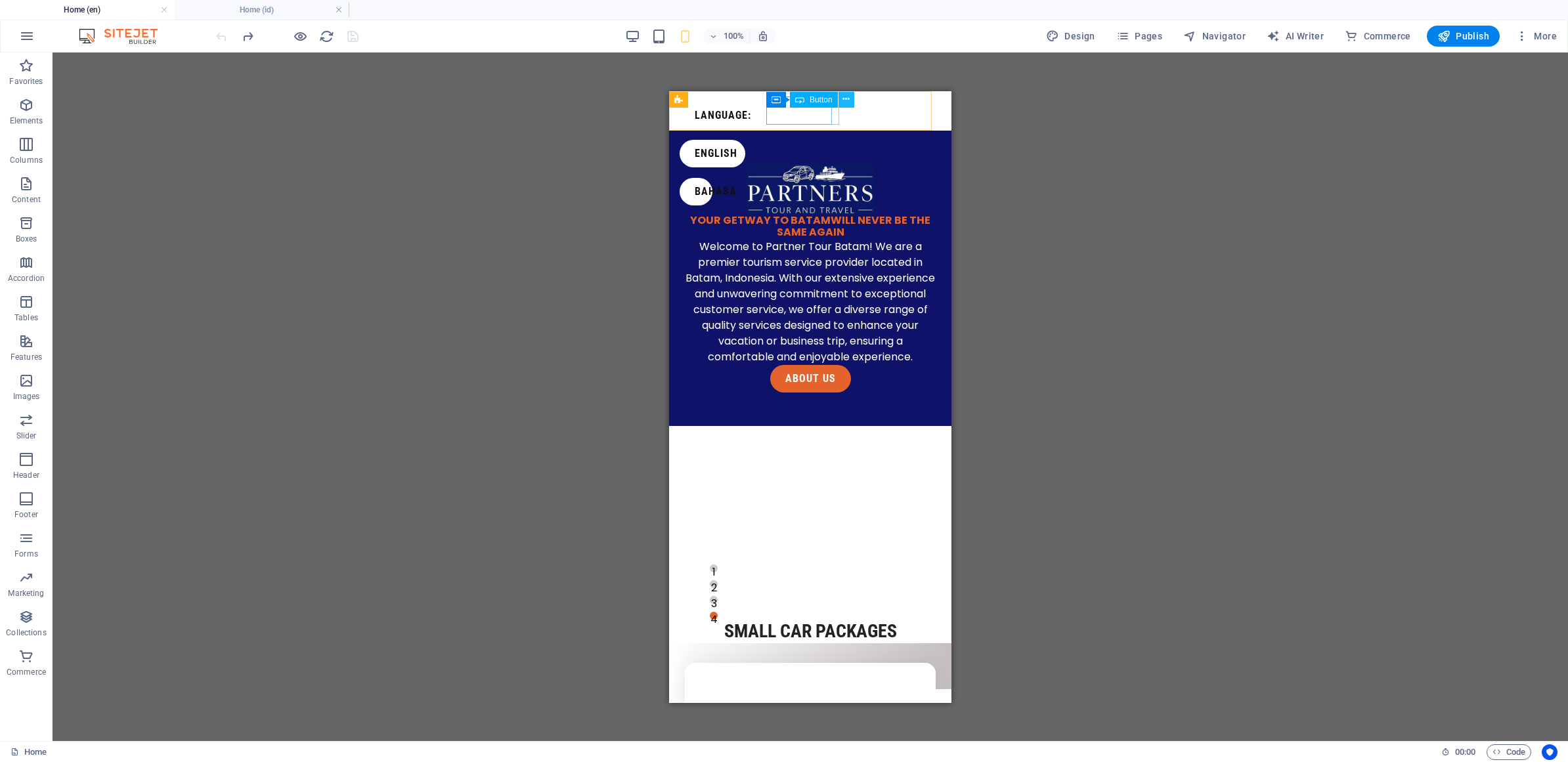 click at bounding box center (846, 99) 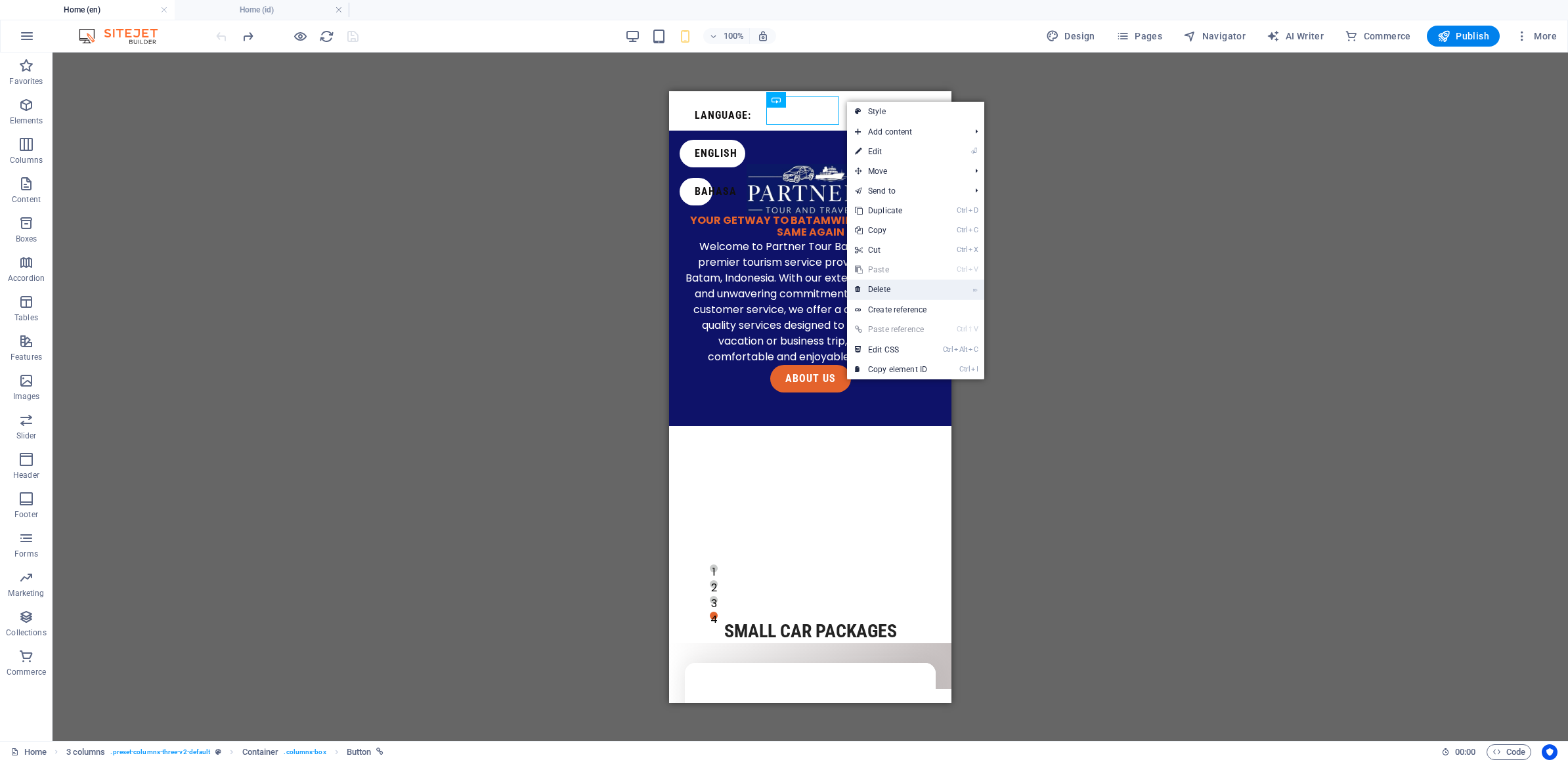 click on "⌦  Delete" at bounding box center (891, 289) 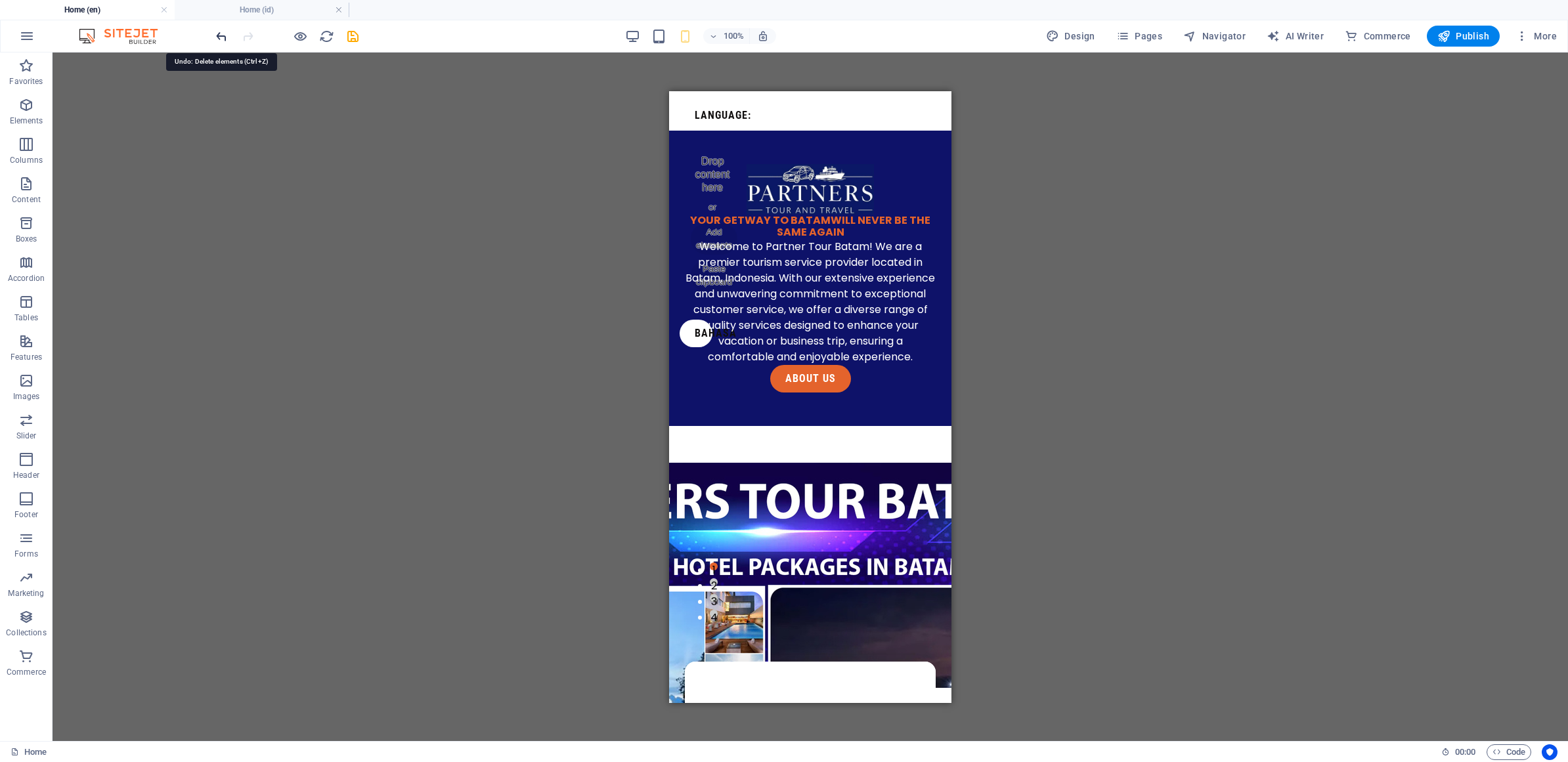 click at bounding box center (221, 36) 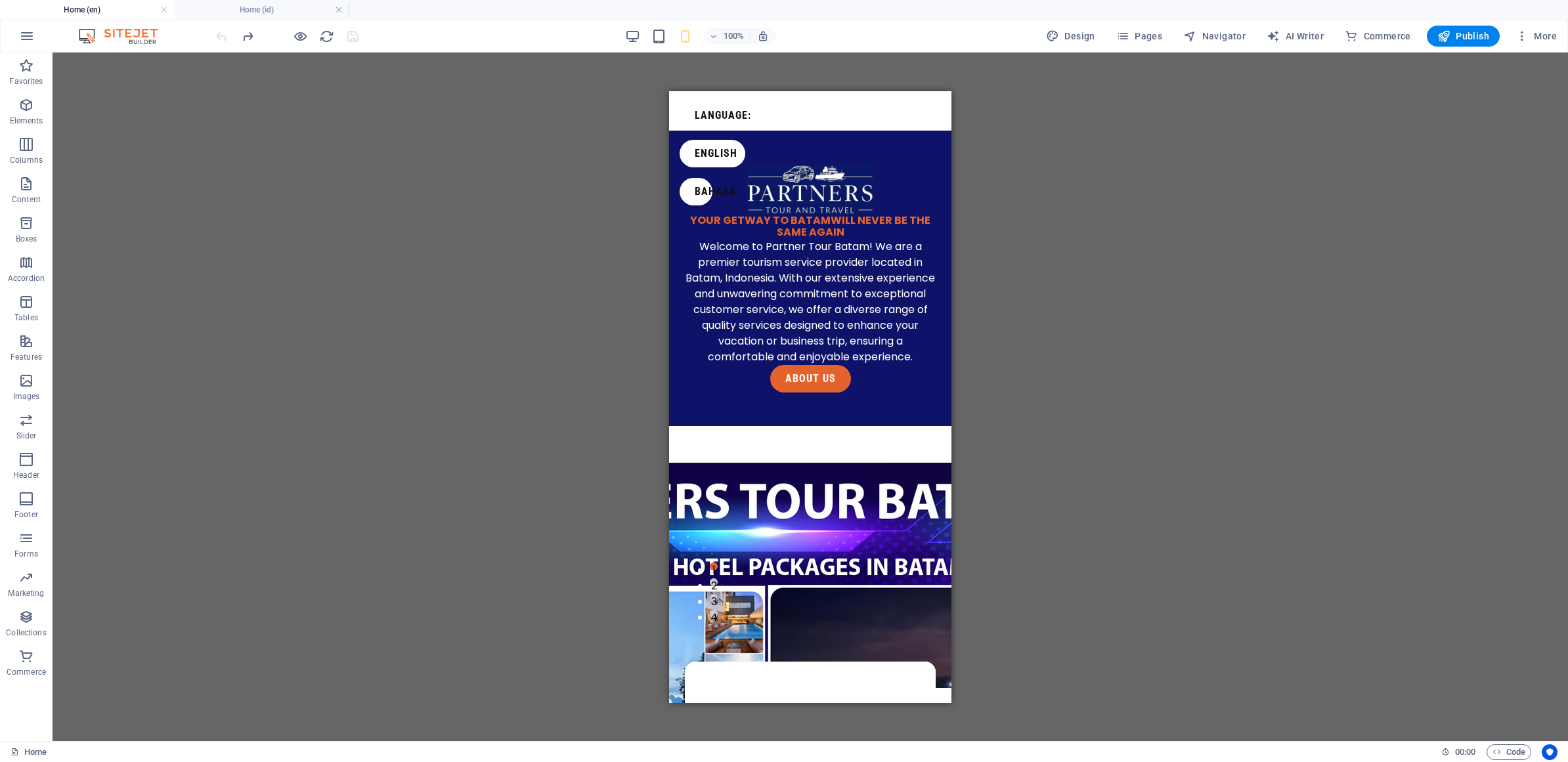 click on "Drag here to replace the existing content. Press “Ctrl” if you want to create a new element.
H3   Footer Saga   Container   Container   Button   3 columns   Container   Text   Plans   Container   Container   Text   Spacer   Button   Container   Container   Container   Container   Container   Plans   Container   Spacer   Container   Container   Container   Text   Plans   Button   Container   Container   Spacer   Container   Container   Text   Image slider   Image slider on background   Button   Unequal Columns   Container   Text   Container   Image   Button   Container   Button   Container   Text   Placeholder" at bounding box center (810, 396) 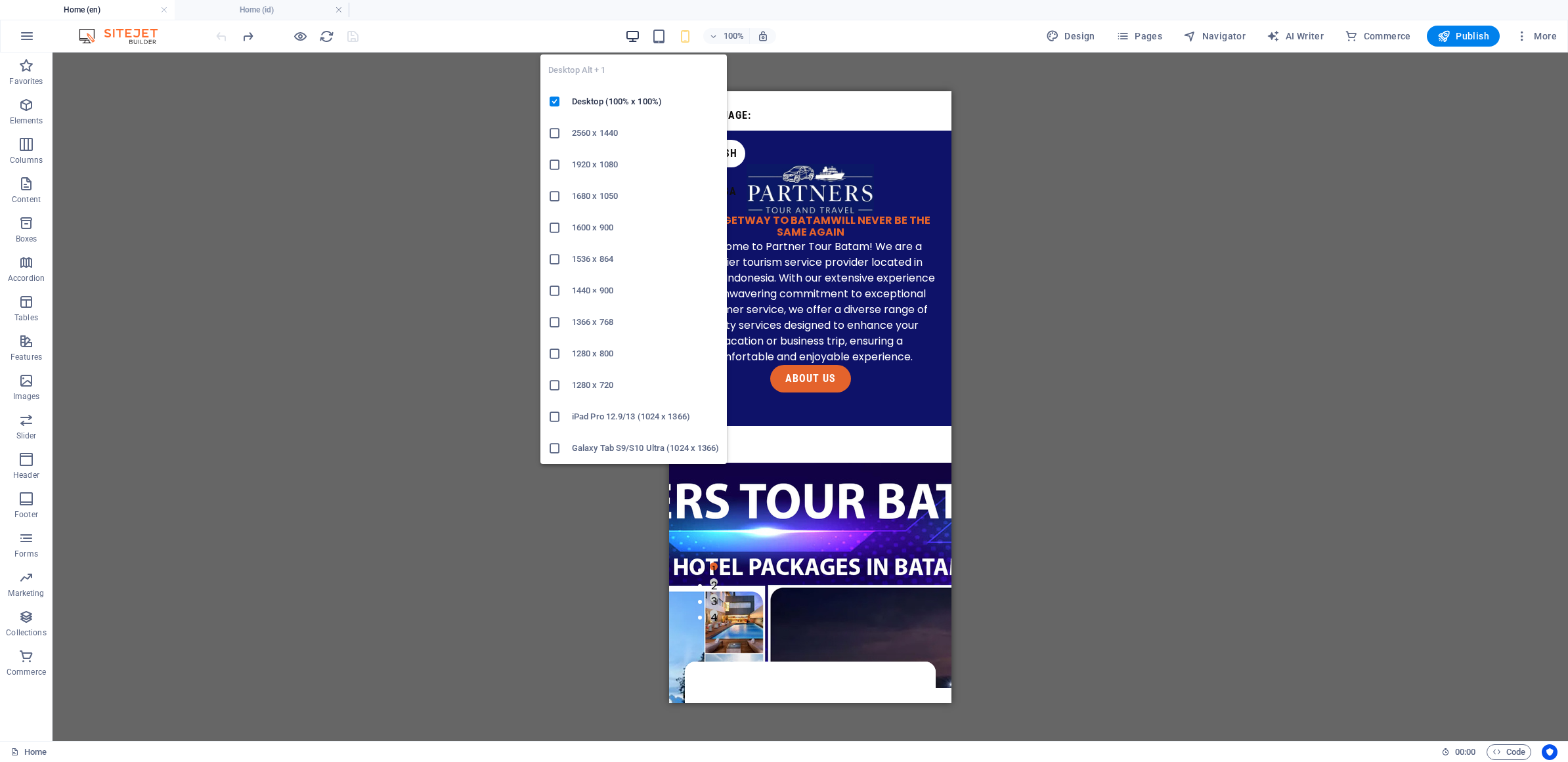 click at bounding box center [632, 36] 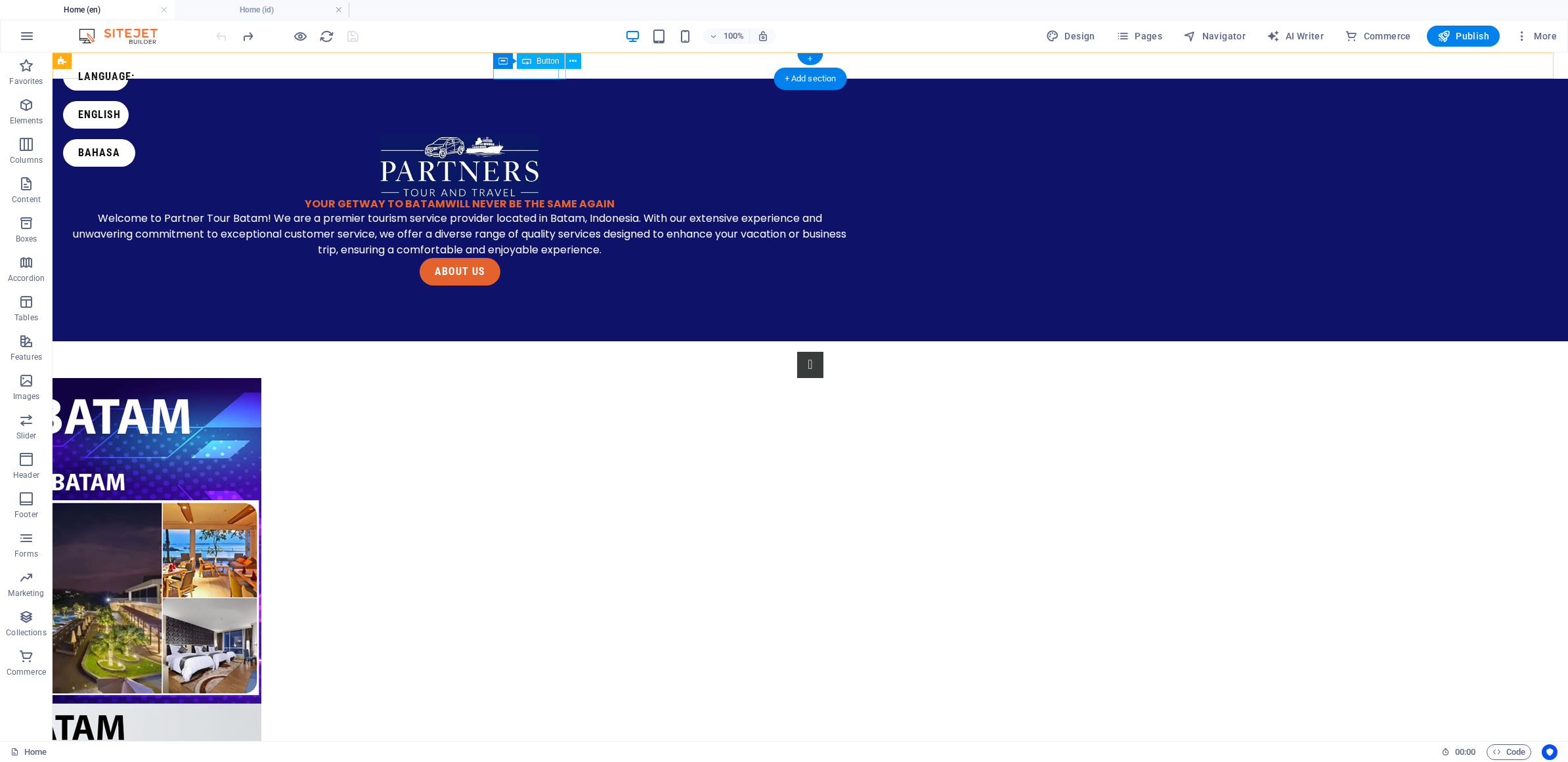 click on "english" at bounding box center [96, 115] 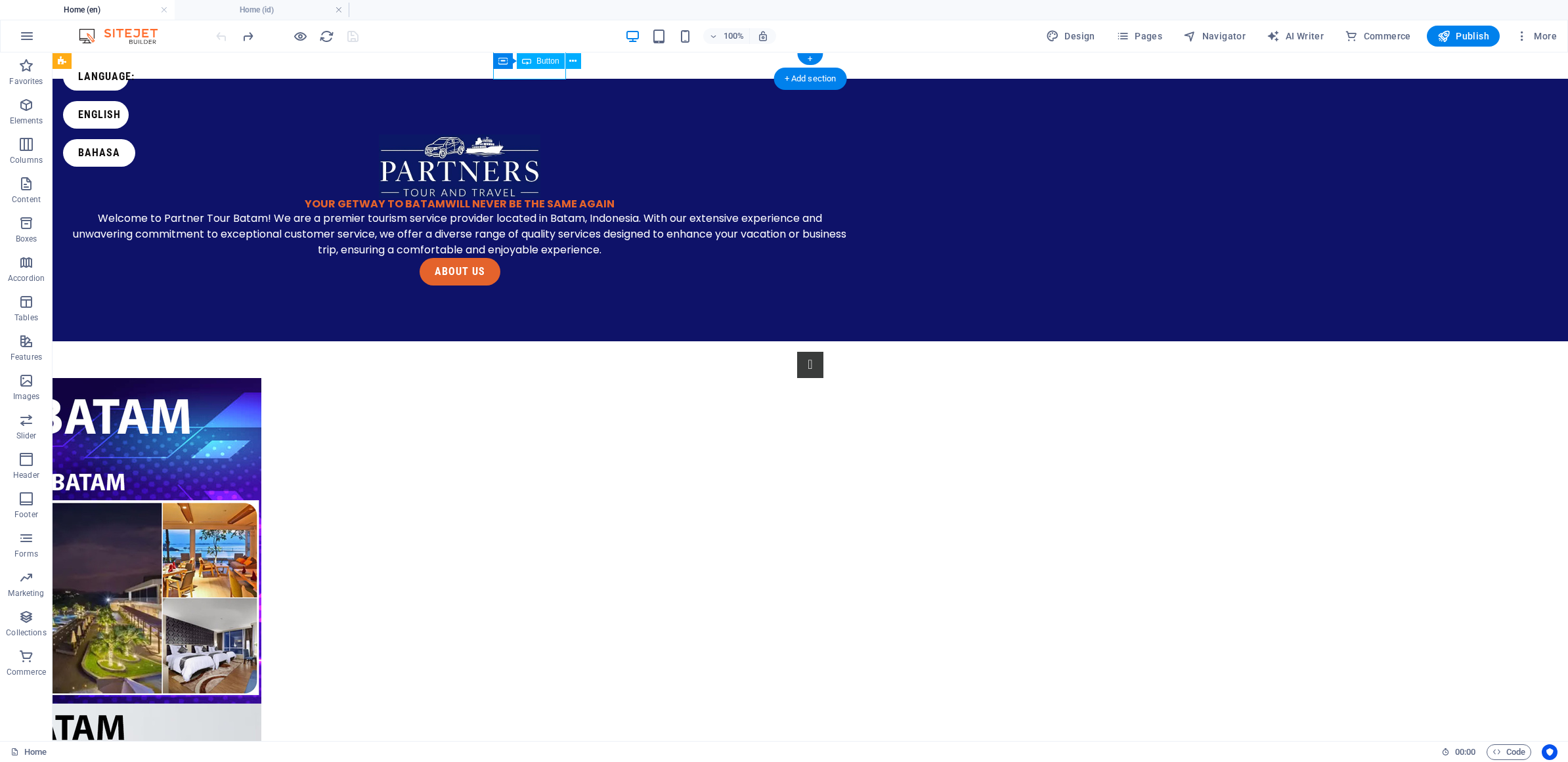 click on "english" at bounding box center [96, 115] 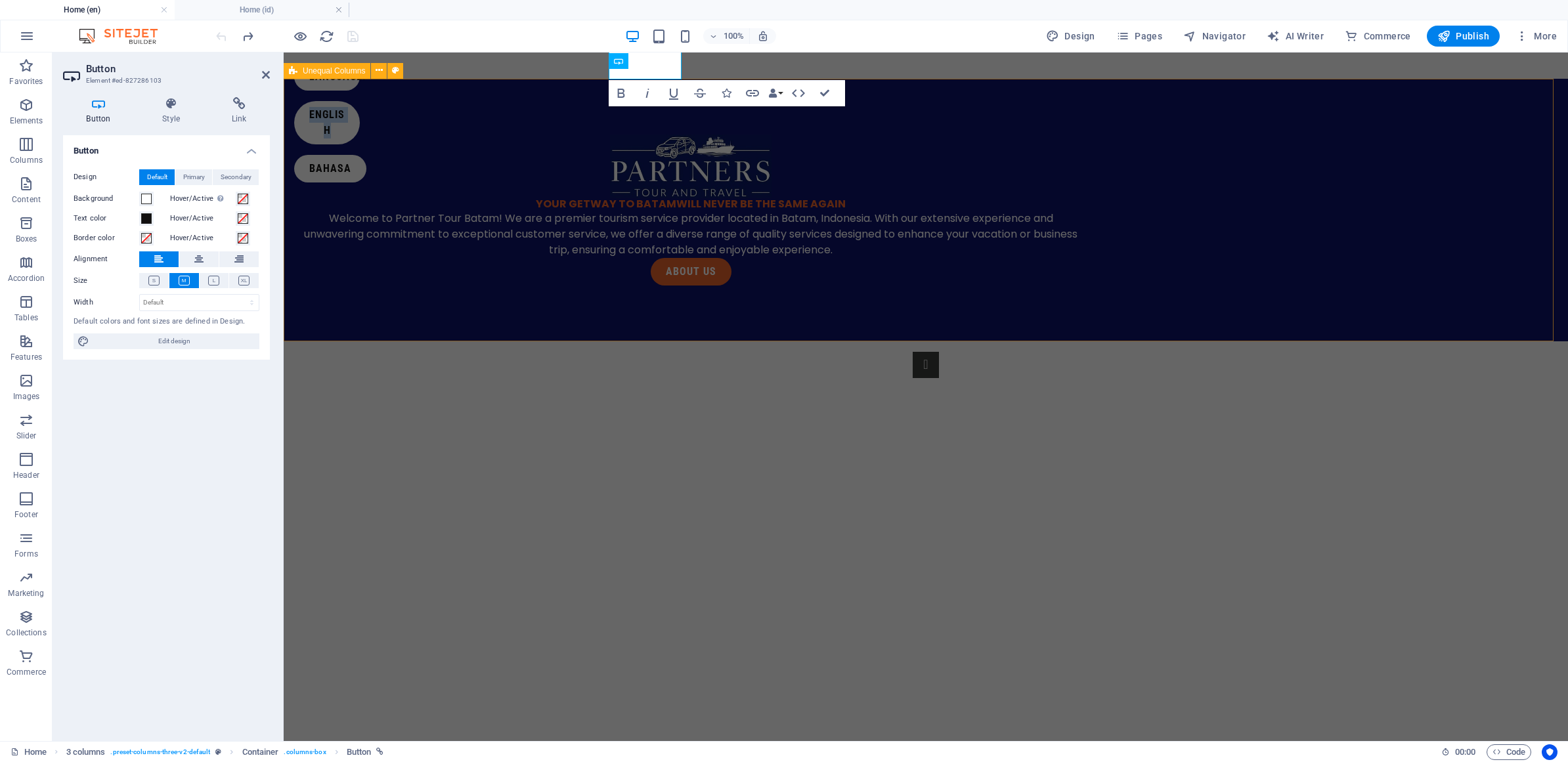 drag, startPoint x: 485, startPoint y: 146, endPoint x: 858, endPoint y: 159, distance: 373.2265 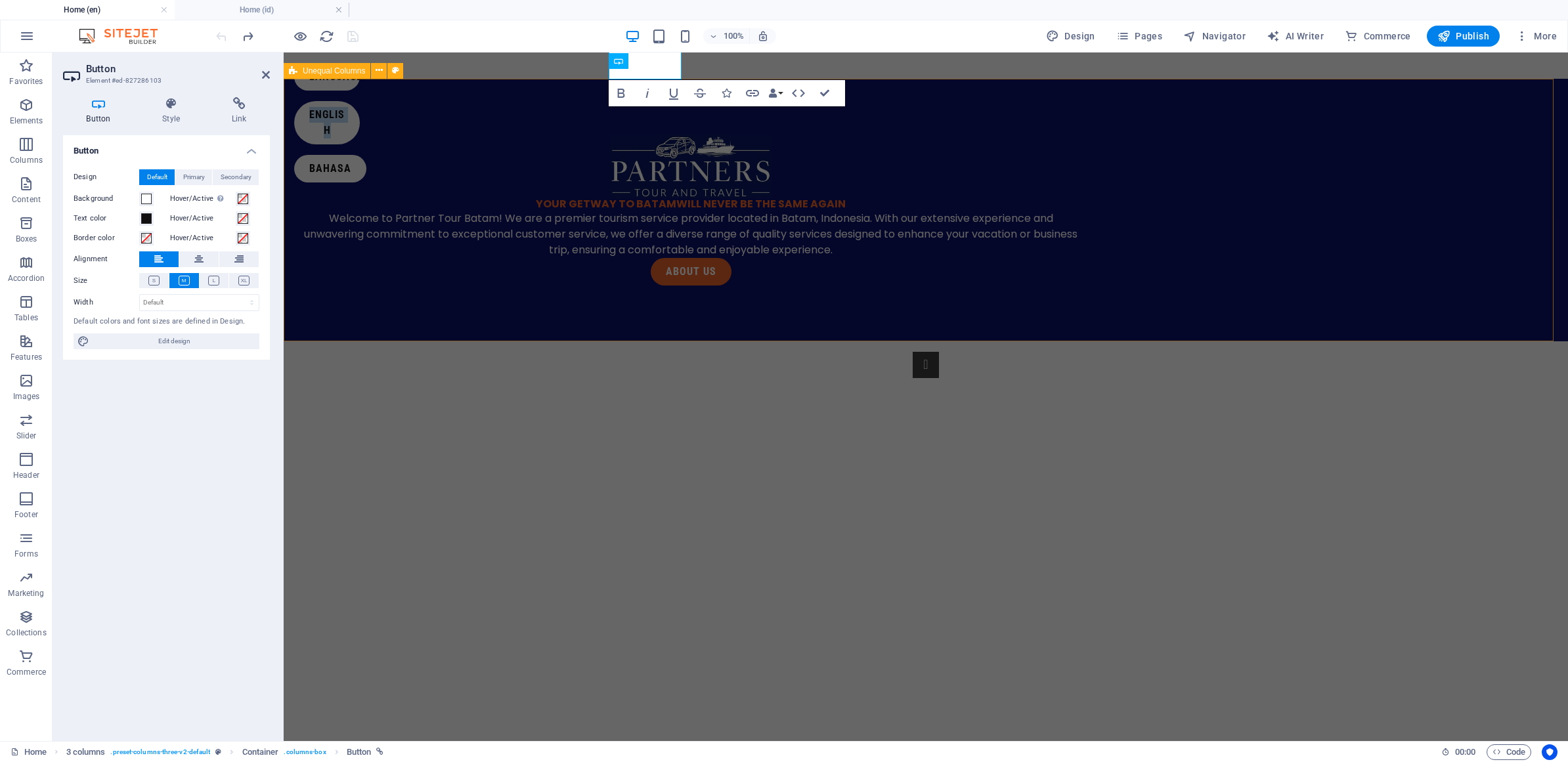 click on "YOUR GETWAY TO BATAM   WILL NEVER BE THE SAME AGAIN Welcome to Partner Tour Batam! We are a premier tourism service provider located in Batam, Indonesia. With our extensive experience and unwavering commitment to exceptional customer service, we offer a diverse range of quality services designed to enhance your vacation or business trip, ensuring a comfortable and enjoyable experience. aBOUT US" at bounding box center [926, 210] 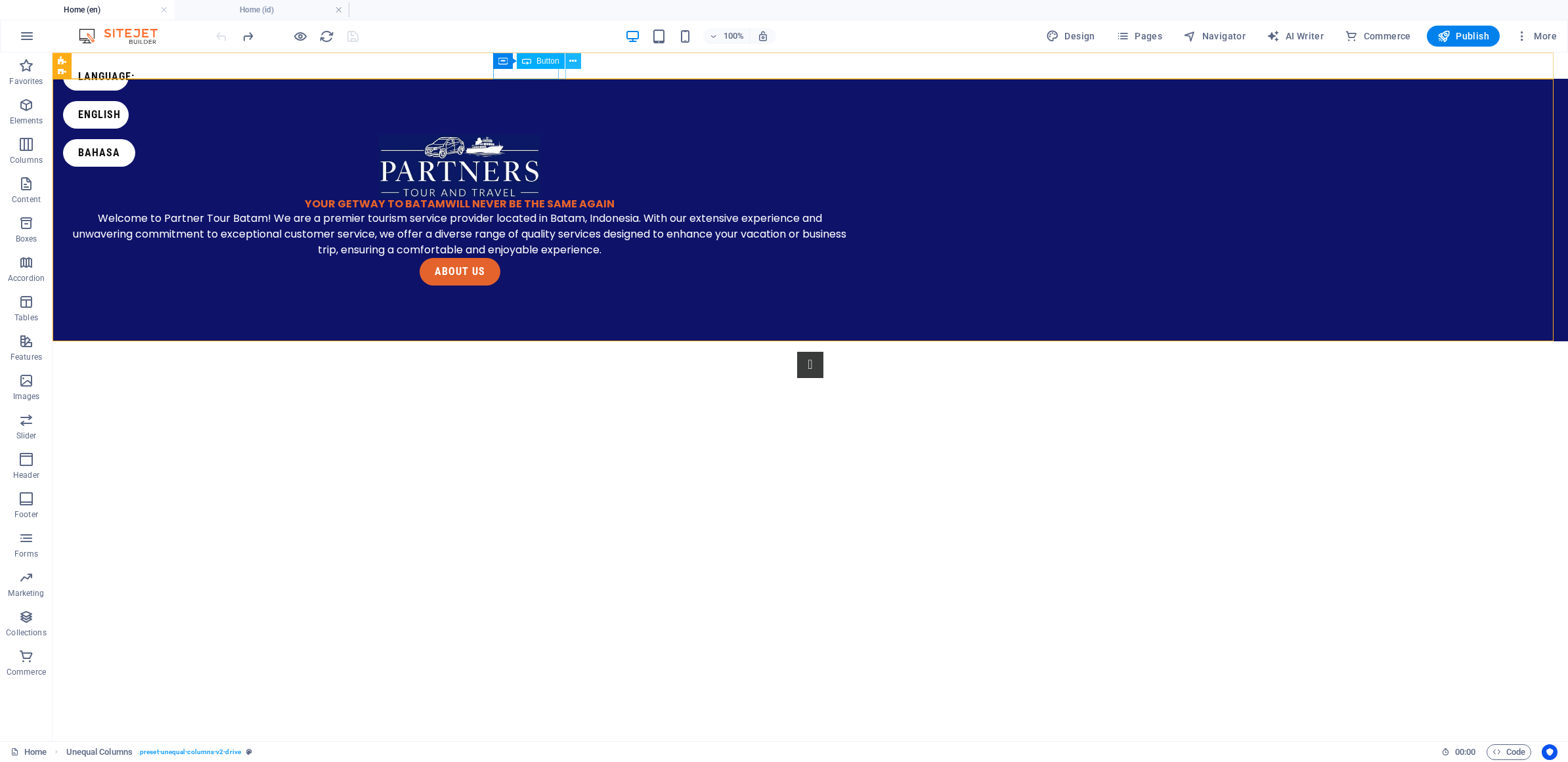 click at bounding box center (573, 61) 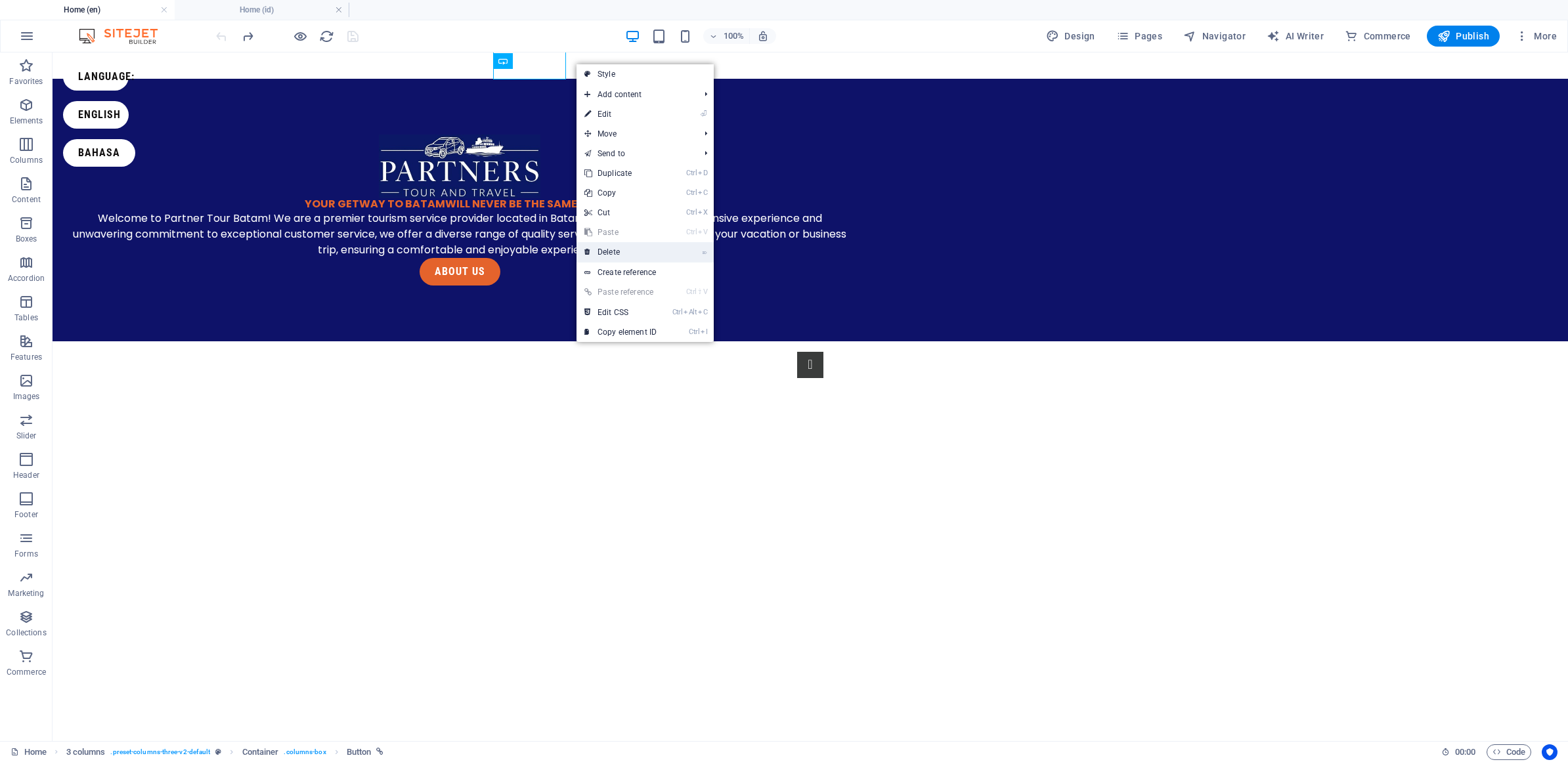 click on "⌦  Delete" at bounding box center [621, 252] 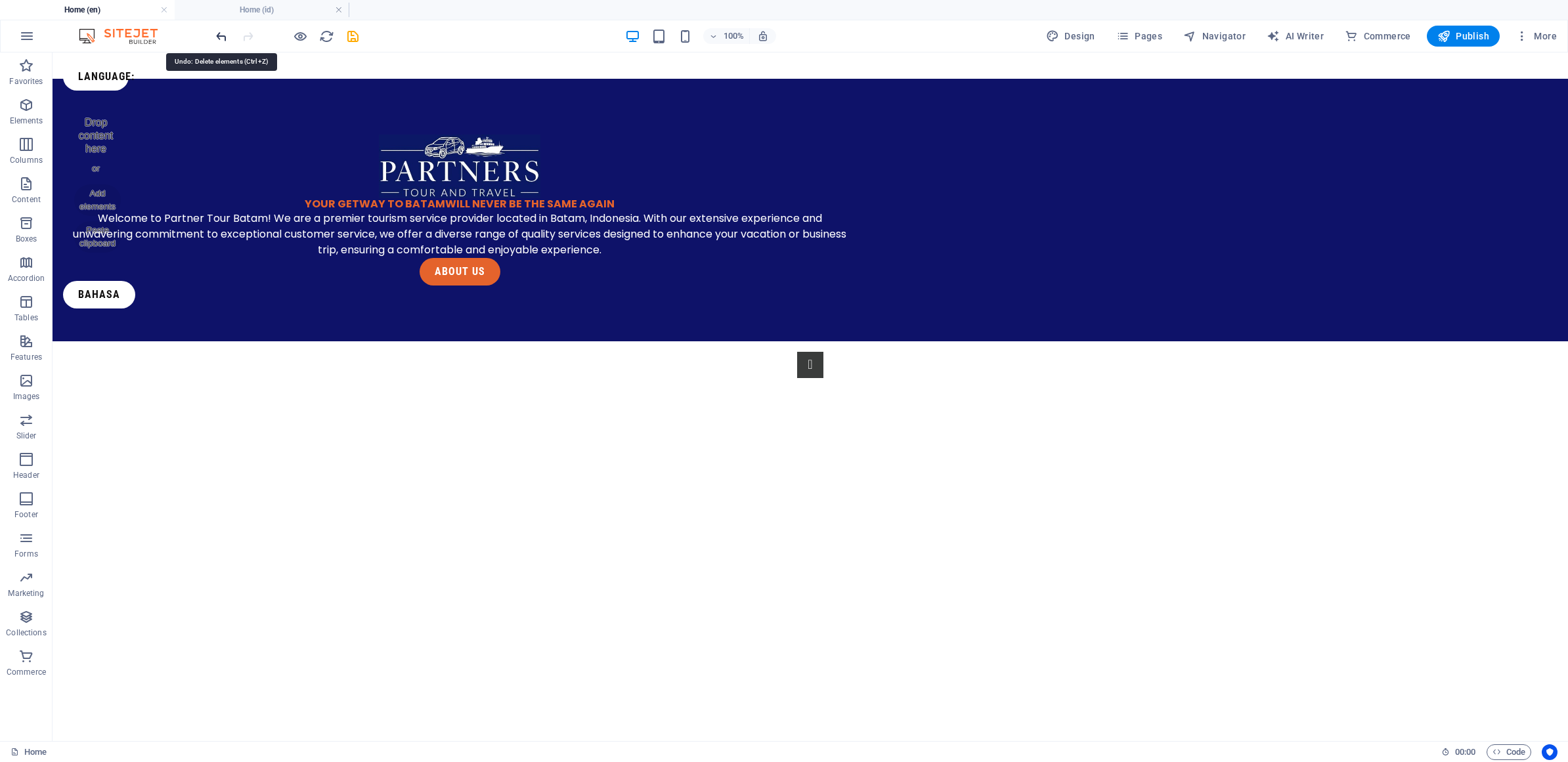 click at bounding box center (221, 36) 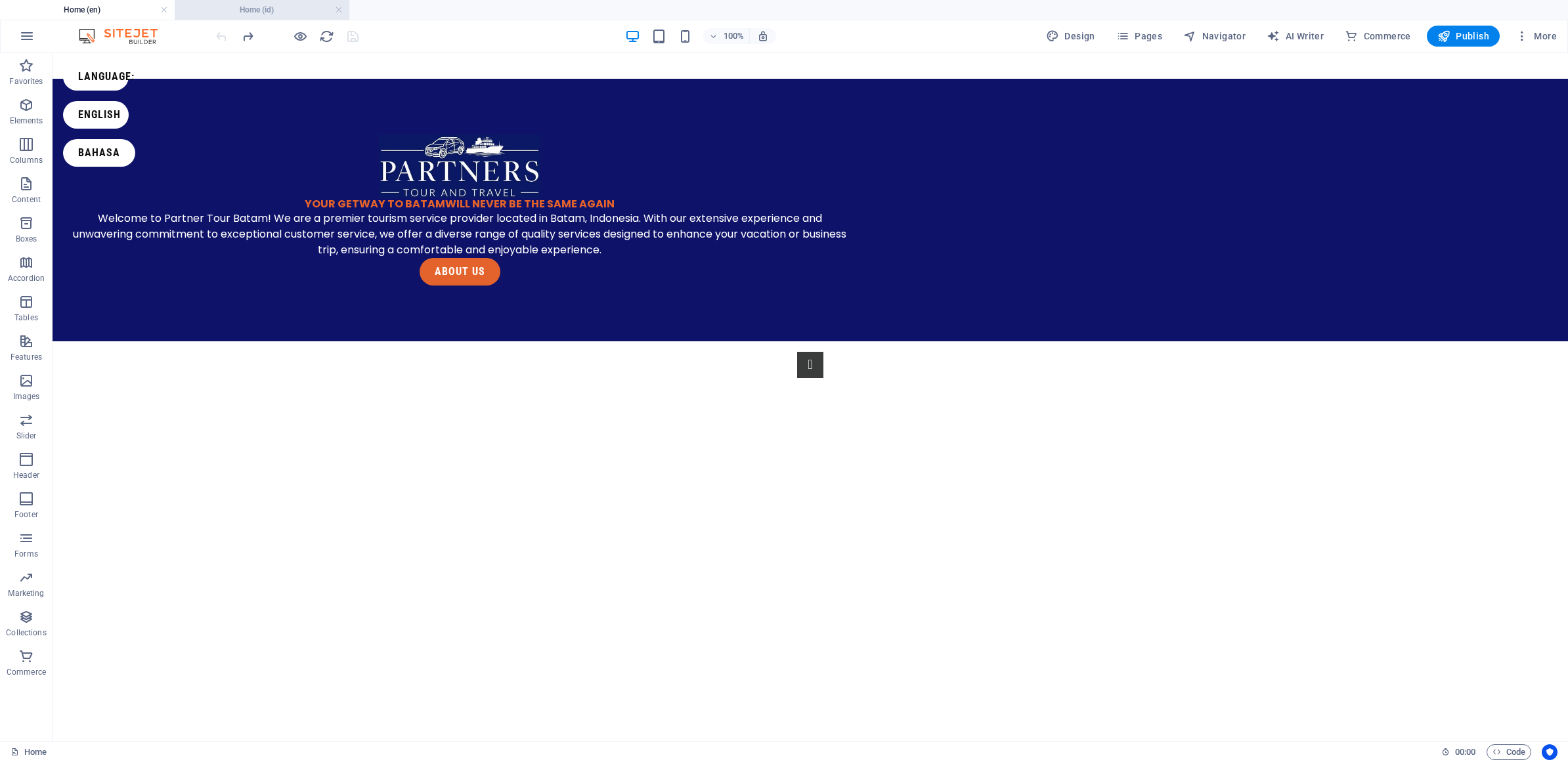 click on "Home (id)" at bounding box center [262, 10] 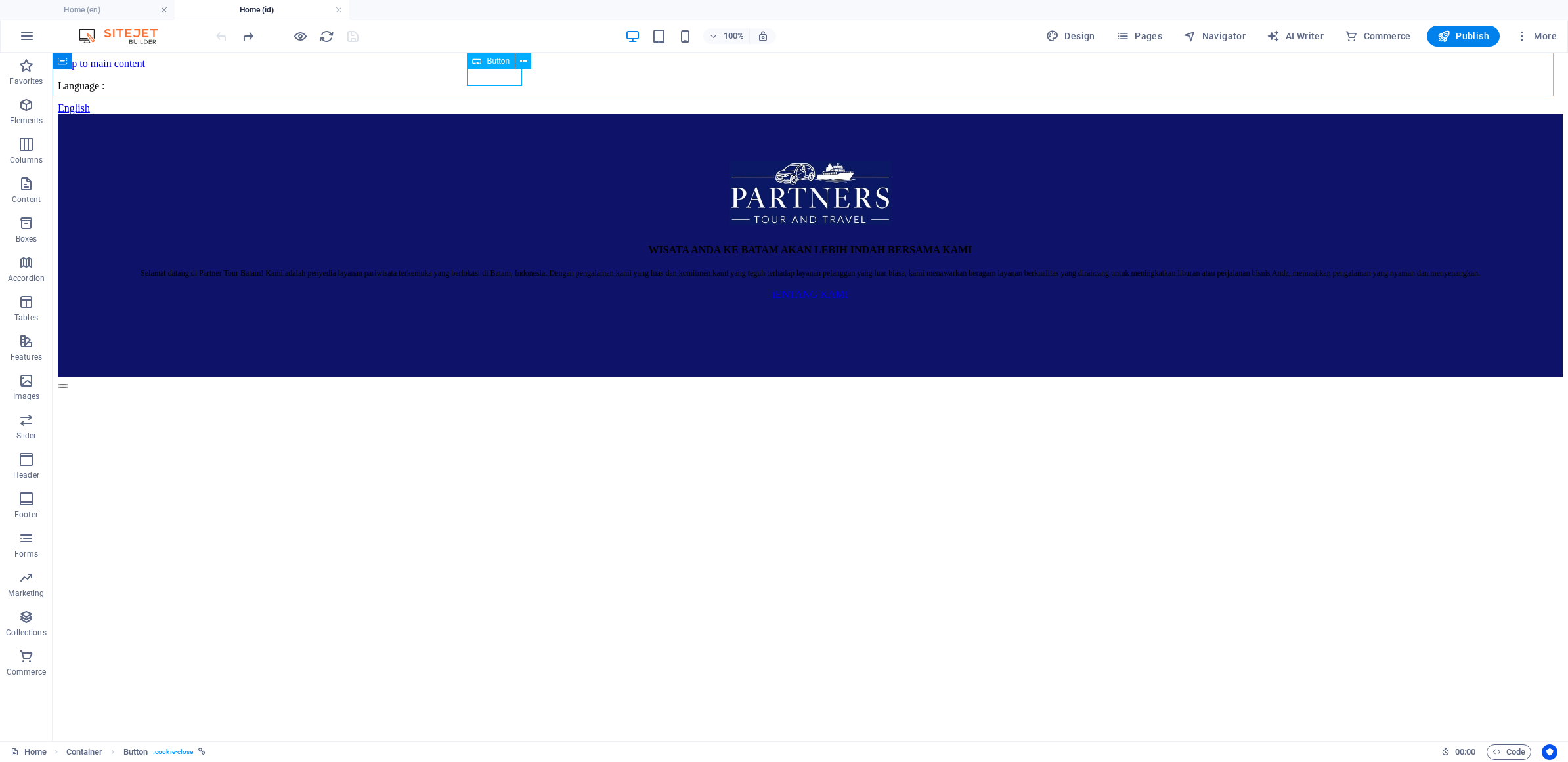 click on "Button" at bounding box center [498, 61] 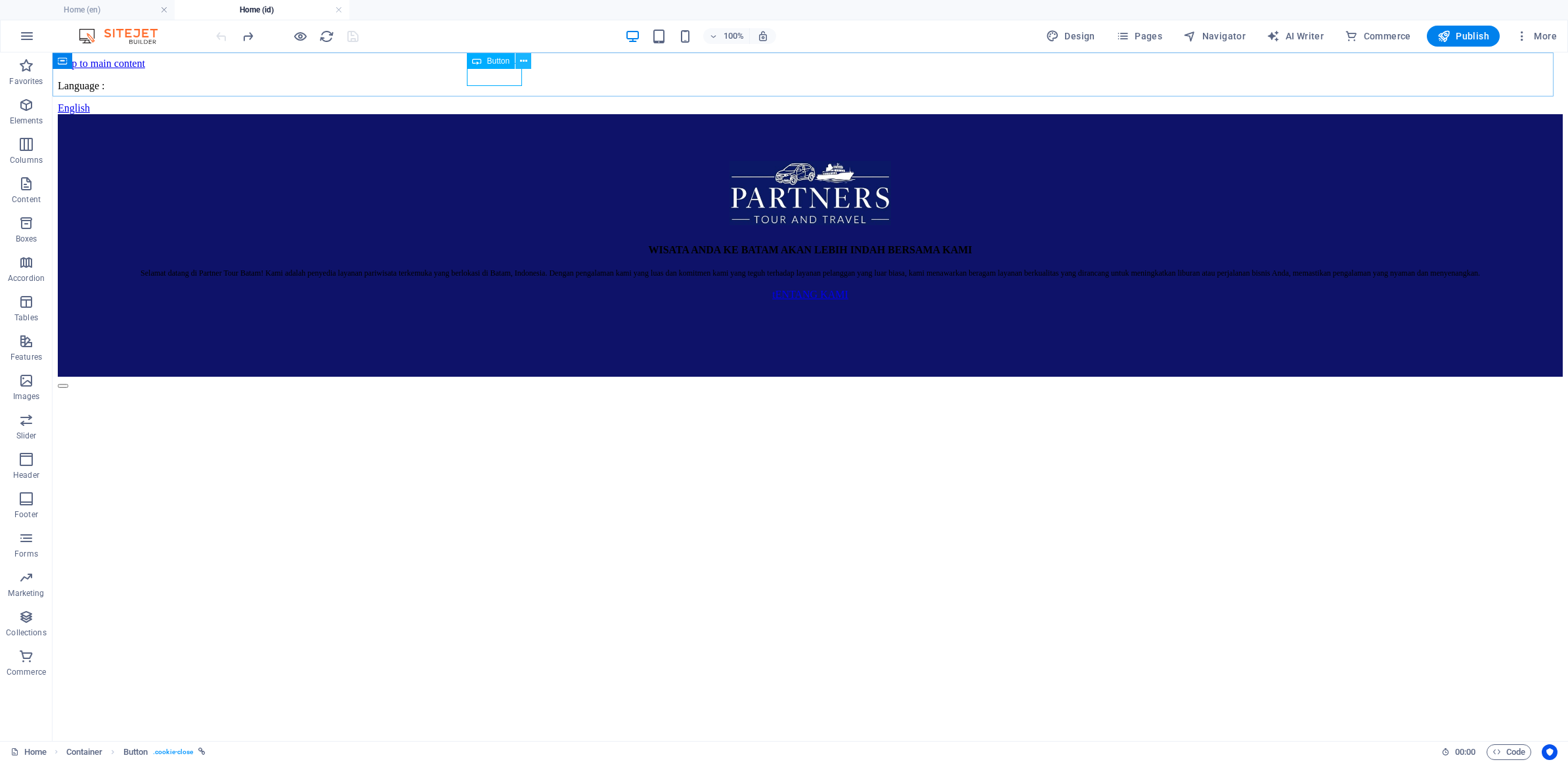 click at bounding box center [523, 61] 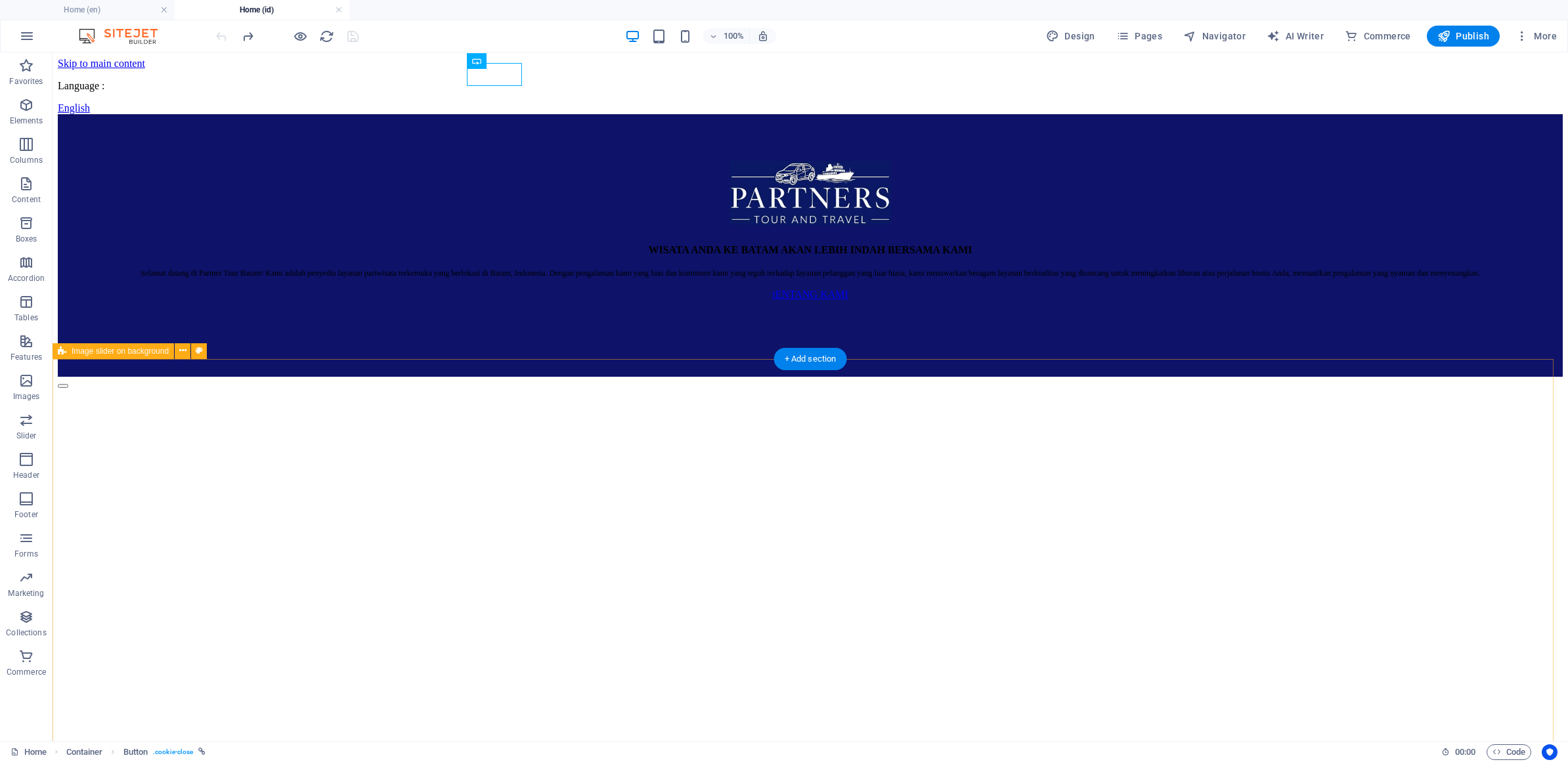 click on "1 2 3 4" at bounding box center [810, 621] 